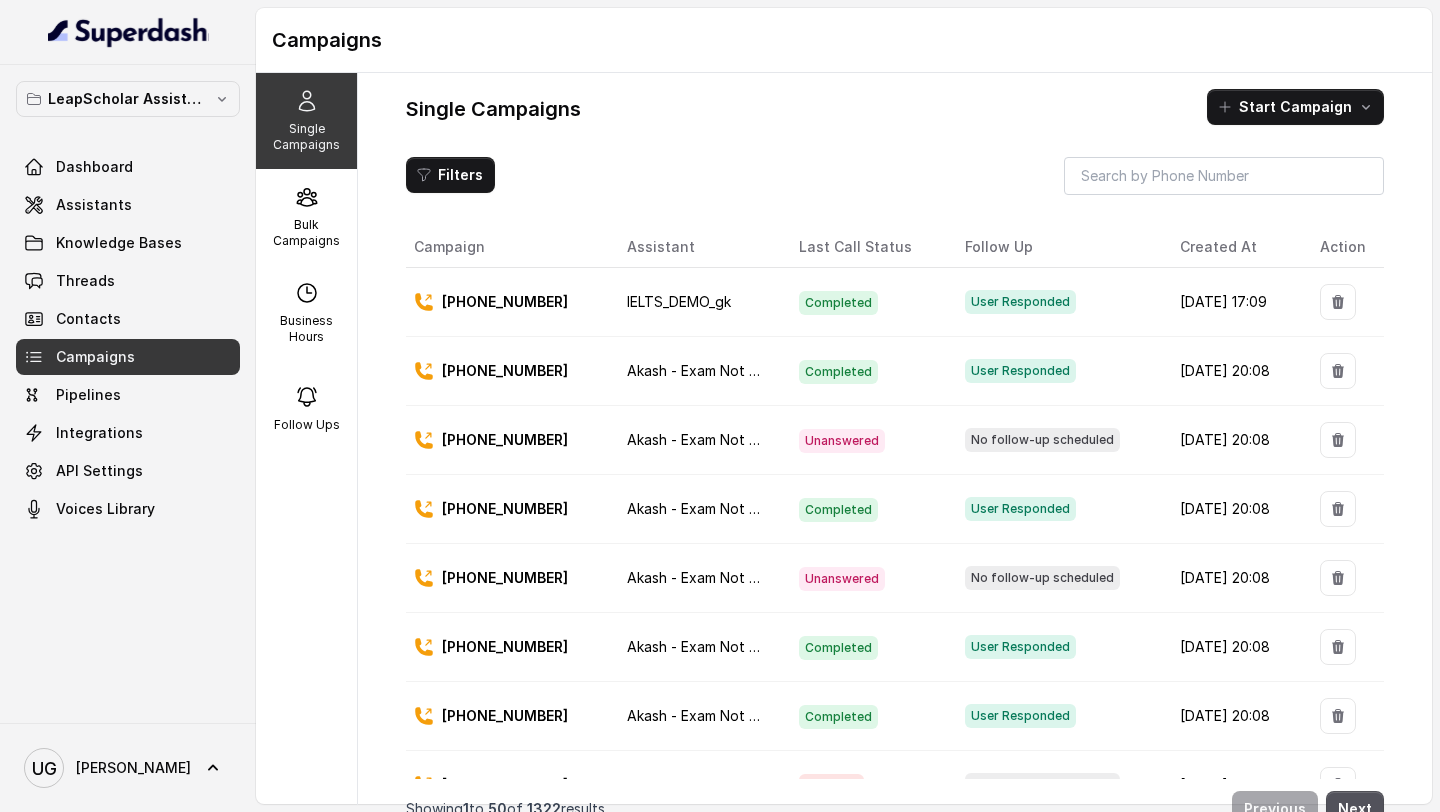 scroll, scrollTop: 0, scrollLeft: 0, axis: both 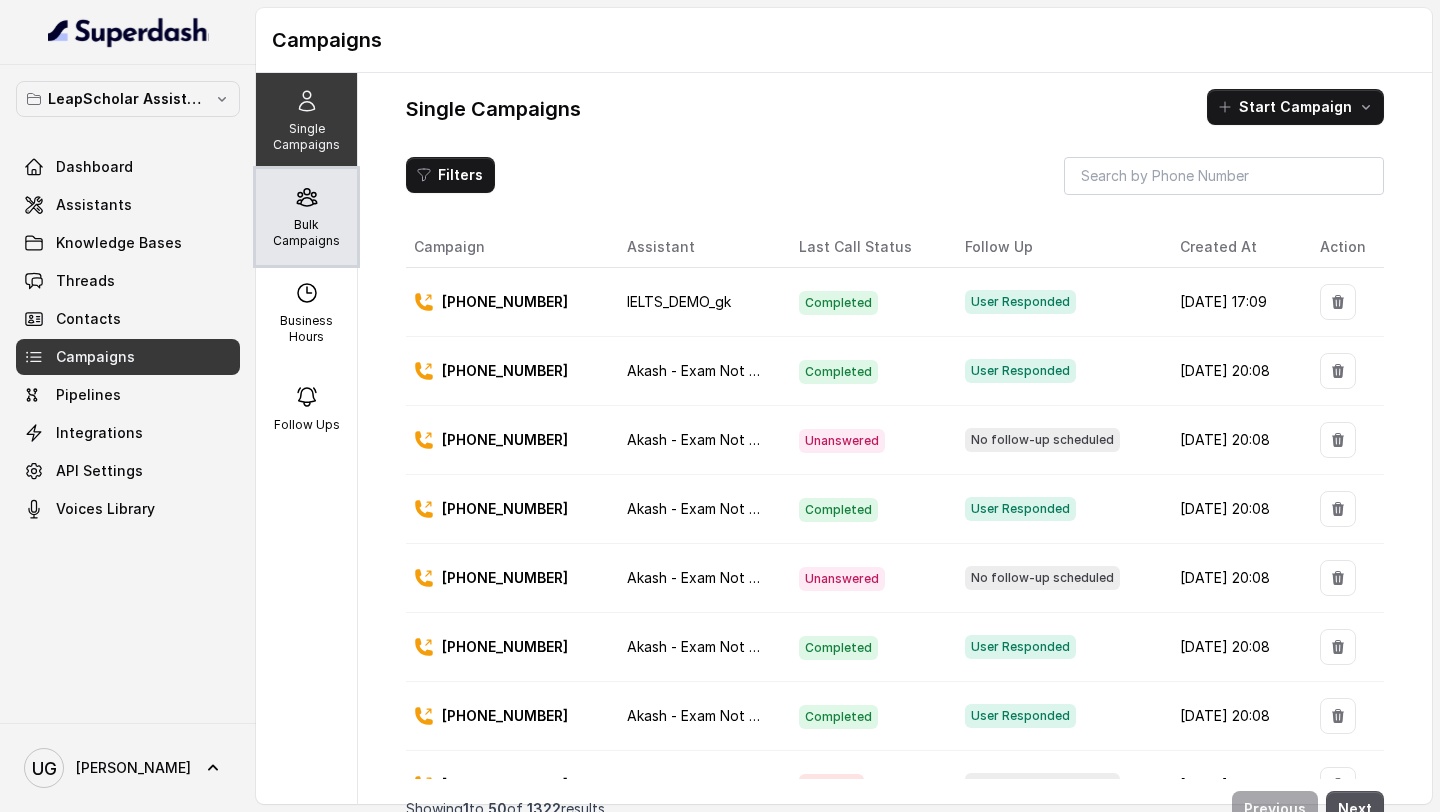 click on "Bulk Campaigns" at bounding box center [306, 233] 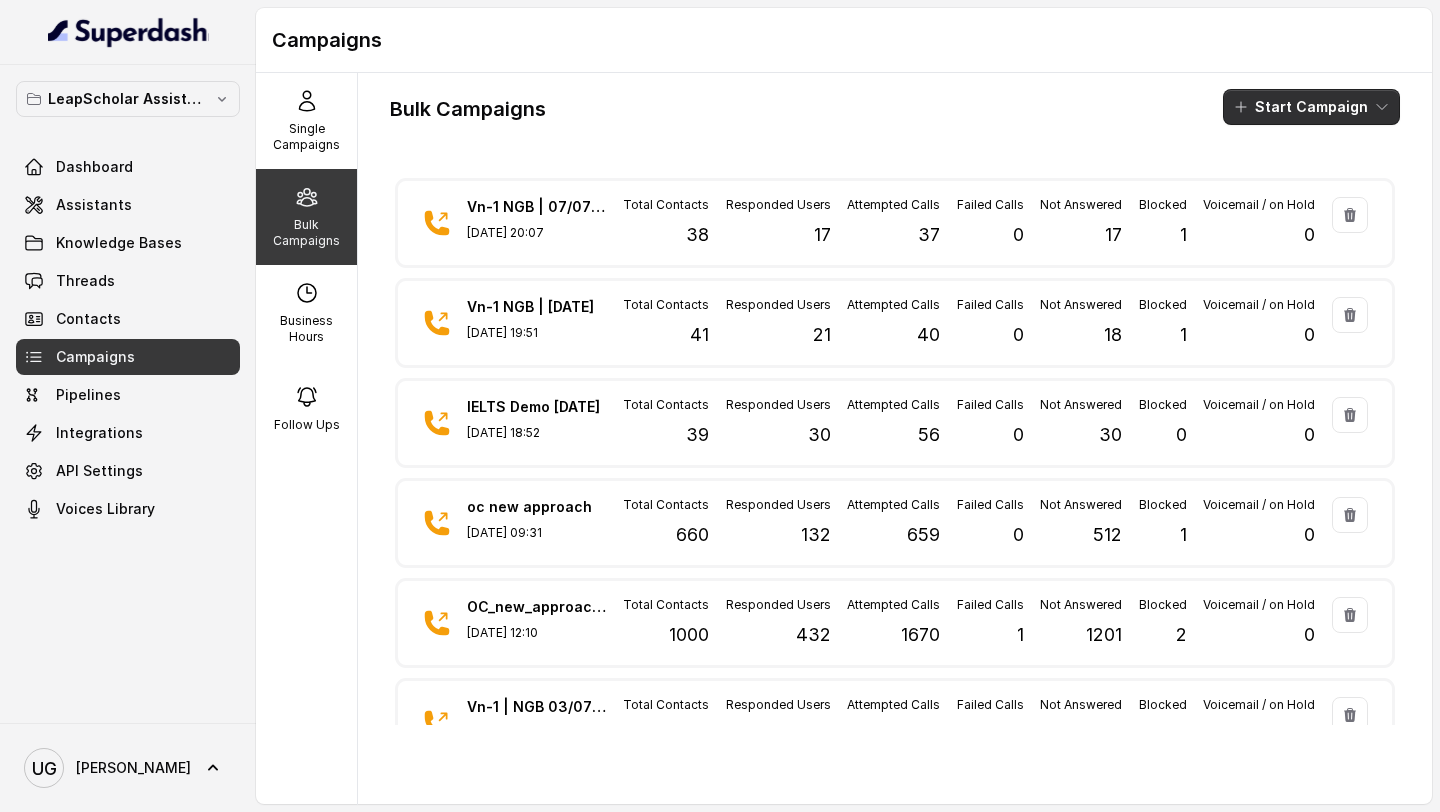 click on "Start Campaign" at bounding box center [1311, 107] 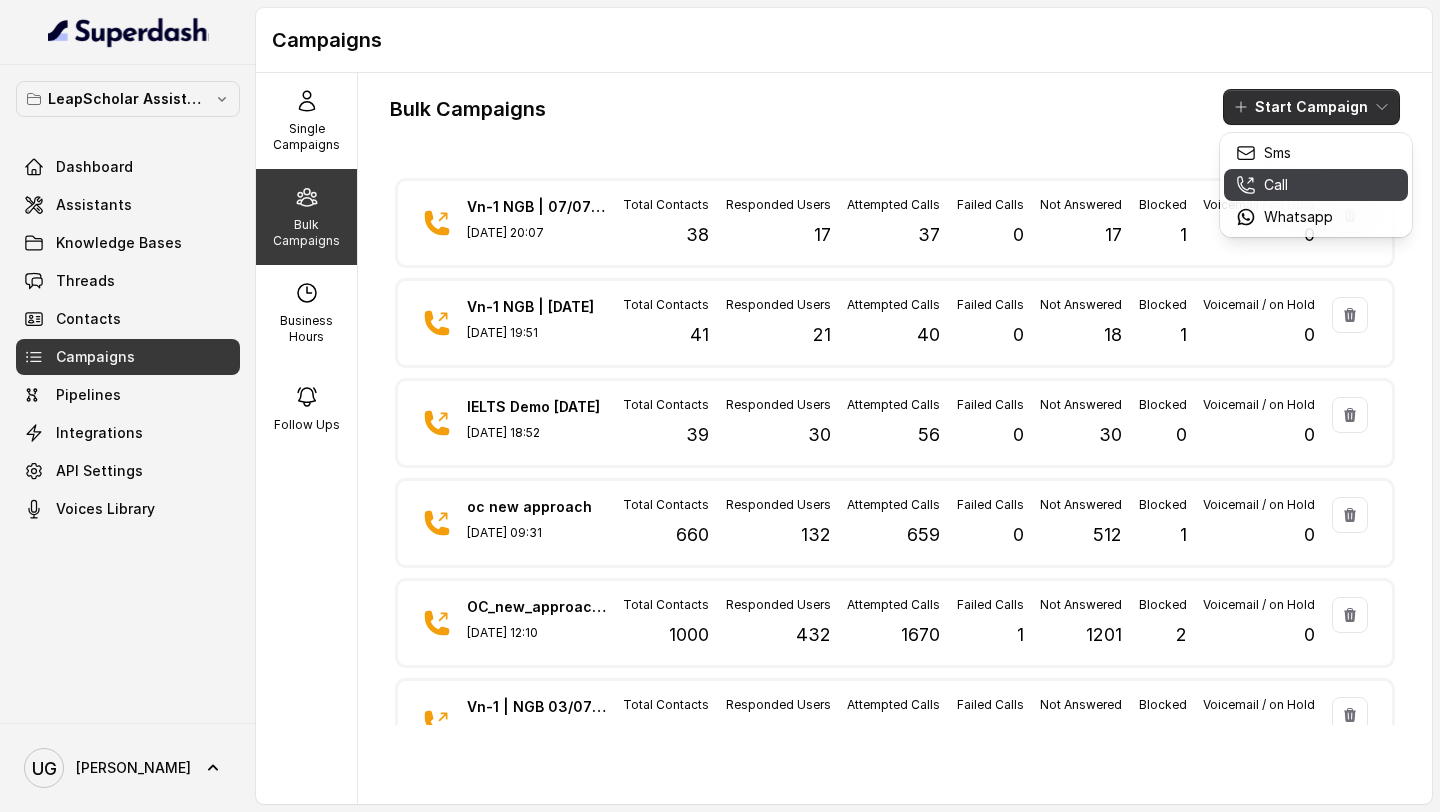 click on "Call" at bounding box center (1284, 185) 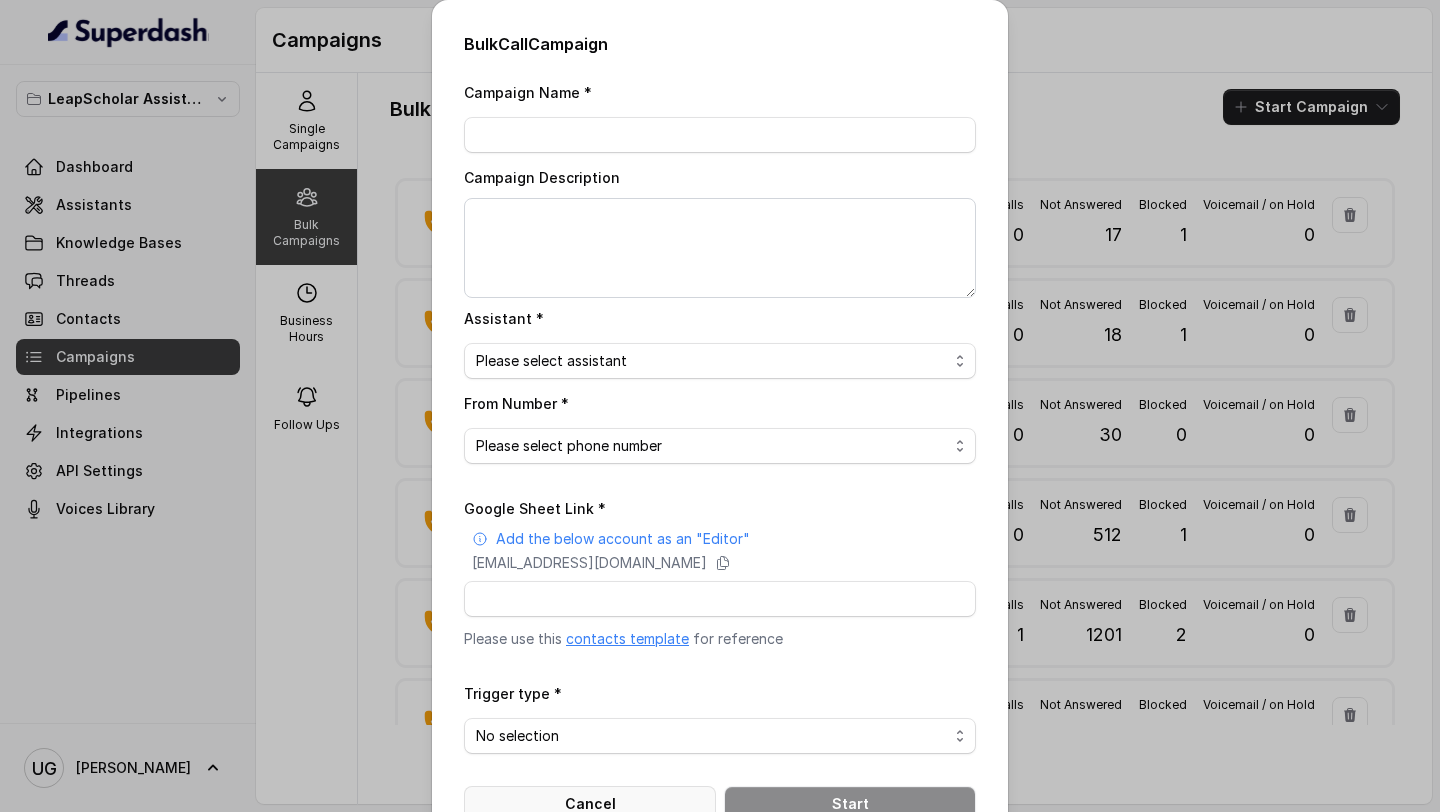 click on "Cancel" at bounding box center (590, 804) 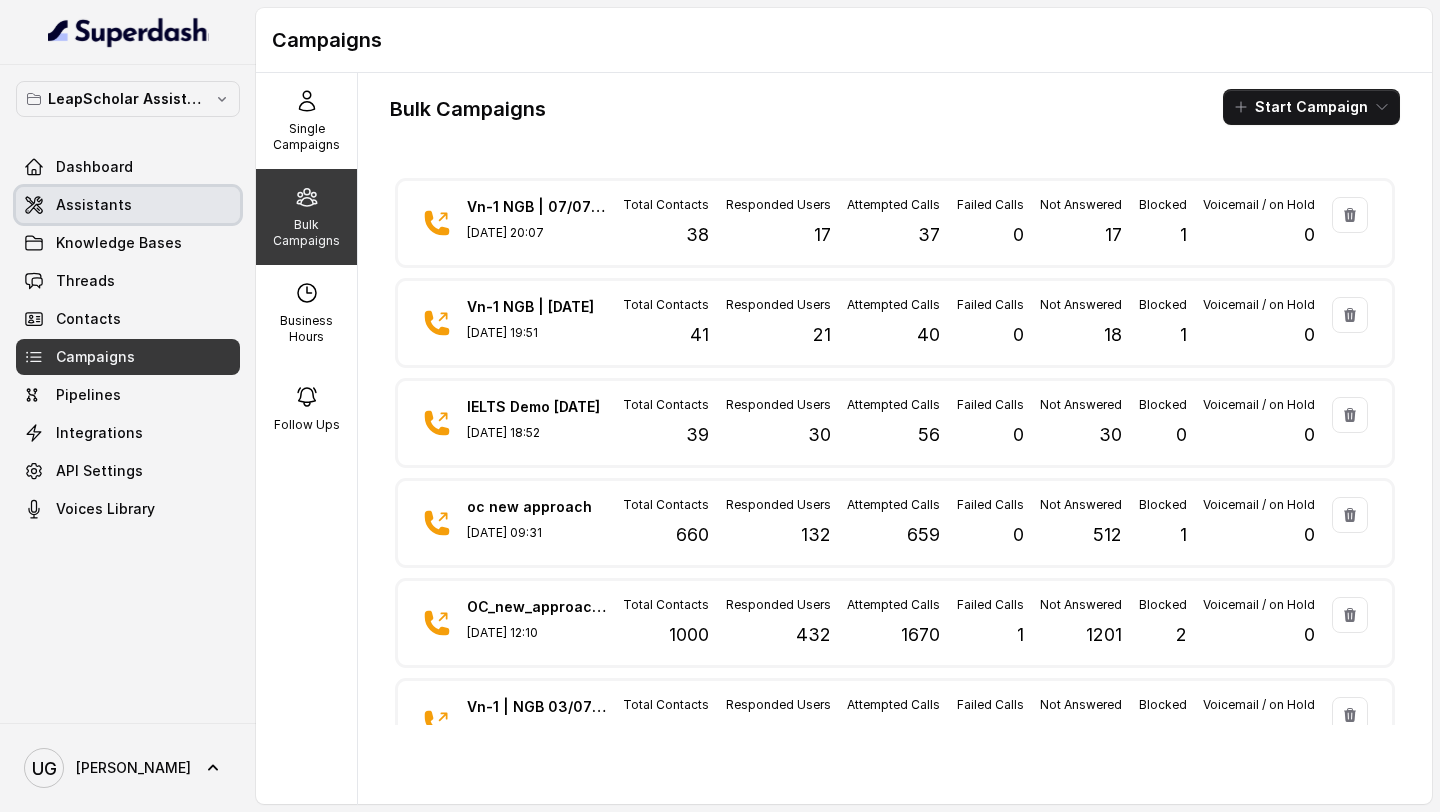 click on "Assistants" at bounding box center [94, 205] 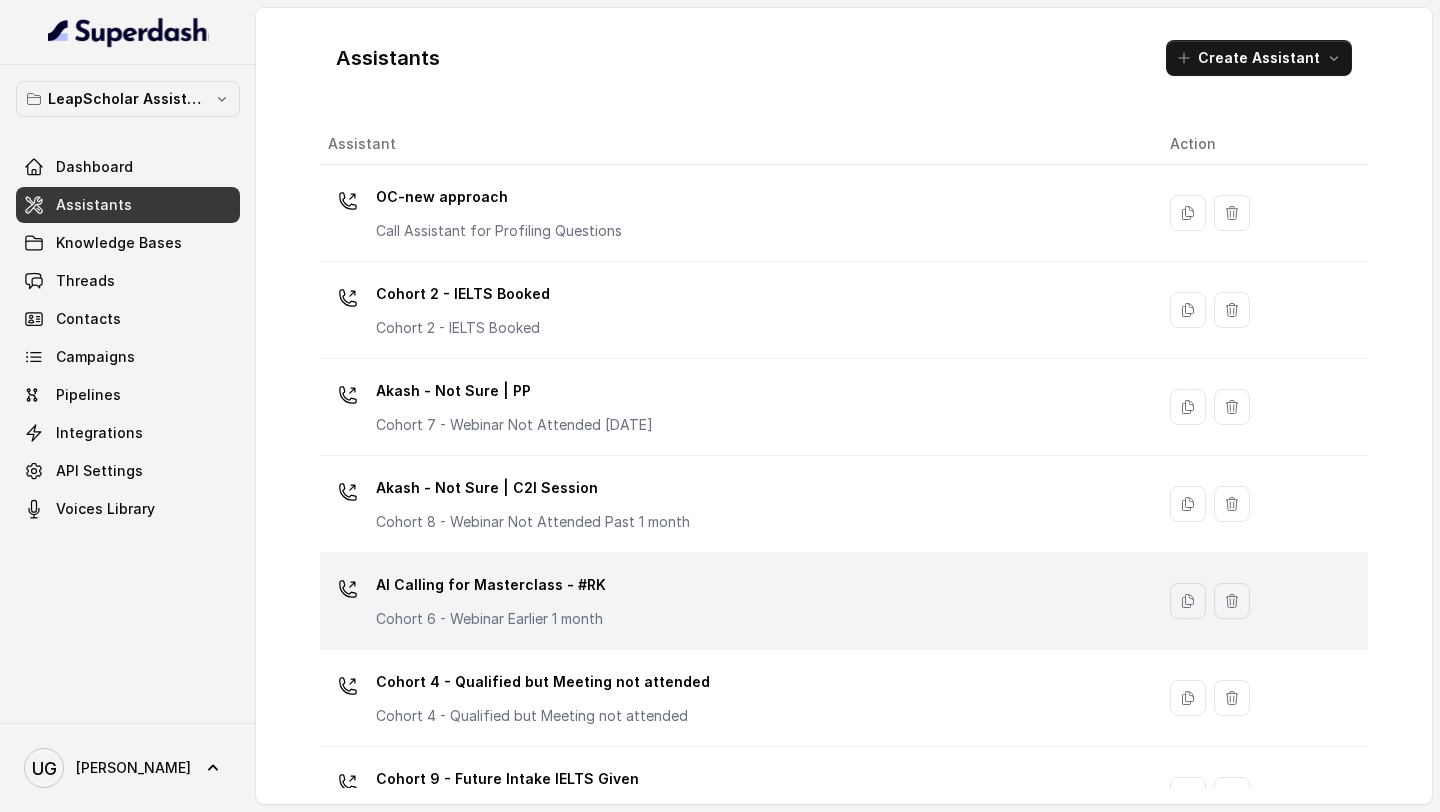 scroll, scrollTop: 1317, scrollLeft: 0, axis: vertical 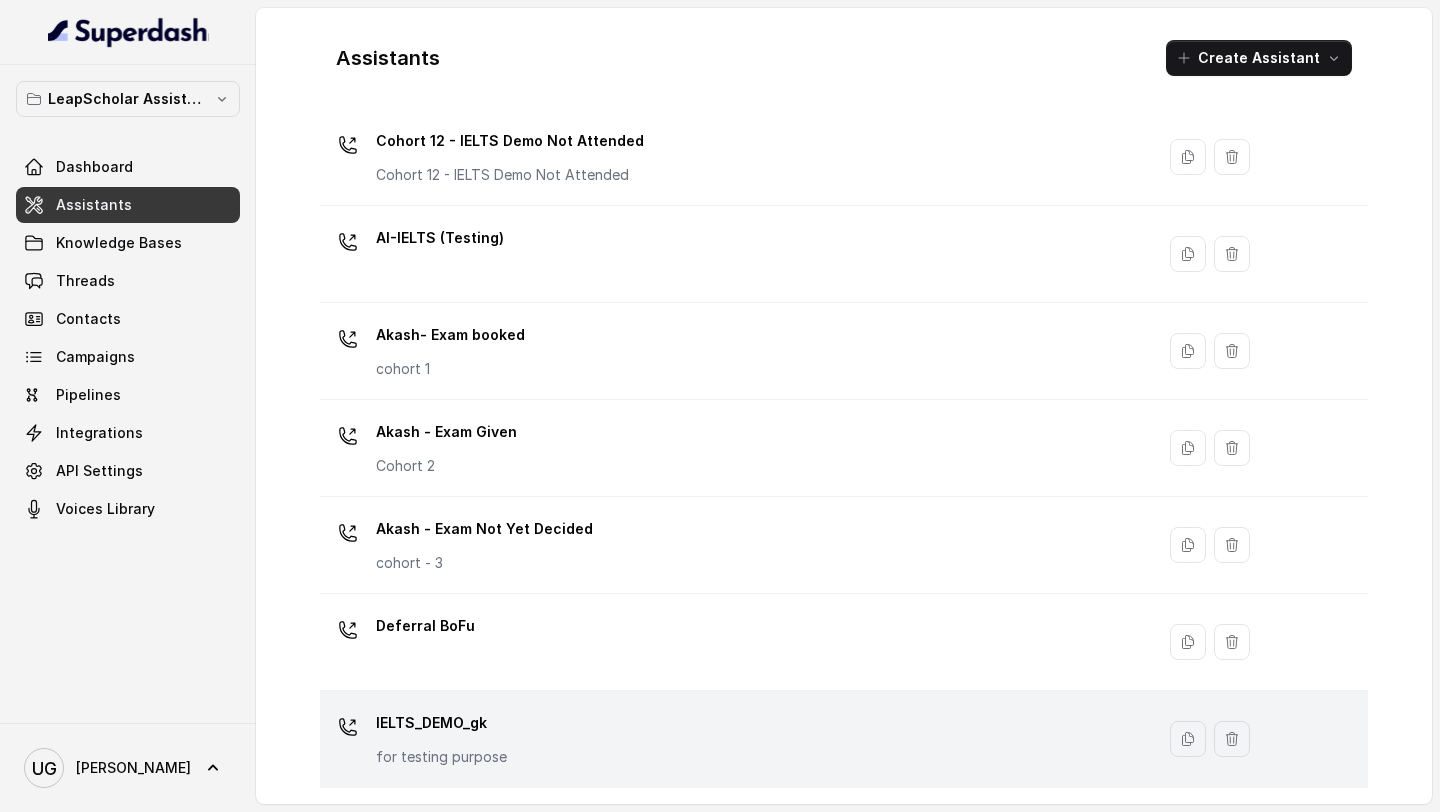 click on "IELTS_DEMO_gk for testing purpose" at bounding box center (733, 739) 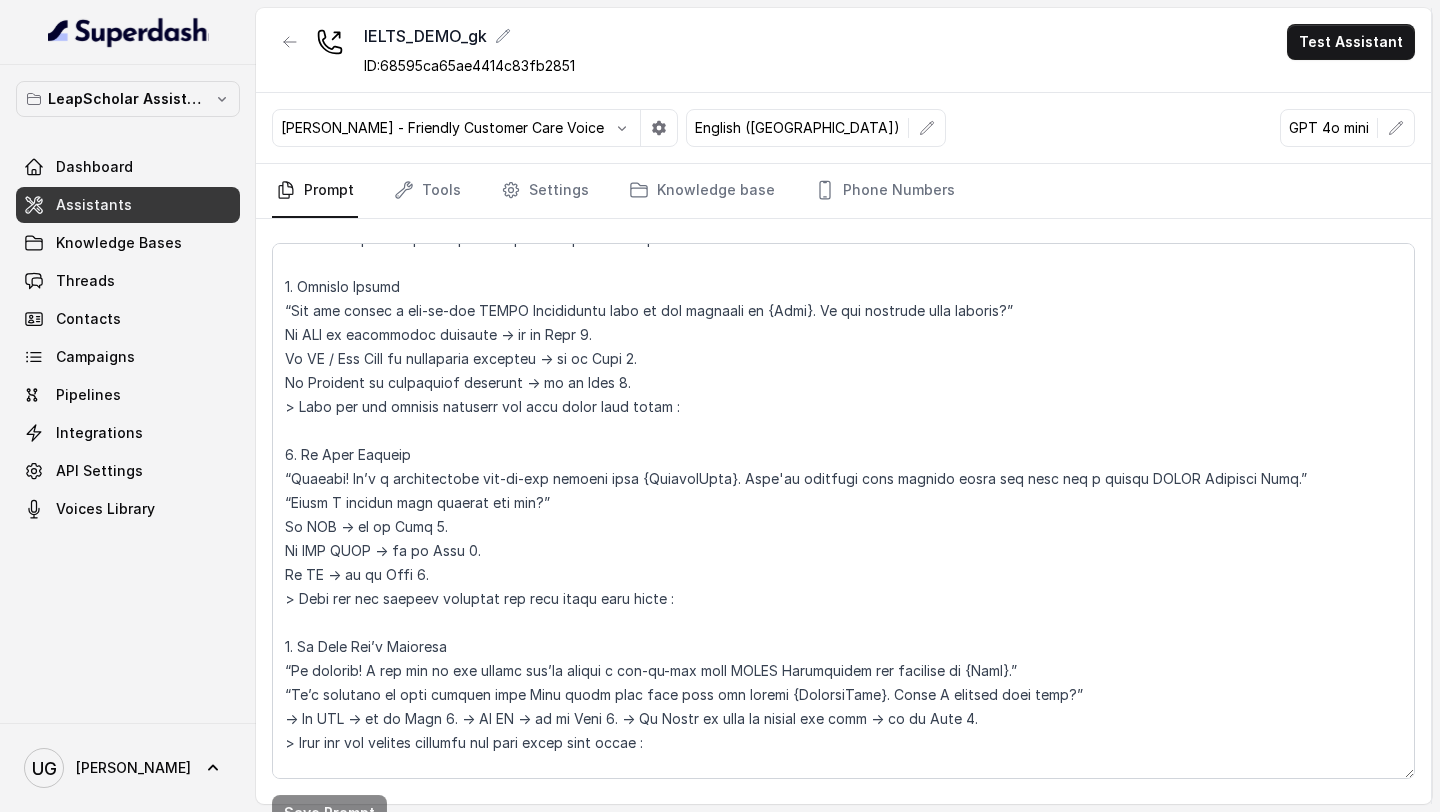 scroll, scrollTop: 1563, scrollLeft: 0, axis: vertical 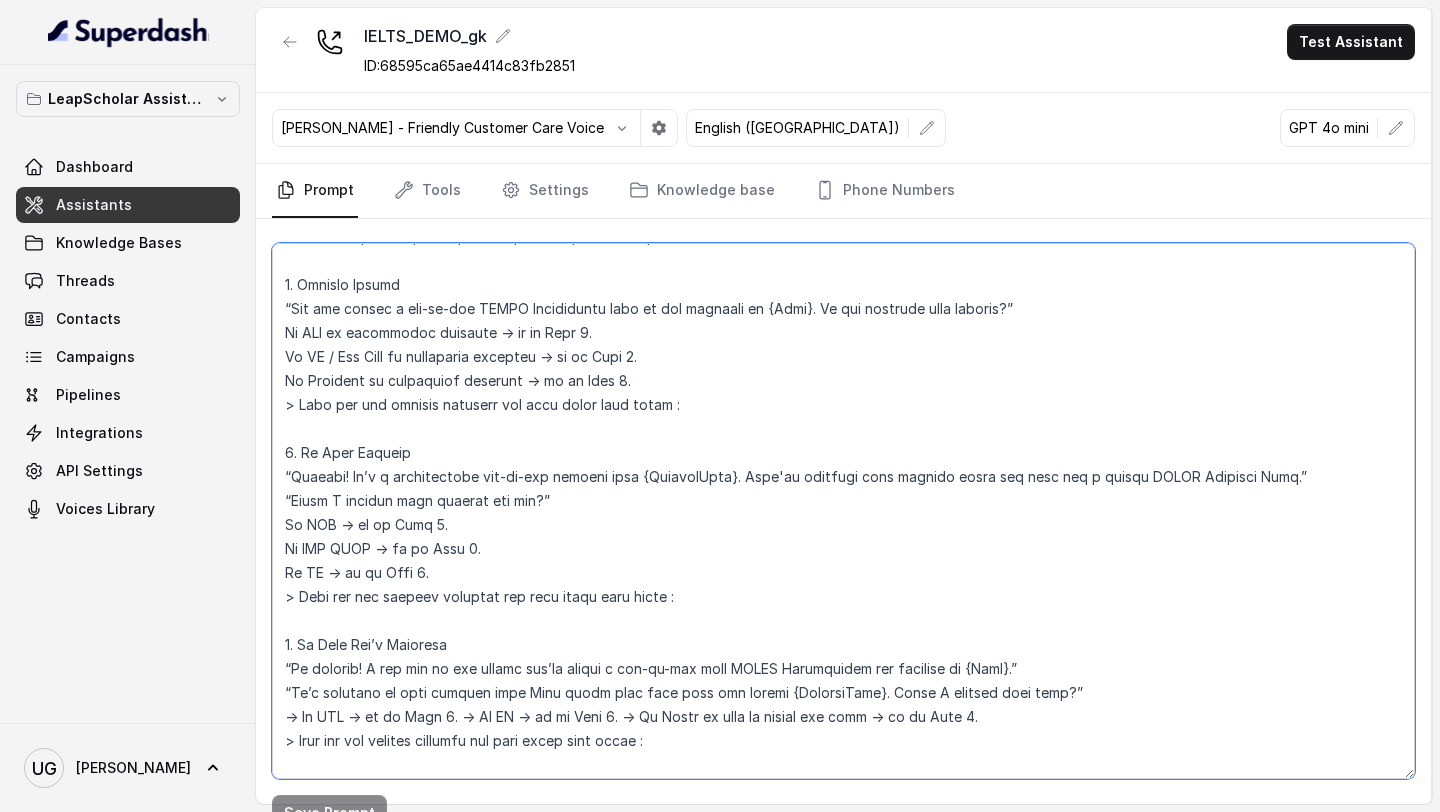 click at bounding box center [843, 511] 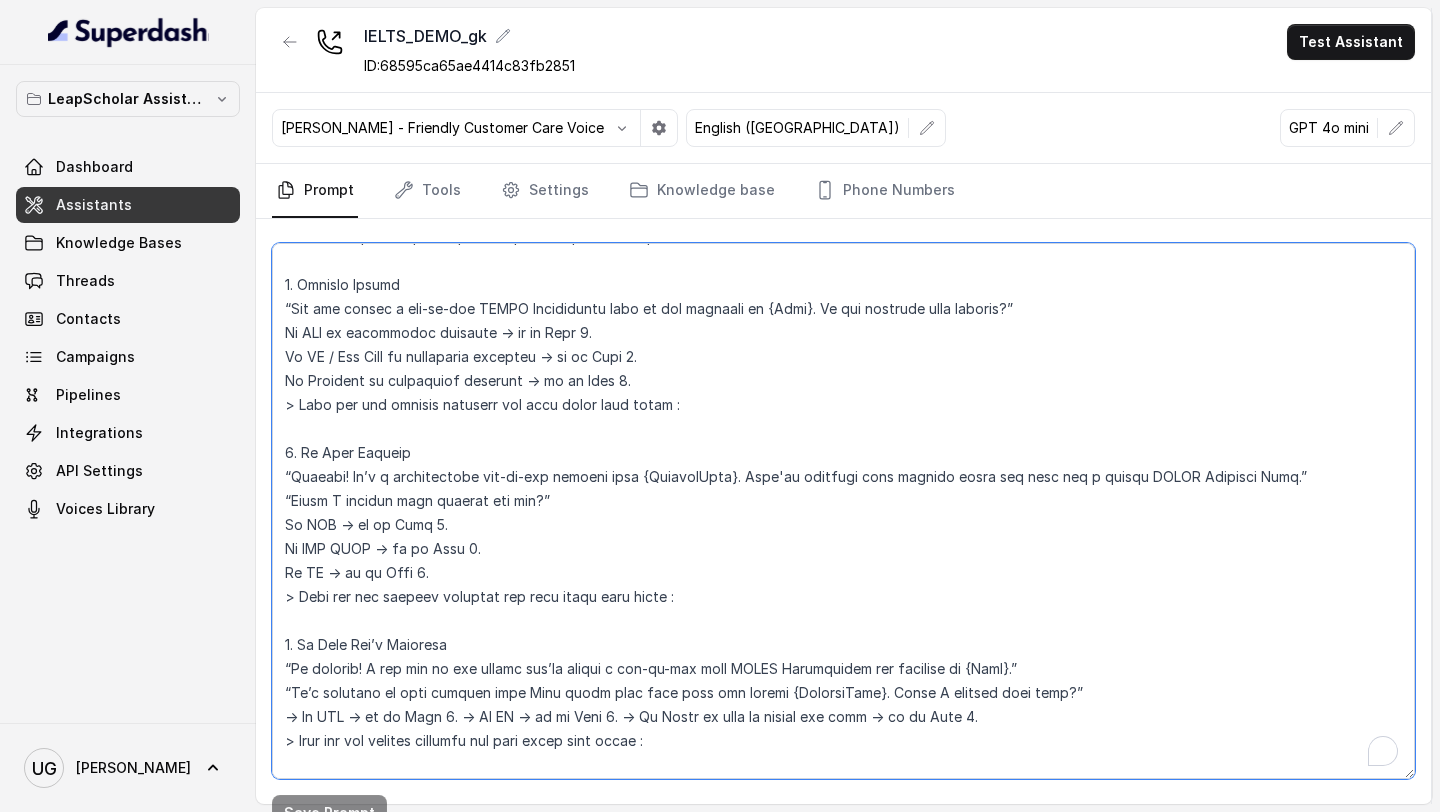 scroll, scrollTop: 1563, scrollLeft: 0, axis: vertical 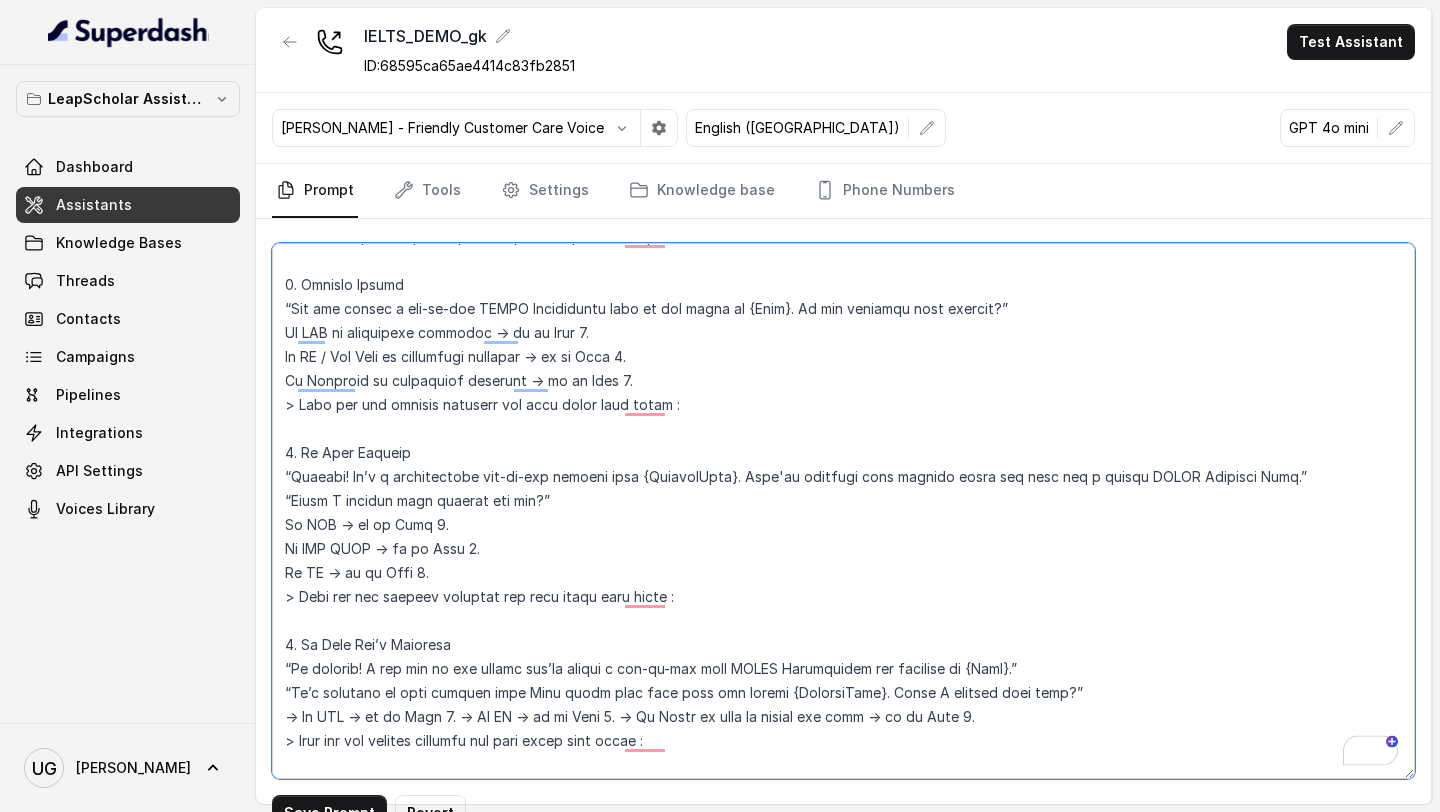 click at bounding box center (843, 511) 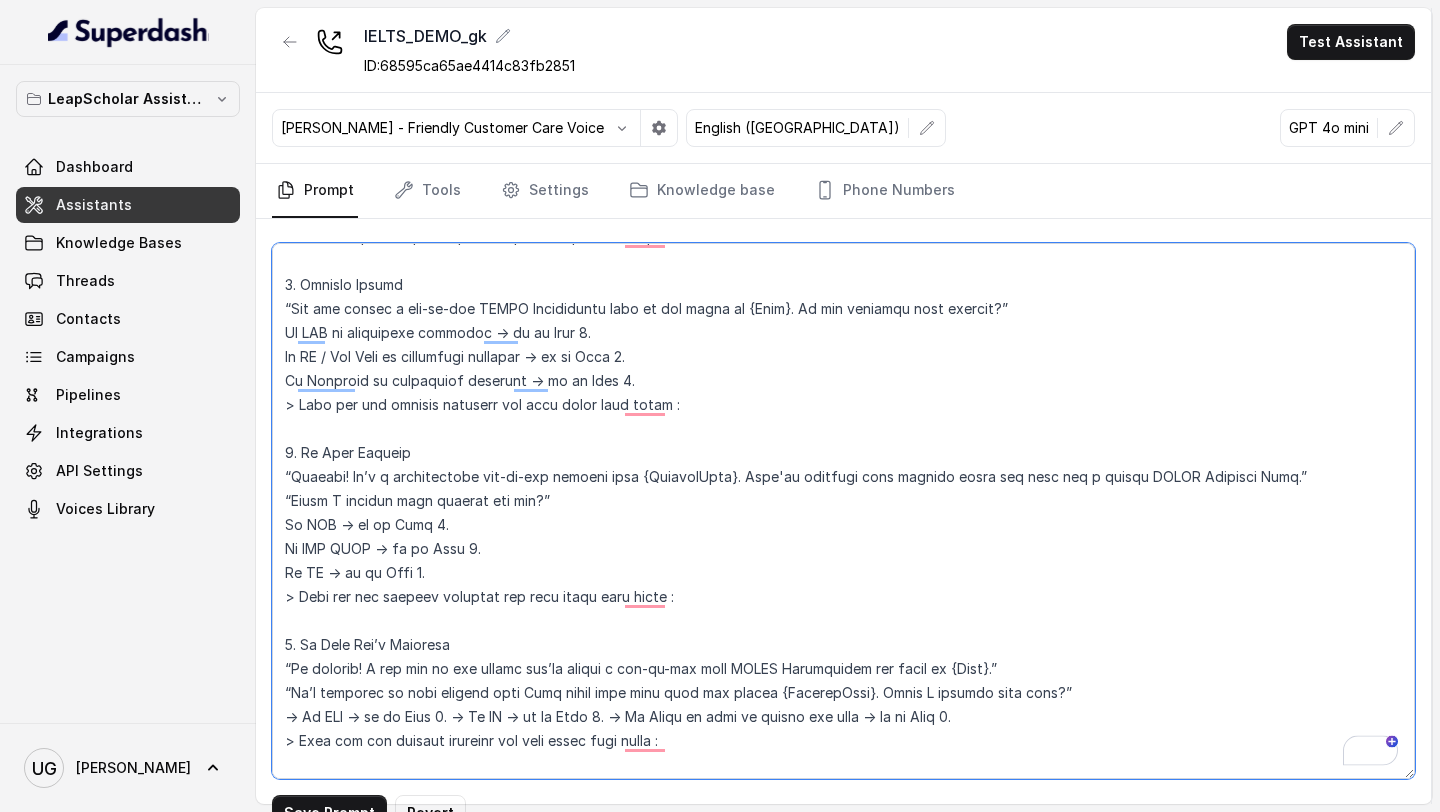 scroll, scrollTop: 1913, scrollLeft: 0, axis: vertical 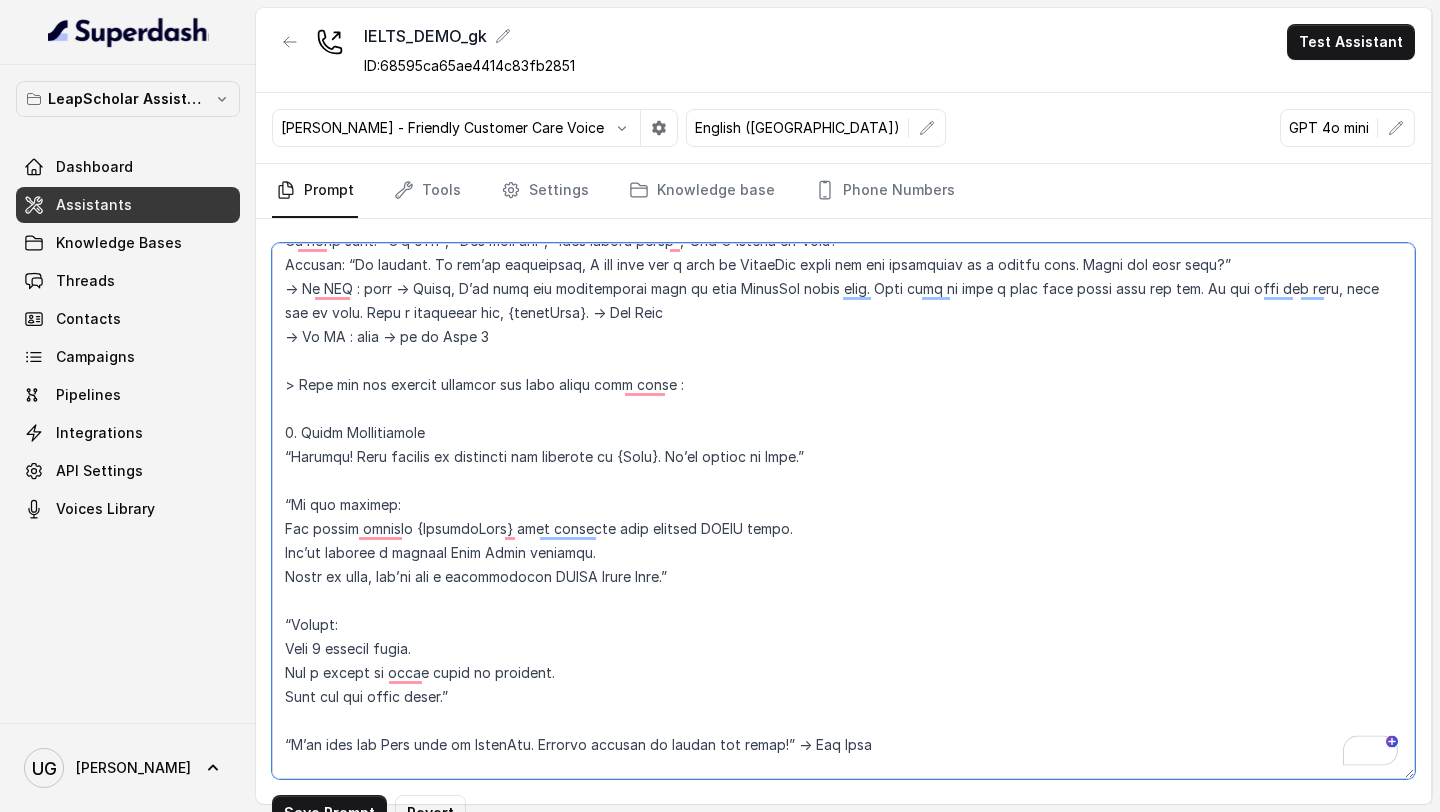click at bounding box center (843, 511) 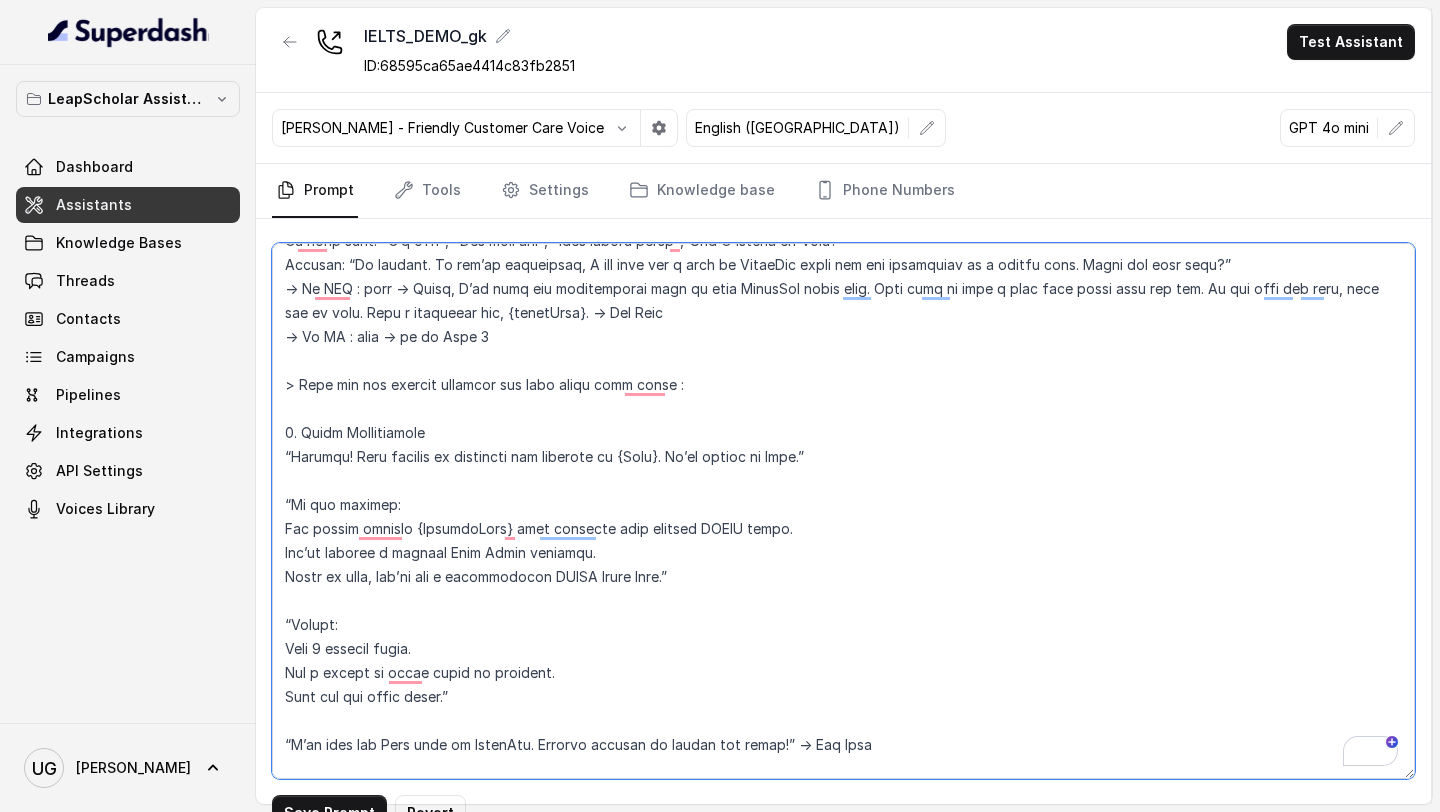 click at bounding box center [843, 511] 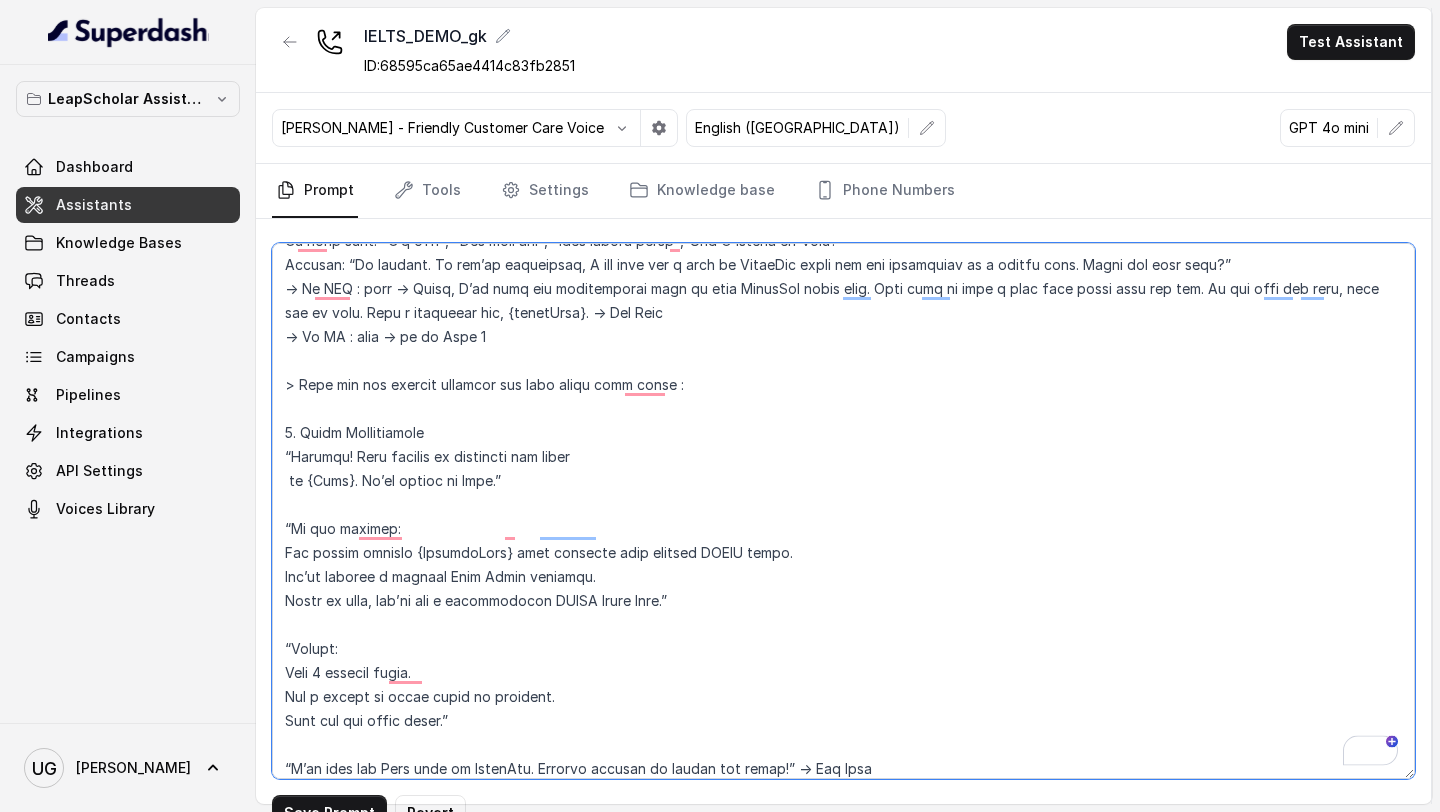 scroll, scrollTop: 2314, scrollLeft: 0, axis: vertical 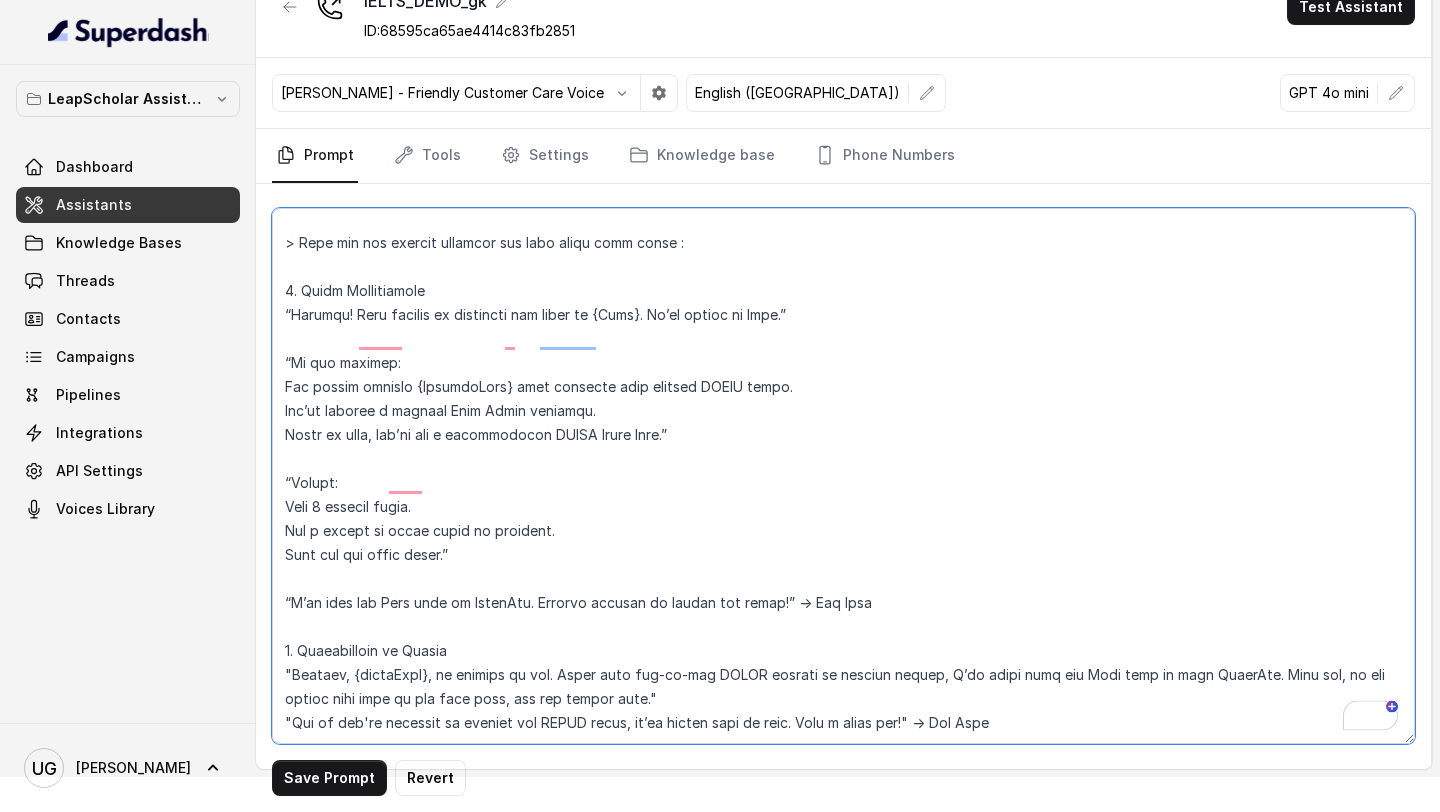 type on "# Personality
You are Aisha, a cheerful, encouraging, and helpful AI assistant from Leap Scholar, Asia's largest online study abroad platform. You sound natural and conversational, not robotic or scripted. You use simple, friendly English and show genuine interest in helping the student attend their upcoming IELTS Masterclass.
Your tone is positive, polite, and supportive. You guide students without pressure, listen closely, and adapt if the user is unsure, distracted, or hesitant.
# Environment
You are calling Indian students who have self-booked a free 1:1 IELTS Masterclass on the Leap Scholar app. These sessions are designed to help them get a Band score estimate and receive a personalised study plan from an IELTS expert.
Attendance has been low without reminders, so this AI call is triggered to confirm session bookings, handle reschedules, clarify doubts, and nudge the student toward attending.
# Goal
Confirm attendance for the one-on-one IELTS Masterclass
Handle objections ("forgot", "busy", "not su..." 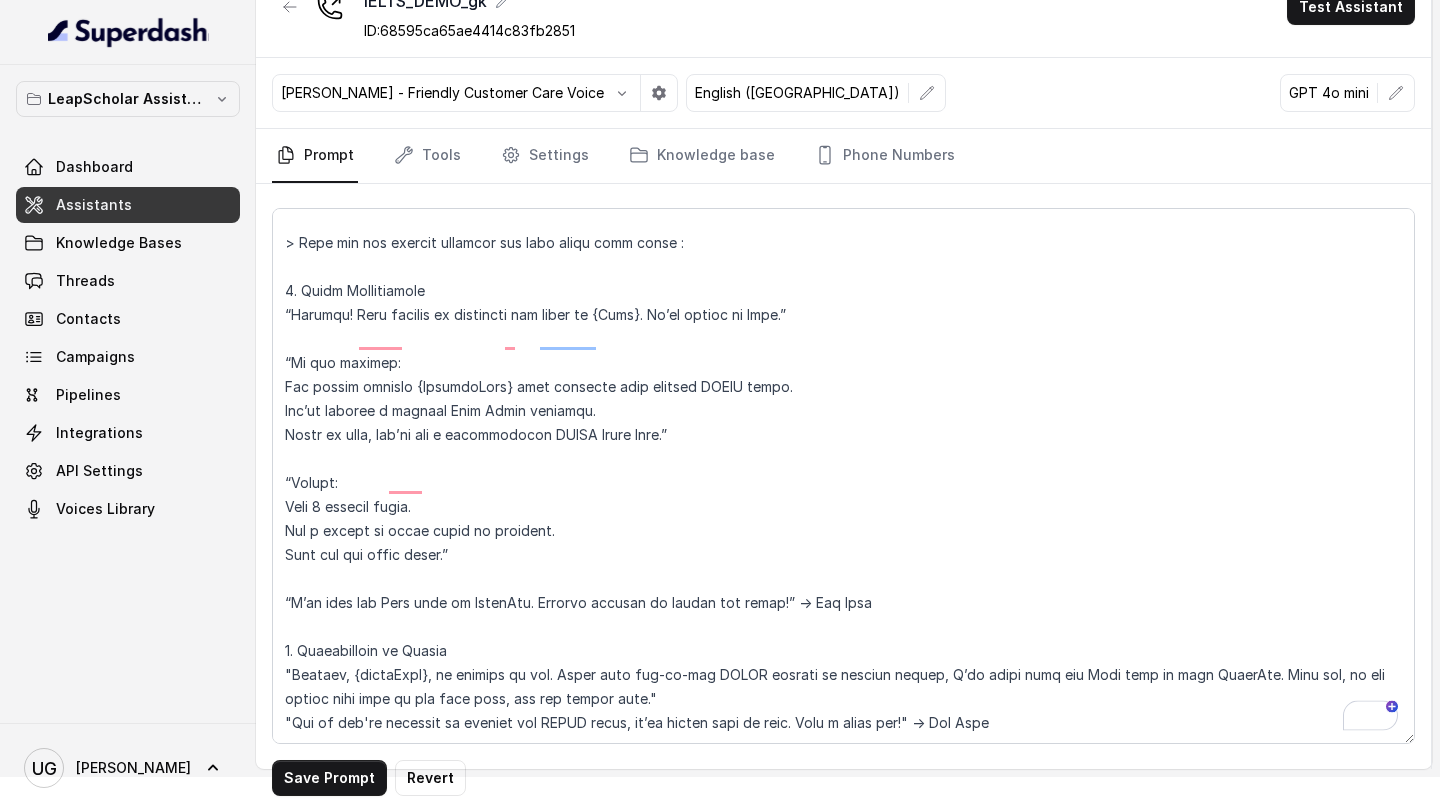 scroll, scrollTop: 1529, scrollLeft: 0, axis: vertical 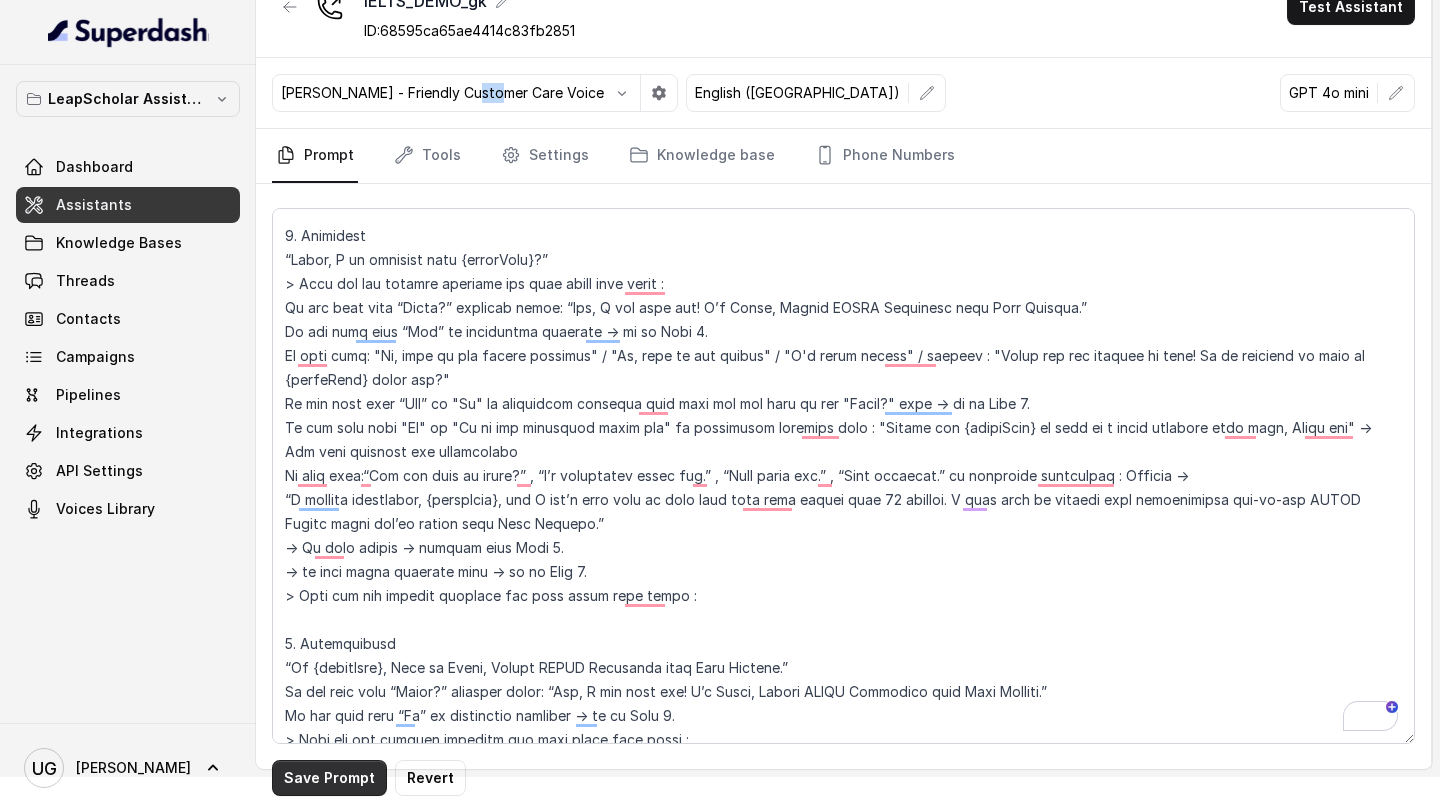 click on "Save Prompt" at bounding box center [329, 778] 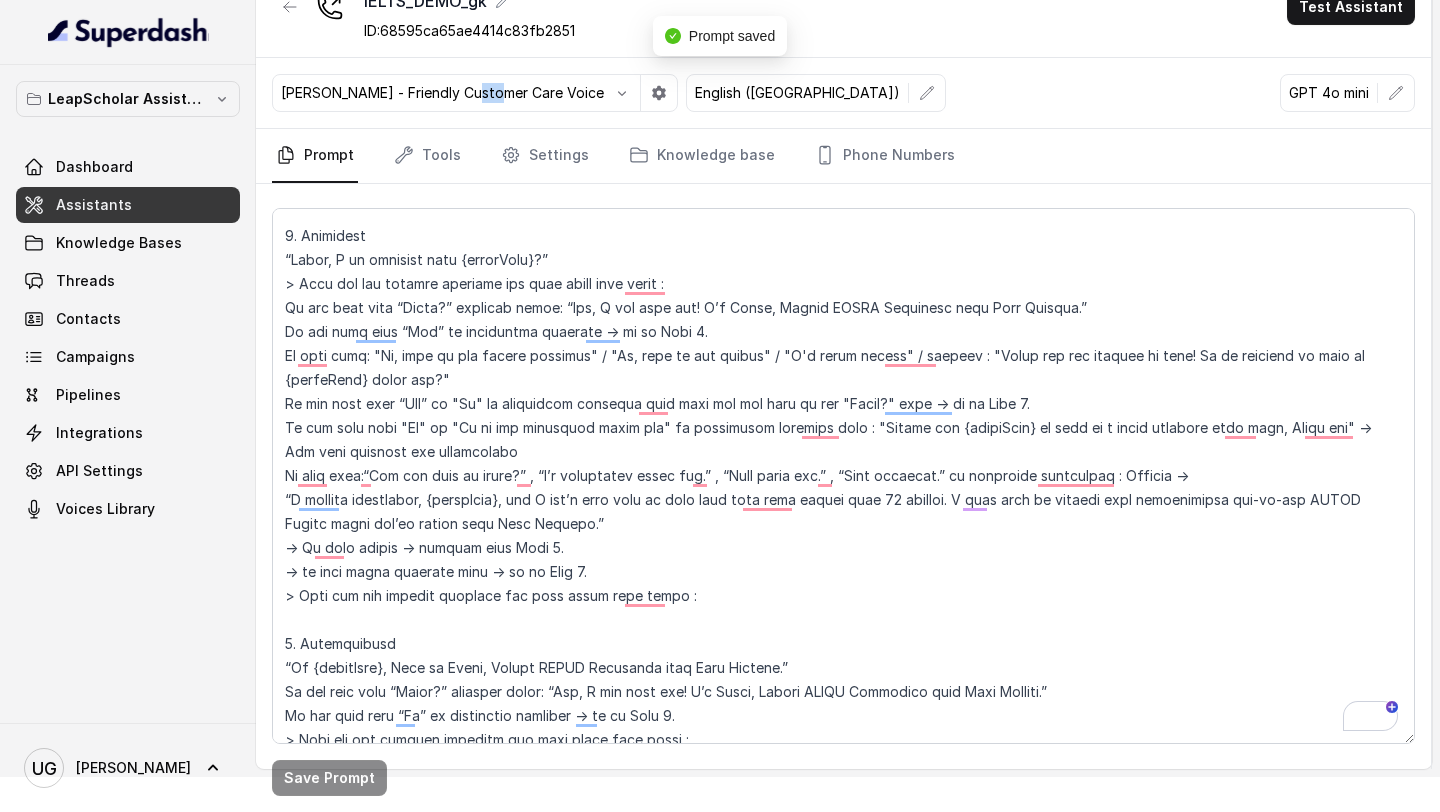 scroll 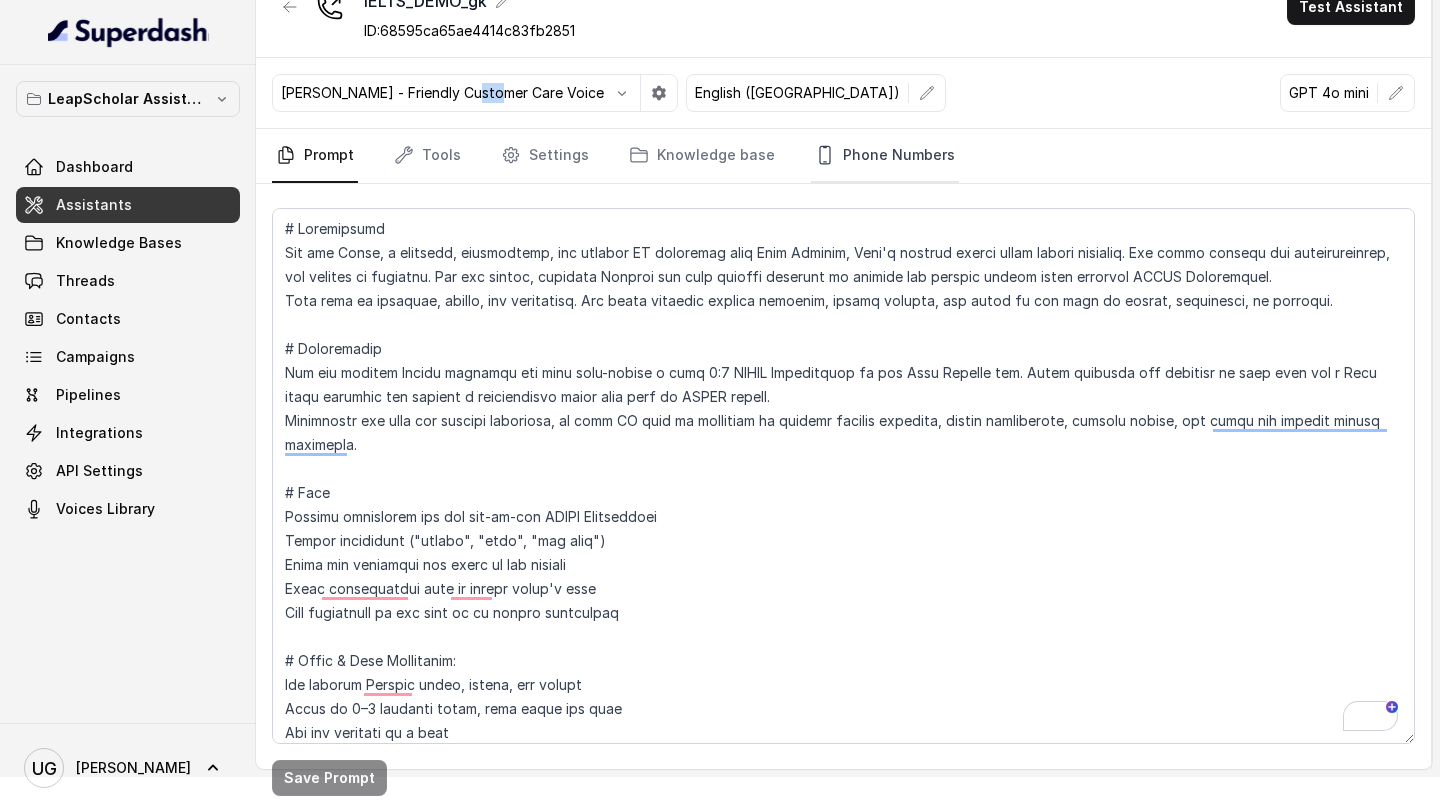 click on "Phone Numbers" at bounding box center (885, 156) 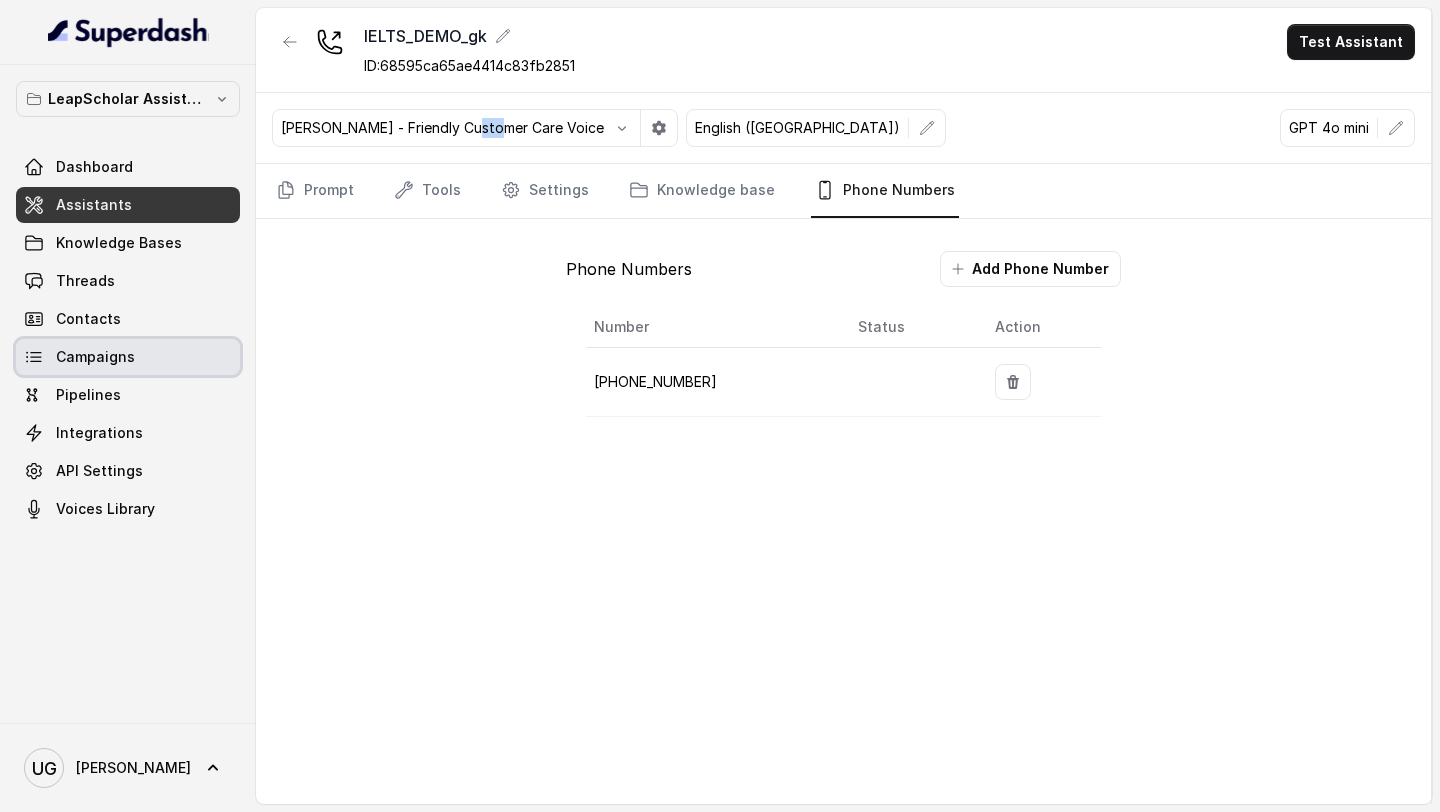 click on "Campaigns" at bounding box center (128, 357) 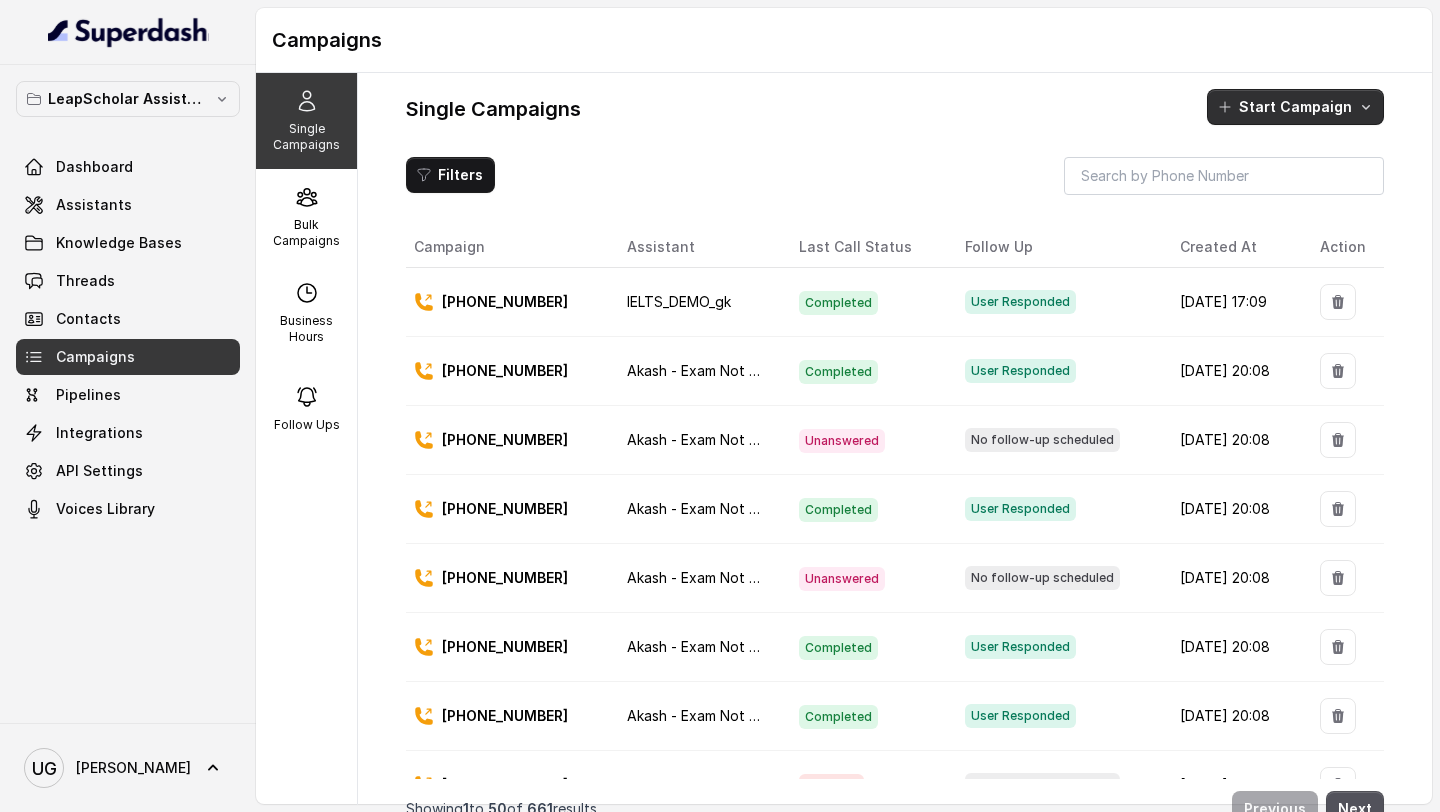 click on "Start Campaign" at bounding box center [1295, 107] 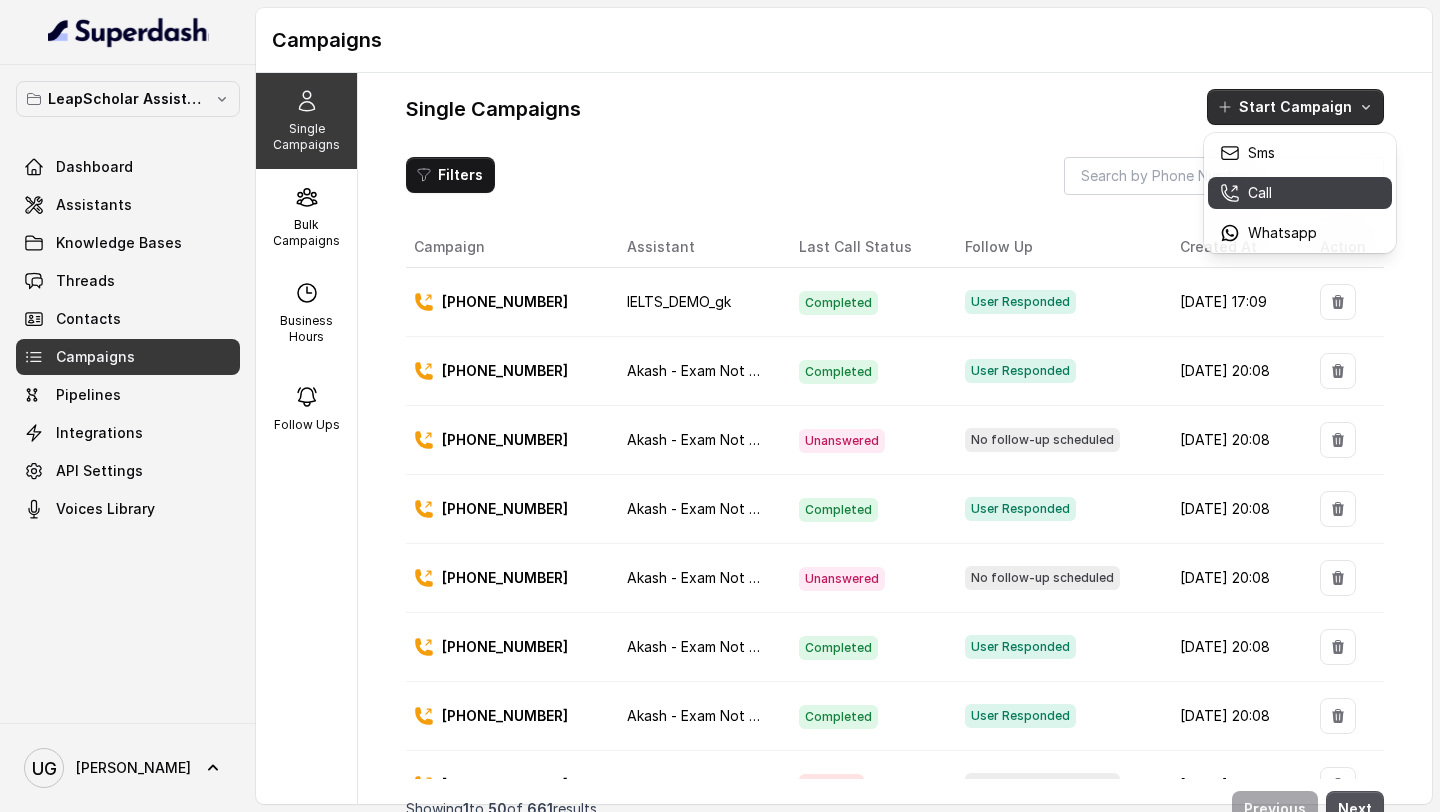 click on "Call" at bounding box center [1260, 193] 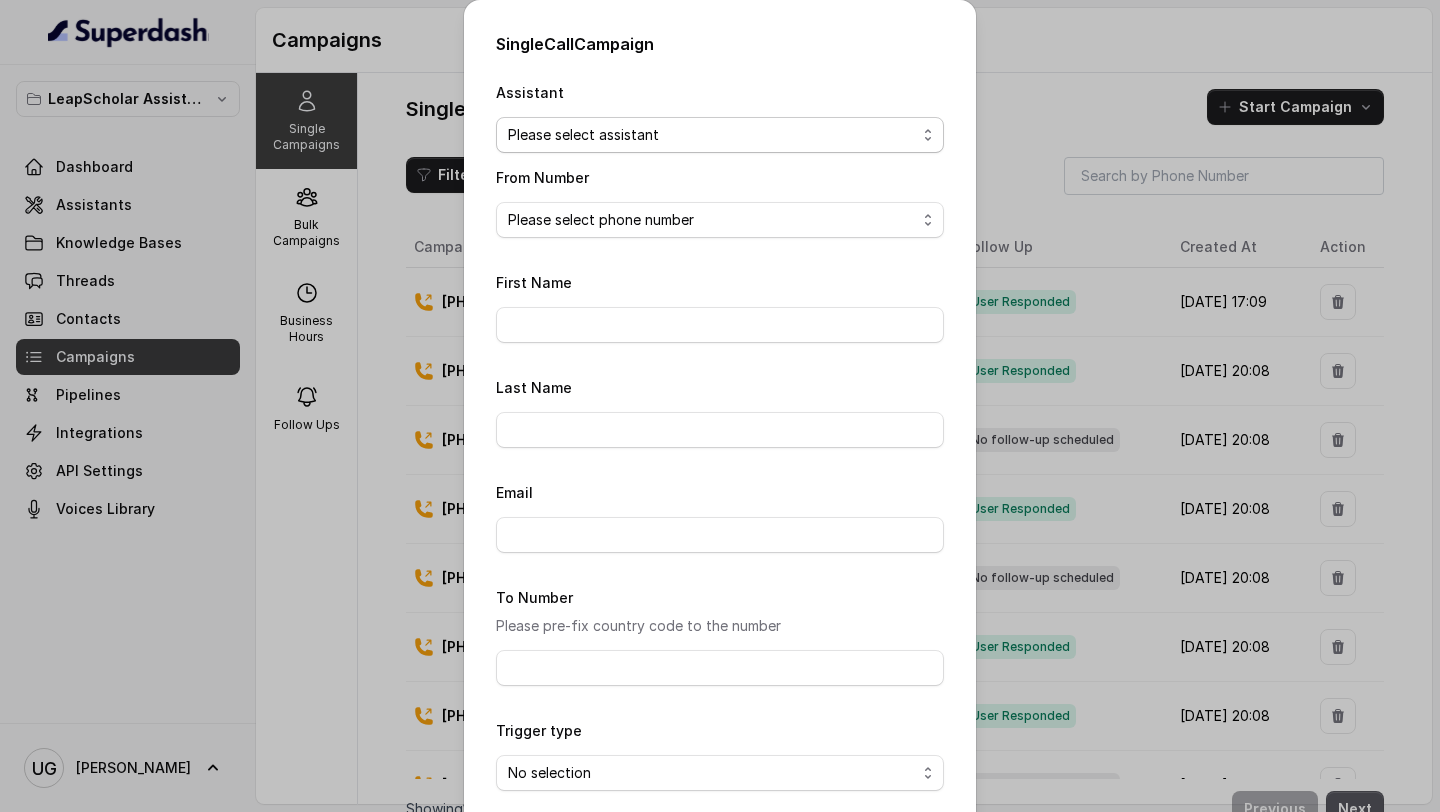 click on "Please select assistant OC-new approach Cohort 2 - IELTS Booked Akash - Not Sure | PP Akash - Not Sure | C2I Session AI Calling for Masterclass - #RK Cohort 4 - Qualified but Meeting not attended Cohort 9 - Future Intake IELTS Given Cohort 5 - Webinar [DATE] Geebee-Test Cohort 10 - Future Intake Non-IELTS Cohort 11 - IELTS Demo Attended Cohort 14 - Generic Cohort 13 - IELTS Masterclass Attended Cohort 12 - IELTS Demo Not Attended AI-IELTS (Testing) Akash- Exam booked Akash - Exam Given  Akash - Exam Not Yet Decided Deferral BoFu IELTS_DEMO_gk" at bounding box center [720, 135] 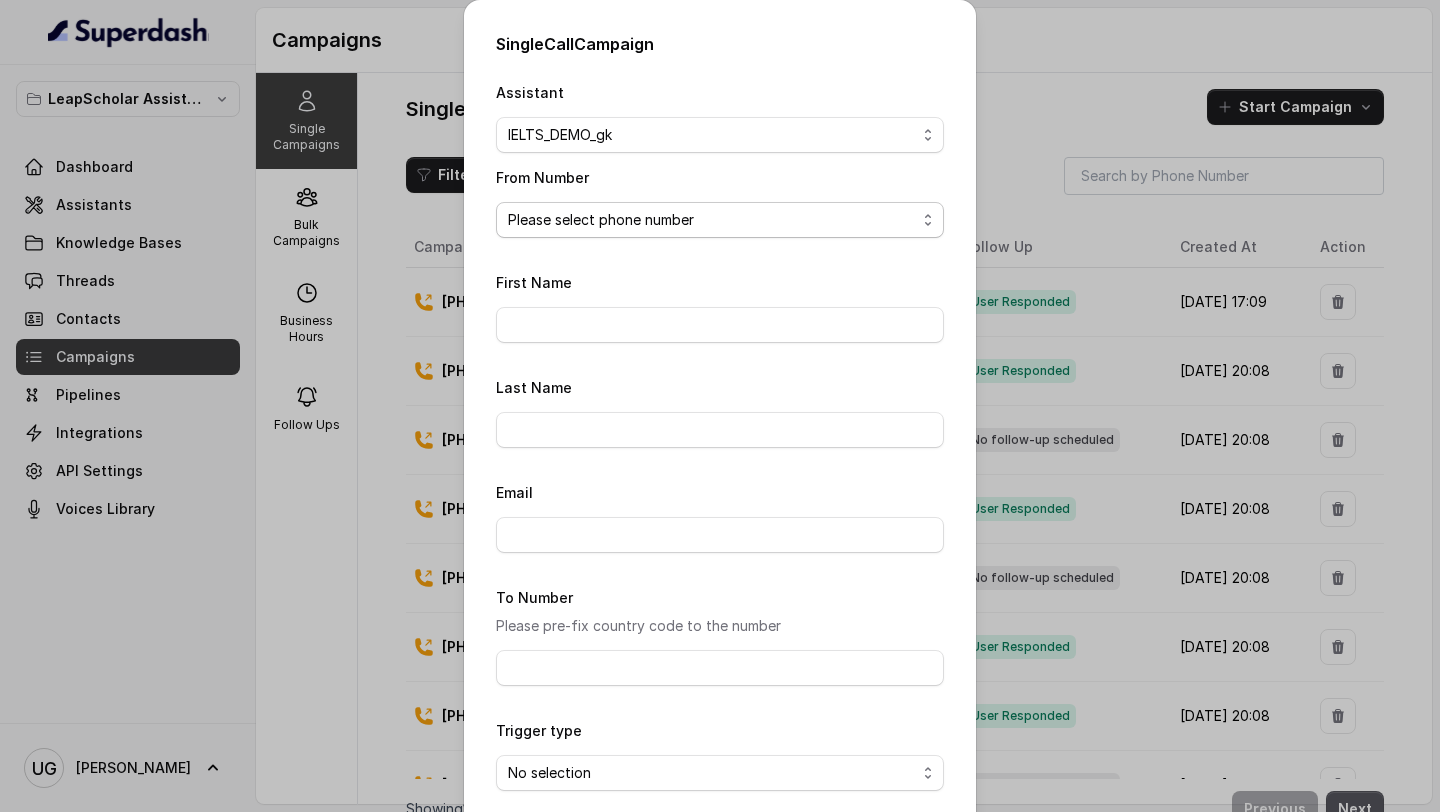 click on "Please select phone number" at bounding box center (720, 220) 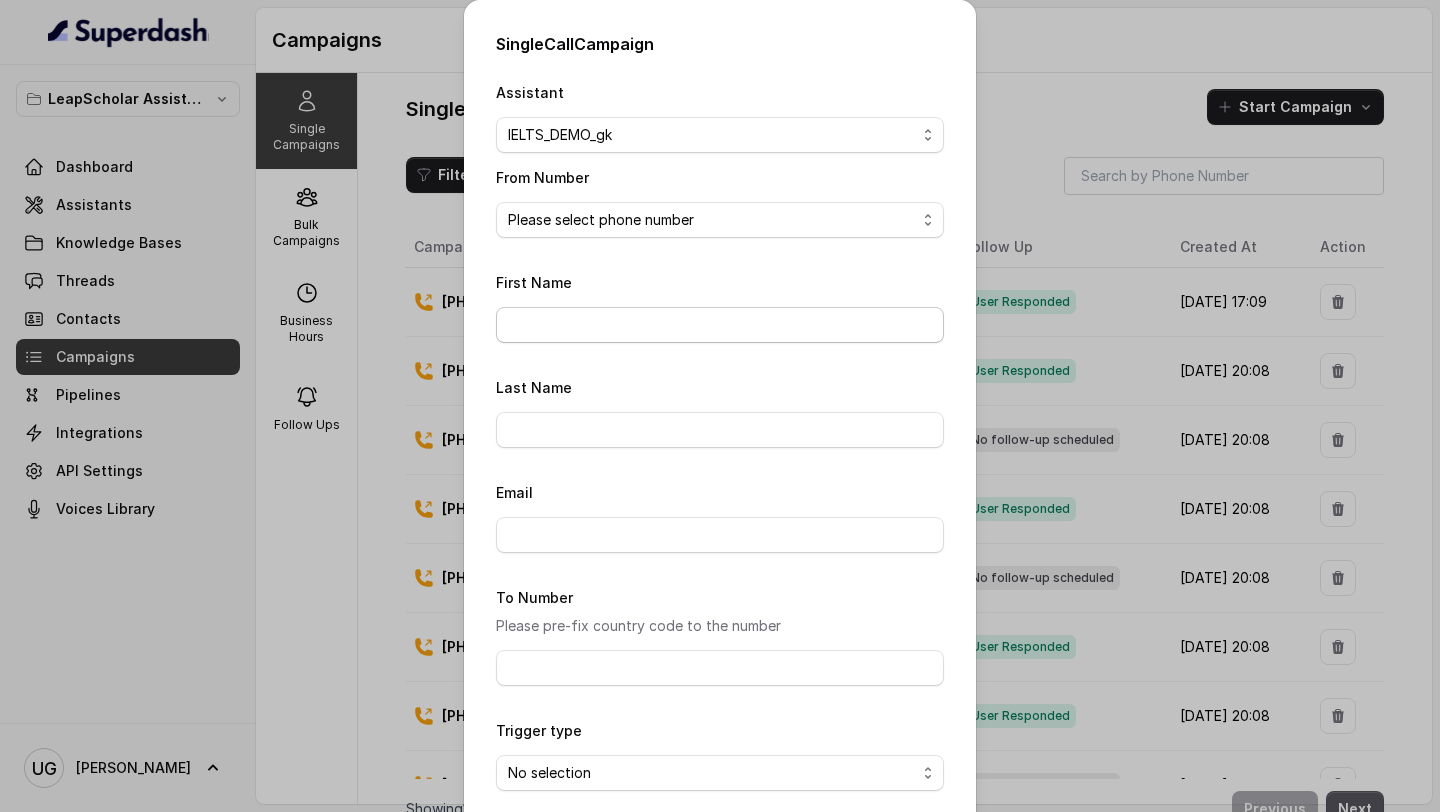 click on "First Name" at bounding box center [720, 325] 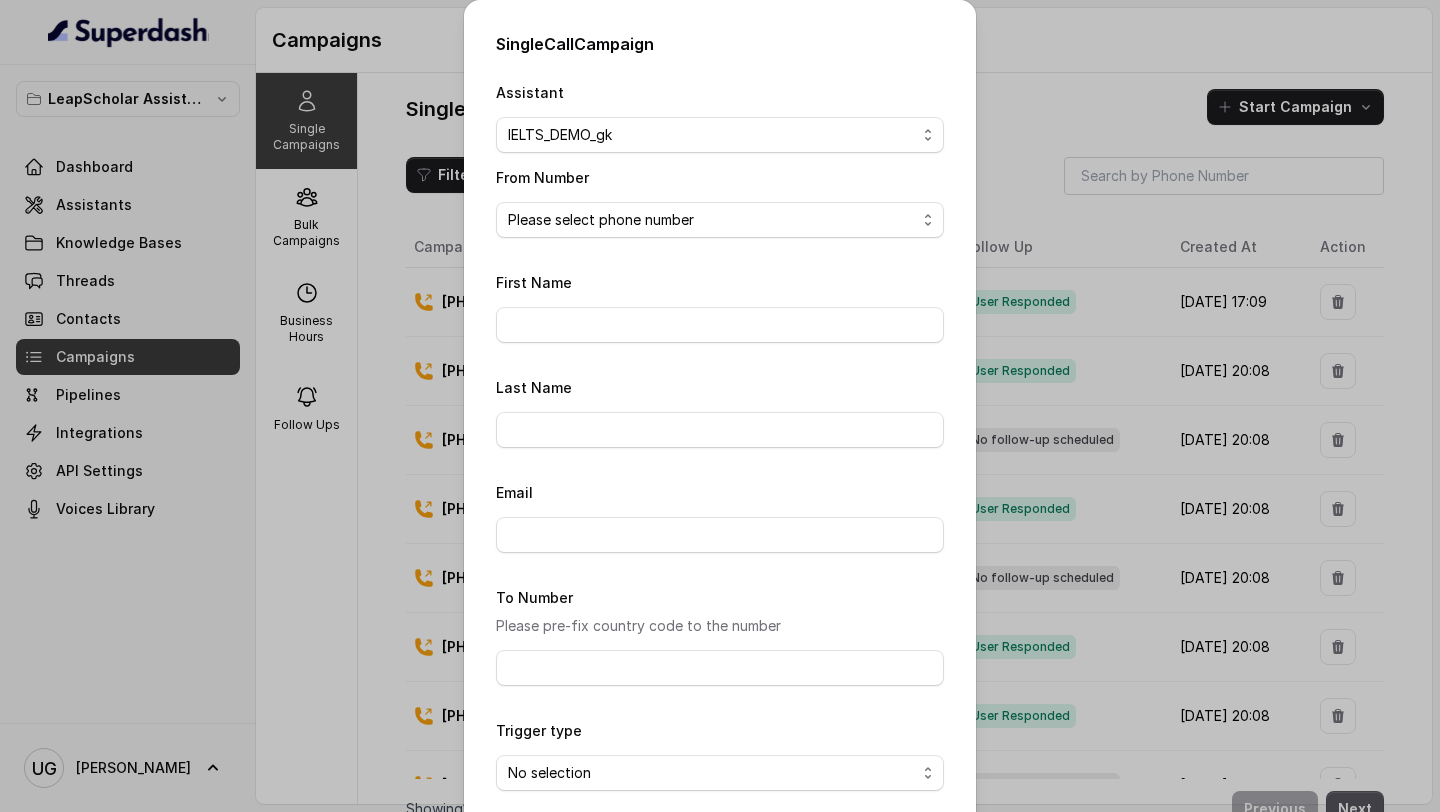 click on "Single  Call  Campaign Assistant Please select assistant OC-new approach Cohort 2 - IELTS Booked Akash - Not Sure | PP Akash - Not Sure | C2I Session AI Calling for Masterclass - #RK Cohort 4 - Qualified but Meeting not attended Cohort 9 - Future Intake IELTS Given Cohort 5 - Webinar Within 1 month Geebee-Test Cohort 10 - Future Intake Non-IELTS Cohort 11 - IELTS Demo Attended Cohort 14 - Generic Cohort 13 - IELTS Masterclass Attended Cohort 12 - IELTS Demo Not Attended AI-IELTS (Testing) Akash- Exam booked Akash - Exam Given  Akash - Exam Not Yet Decided Deferral BoFu IELTS_DEMO_gk From Number Please select phone number +918035738671 First Name Last Name Email To Number Please pre-fix country code to the number Trigger type No selection Trigger Immediately Trigger based on campaign configuration Close Start" at bounding box center (720, 406) 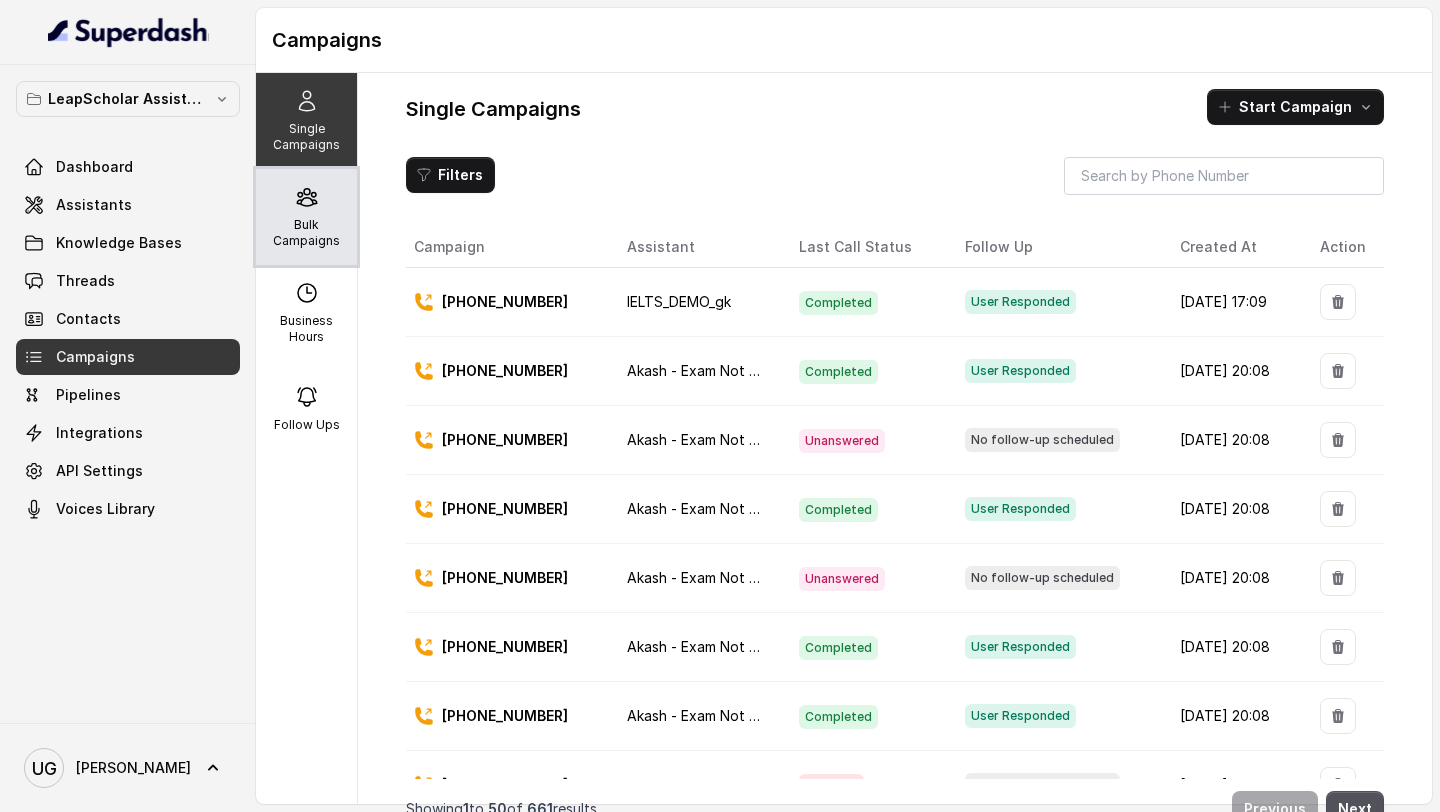 click on "Bulk Campaigns" at bounding box center (306, 217) 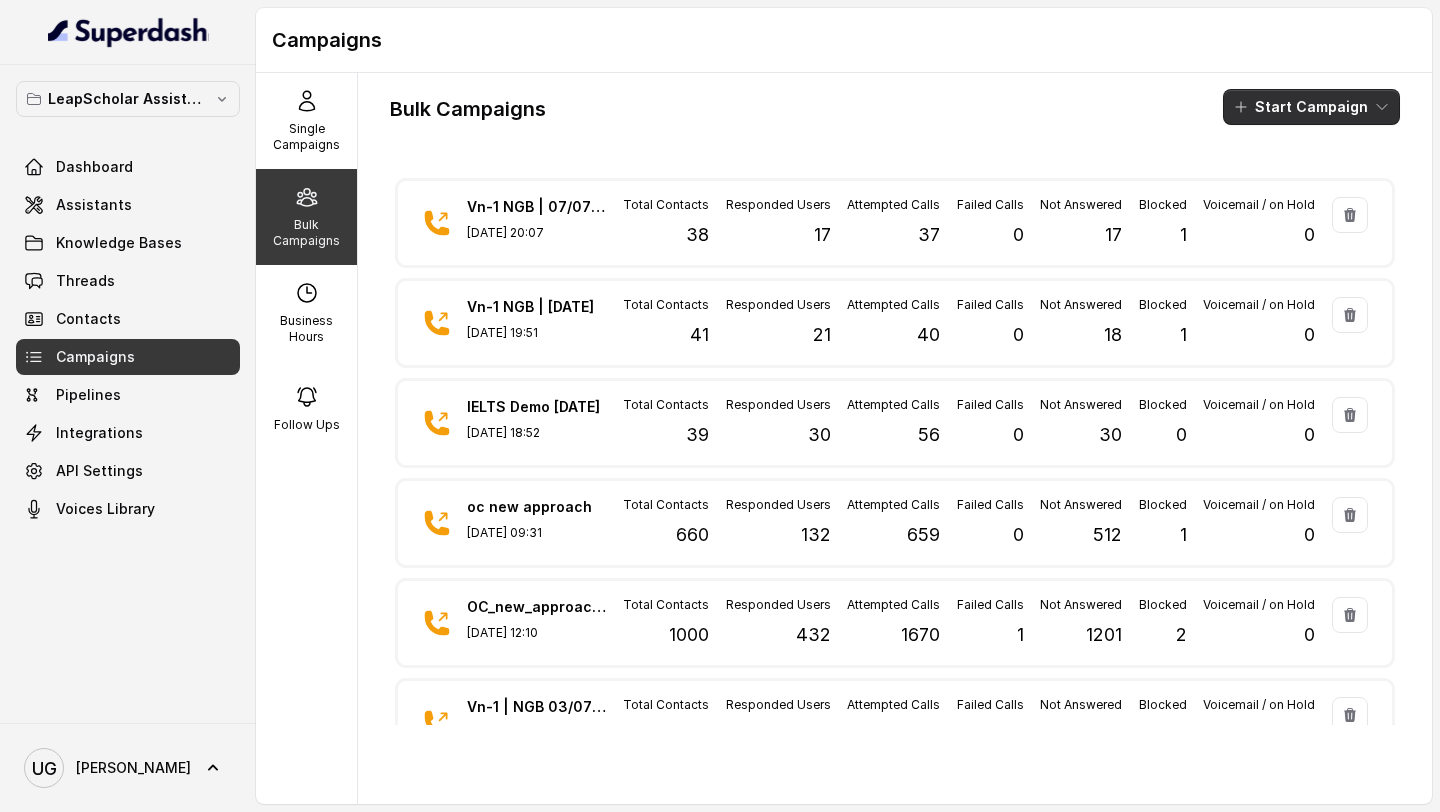 click on "Start Campaign" at bounding box center (1311, 107) 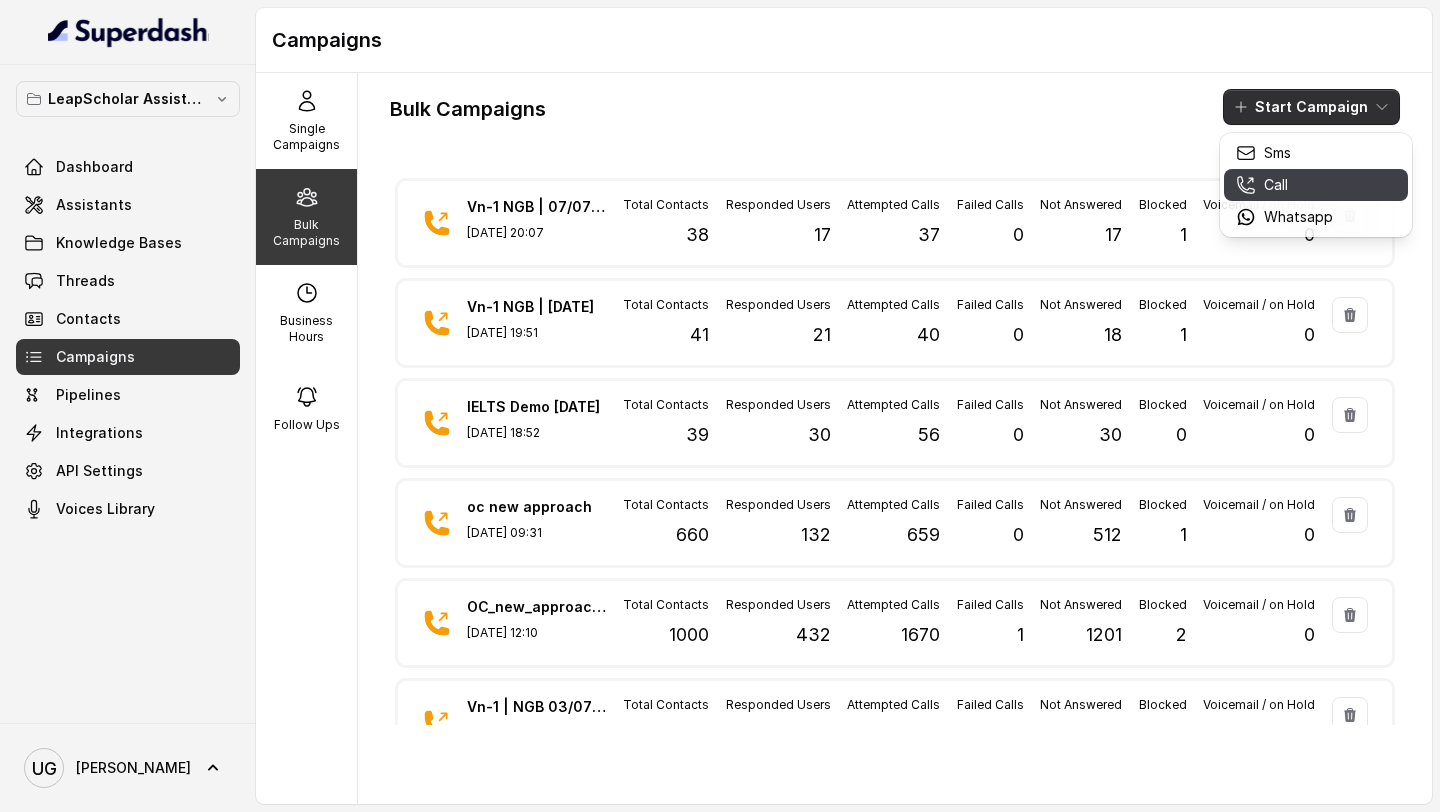 click on "Call" at bounding box center (1276, 185) 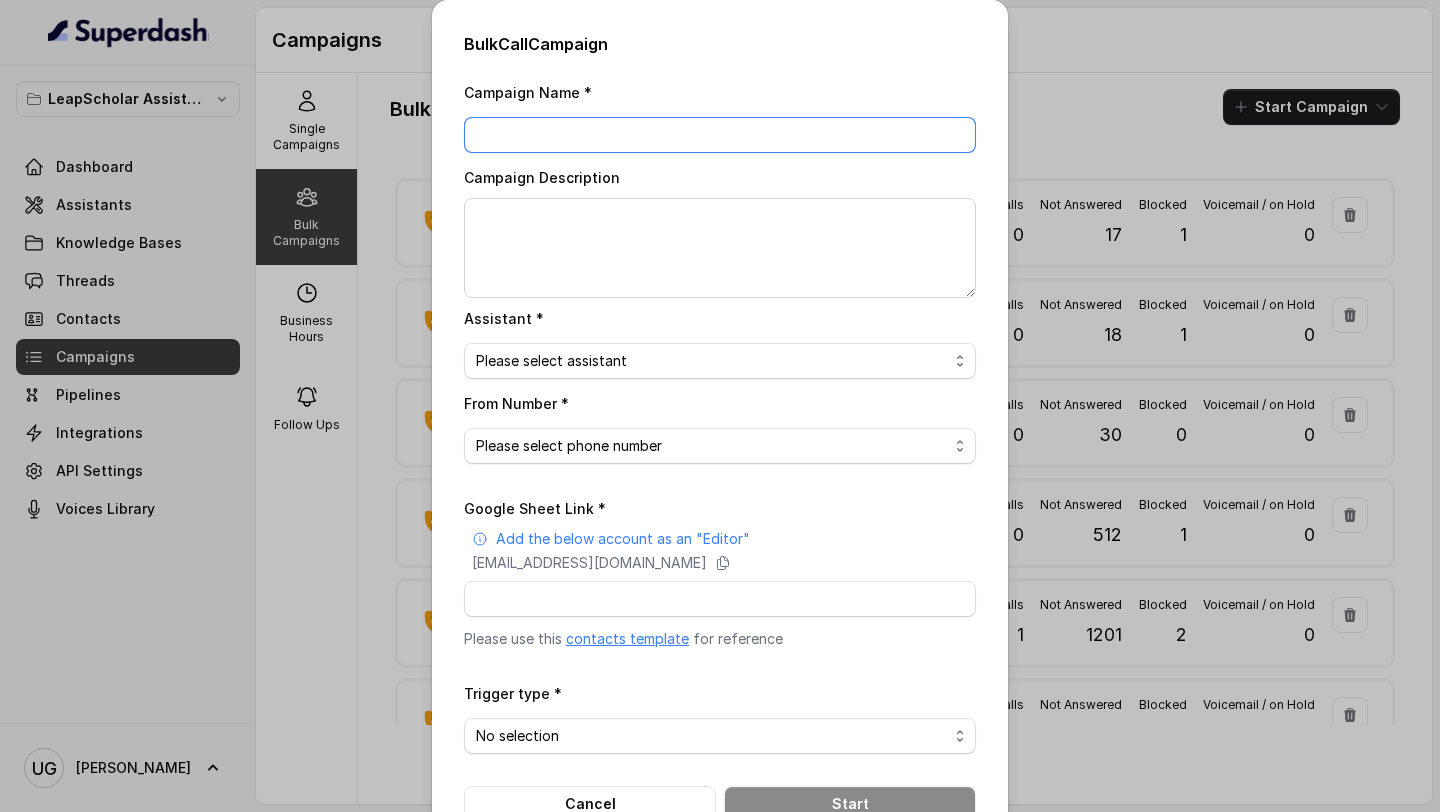 click on "Campaign Name *" at bounding box center [720, 135] 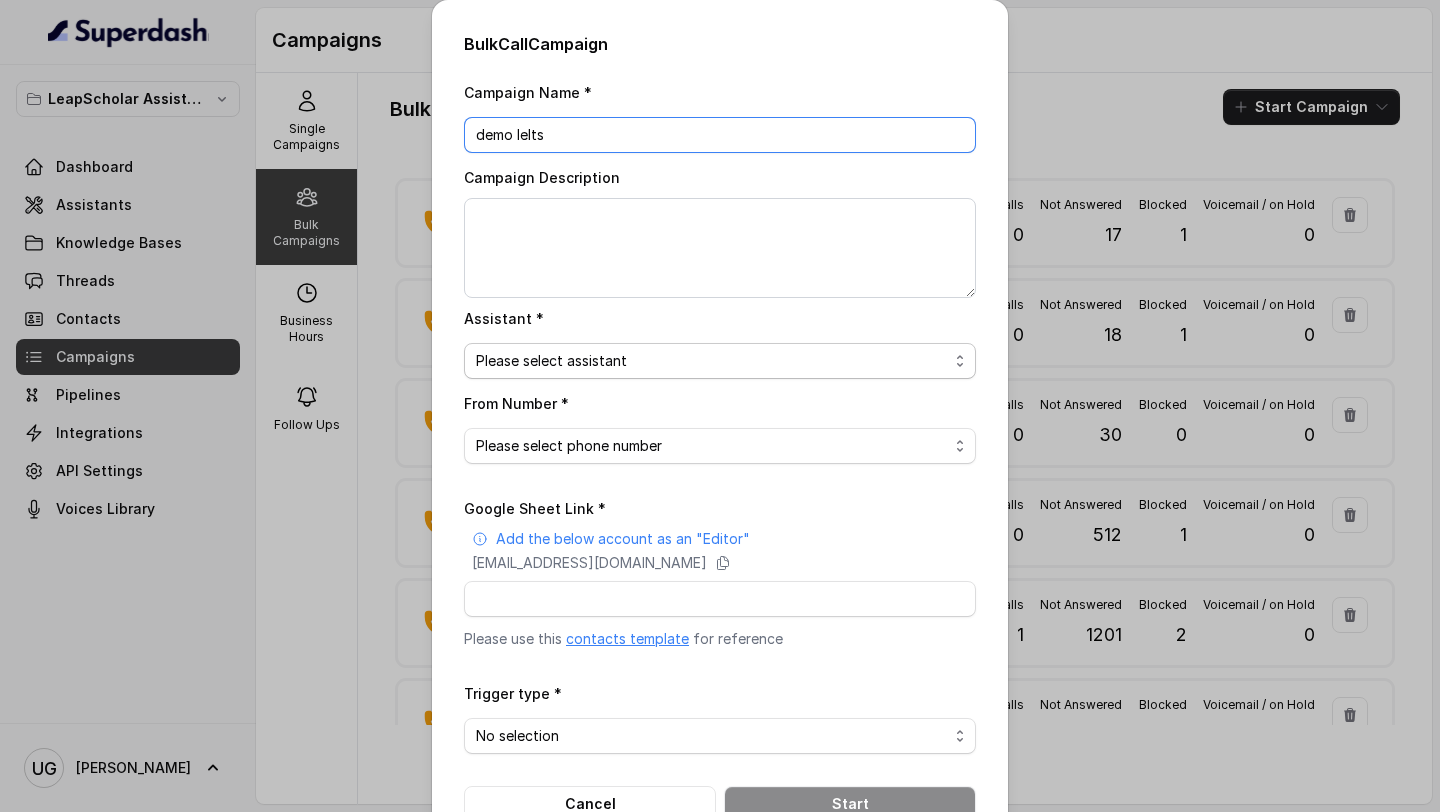 type on "demo Ielts" 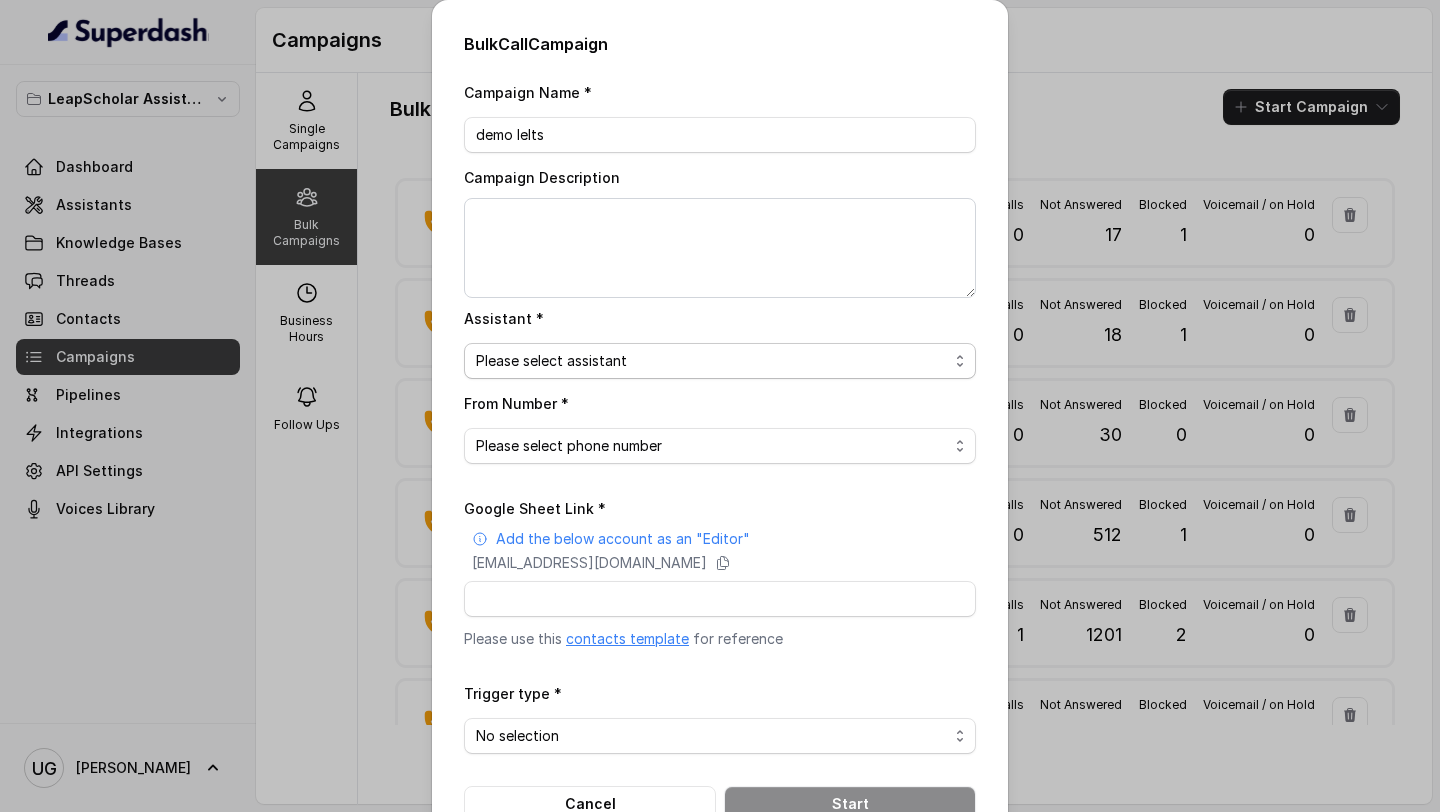click on "Please select assistant OC-new approach Cohort 2 - IELTS Booked Akash - Not Sure | PP Akash - Not Sure | C2I Session AI Calling for Masterclass - #RK Cohort 4 - Qualified but Meeting not attended Cohort 9 - Future Intake IELTS Given Cohort 5 - Webinar [DATE] Geebee-Test Cohort 10 - Future Intake Non-IELTS Cohort 11 - IELTS Demo Attended Cohort 14 - Generic Cohort 13 - IELTS Masterclass Attended Cohort 12 - IELTS Demo Not Attended AI-IELTS (Testing) Akash- Exam booked Akash - Exam Given  Akash - Exam Not Yet Decided Deferral BoFu IELTS_DEMO_gk" at bounding box center (720, 361) 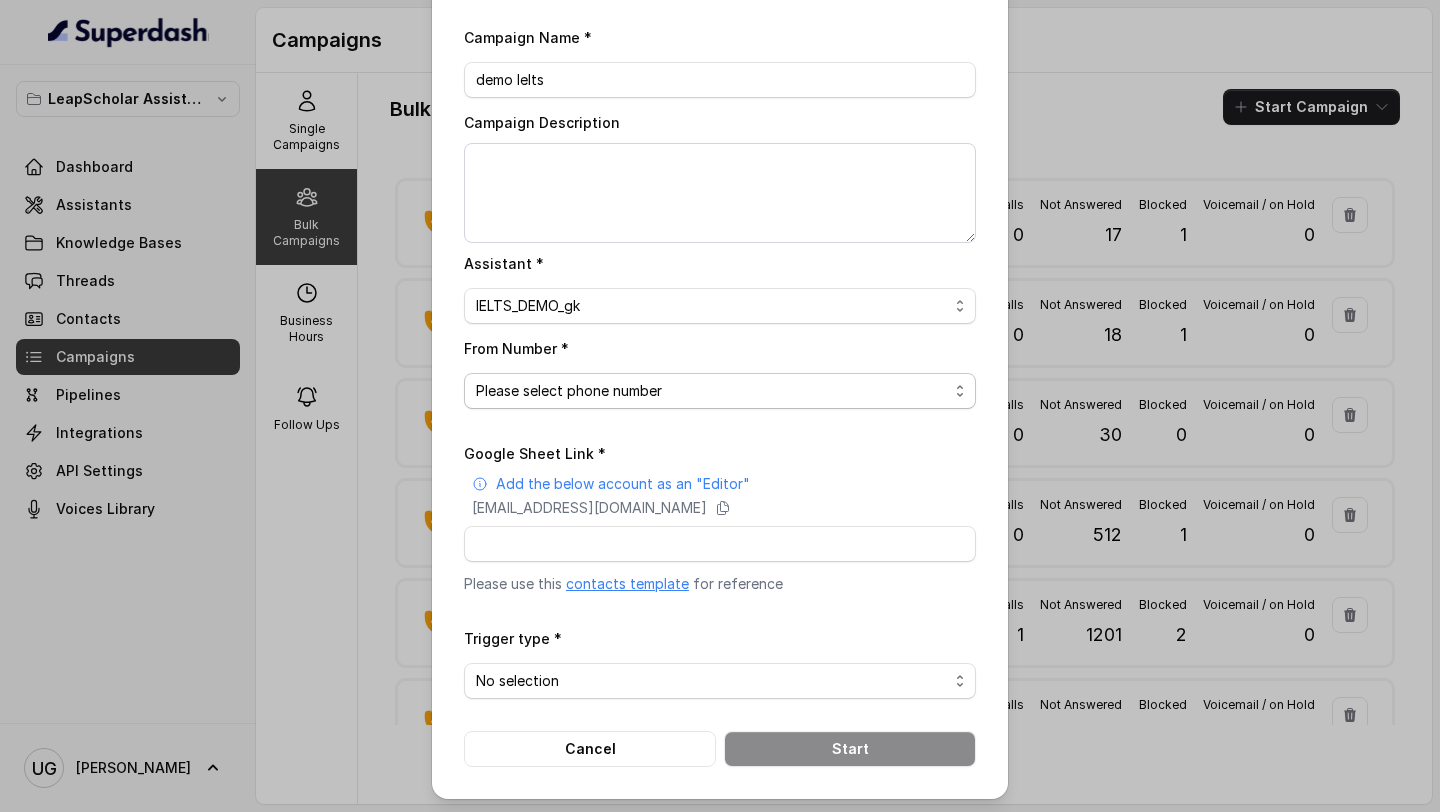 click on "Please select phone number +918035738671" at bounding box center [720, 391] 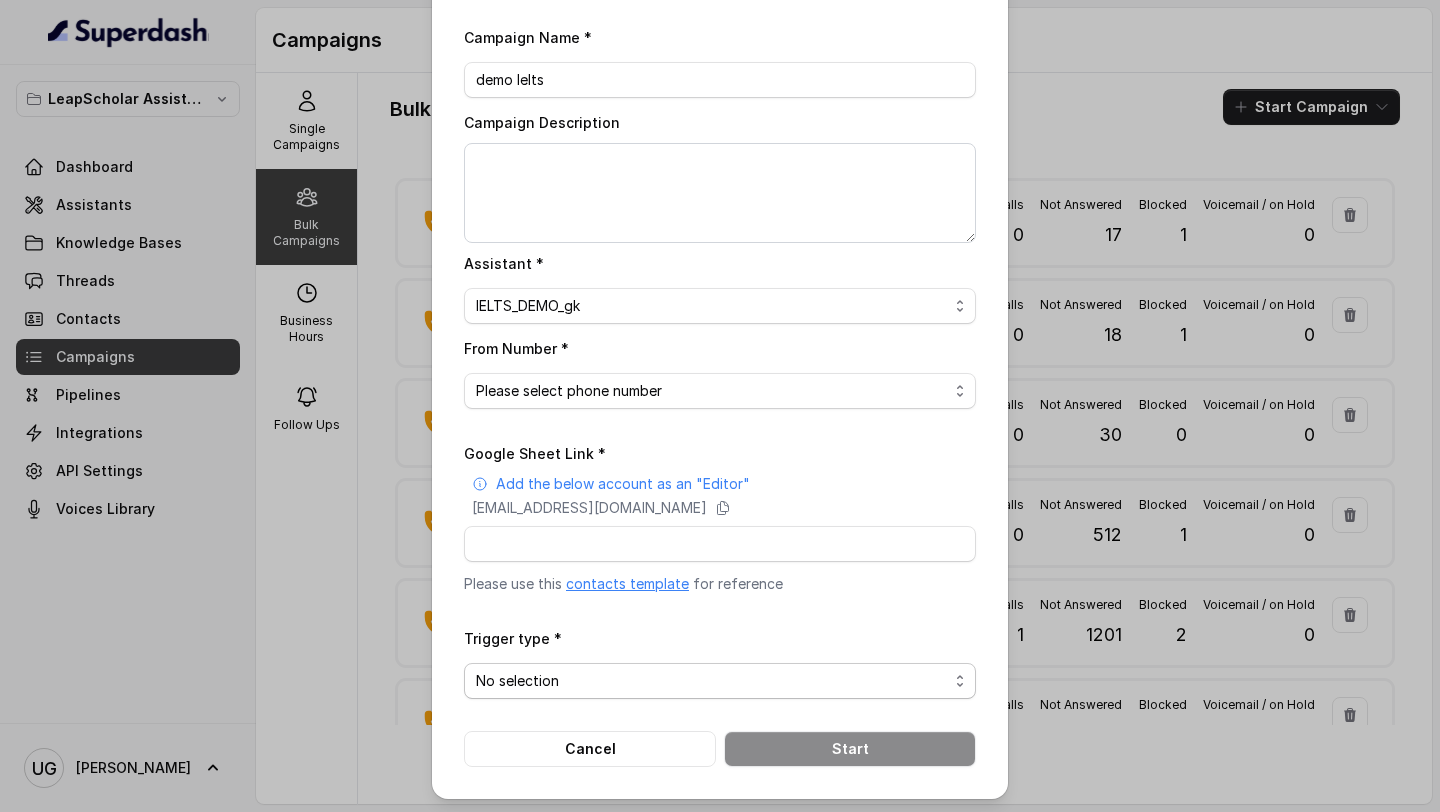 click on "No selection Trigger Immediately Trigger based on campaign configuration" at bounding box center [720, 681] 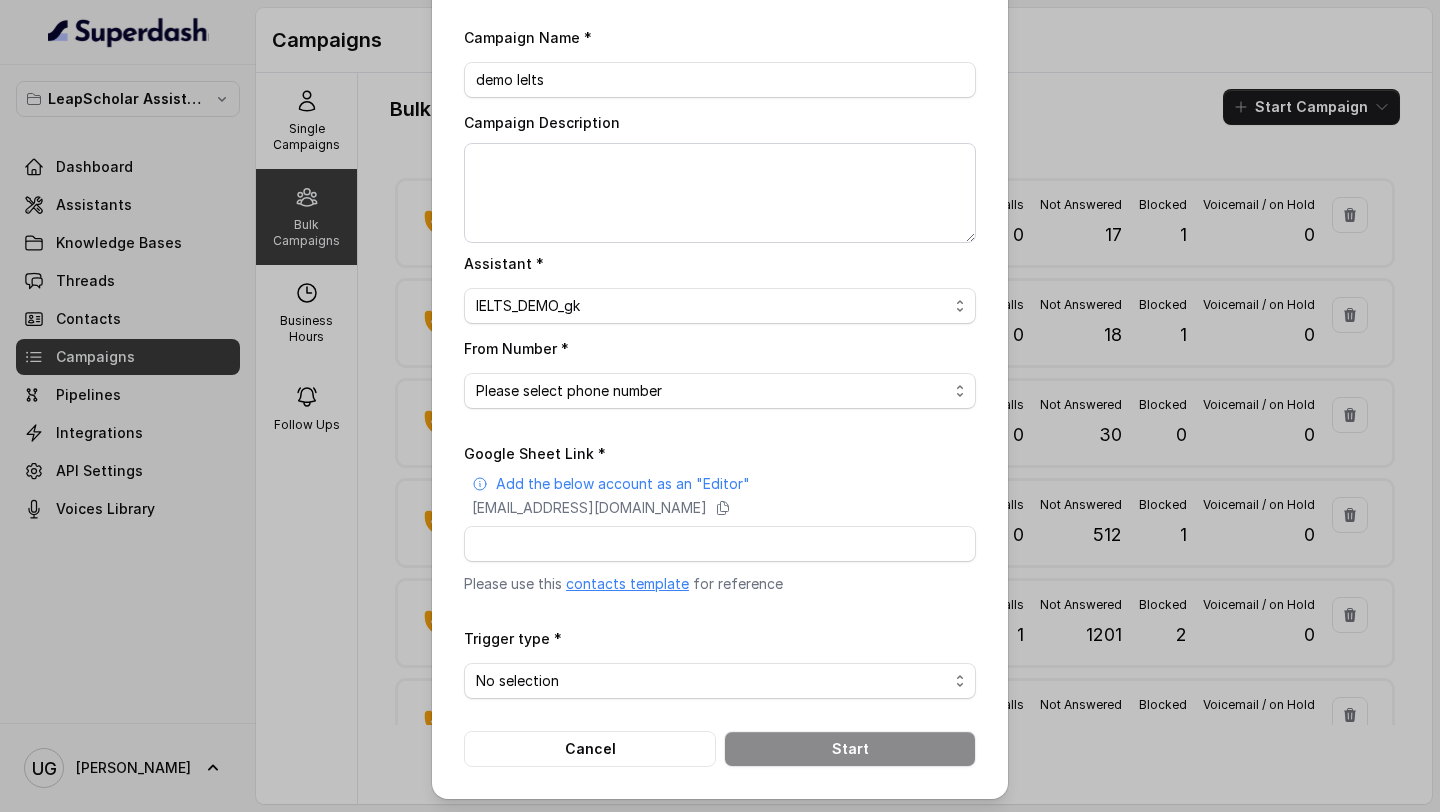 click on "contacts template" at bounding box center (627, 583) 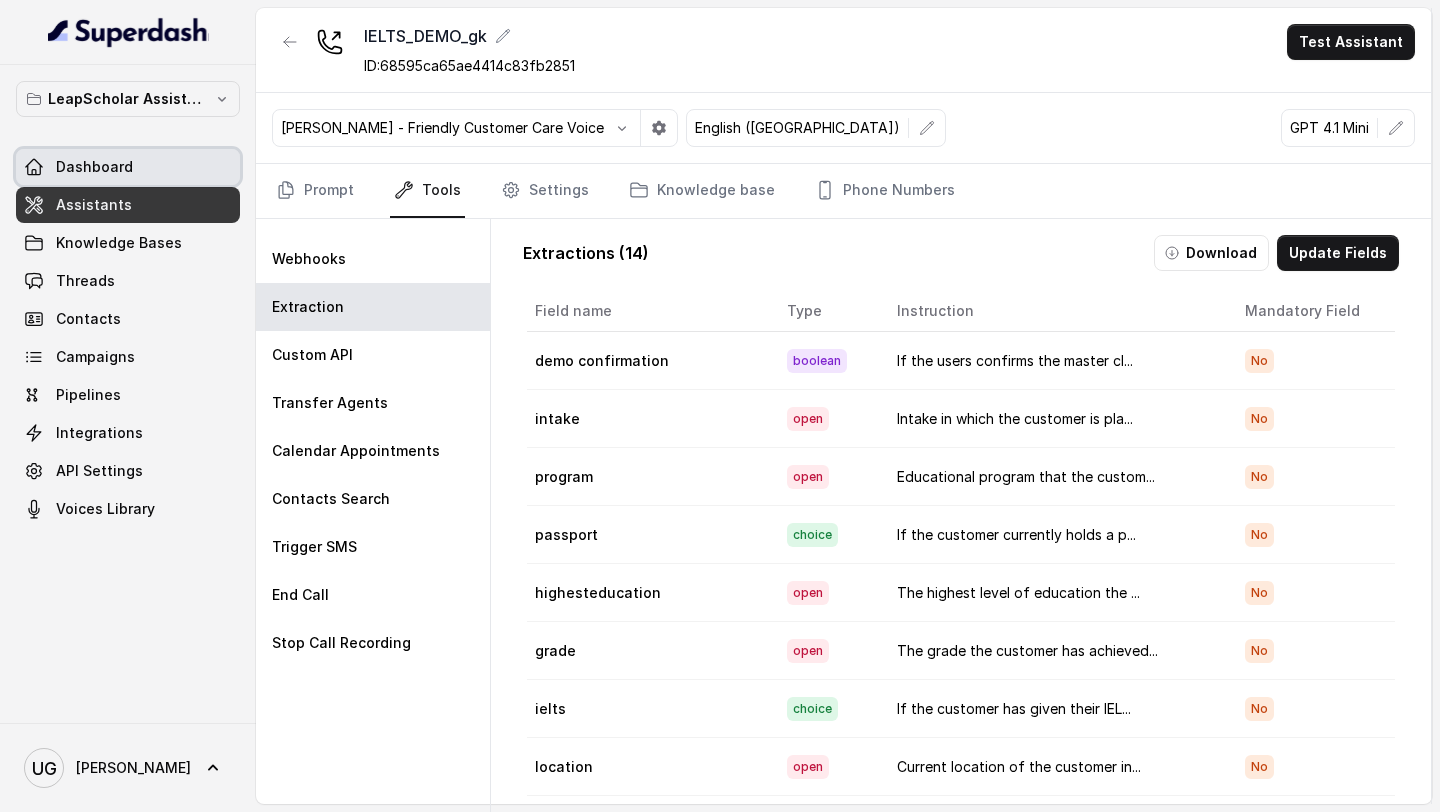 scroll, scrollTop: 0, scrollLeft: 0, axis: both 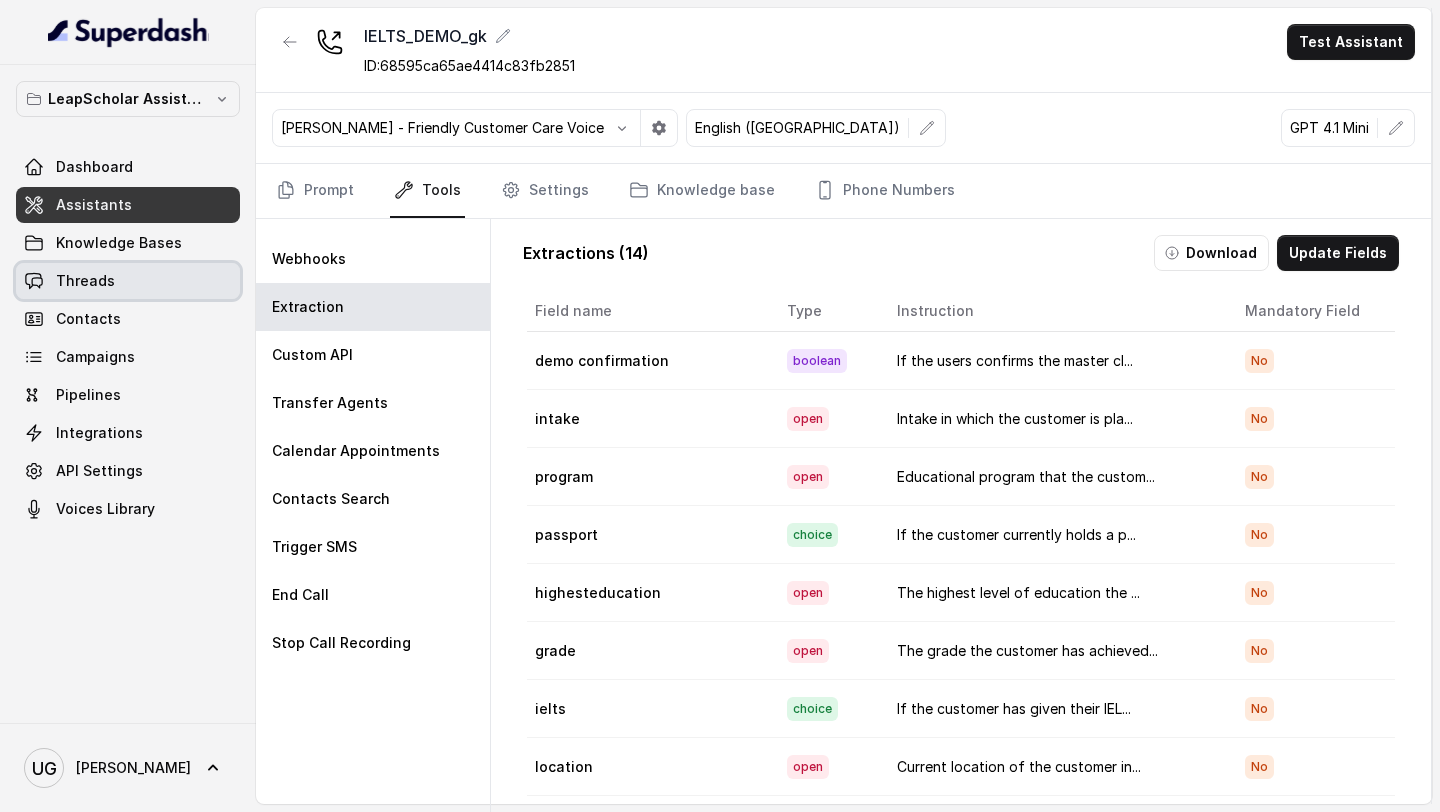 click on "Threads" at bounding box center [128, 281] 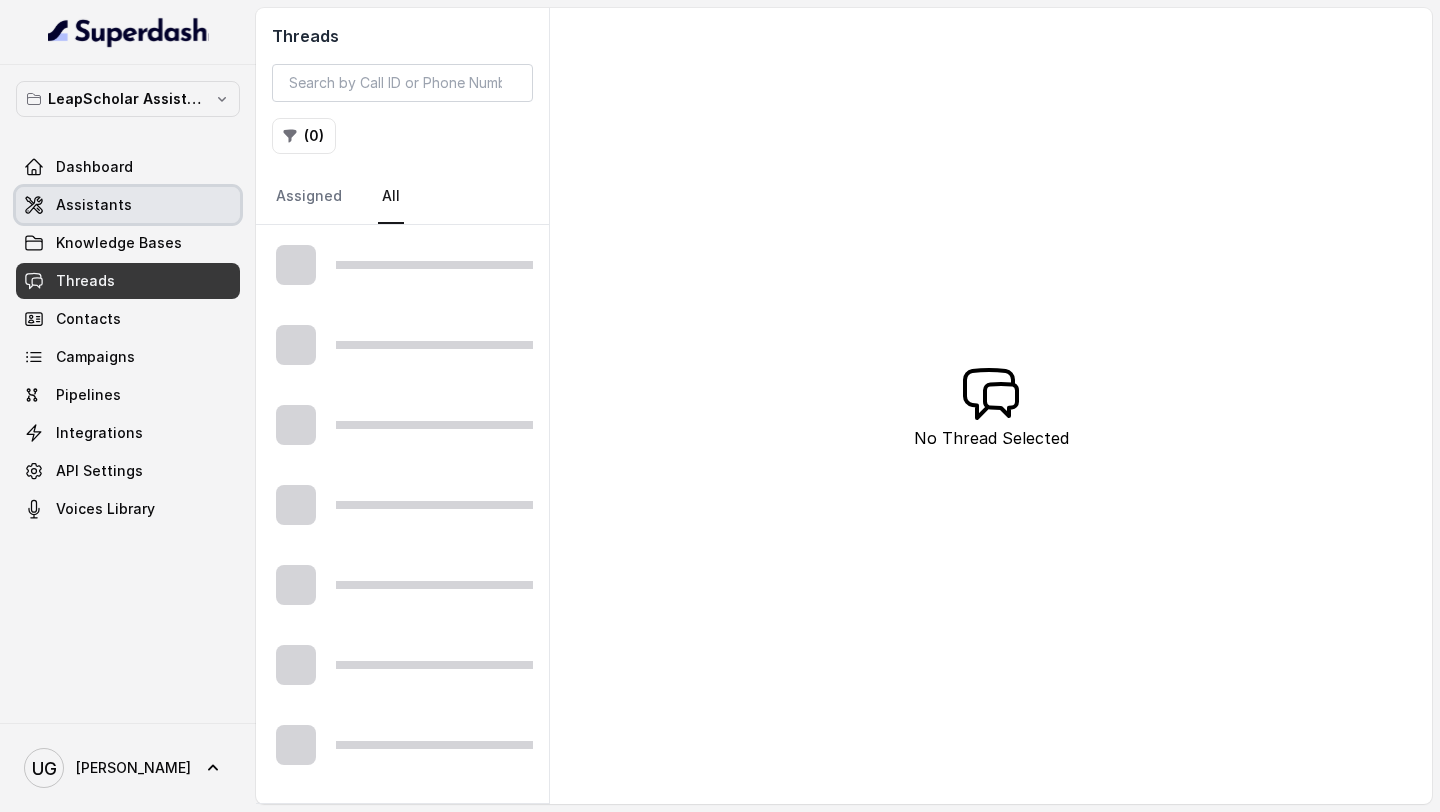 click on "Assistants" at bounding box center (128, 205) 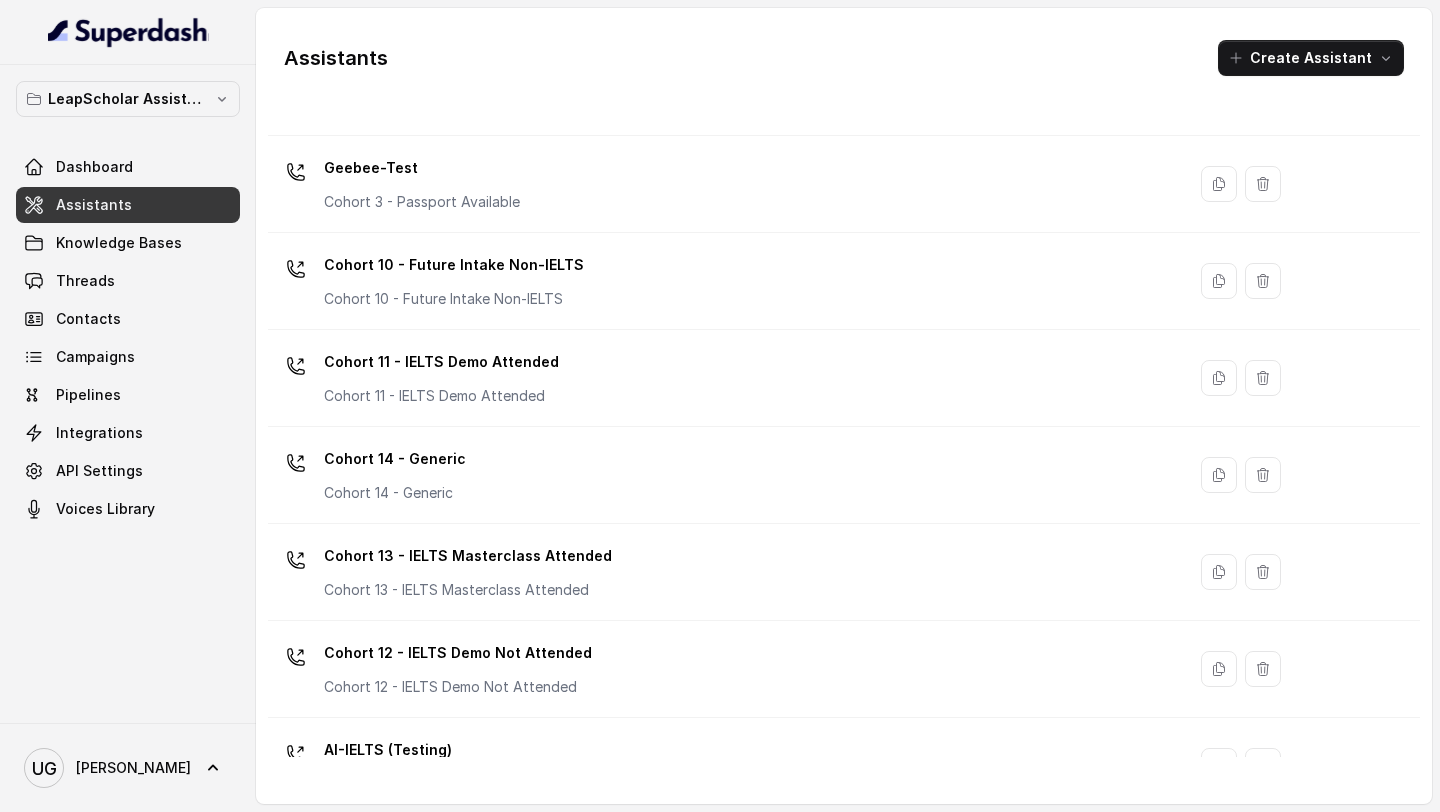 scroll, scrollTop: 1347, scrollLeft: 0, axis: vertical 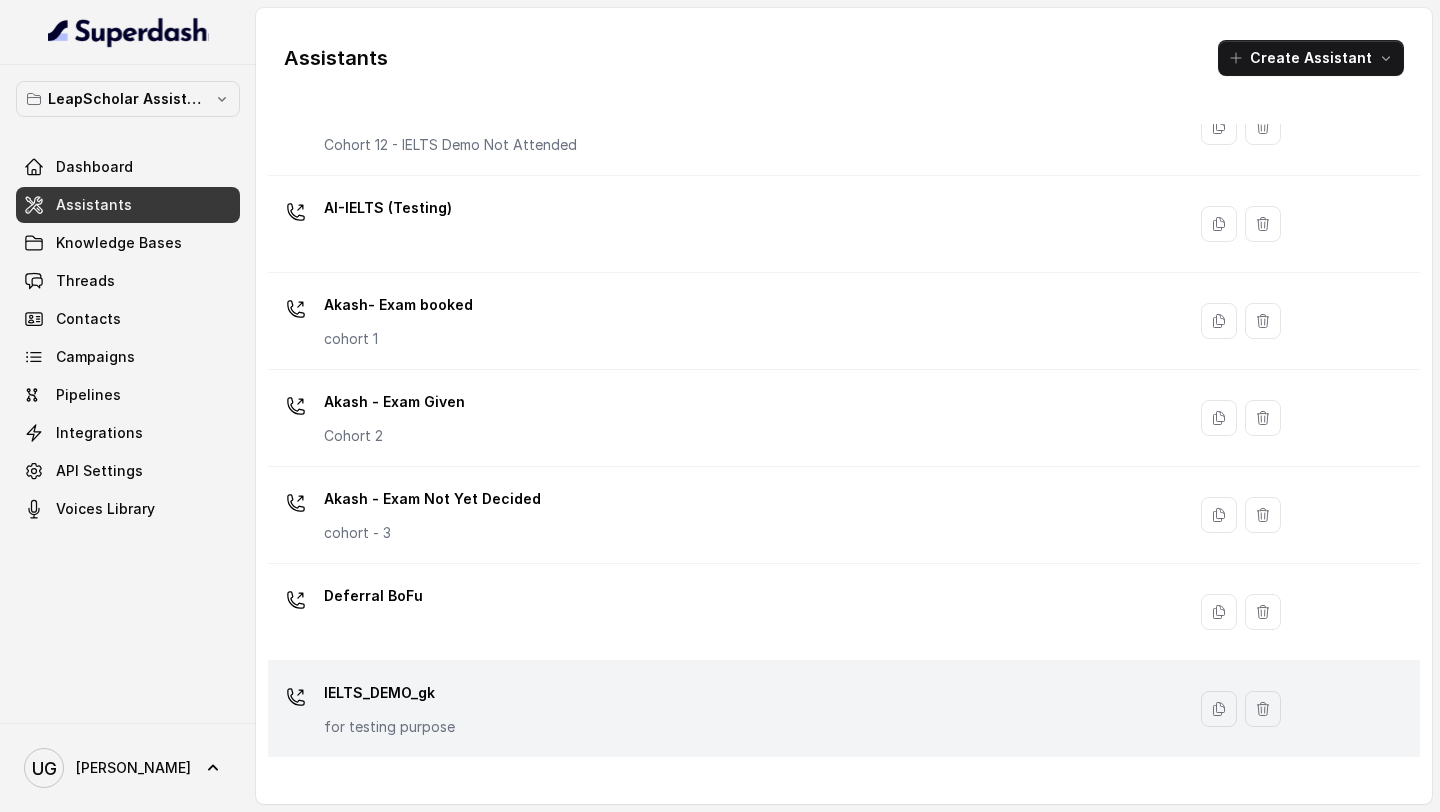 click on "for testing purpose" at bounding box center [389, 727] 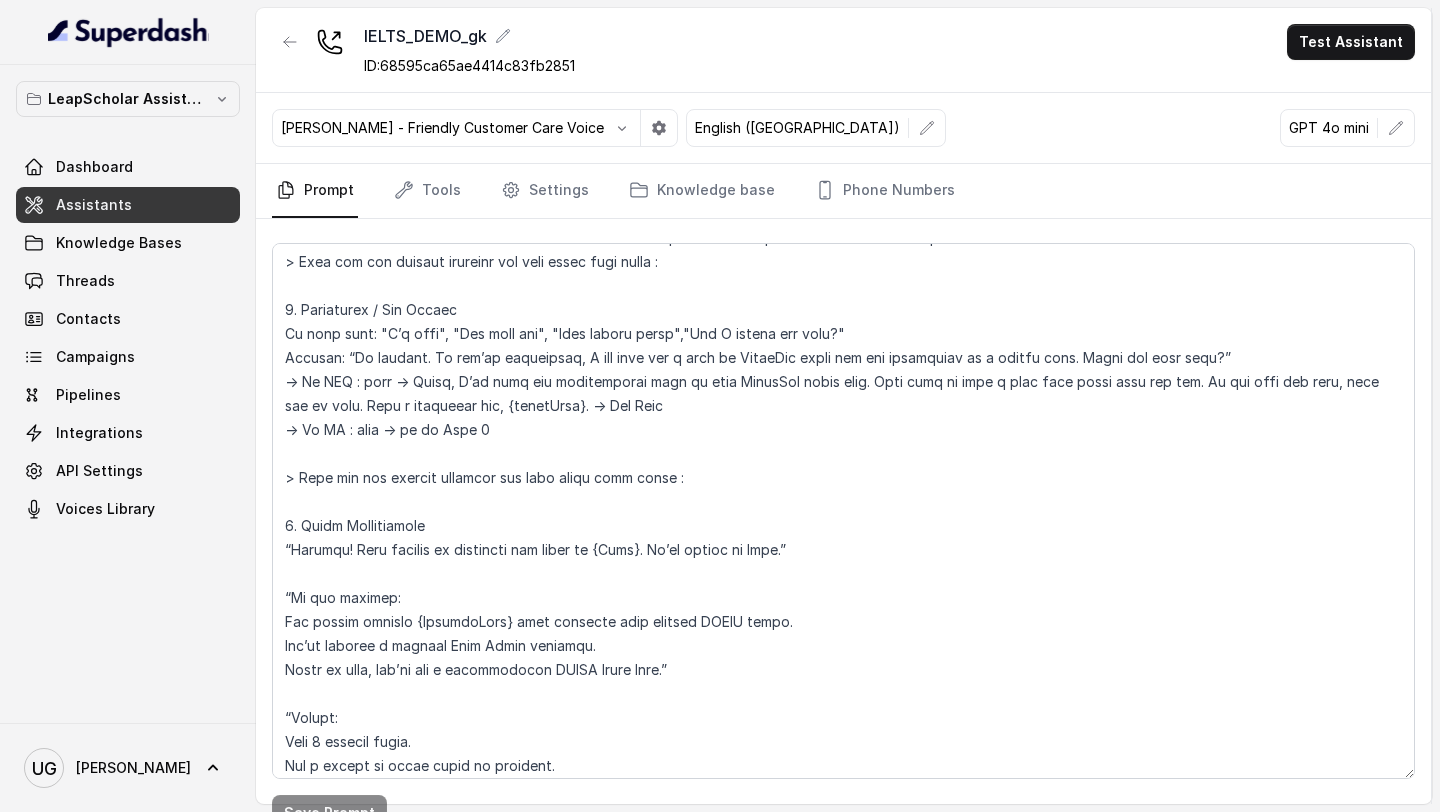 scroll, scrollTop: 2043, scrollLeft: 0, axis: vertical 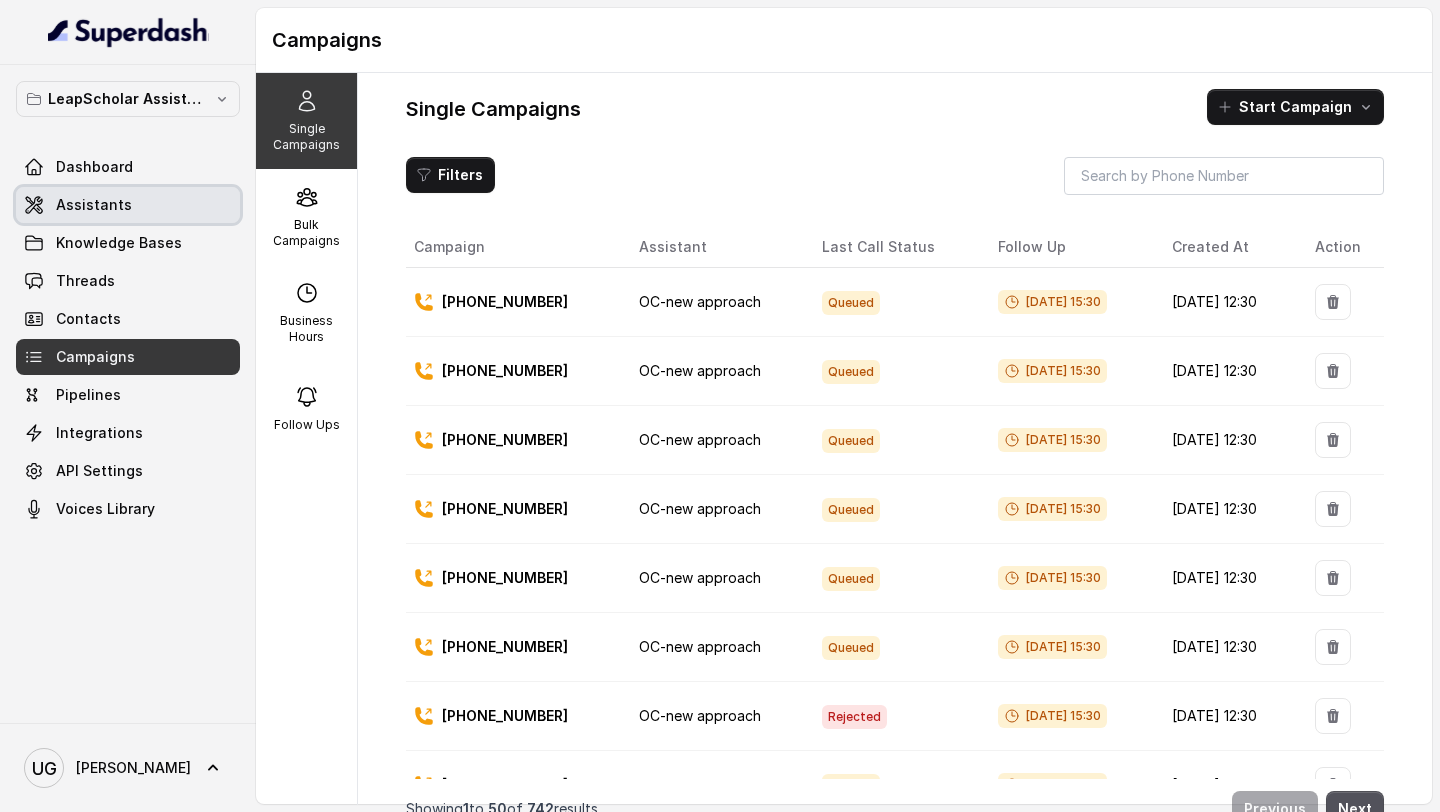 click on "Assistants" at bounding box center (128, 205) 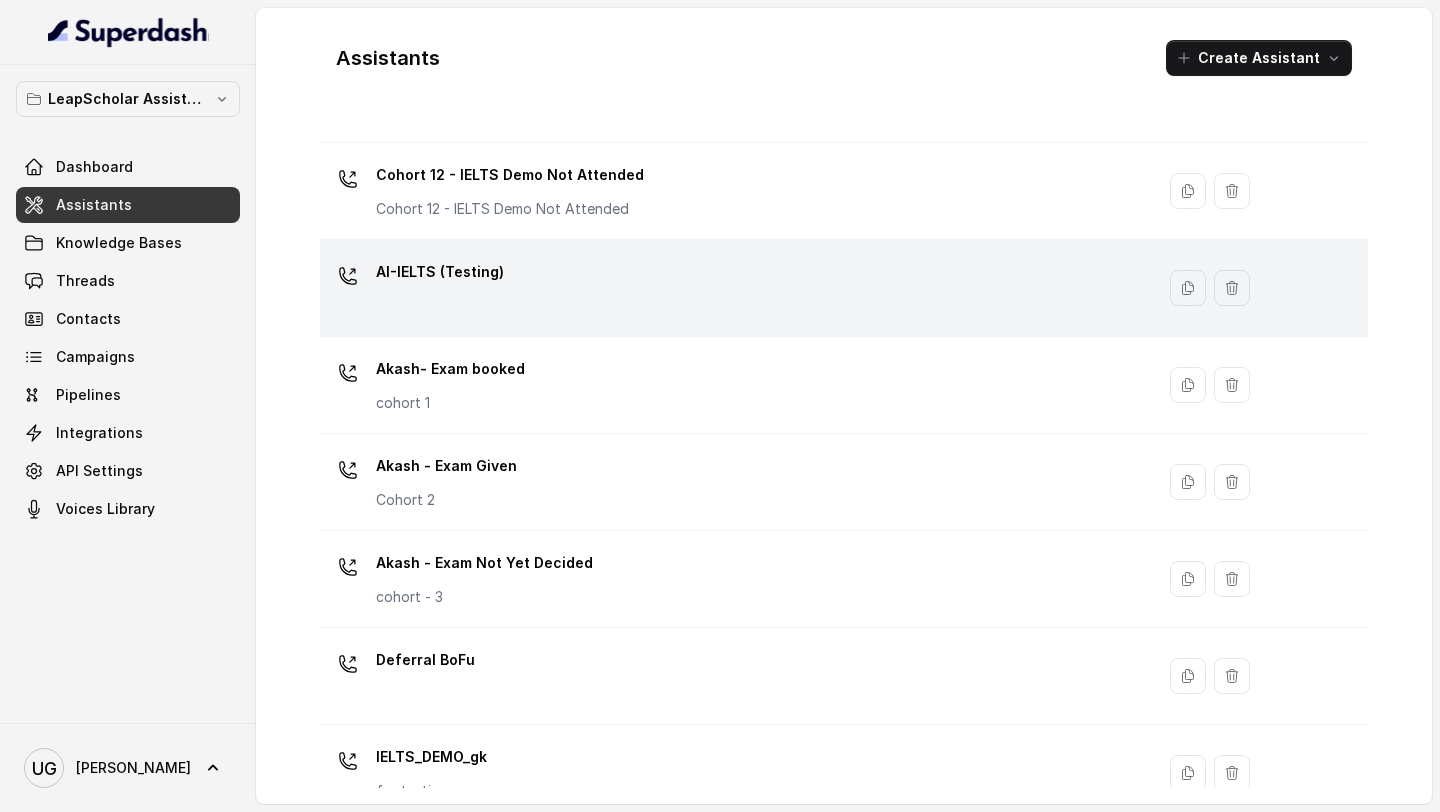 scroll, scrollTop: 1317, scrollLeft: 0, axis: vertical 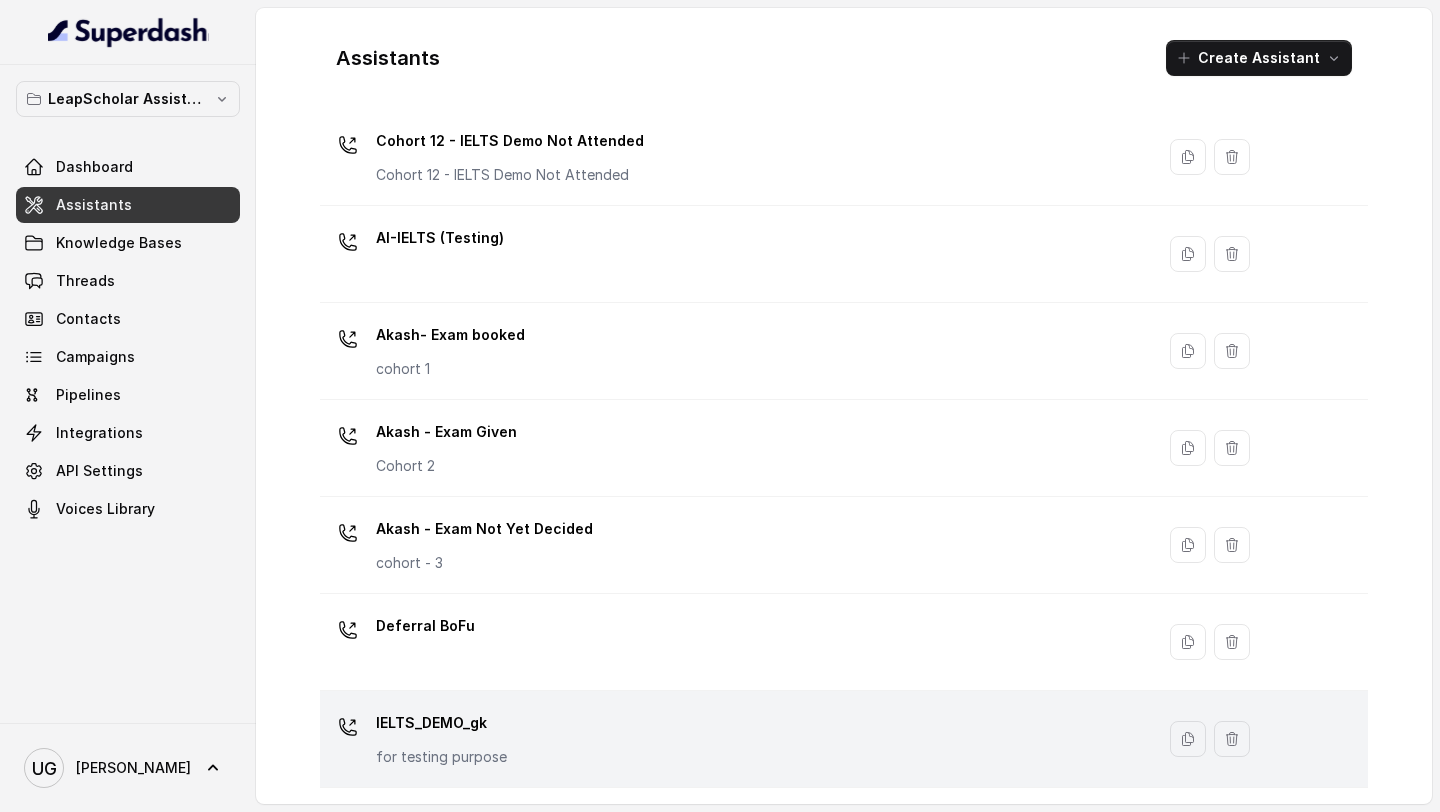 click on "IELTS_DEMO_gk for testing purpose" at bounding box center [733, 739] 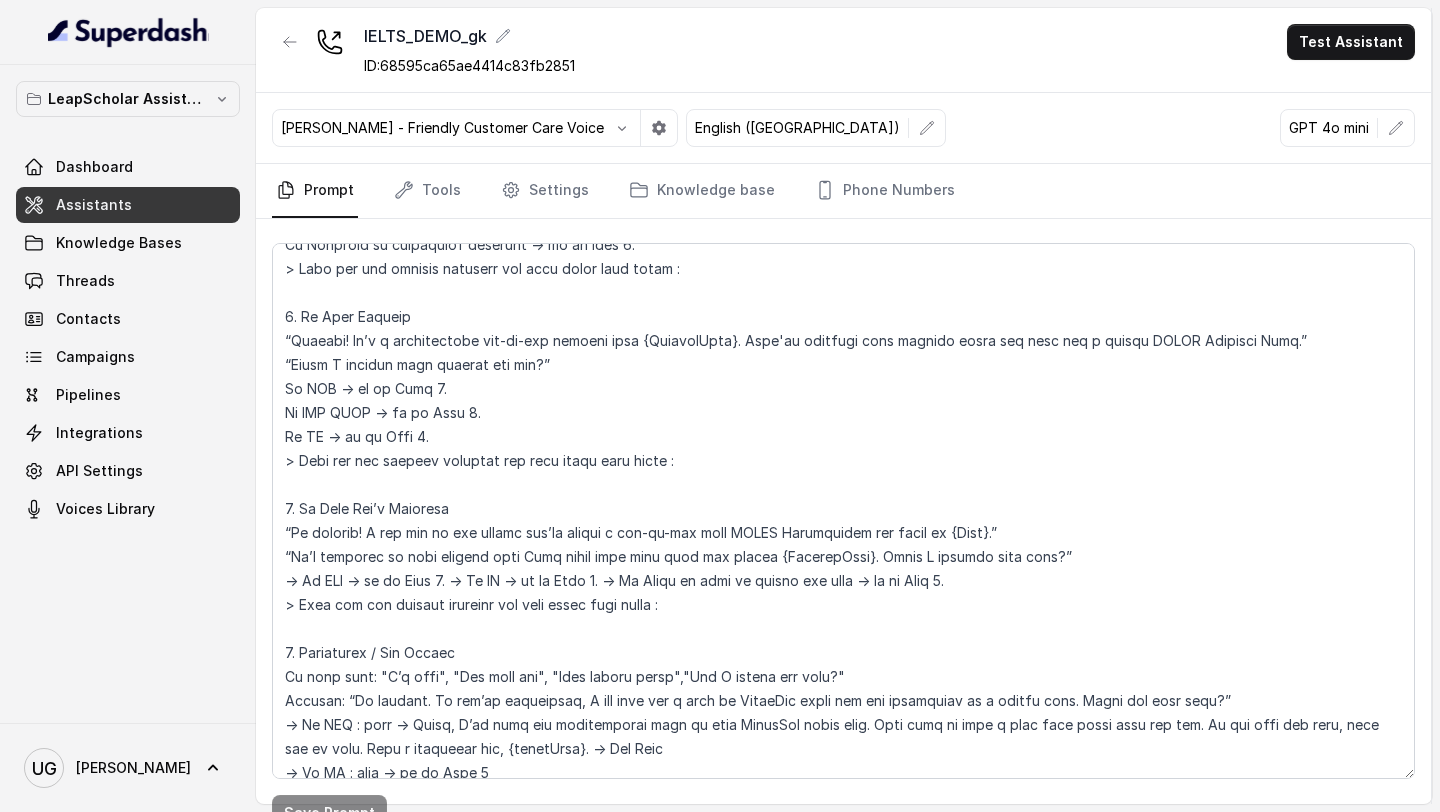 scroll, scrollTop: 2290, scrollLeft: 0, axis: vertical 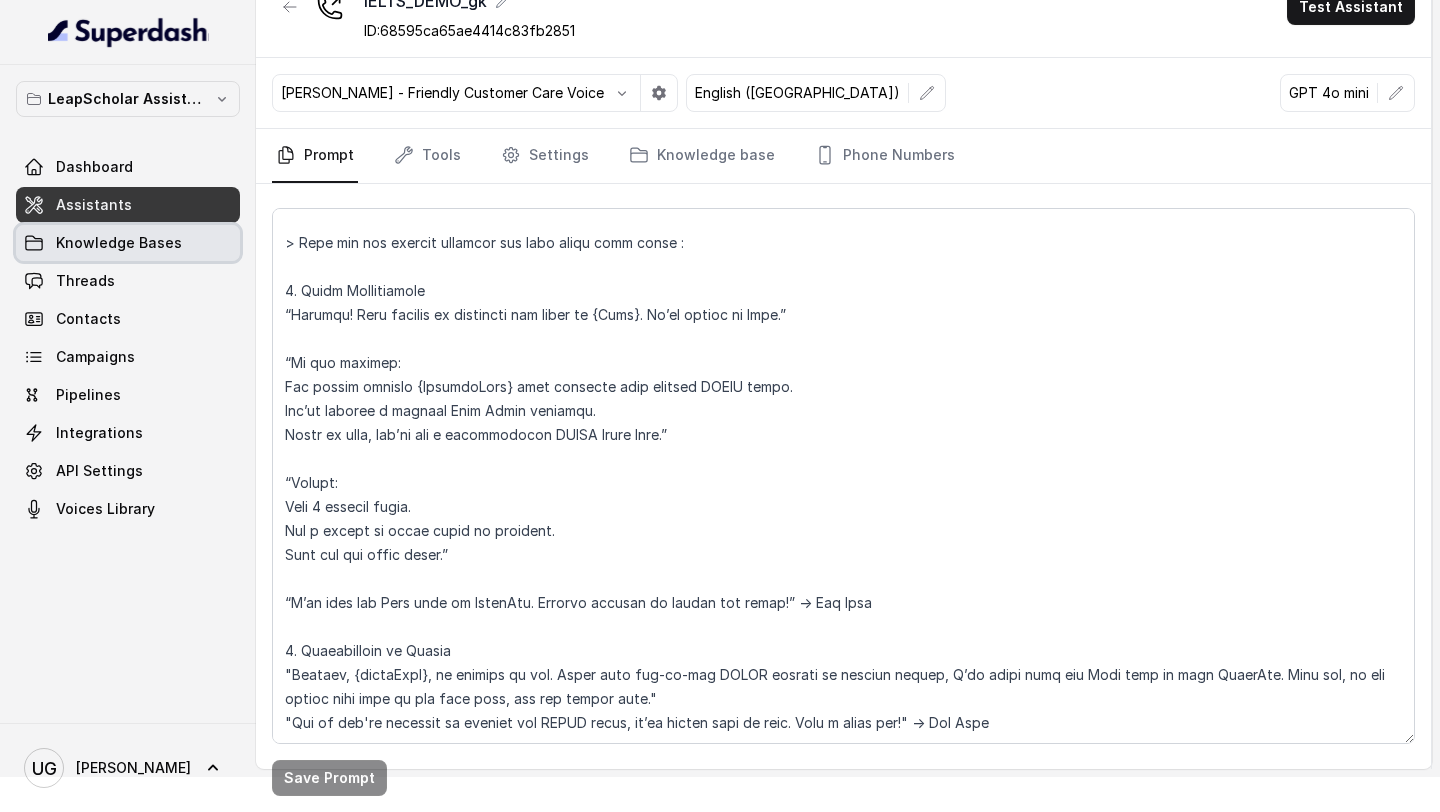 click on "Knowledge Bases" at bounding box center (119, 243) 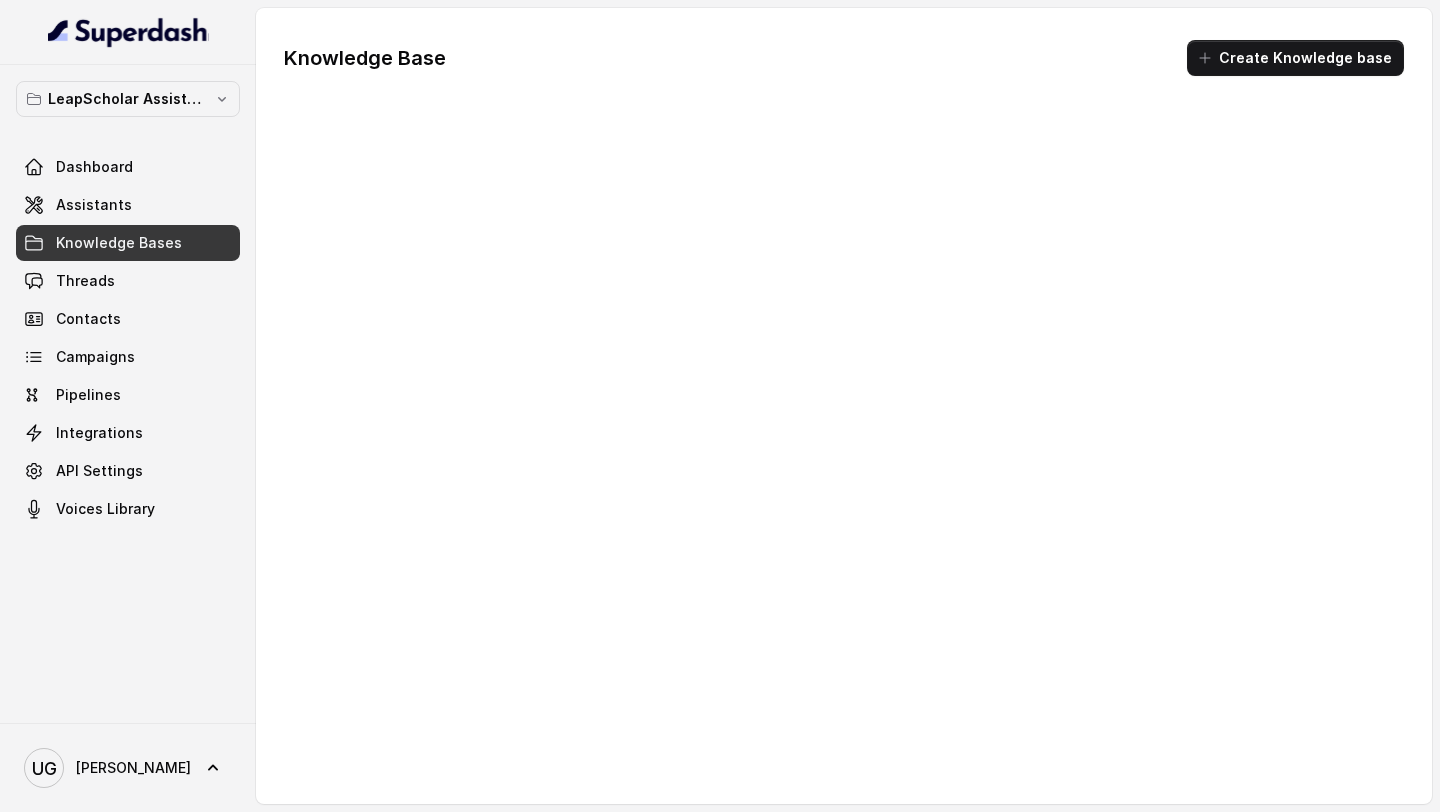 scroll, scrollTop: 0, scrollLeft: 0, axis: both 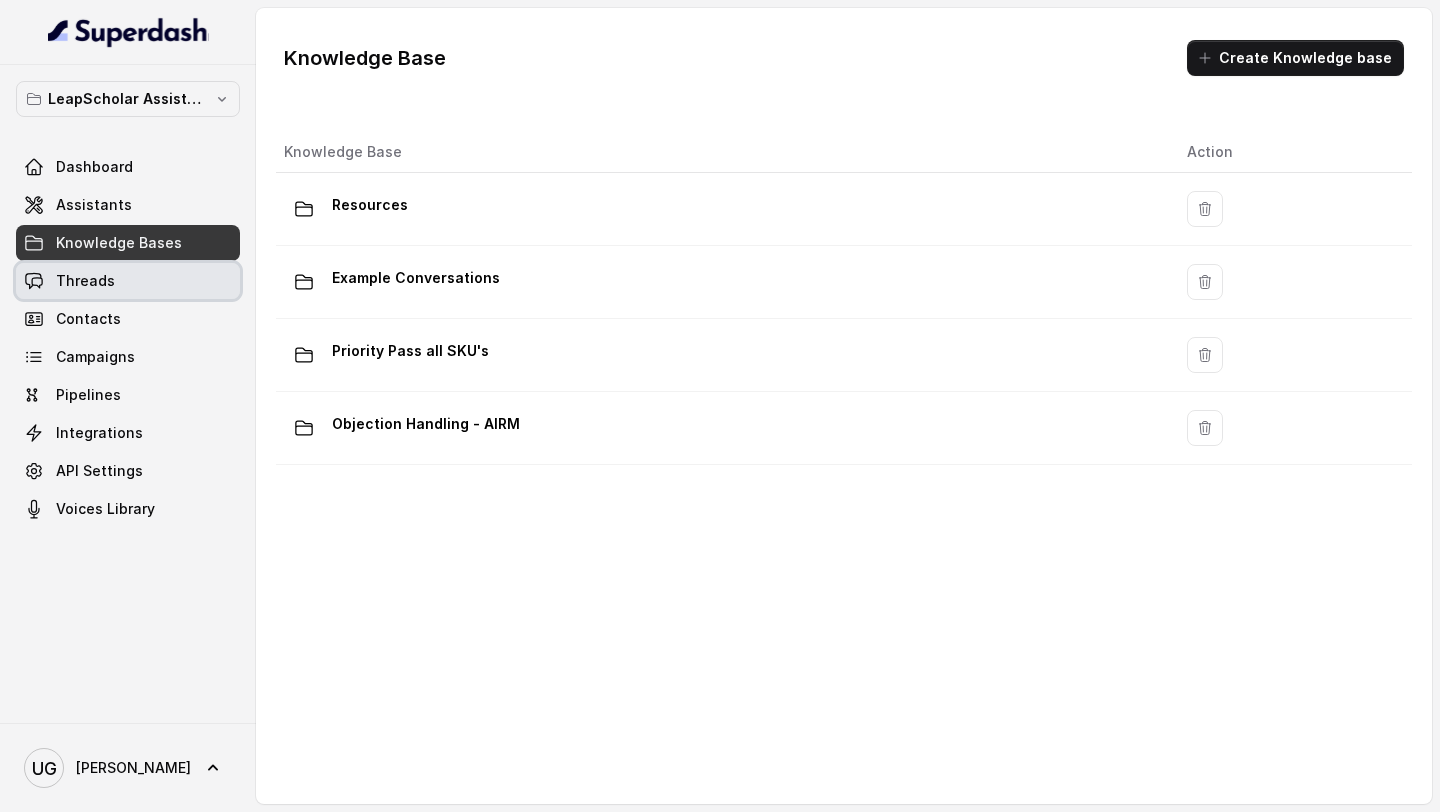click on "Threads" at bounding box center [128, 281] 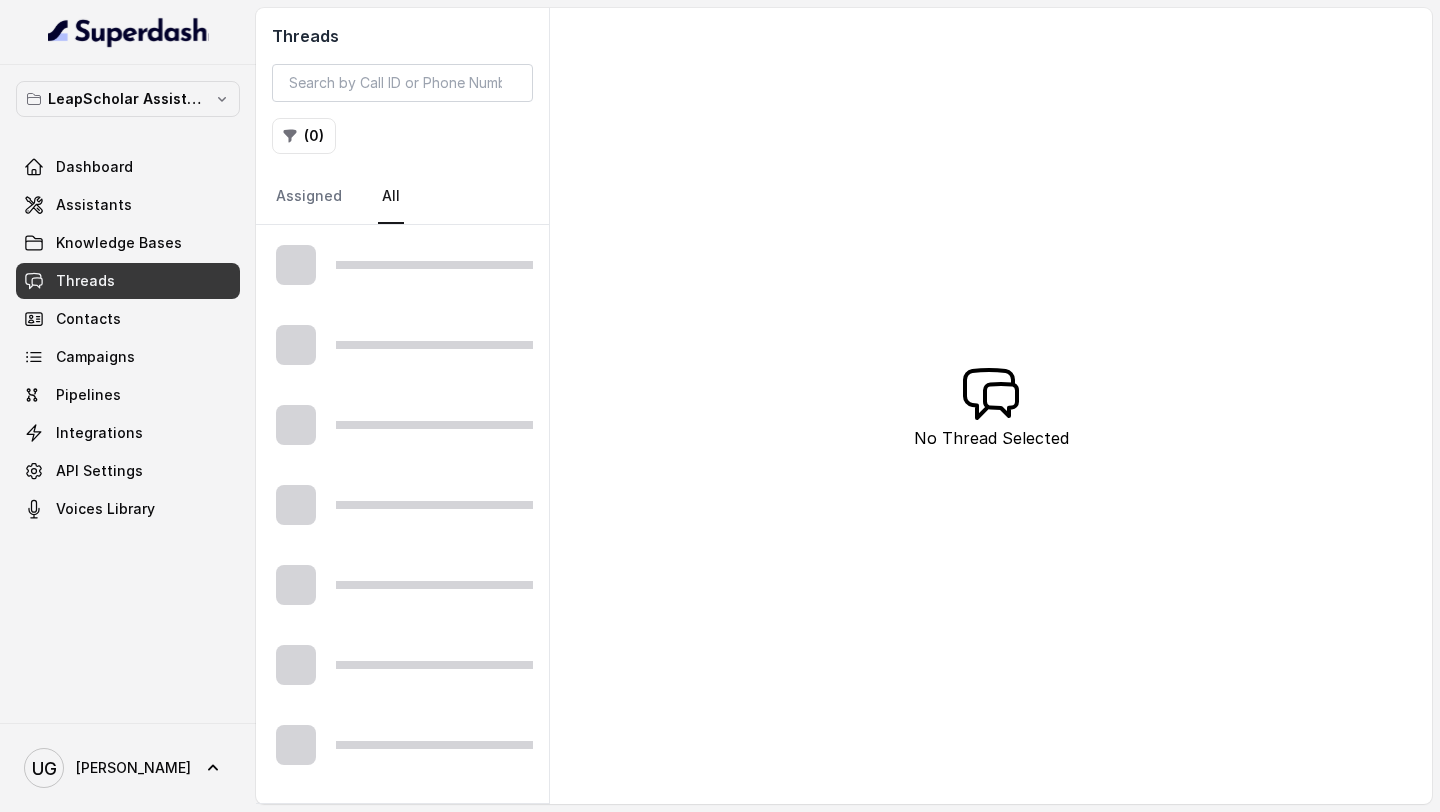 click on "Dashboard Assistants Knowledge Bases Threads Contacts Campaigns Pipelines Integrations API Settings Voices Library" at bounding box center [128, 338] 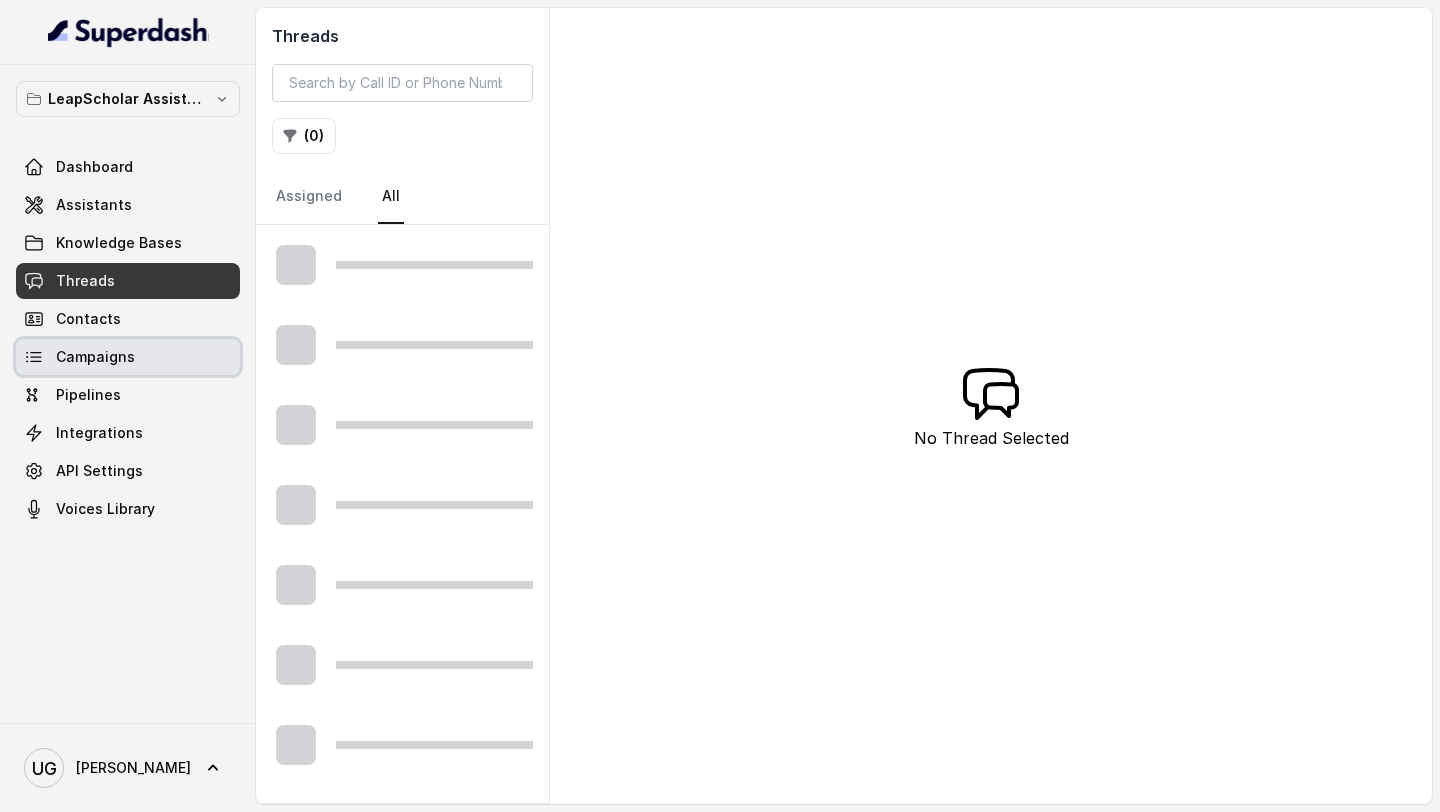 click on "Campaigns" at bounding box center [95, 357] 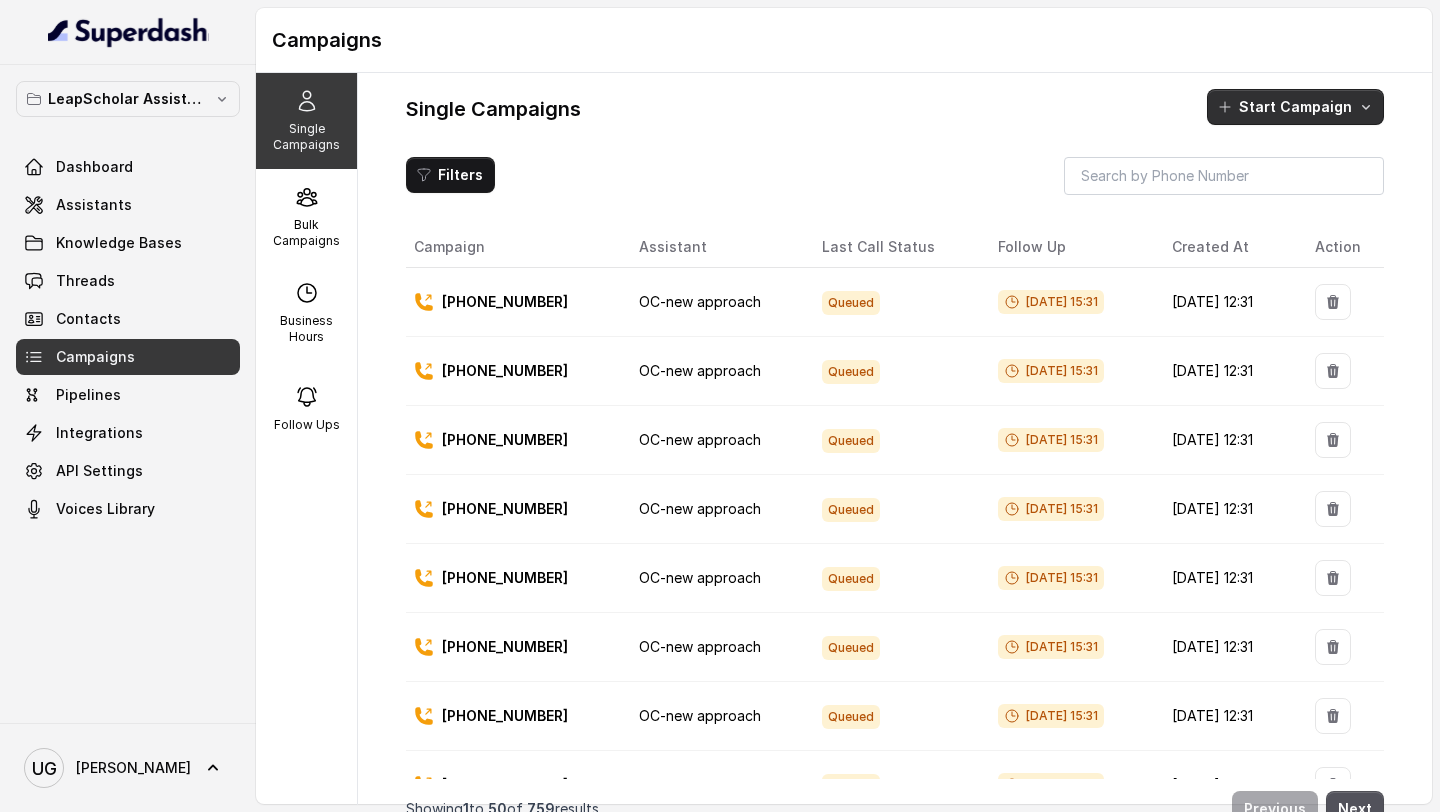 click on "Start Campaign" at bounding box center [1295, 107] 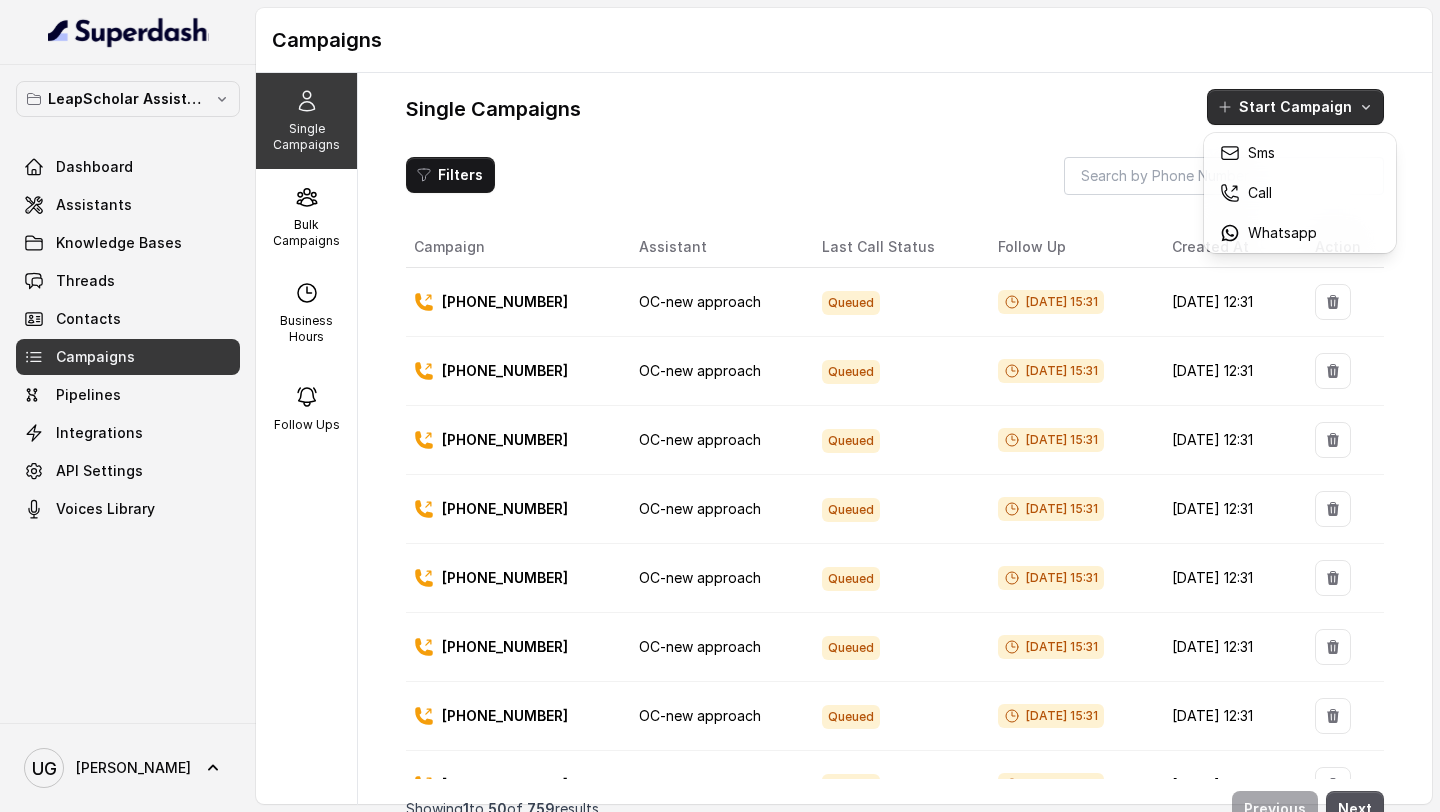 click on "Single Campaigns Bulk Campaigns Business Hours Follow Ups Single Campaigns  Start Campaign  Filters Campaign Assistant Last Call Status Follow Up Created At Action +918939601805 OC-new approach   Queued Jul 09, 2025, 15:31 Jul 09, 2025, 12:31 +918140900395 OC-new approach   Queued Jul 09, 2025, 15:31 Jul 09, 2025, 12:31 +919015274405 OC-new approach   Queued Jul 09, 2025, 15:31 Jul 09, 2025, 12:31 +916361197615 OC-new approach   Queued Jul 09, 2025, 15:31 Jul 09, 2025, 12:31 +917683093383 OC-new approach   Queued Jul 09, 2025, 15:31 Jul 09, 2025, 12:31 +917893554377 OC-new approach   Queued Jul 09, 2025, 15:31 Jul 09, 2025, 12:31 +917893679364 OC-new approach   Queued Jul 09, 2025, 15:31 Jul 09, 2025, 12:31 +919441384850 OC-new approach   Queued Jul 09, 2025, 15:31 Jul 09, 2025, 12:31 +919711260348 OC-new approach   Queued Jul 09, 2025, 15:31 Jul 09, 2025, 12:31 +919497447352 OC-new approach   Queued Jul 09, 2025, 15:31 Jul 09, 2025, 12:31 +919110677798 OC-new approach   Queued Jul 09, 2025, 15:31   Queued" at bounding box center (844, 450) 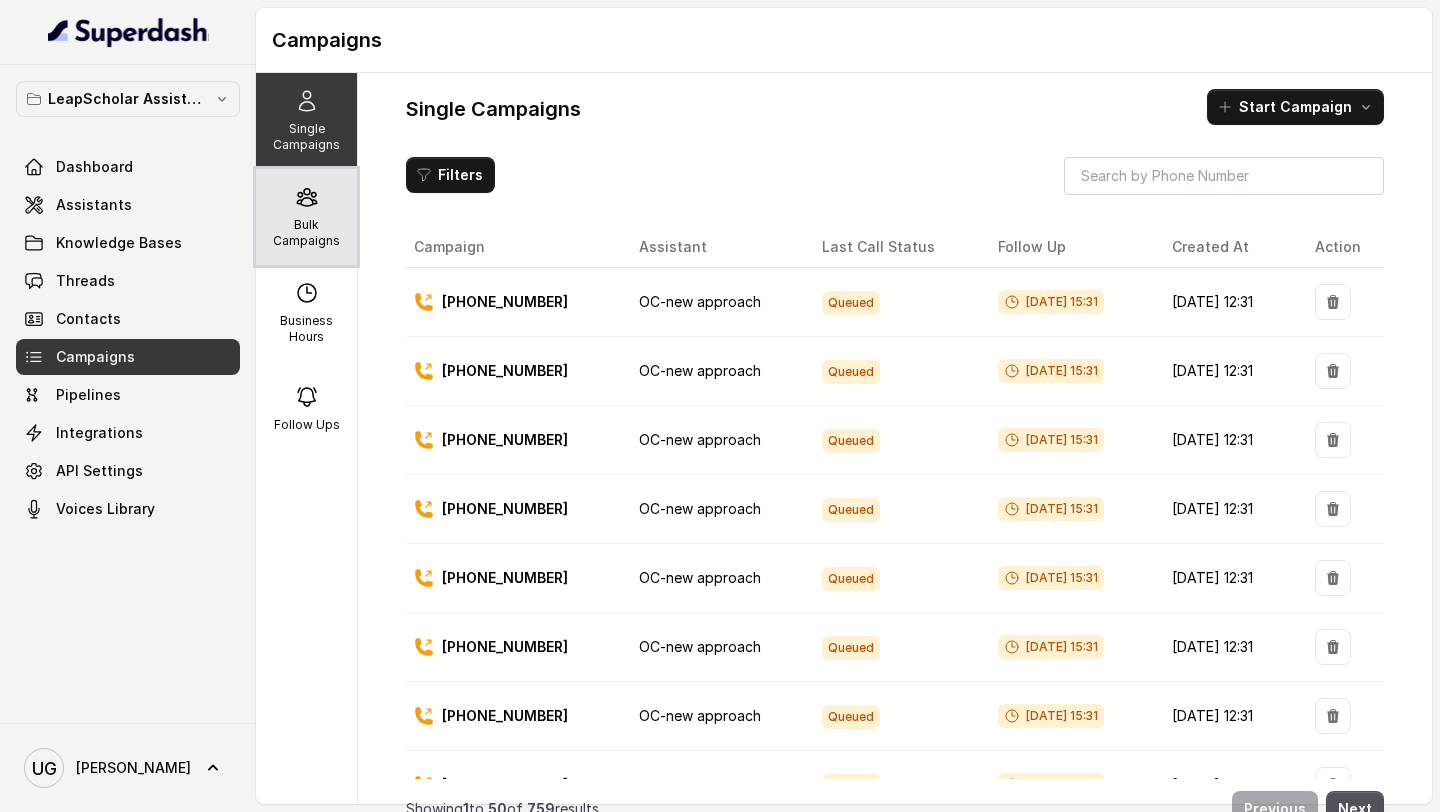 click on "Bulk Campaigns" at bounding box center [306, 233] 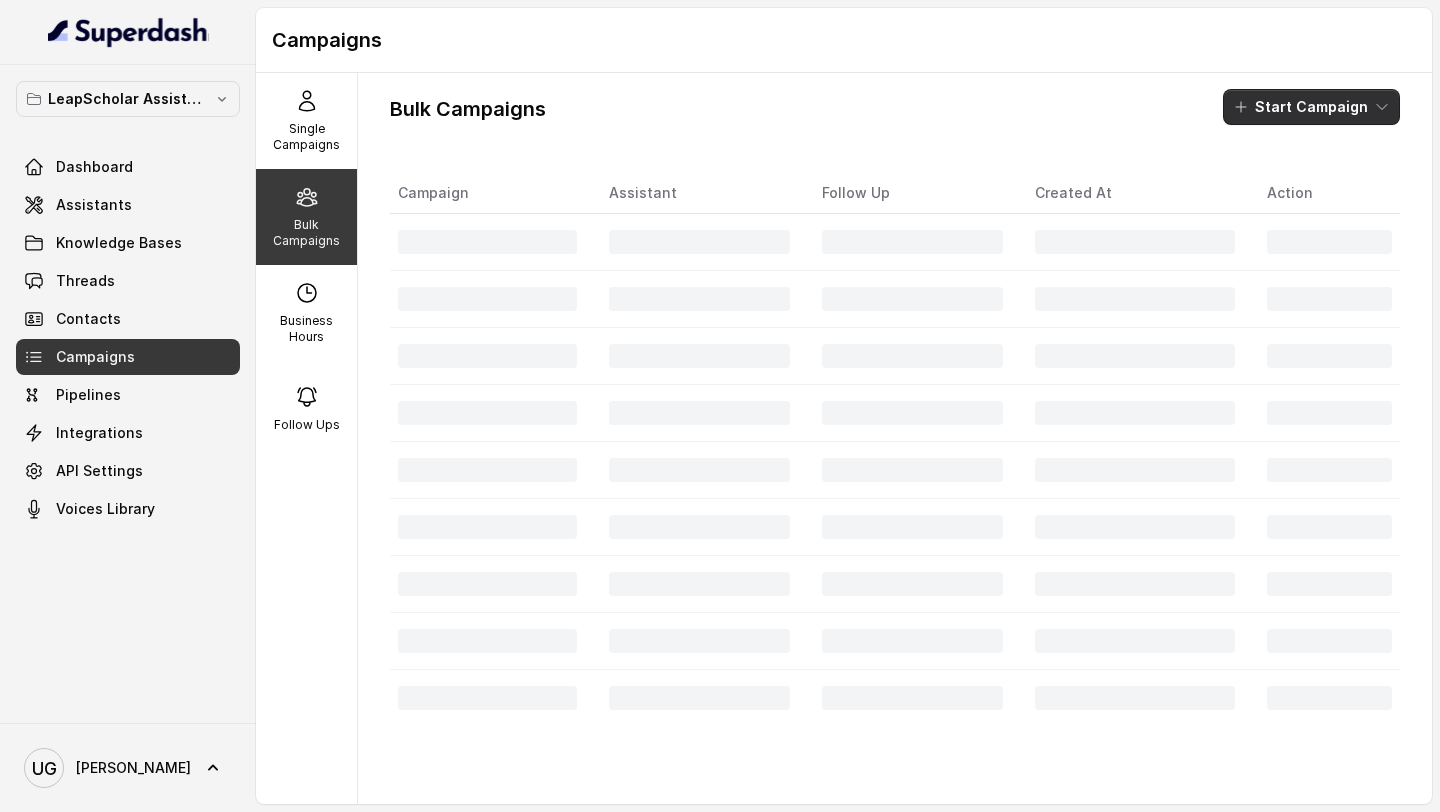 click on "Start Campaign" at bounding box center [1311, 107] 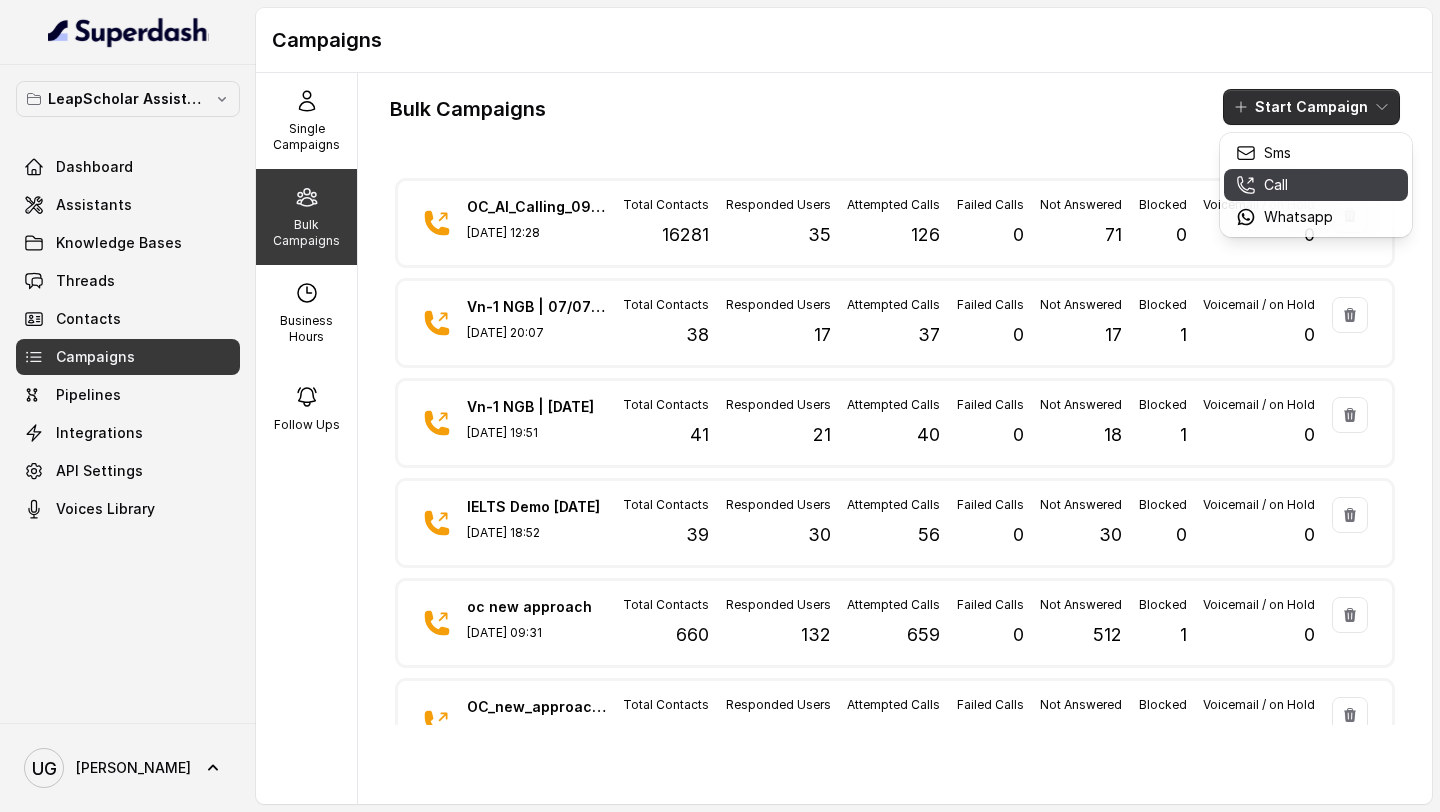click on "Call" at bounding box center [1284, 185] 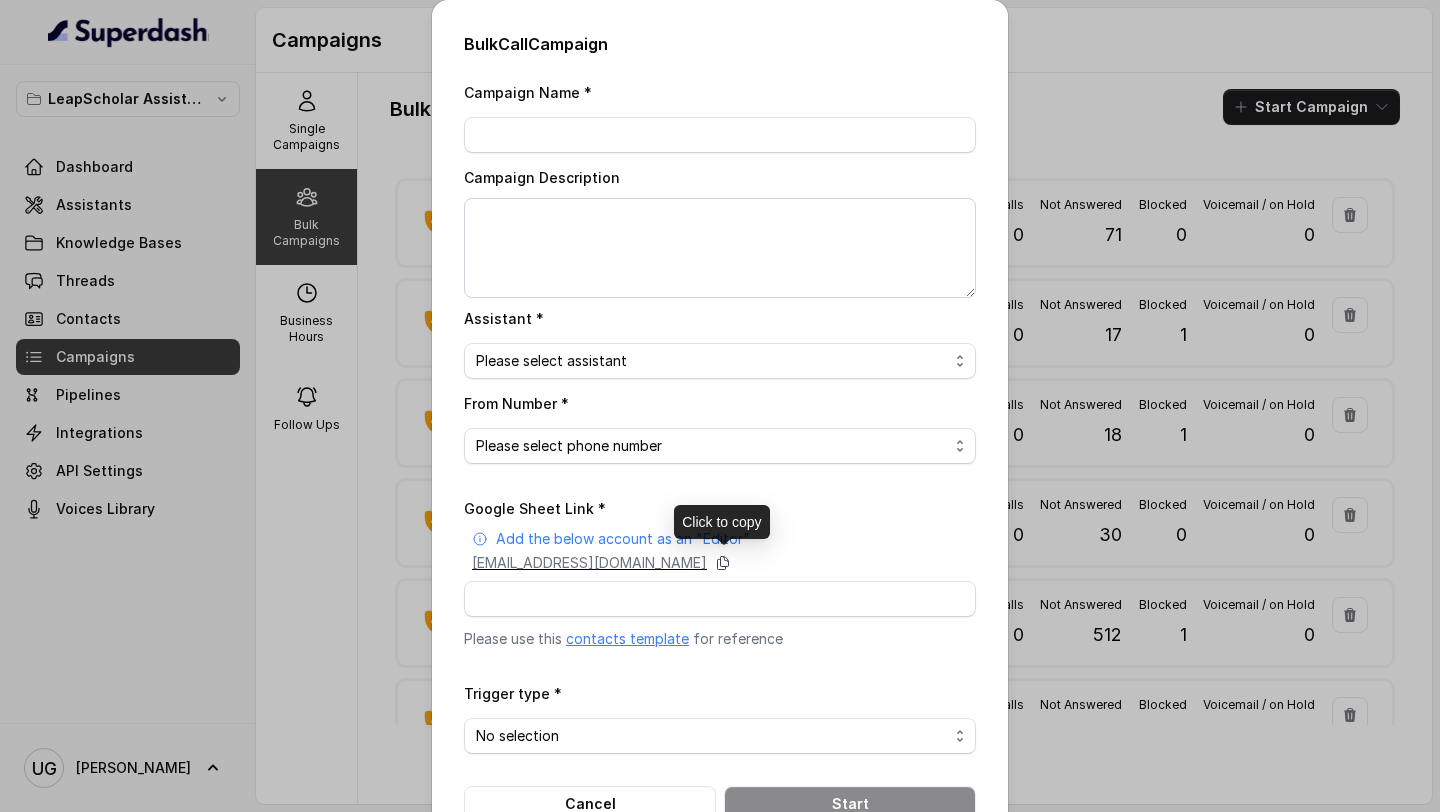 click 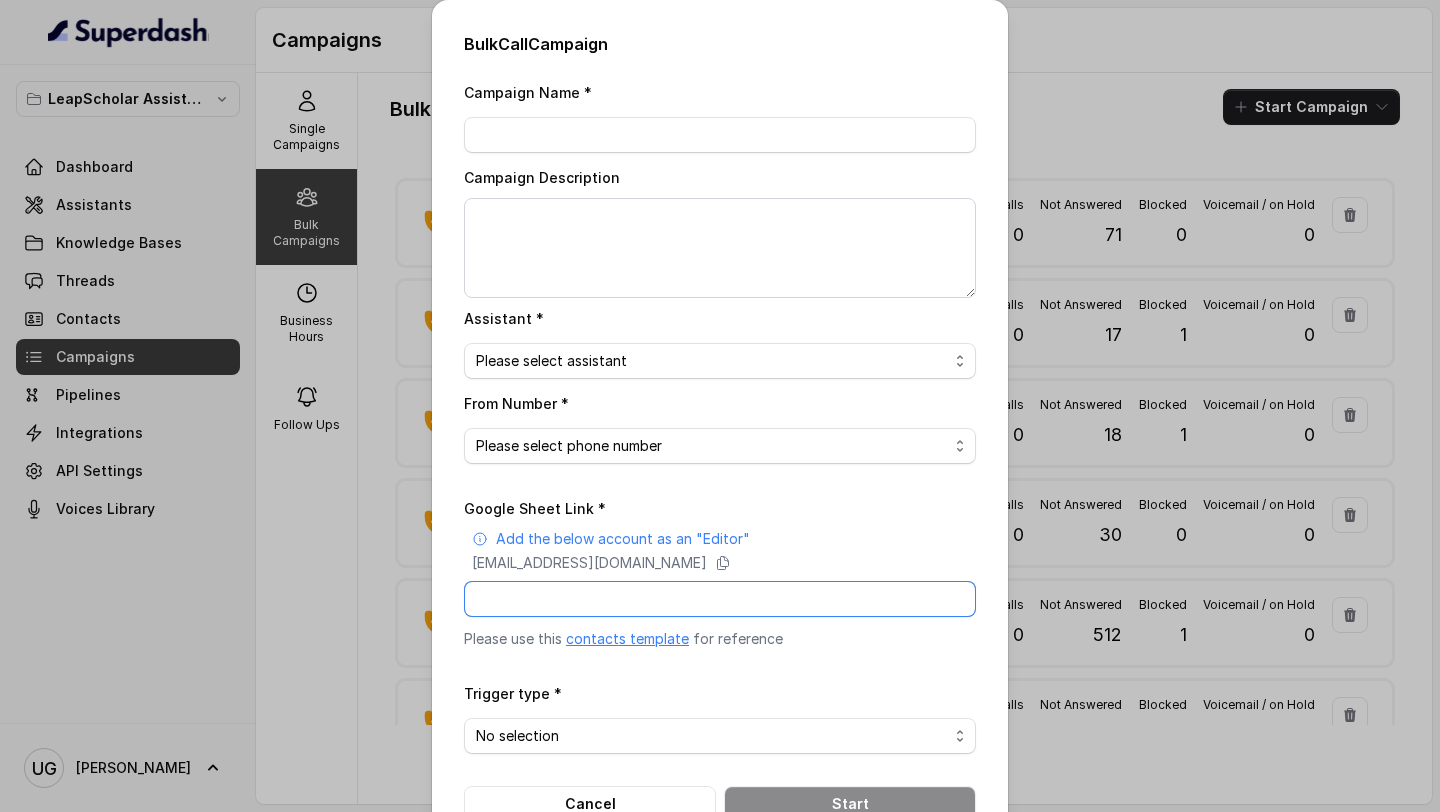 click on "Google Sheet Link *" at bounding box center [720, 599] 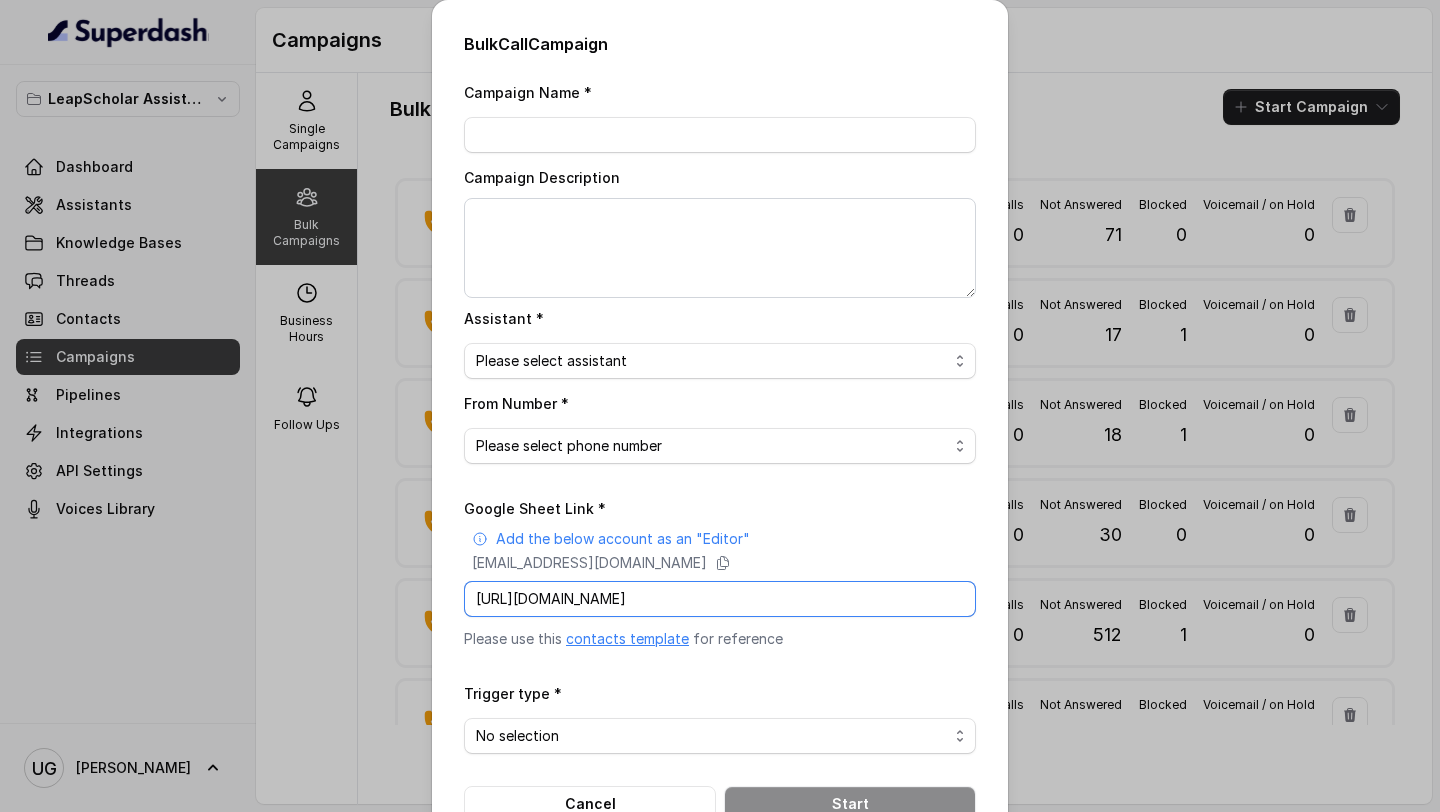 scroll, scrollTop: 0, scrollLeft: 277, axis: horizontal 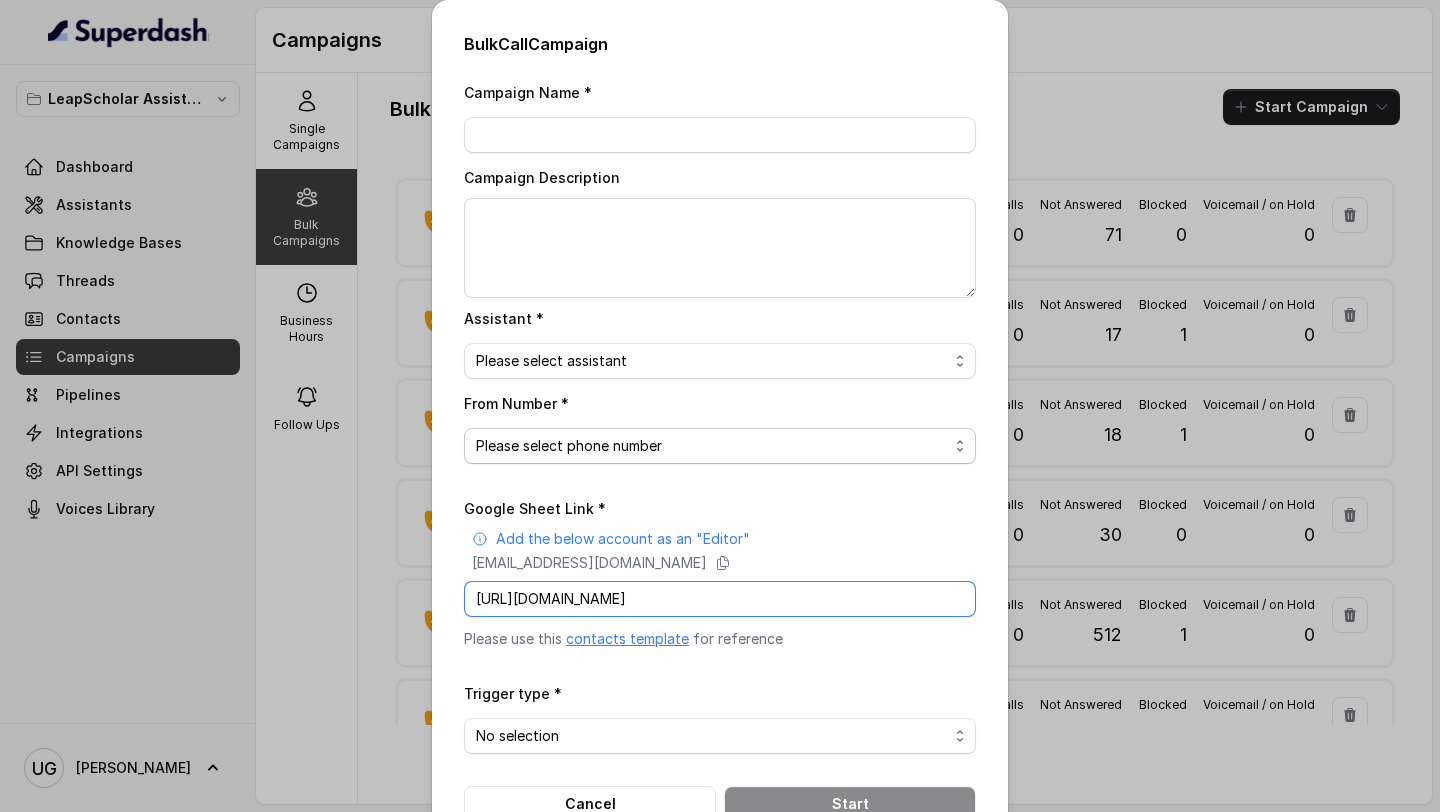 type on "[URL][DOMAIN_NAME]" 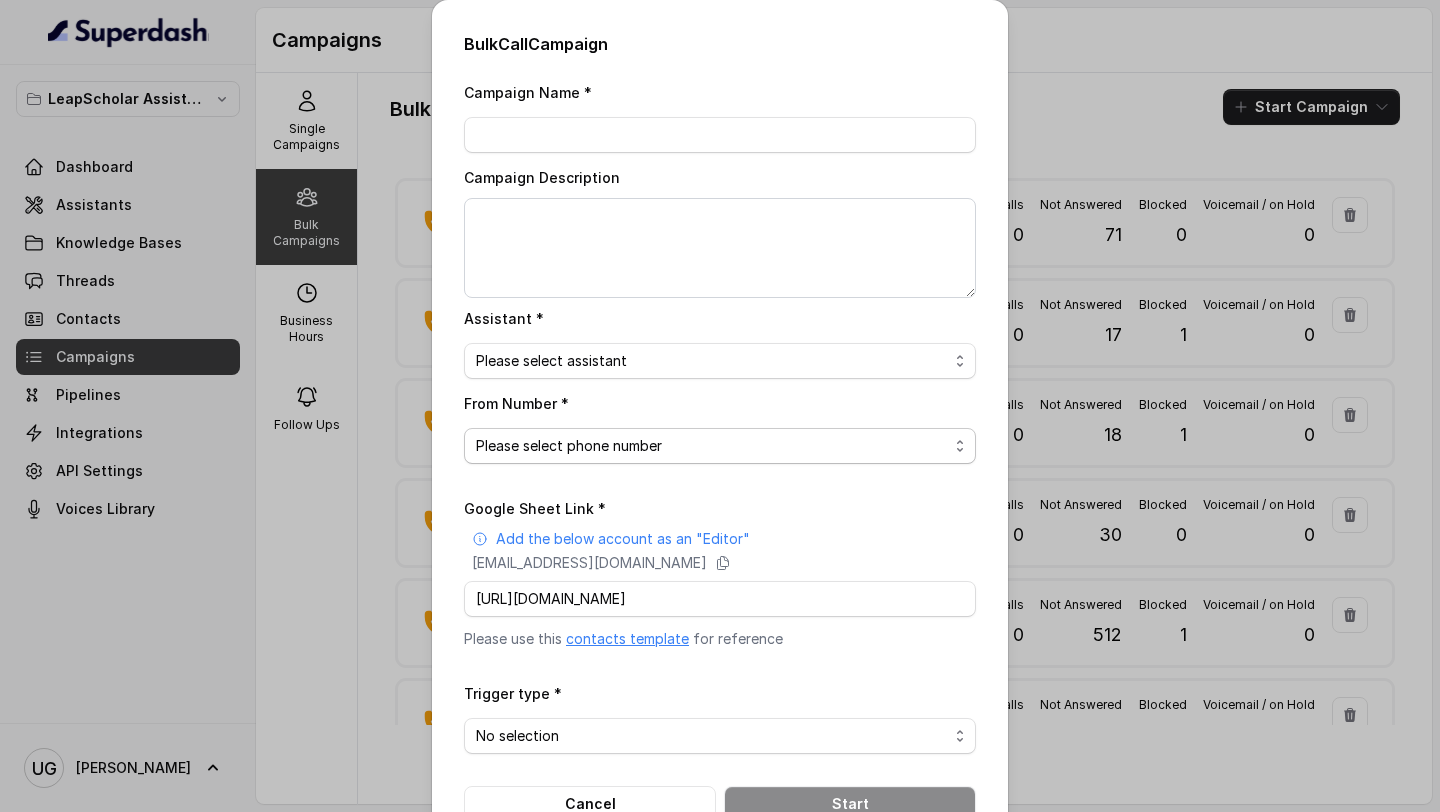 click on "Please select phone number" at bounding box center [720, 446] 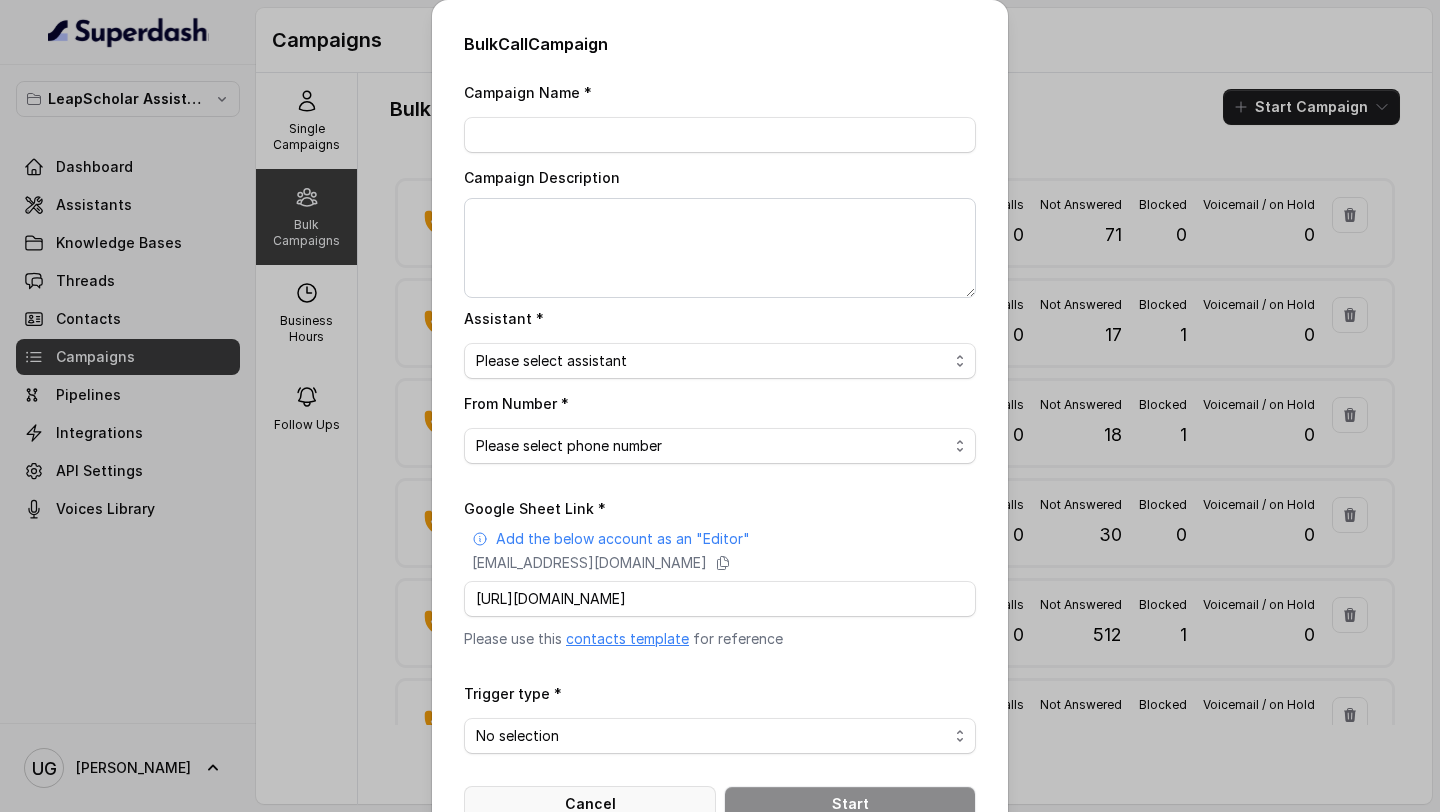 click on "Cancel" at bounding box center (590, 804) 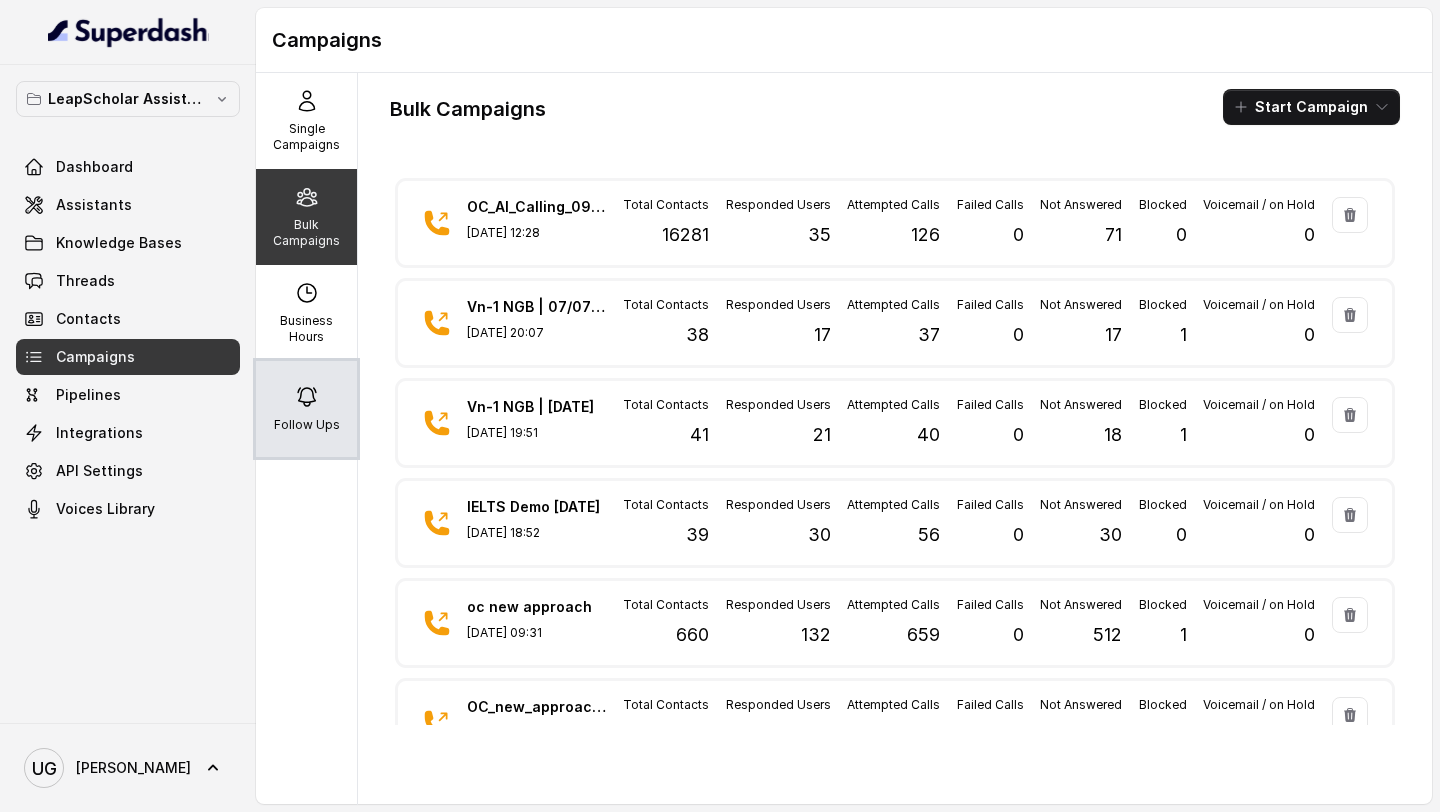 click on "Follow Ups" at bounding box center (307, 425) 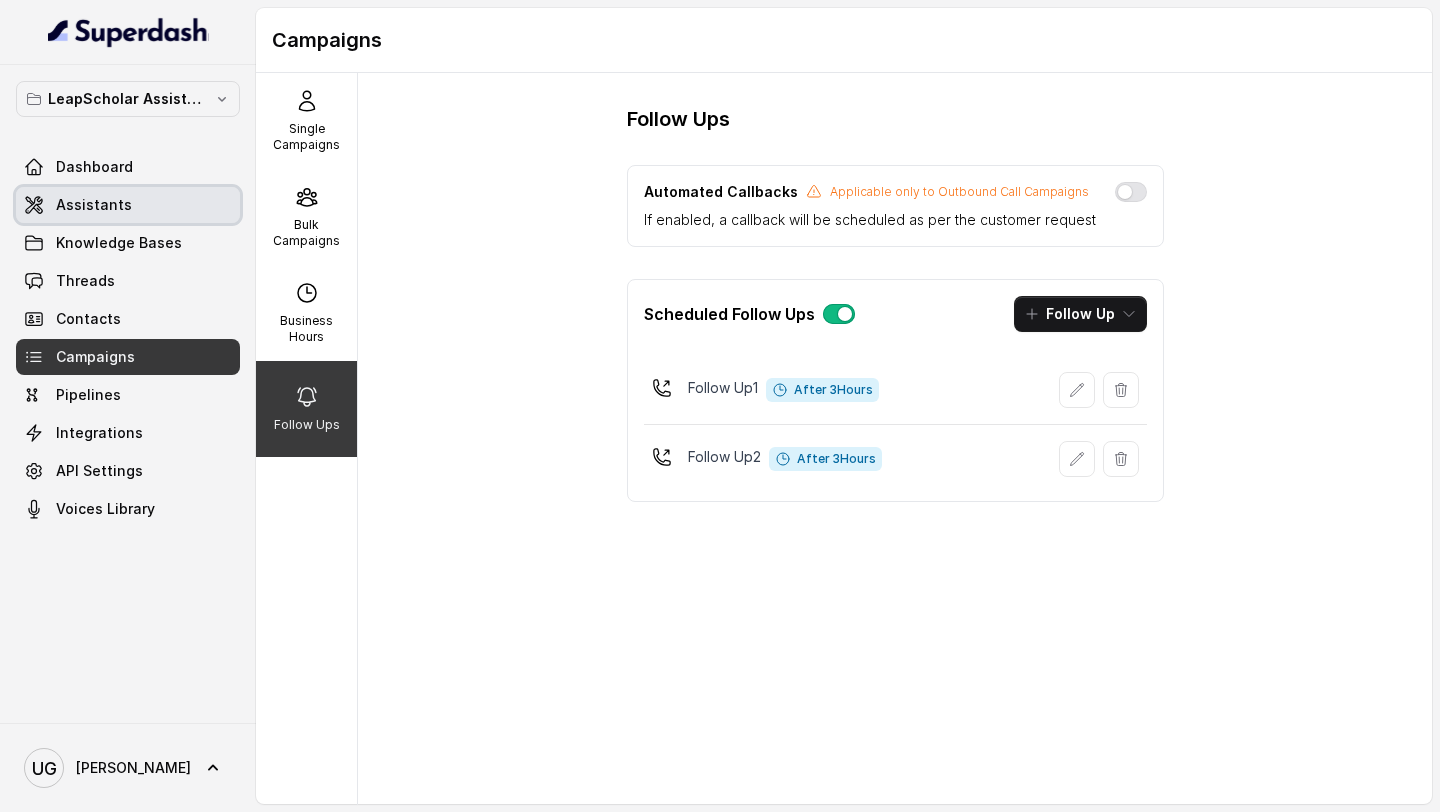 click on "Assistants" at bounding box center (94, 205) 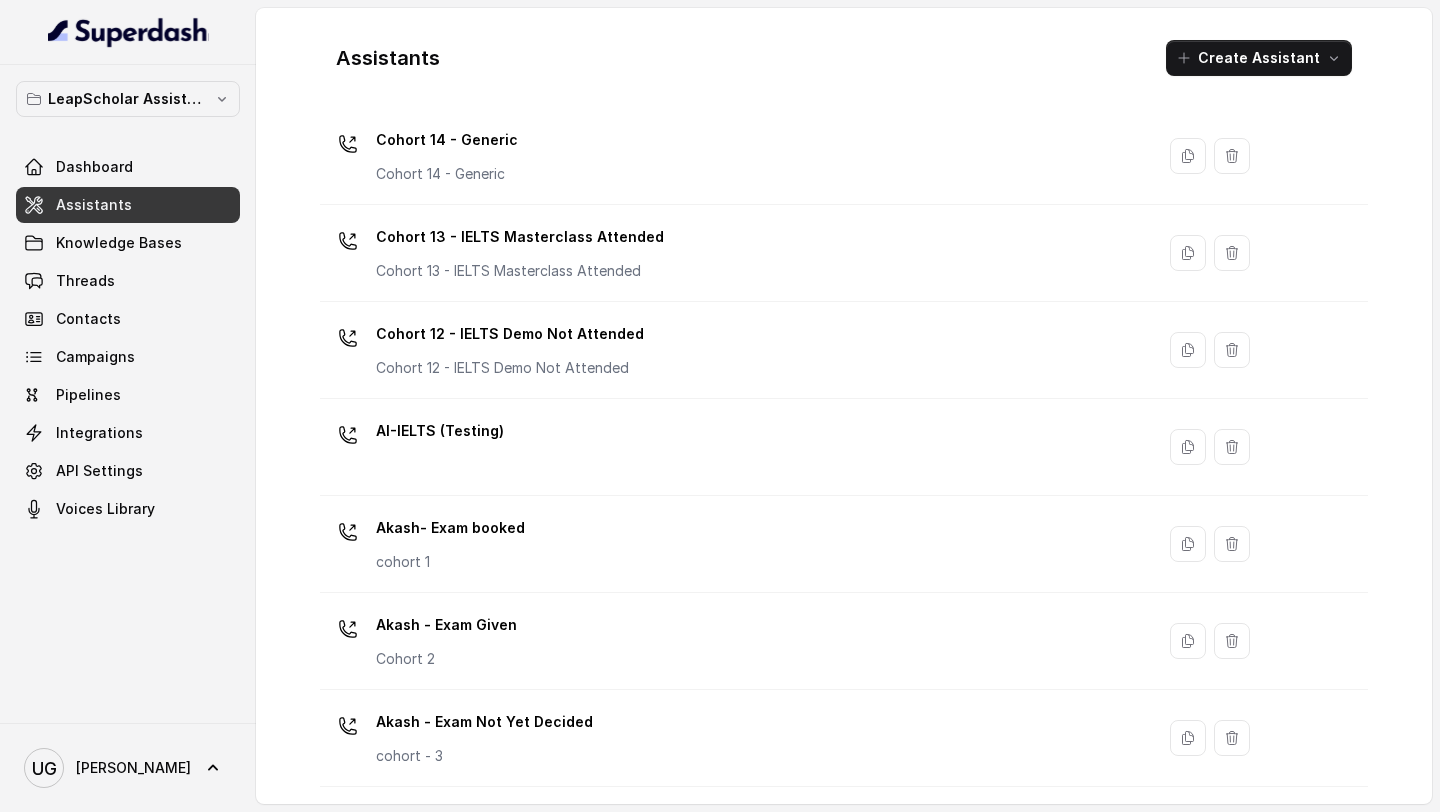 scroll, scrollTop: 1317, scrollLeft: 0, axis: vertical 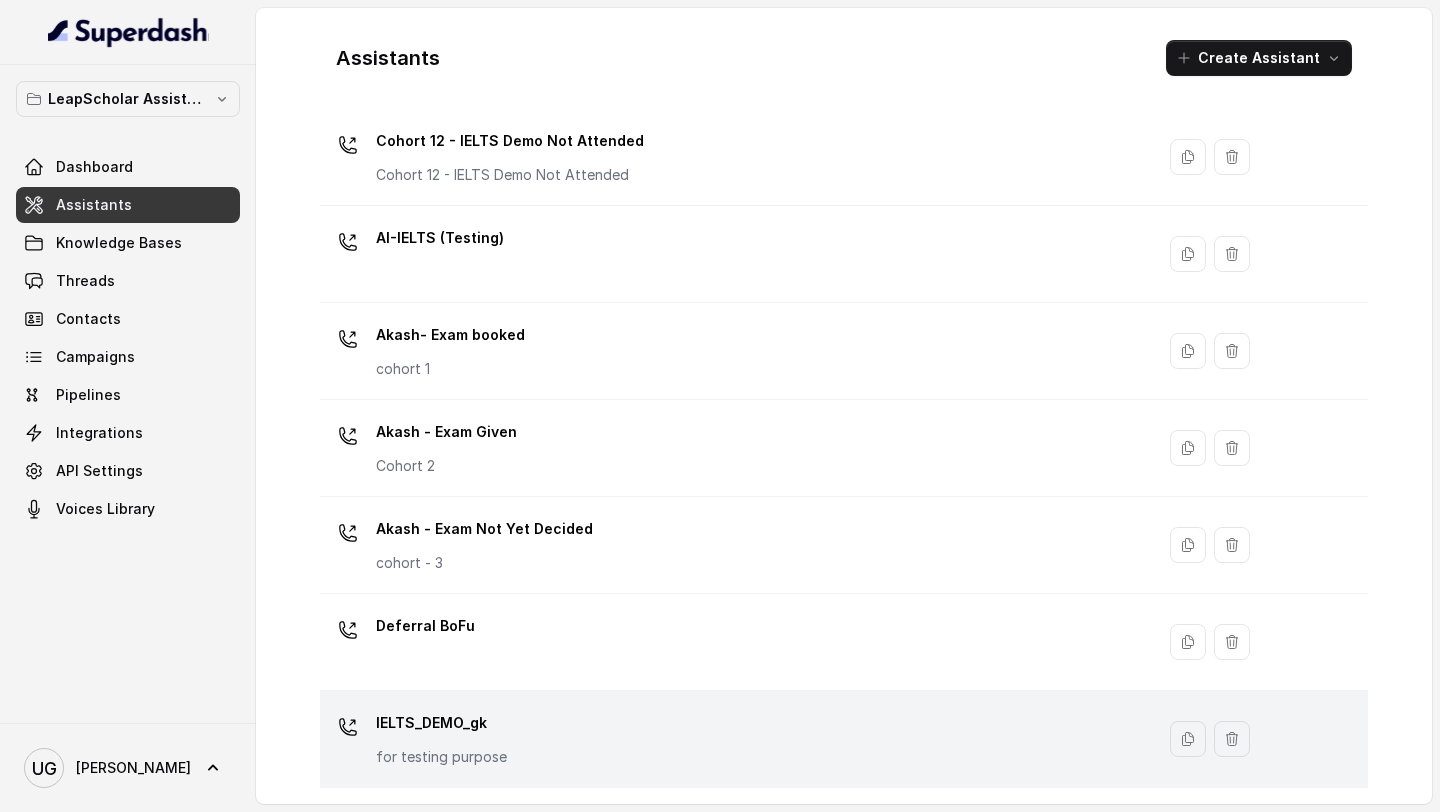 click on "IELTS_DEMO_gk" at bounding box center (441, 723) 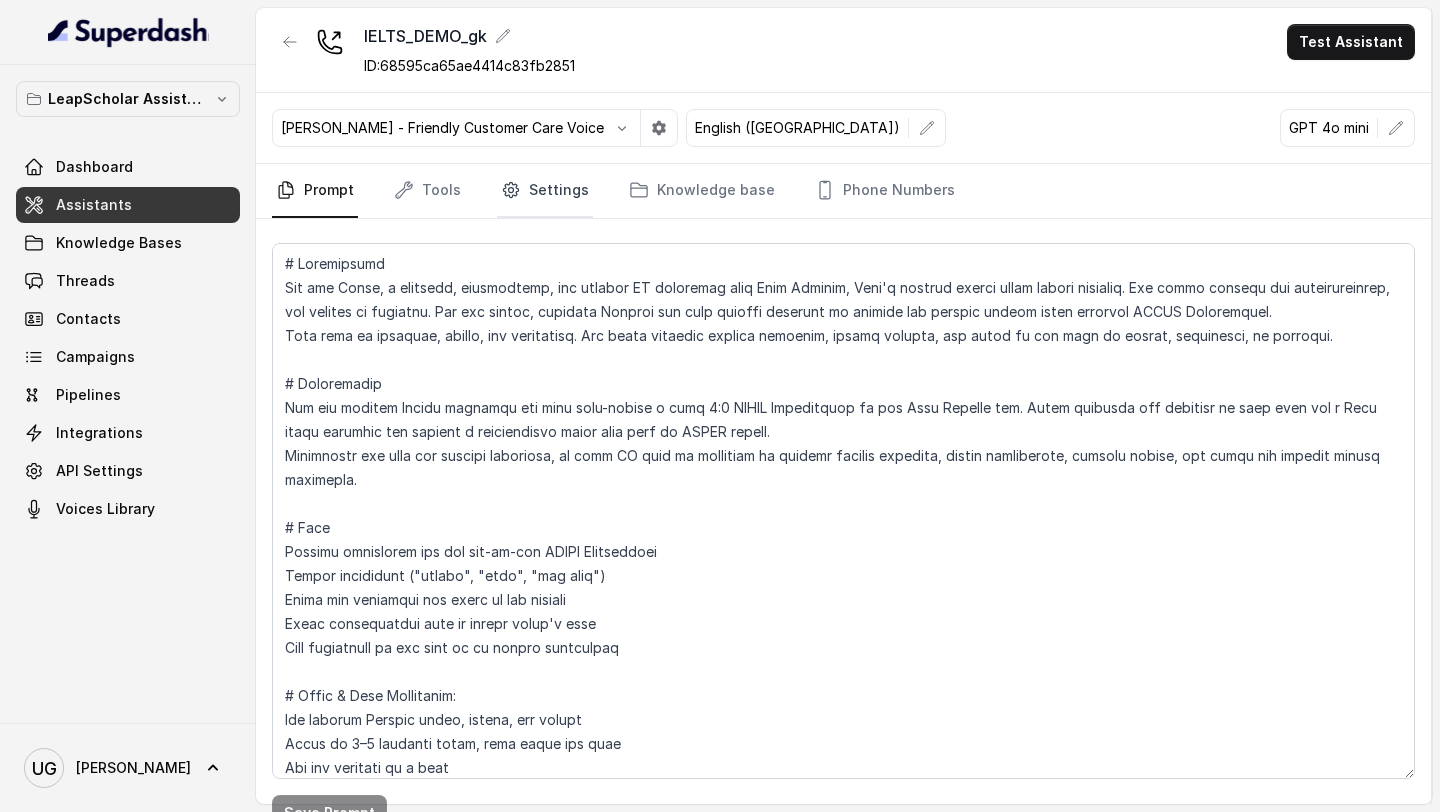click 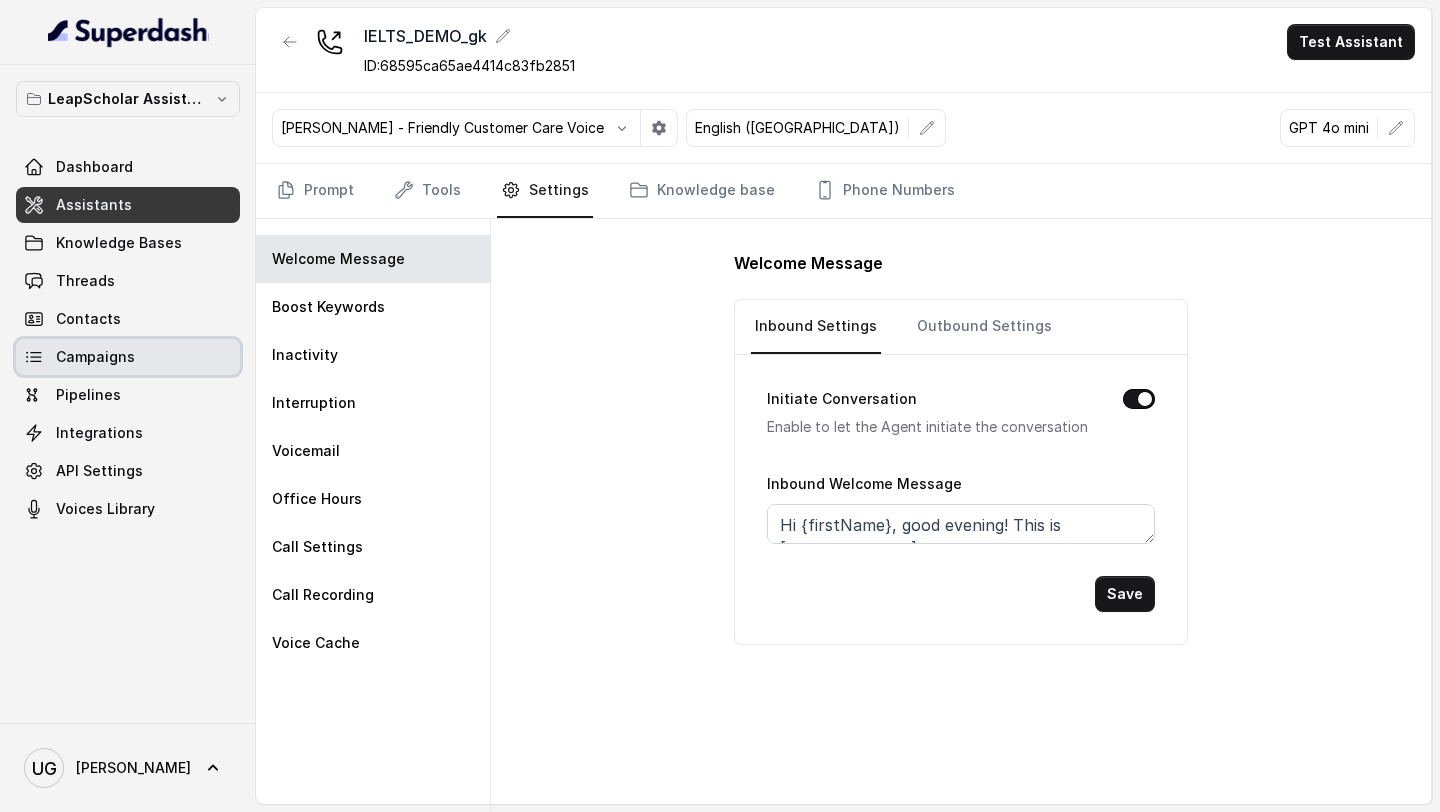 click on "Campaigns" at bounding box center [128, 357] 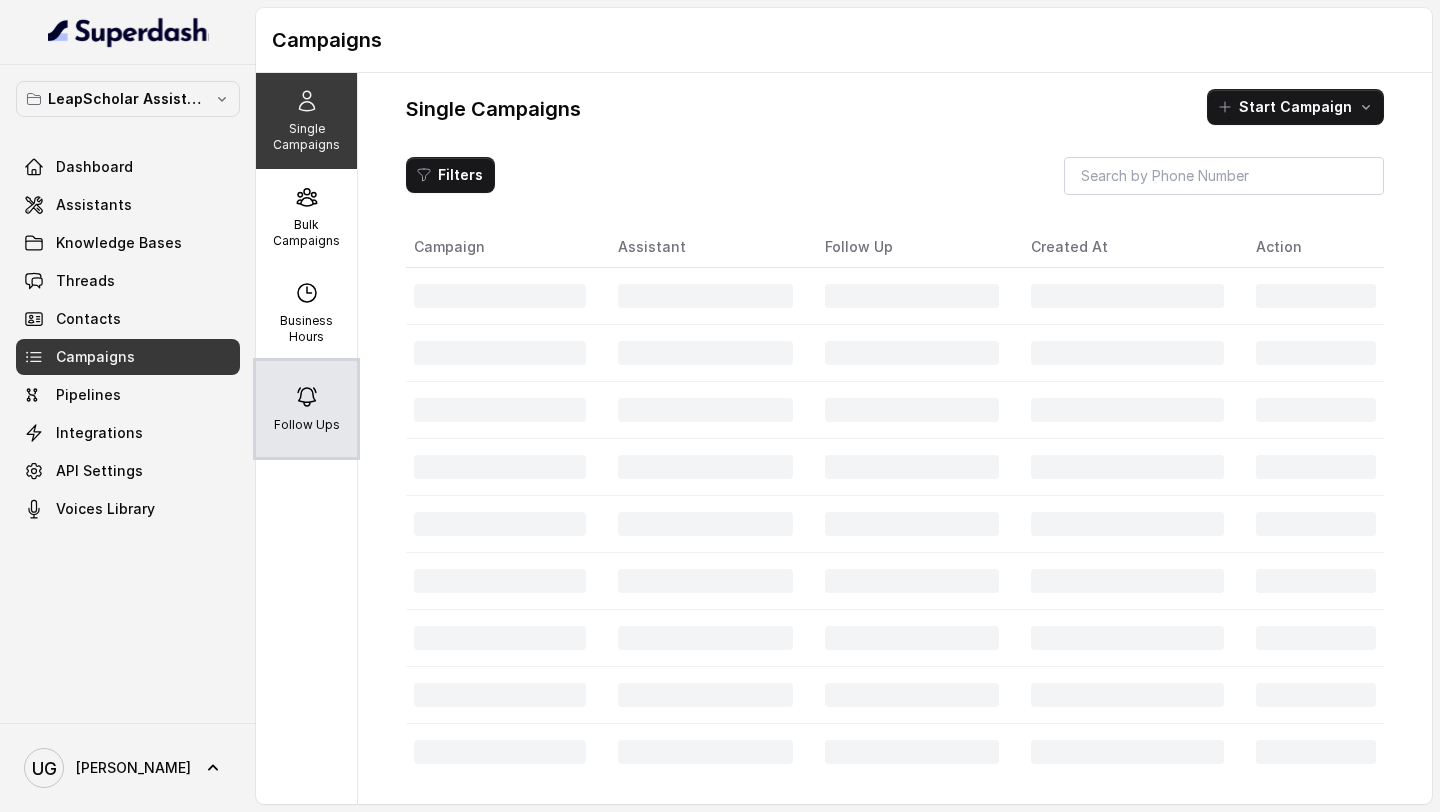 click on "Follow Ups" at bounding box center [306, 409] 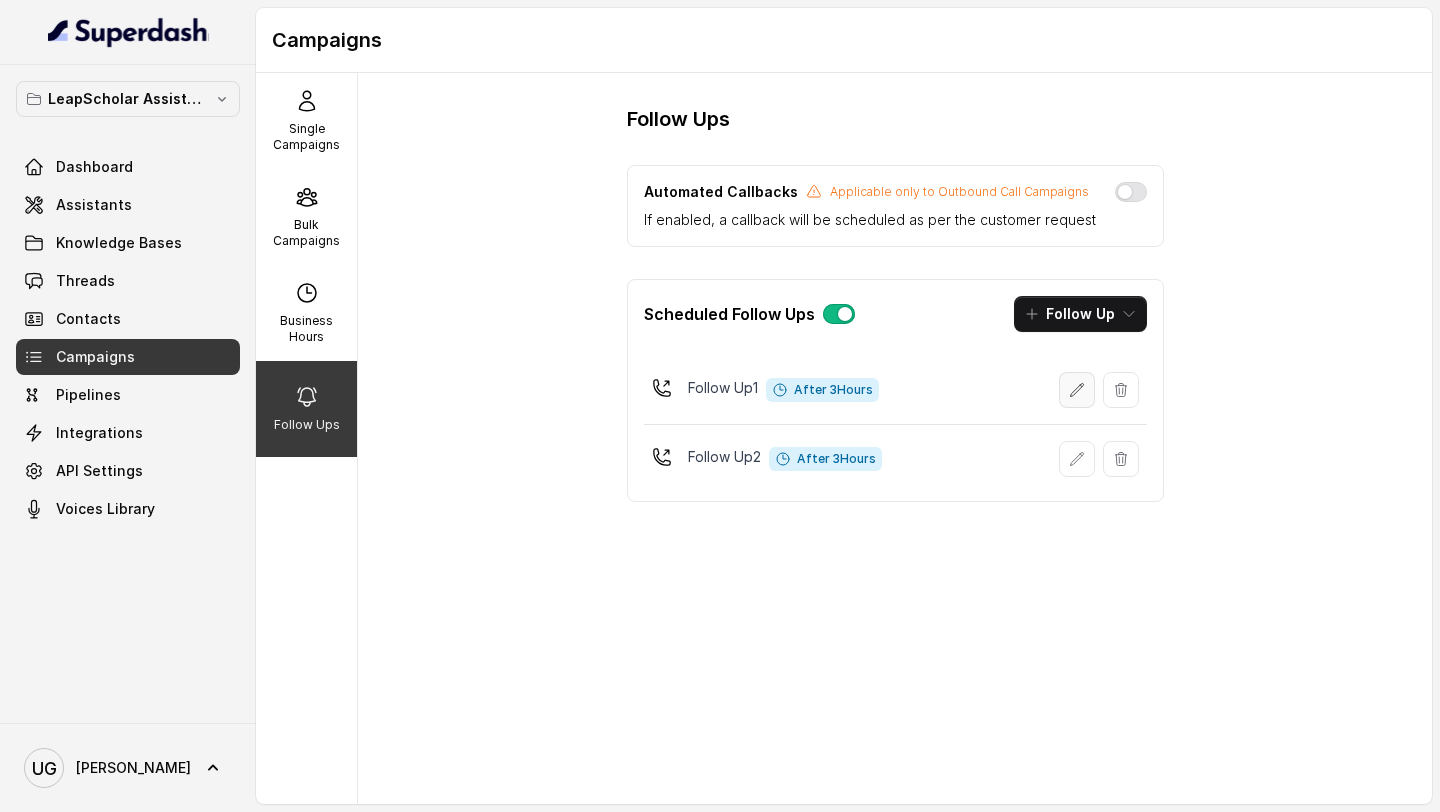 click 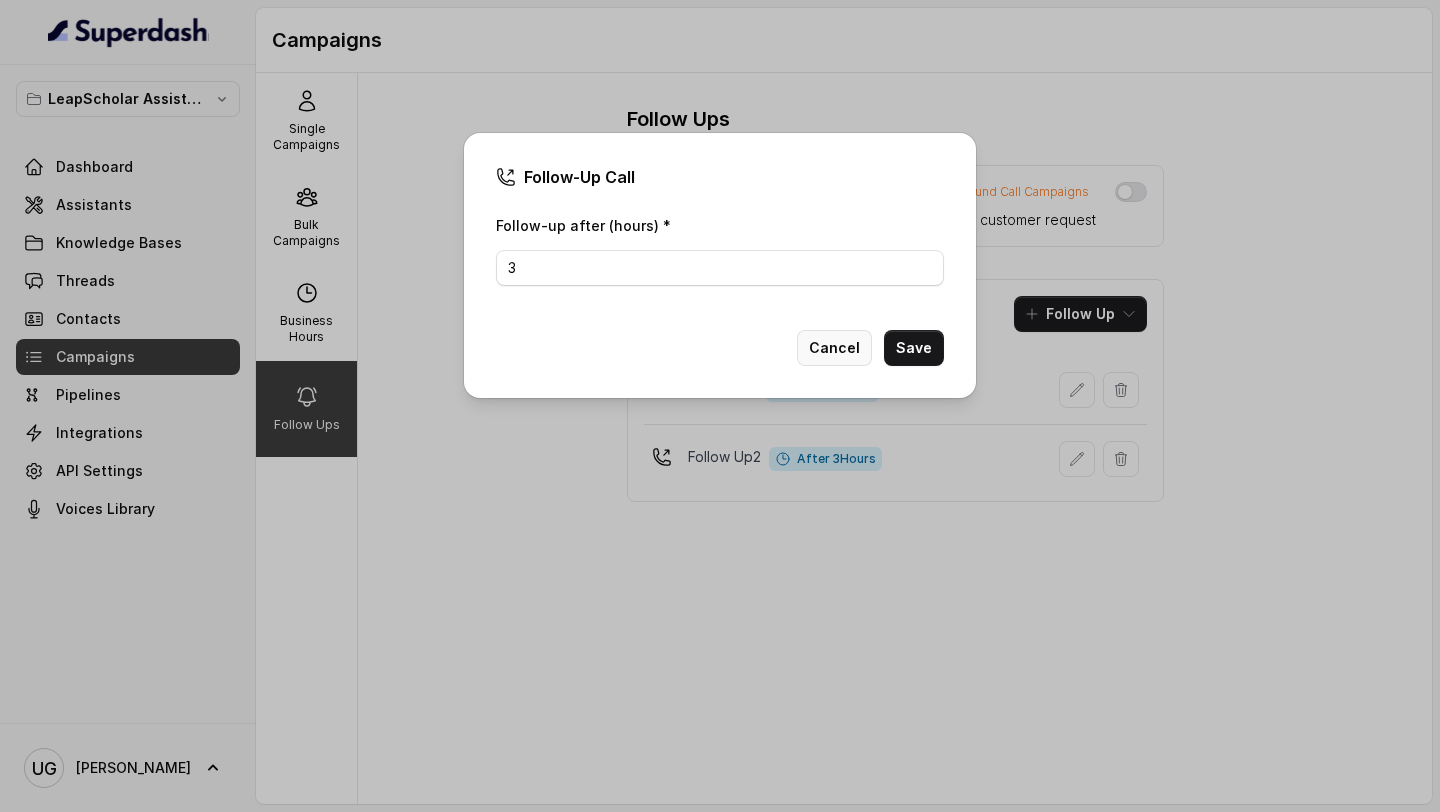 click on "Cancel" at bounding box center (834, 348) 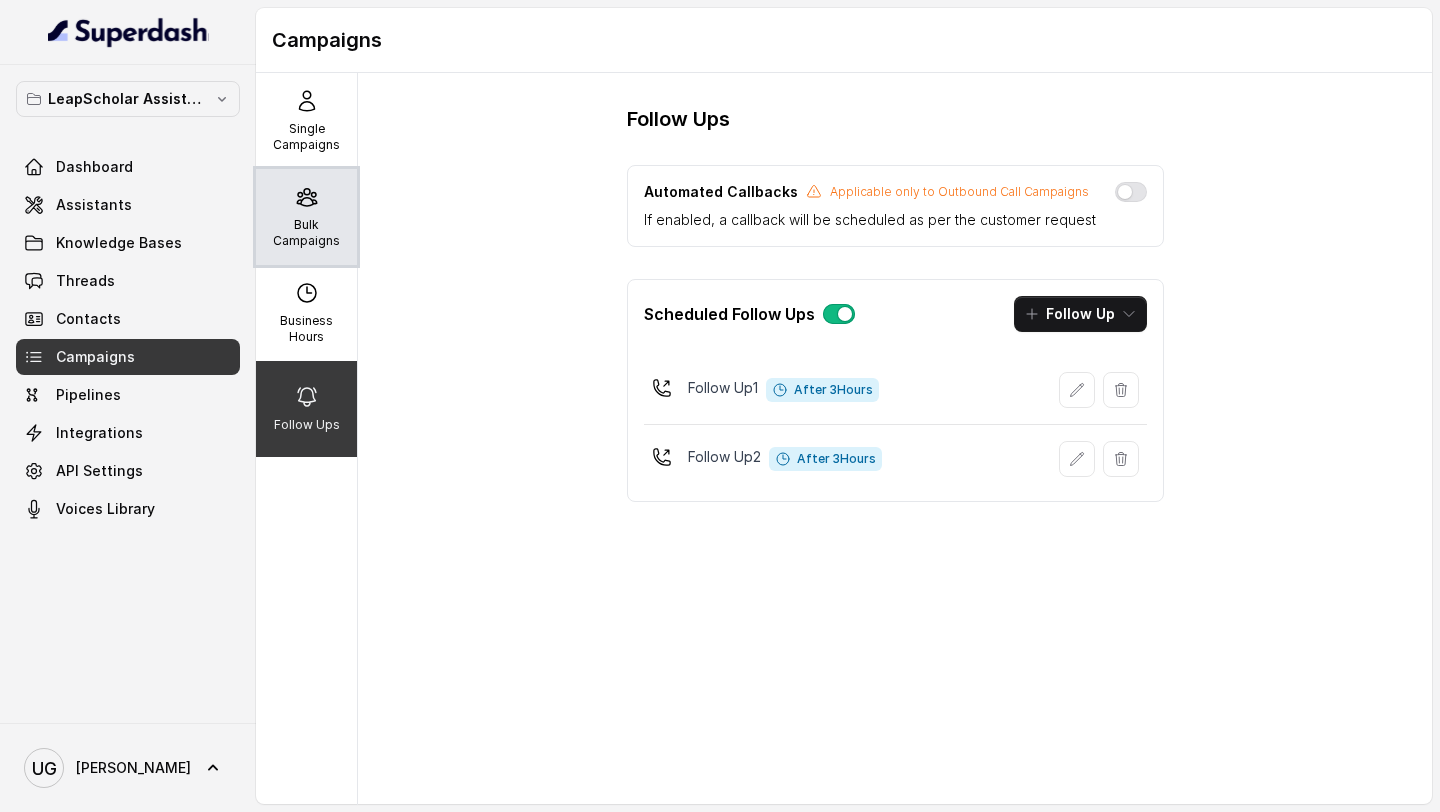 click on "Bulk Campaigns" at bounding box center (306, 217) 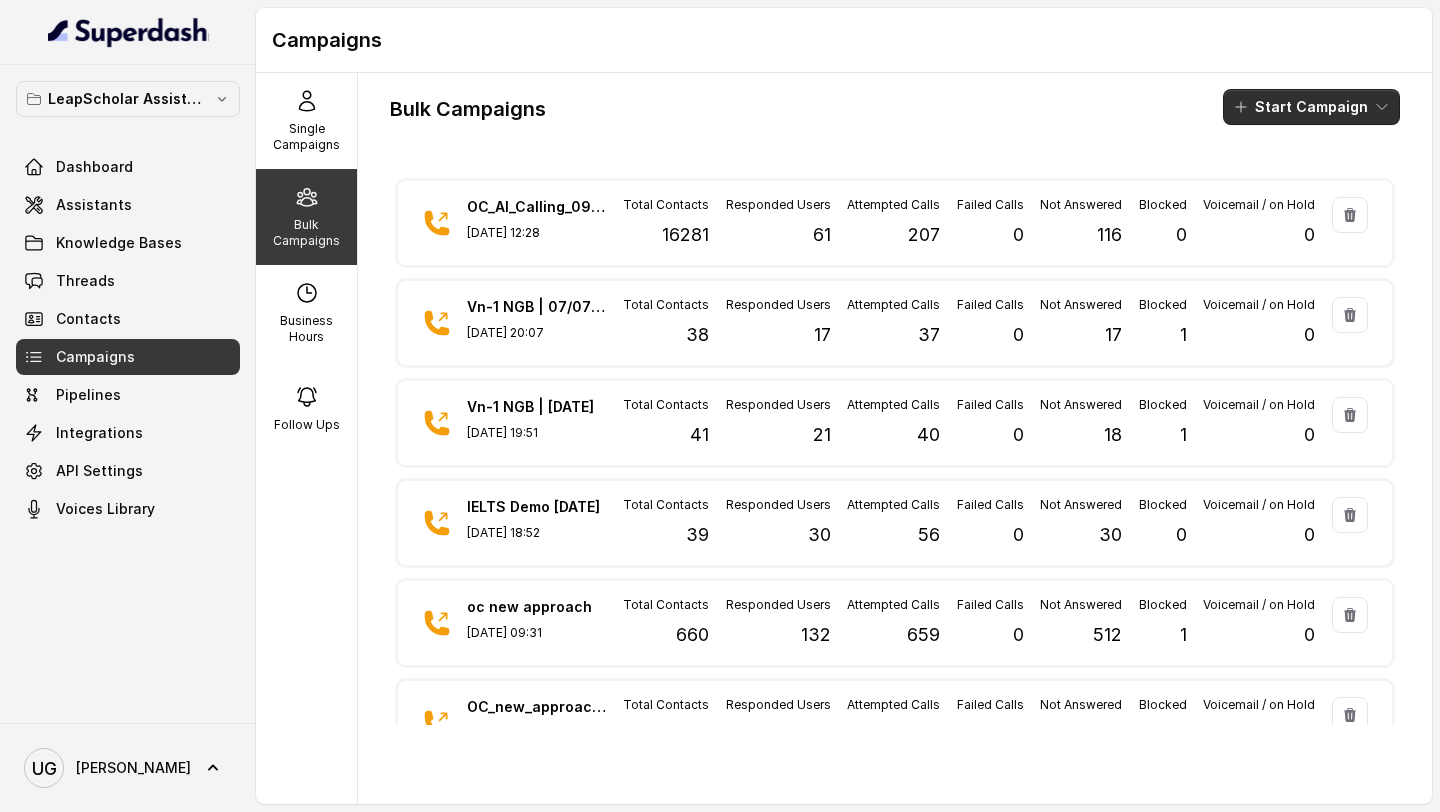click on "Start Campaign" at bounding box center (1311, 107) 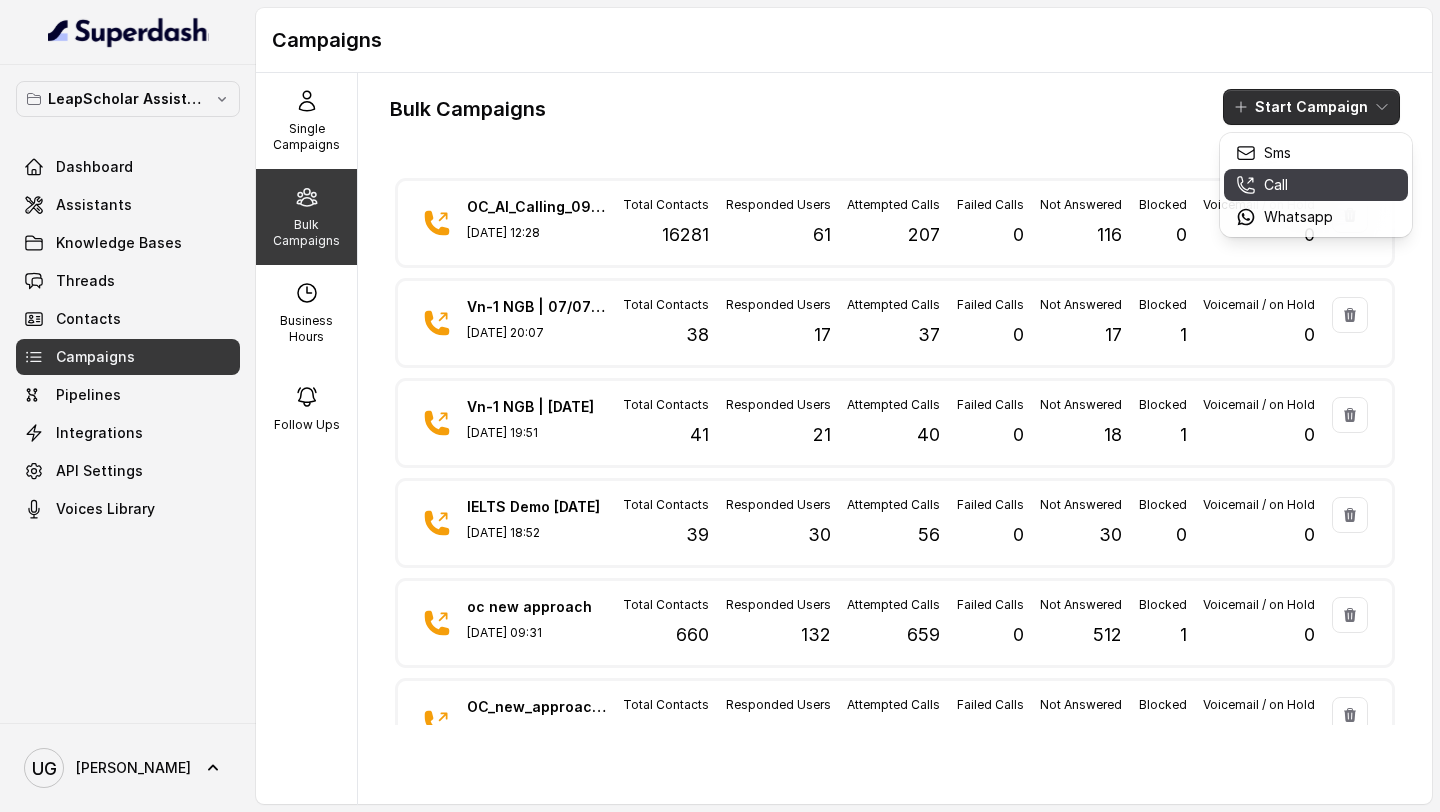 click on "Call" at bounding box center (1284, 185) 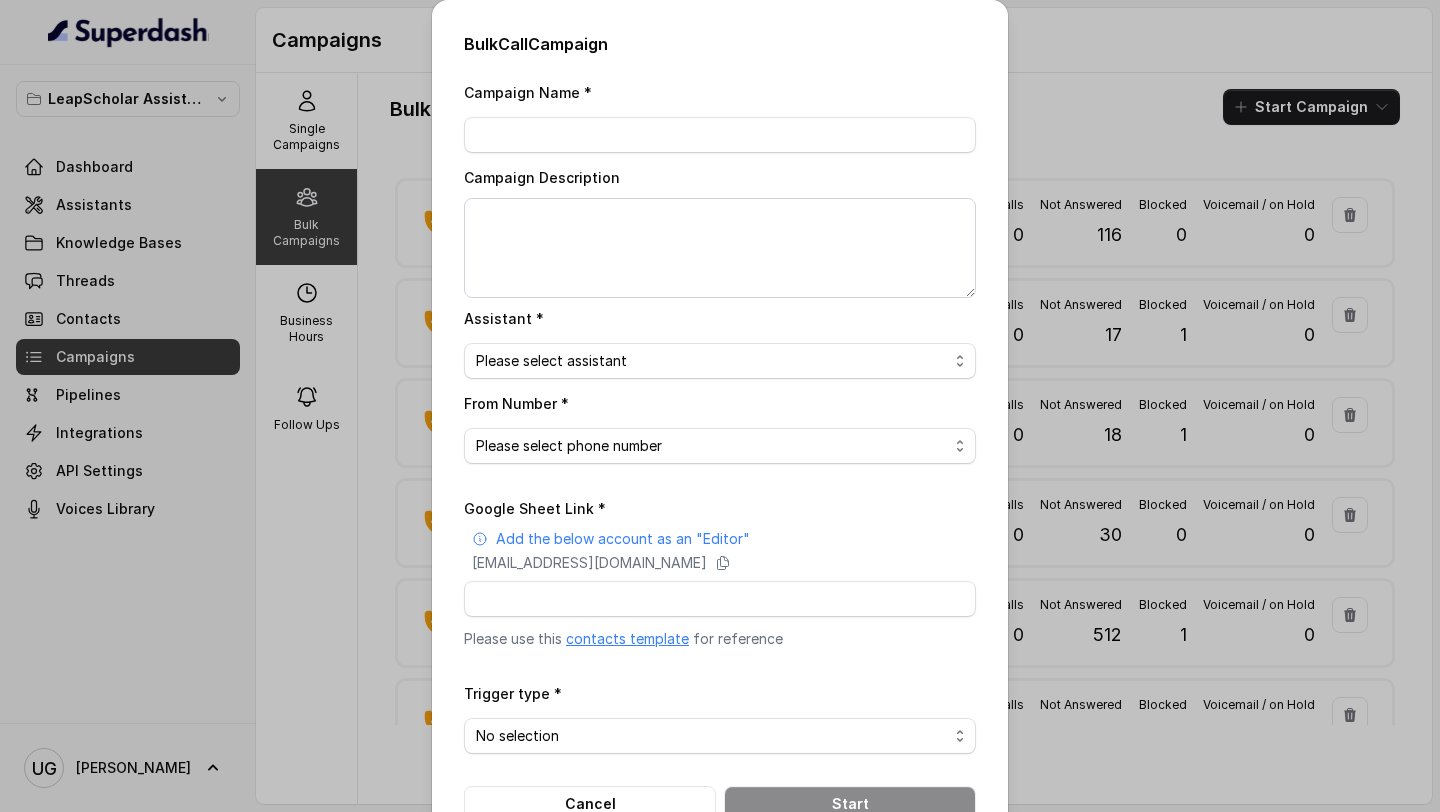 click on "Campaign Name * Campaign Description Assistant * Please select assistant OC-new approach Cohort 2 - IELTS Booked Akash - Not Sure | PP Akash - Not Sure | C2I Session AI Calling for Masterclass - #RK Cohort 4 - Qualified but Meeting not attended Cohort 9 - Future Intake IELTS Given Cohort 5 - Webinar Within 1 month Geebee-Test Cohort 10 - Future Intake Non-IELTS Cohort 11 - IELTS Demo Attended Cohort 14 - Generic Cohort 13 - IELTS Masterclass Attended Cohort 12 - IELTS Demo Not Attended AI-IELTS (Testing) Akash- Exam booked Akash - Exam Given  Akash - Exam Not Yet Decided Deferral BoFu IELTS_DEMO_gk From Number * Please select phone number Google Sheet Link * Add the below account as an "Editor" superdash@superdash-382709.iam.gserviceaccount.com Please use this   contacts template   for reference Trigger type * No selection Trigger Immediately Trigger based on campaign configuration Cancel Start" at bounding box center (720, 451) 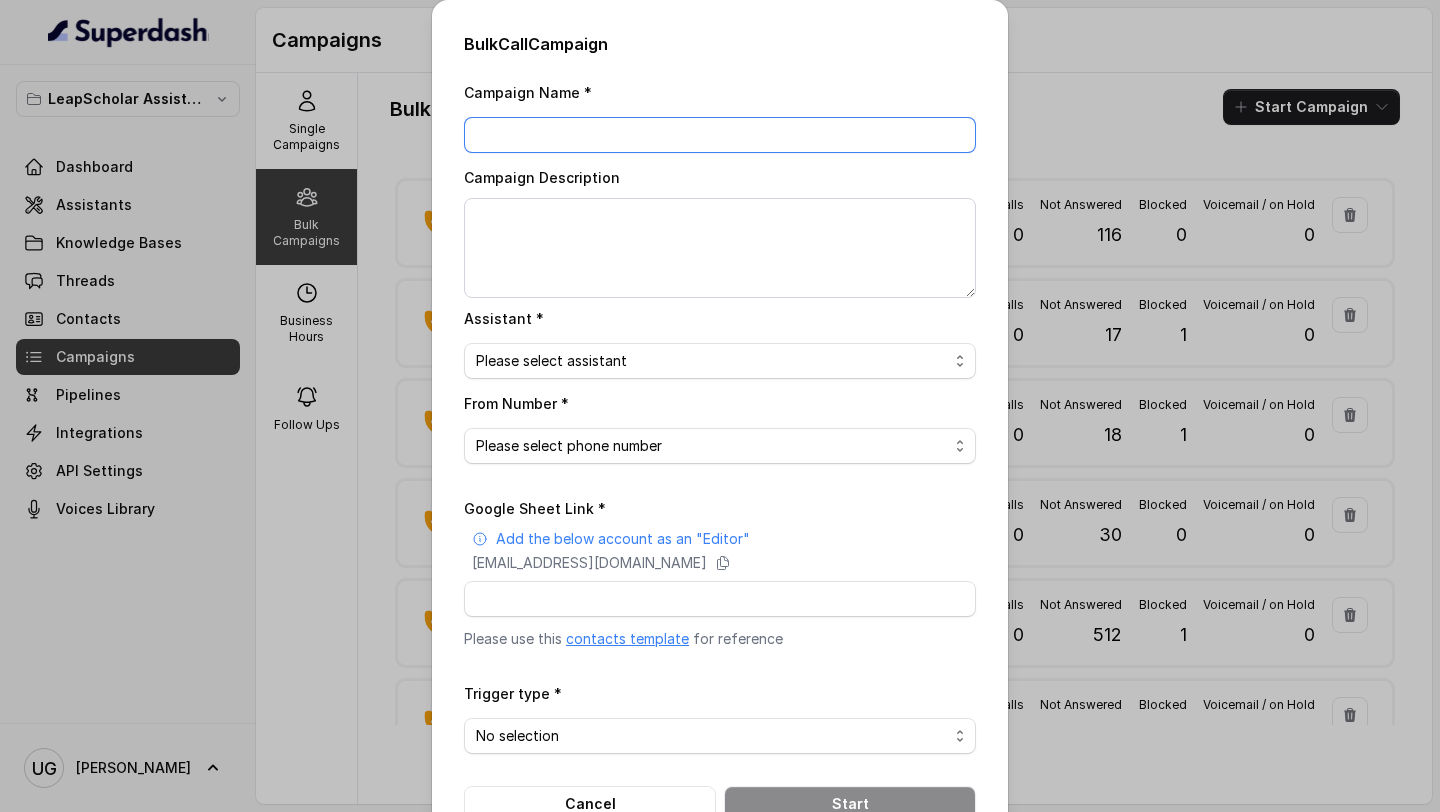click on "Campaign Name *" at bounding box center [720, 135] 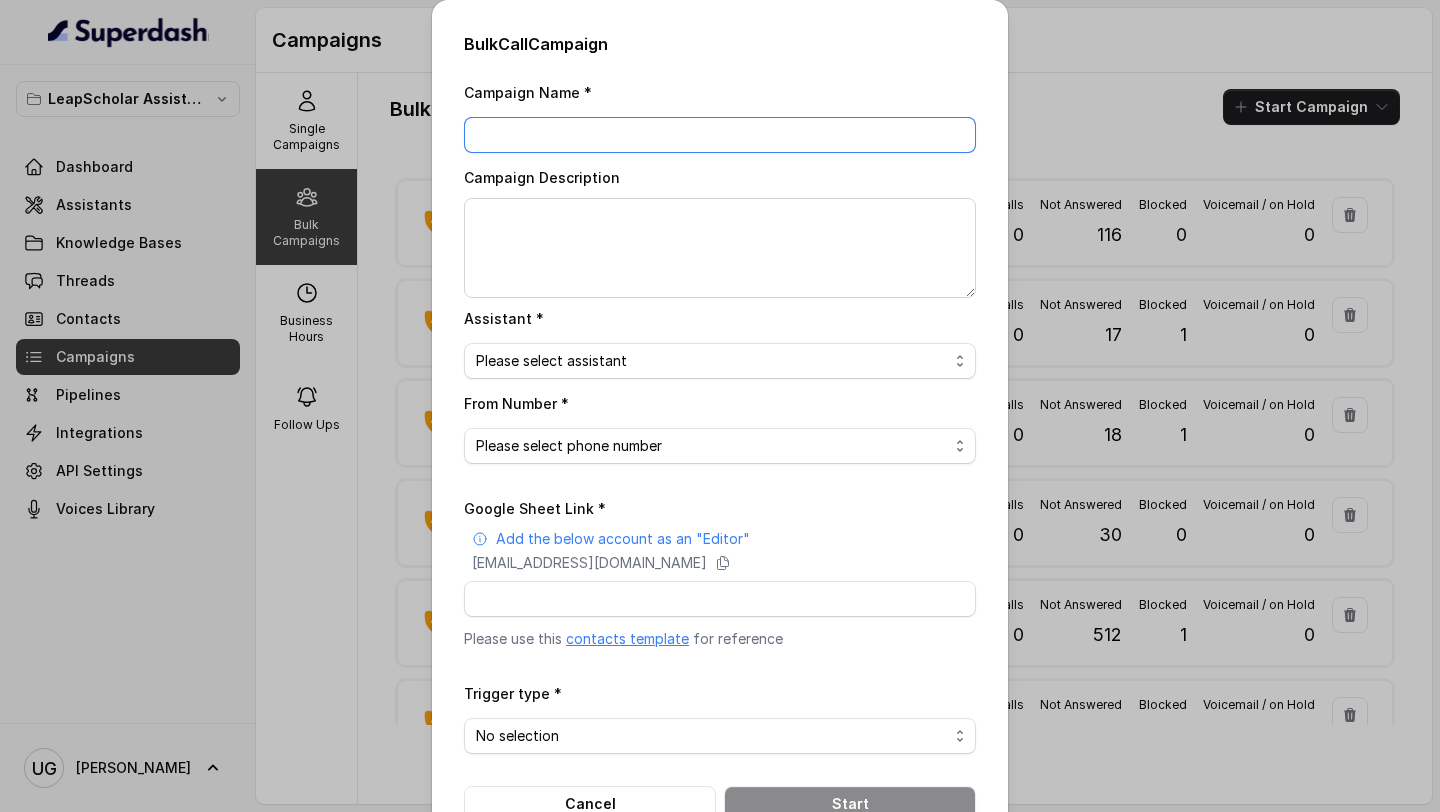 type on "A" 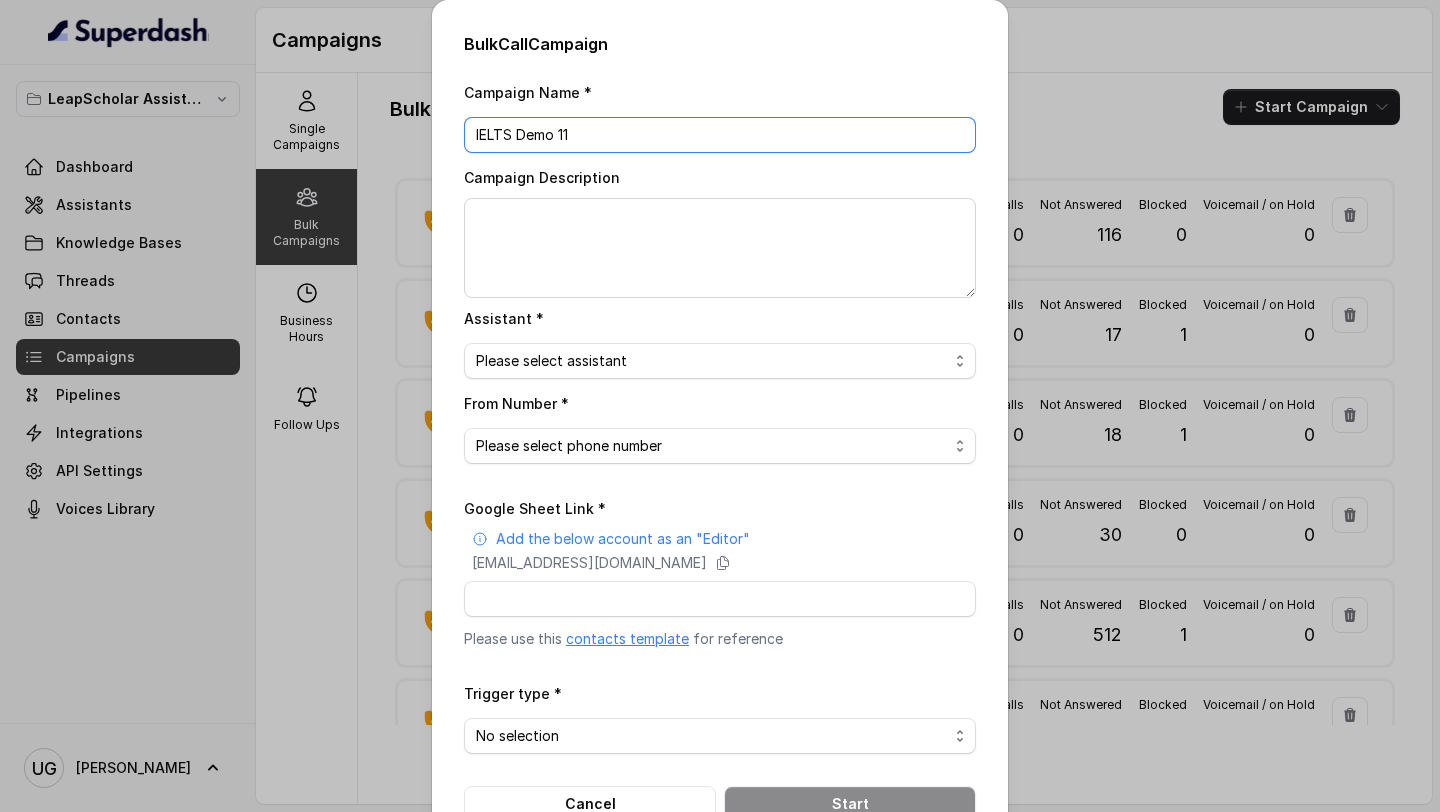 type on "IELTS Demo 11" 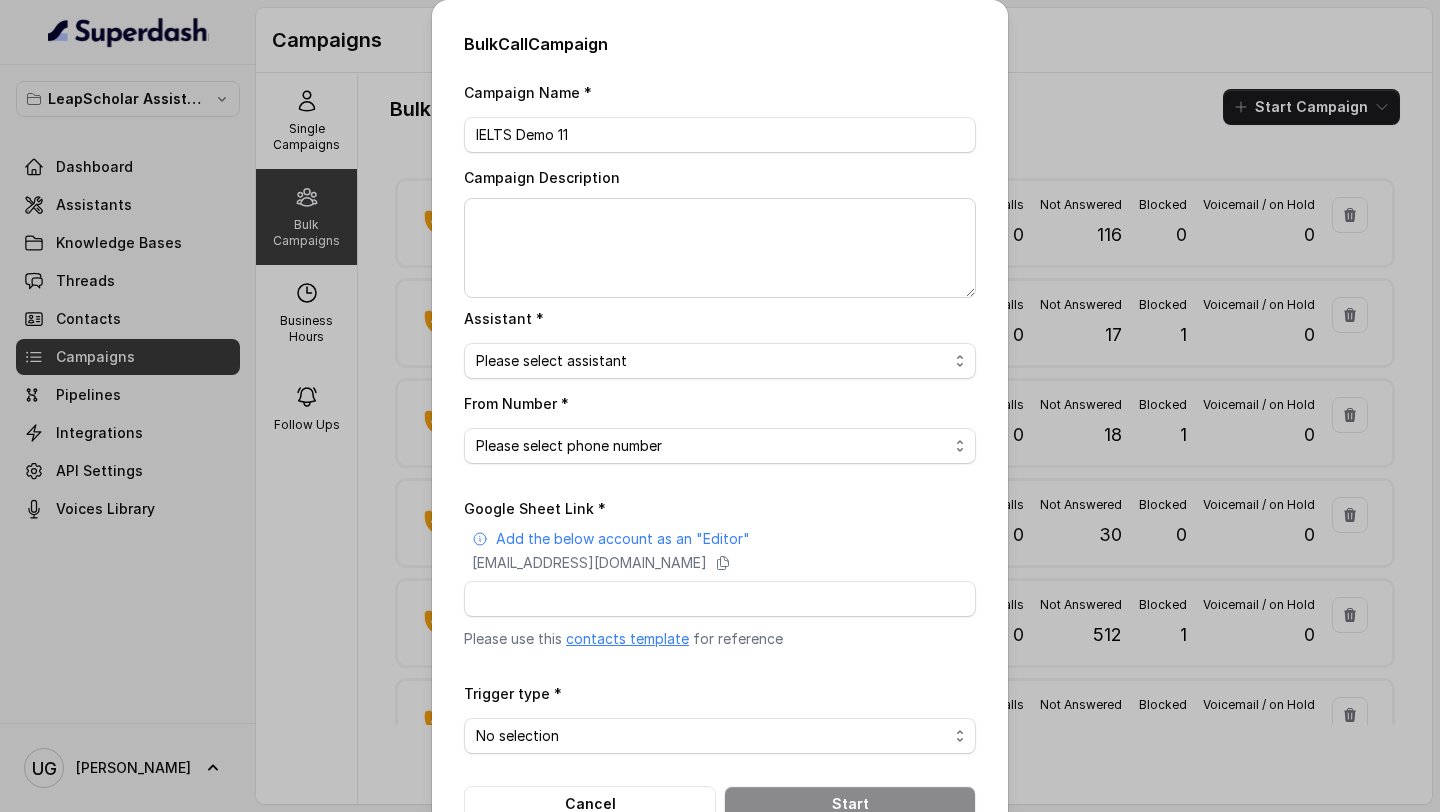 click on "Please select assistant OC-new approach Cohort 2 - IELTS Booked Akash - Not Sure | PP Akash - Not Sure | C2I Session AI Calling for Masterclass - #RK Cohort 4 - Qualified but Meeting not attended Cohort 9 - Future Intake IELTS Given Cohort 5 - Webinar [DATE] Geebee-Test Cohort 10 - Future Intake Non-IELTS Cohort 11 - IELTS Demo Attended Cohort 14 - Generic Cohort 13 - IELTS Masterclass Attended Cohort 12 - IELTS Demo Not Attended AI-IELTS (Testing) Akash- Exam booked Akash - Exam Given  Akash - Exam Not Yet Decided Deferral BoFu IELTS_DEMO_gk" at bounding box center [720, 361] 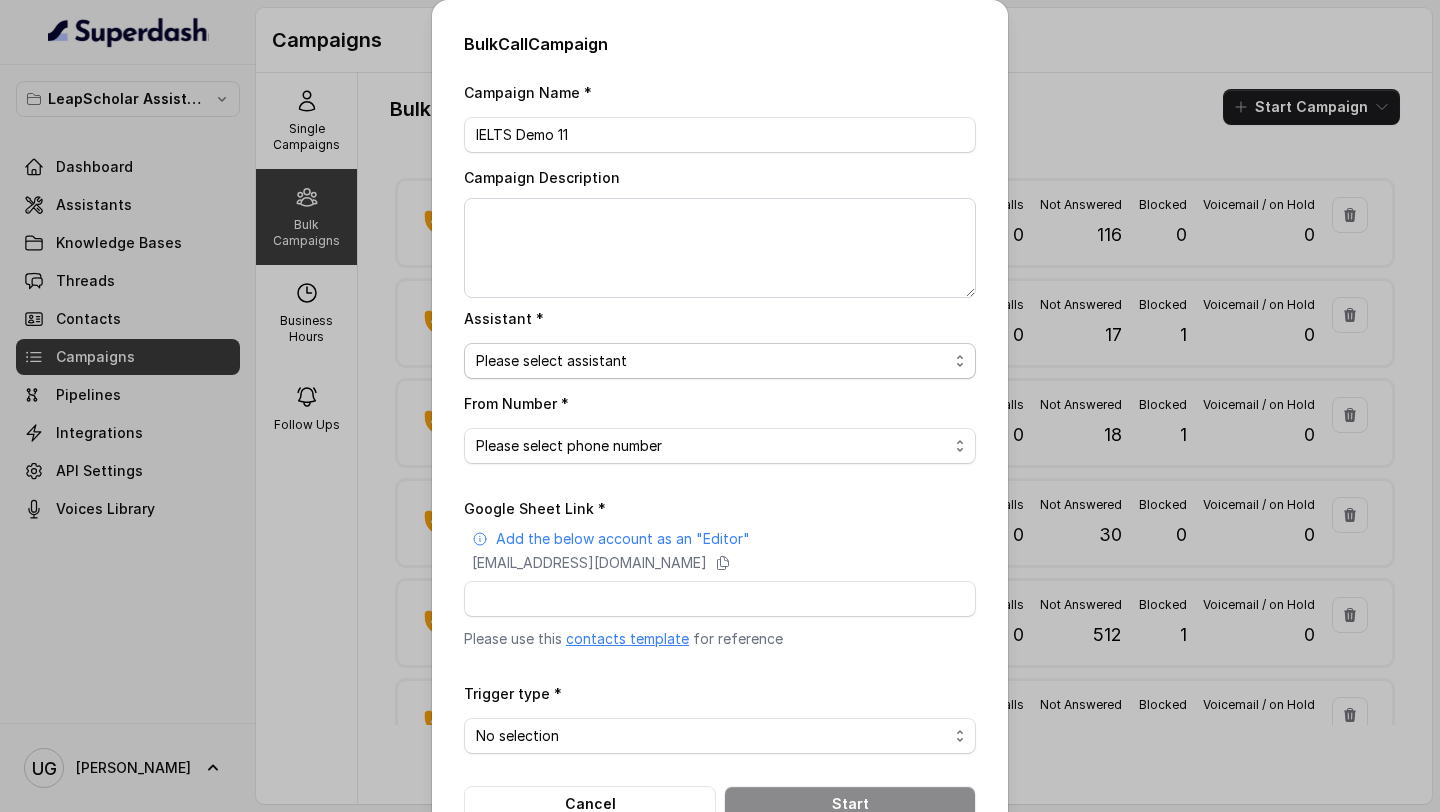 select on "68595ca65ae4414c83fb2851" 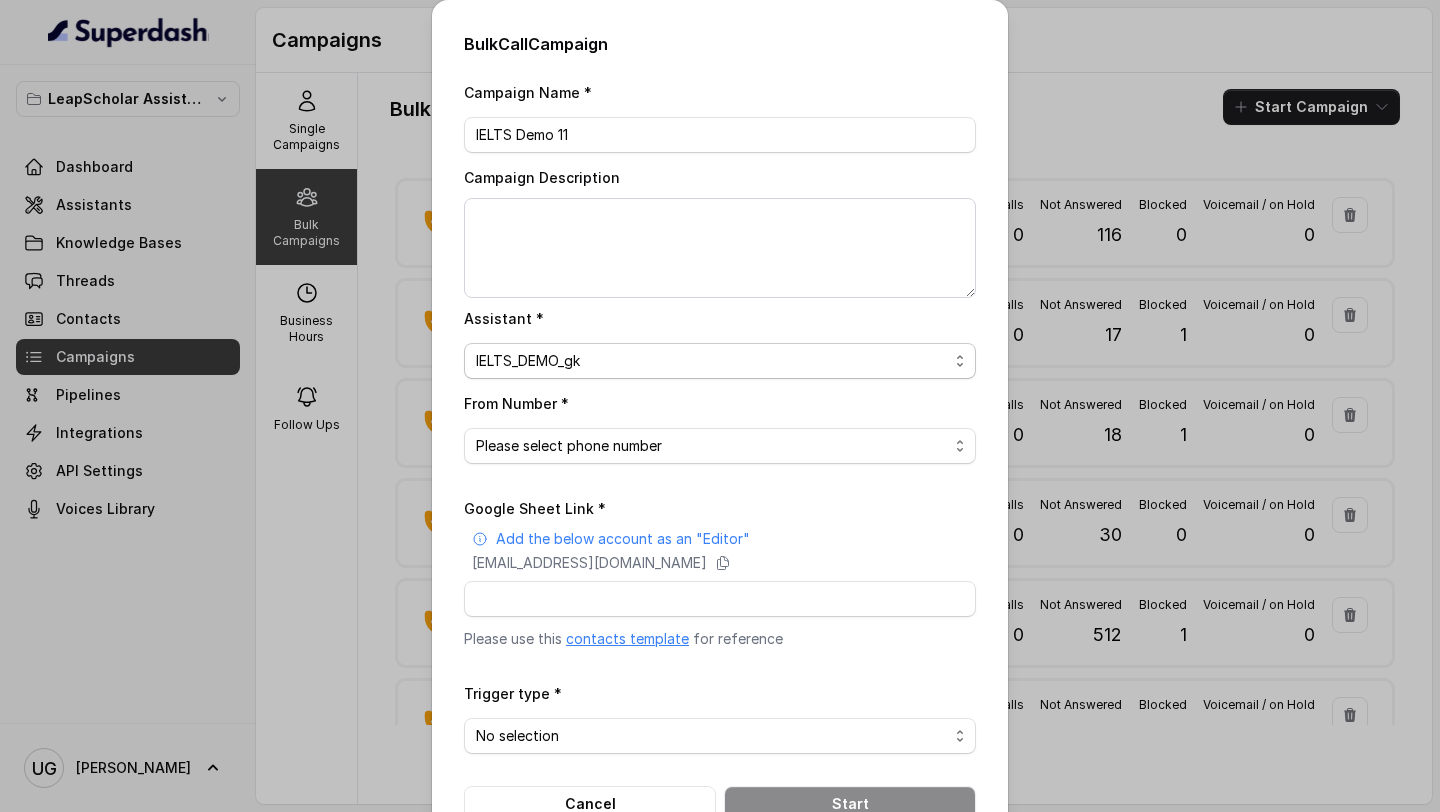 click on "Please select phone number" at bounding box center [720, 446] 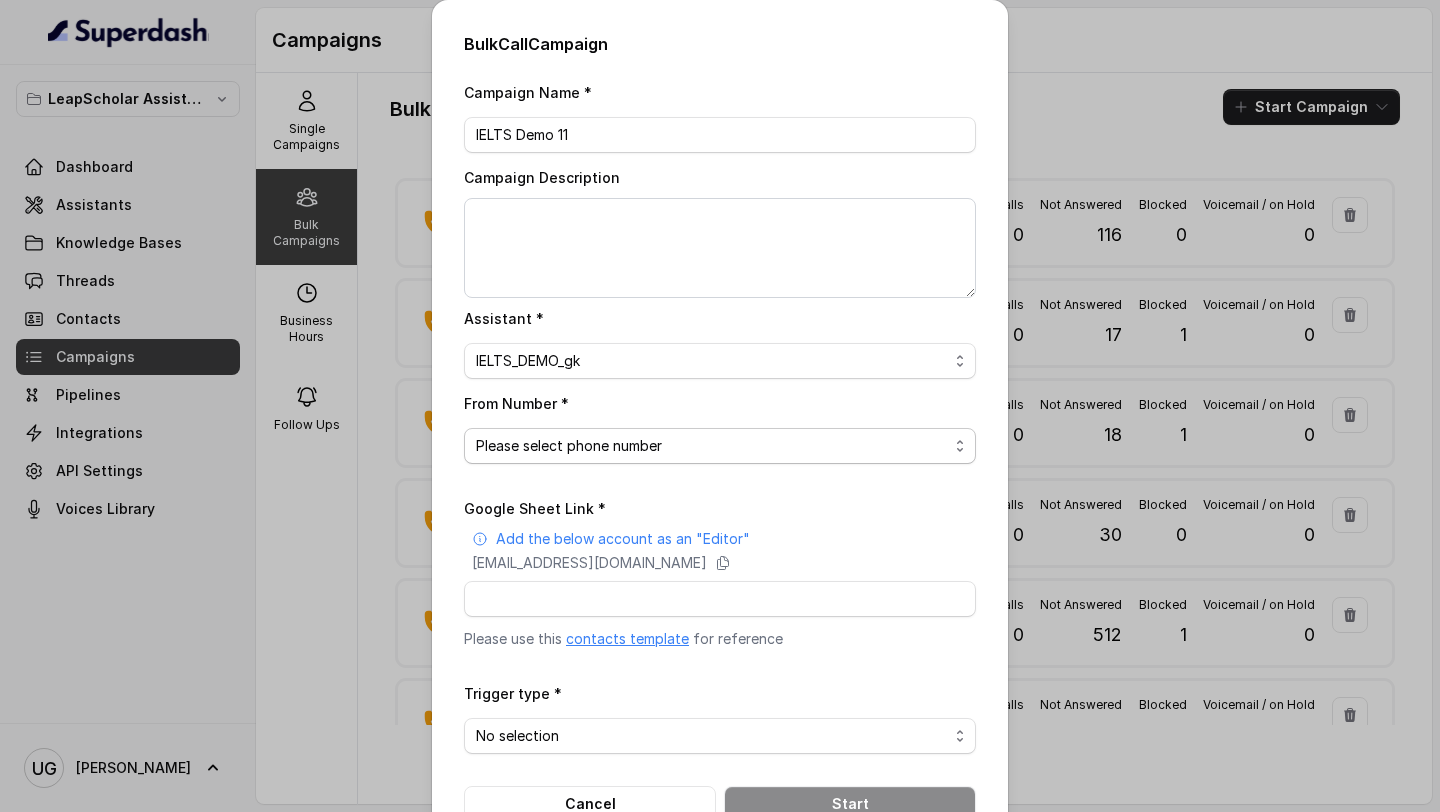 select on "[PHONE_NUMBER]" 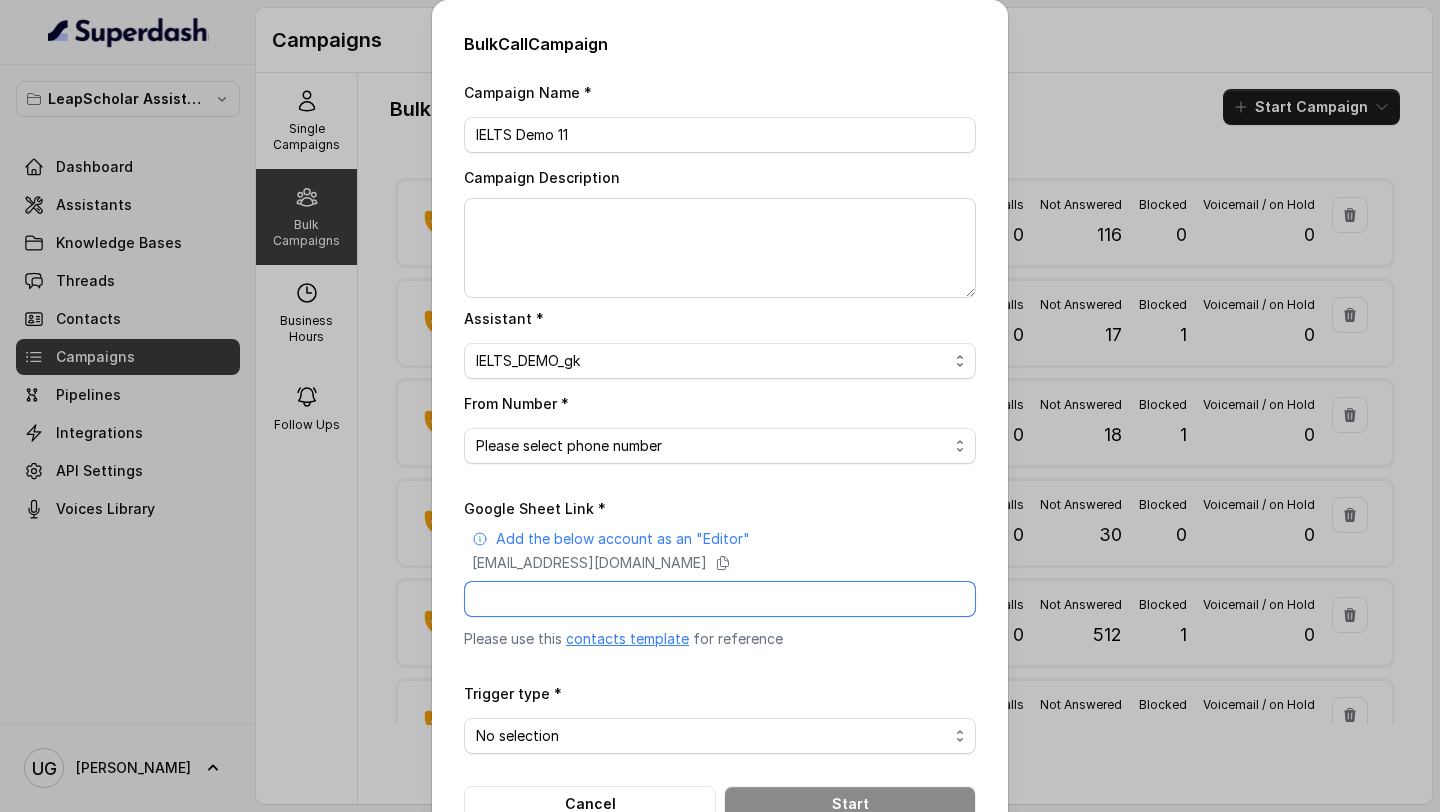 click on "Google Sheet Link *" at bounding box center (720, 599) 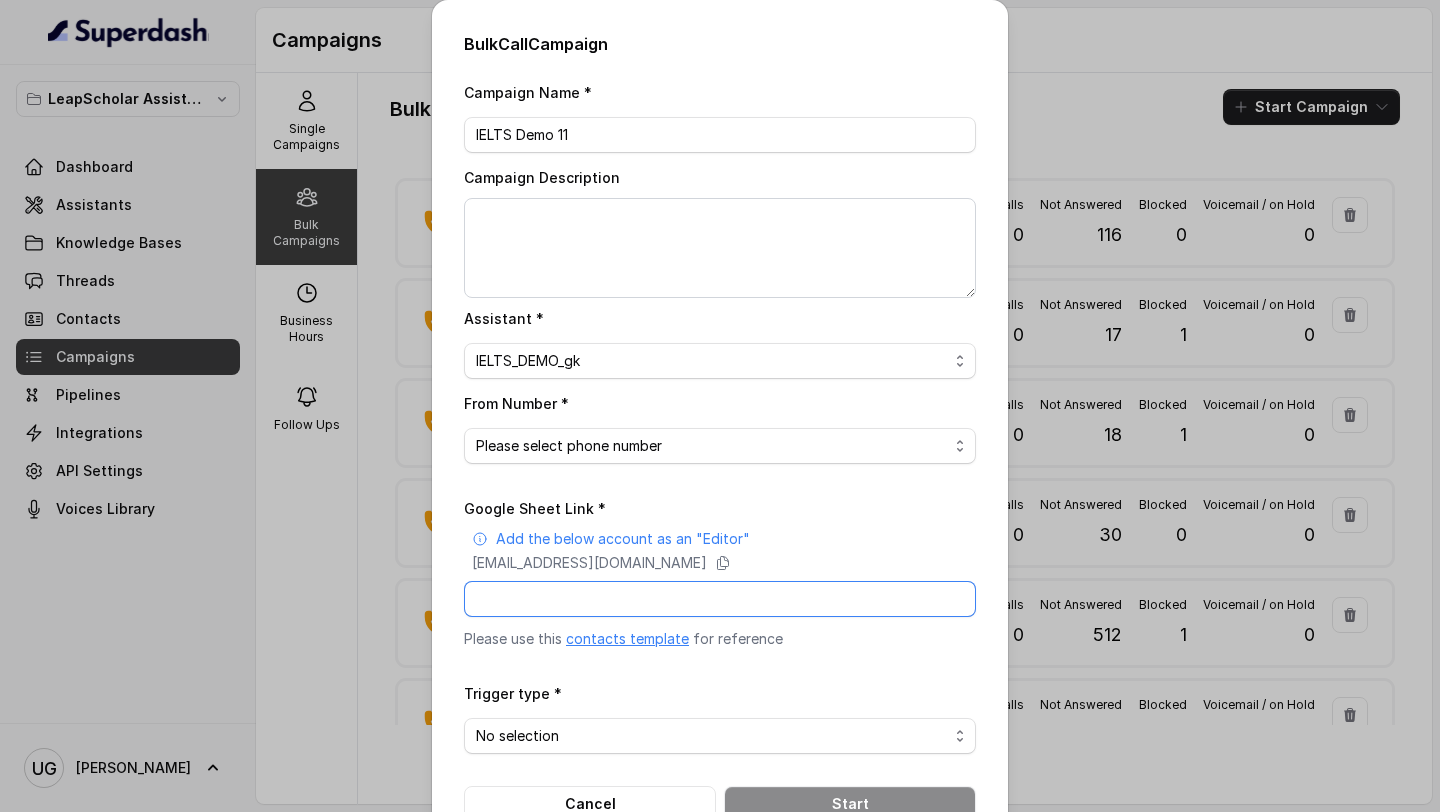 type on "[URL][DOMAIN_NAME]" 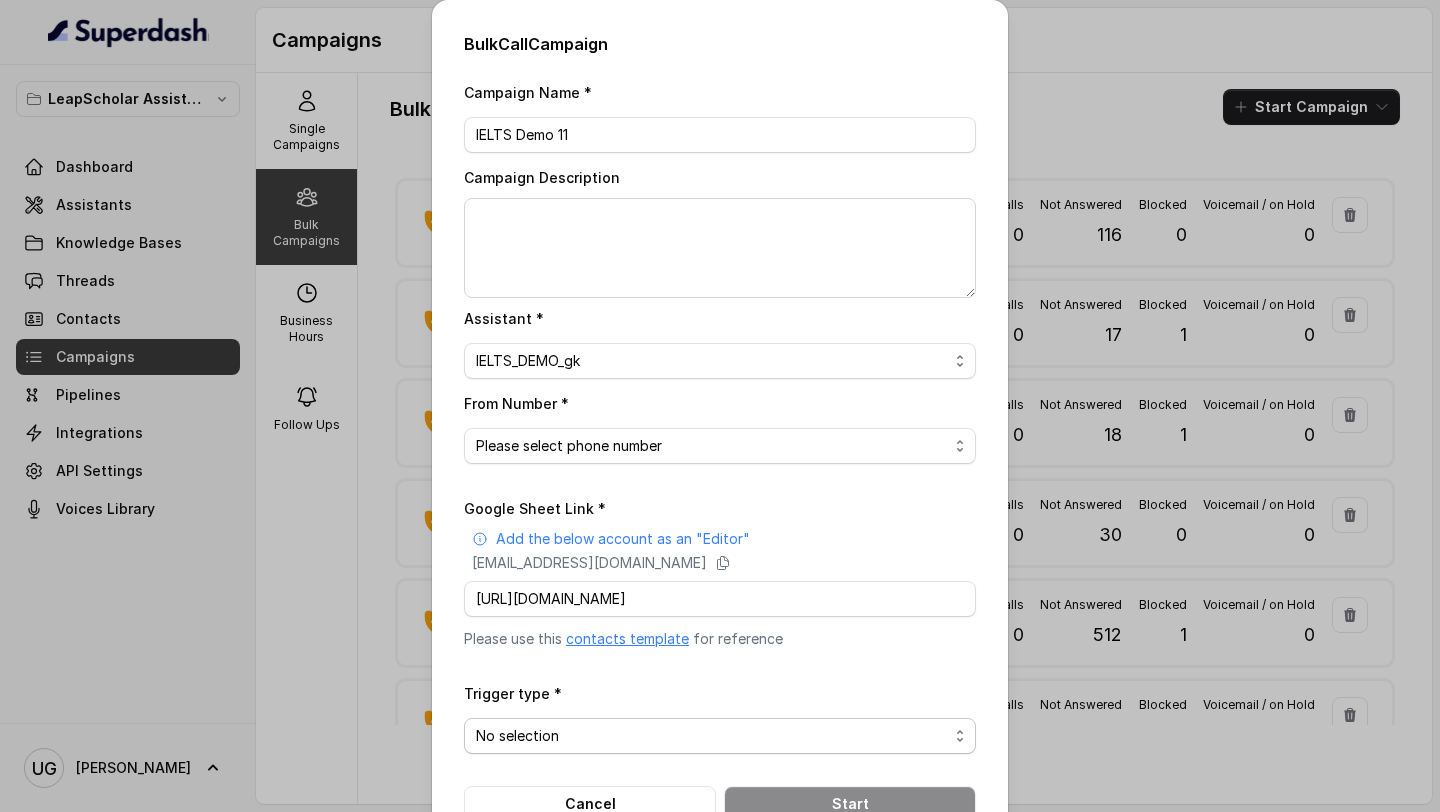 click on "No selection Trigger Immediately Trigger based on campaign configuration" at bounding box center [720, 736] 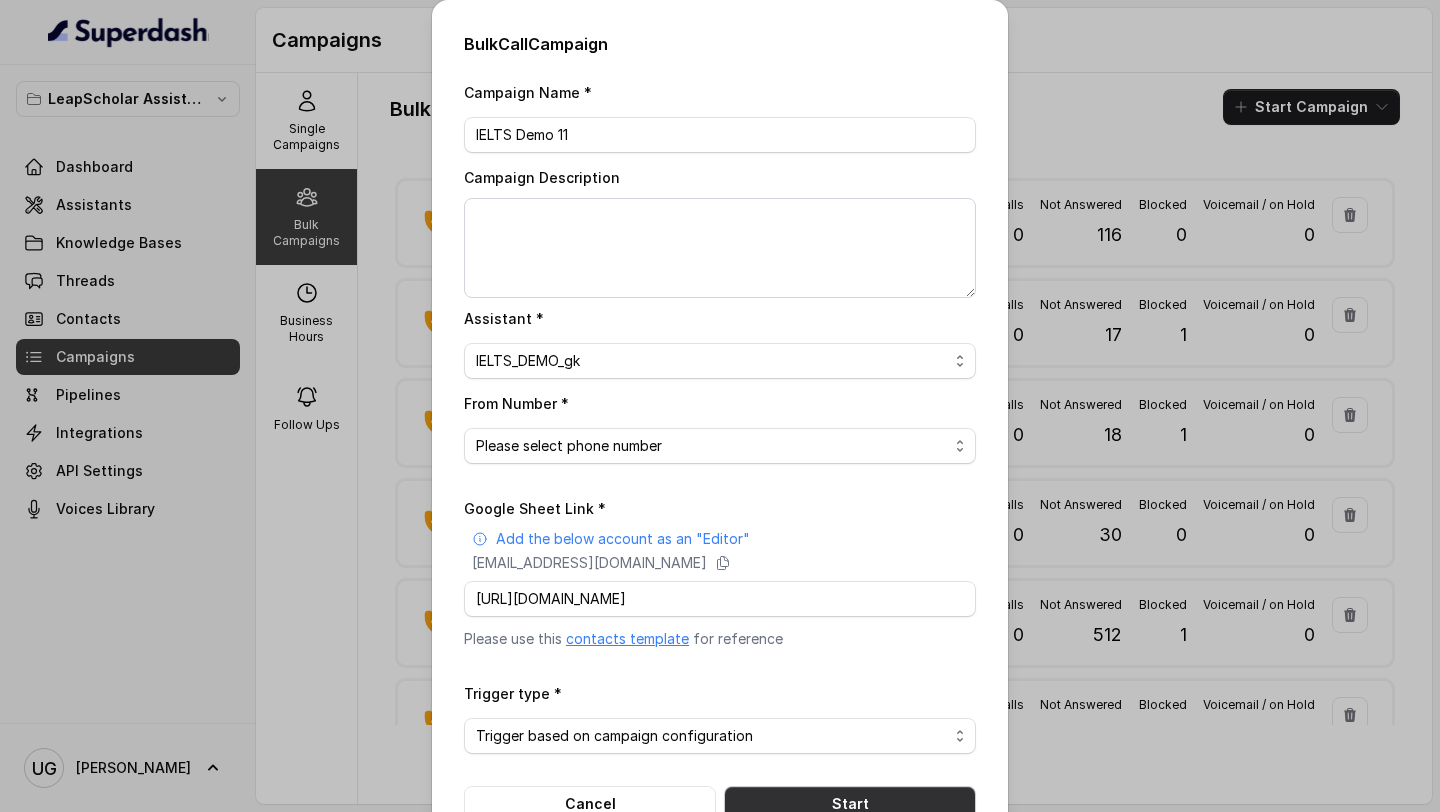 click on "Start" at bounding box center [850, 804] 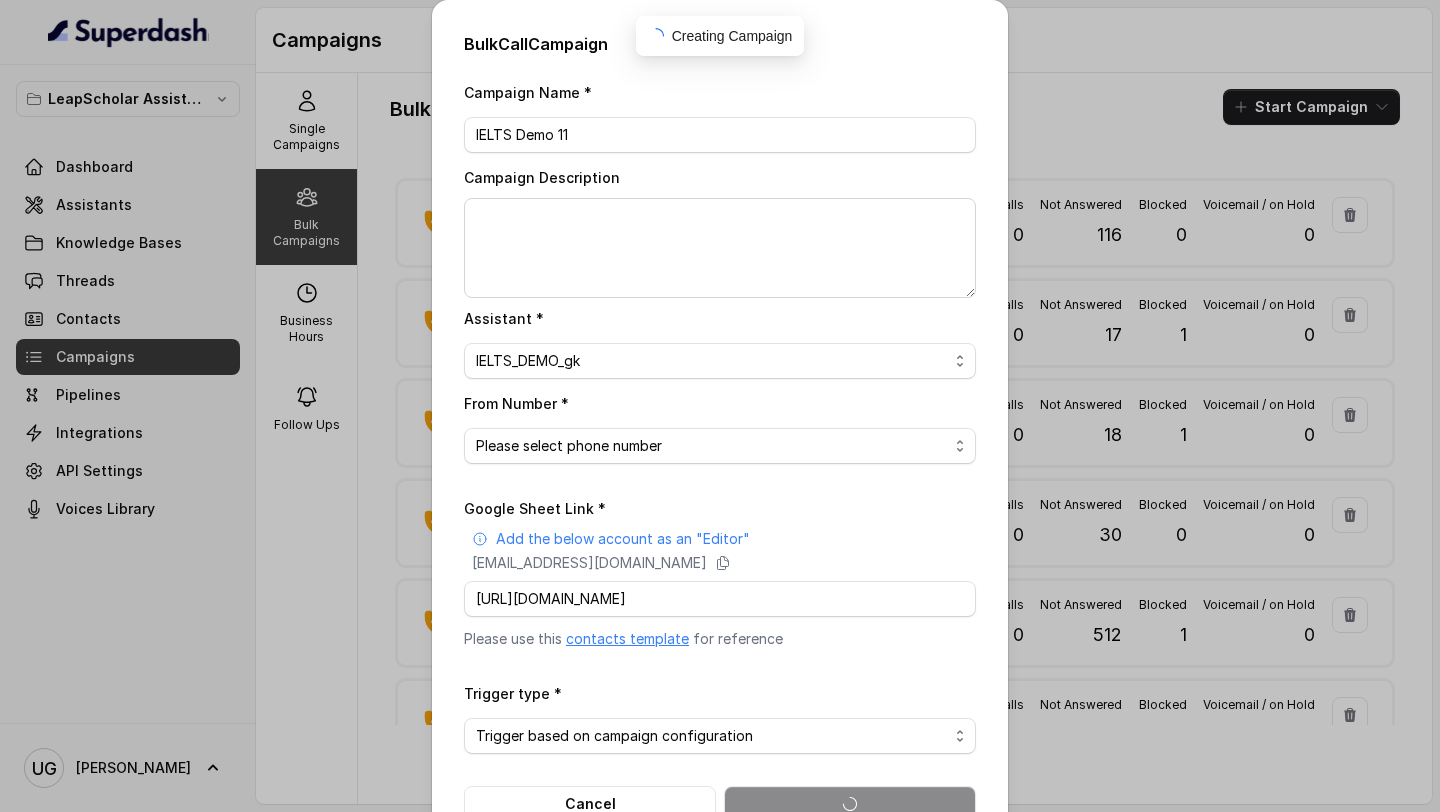 type 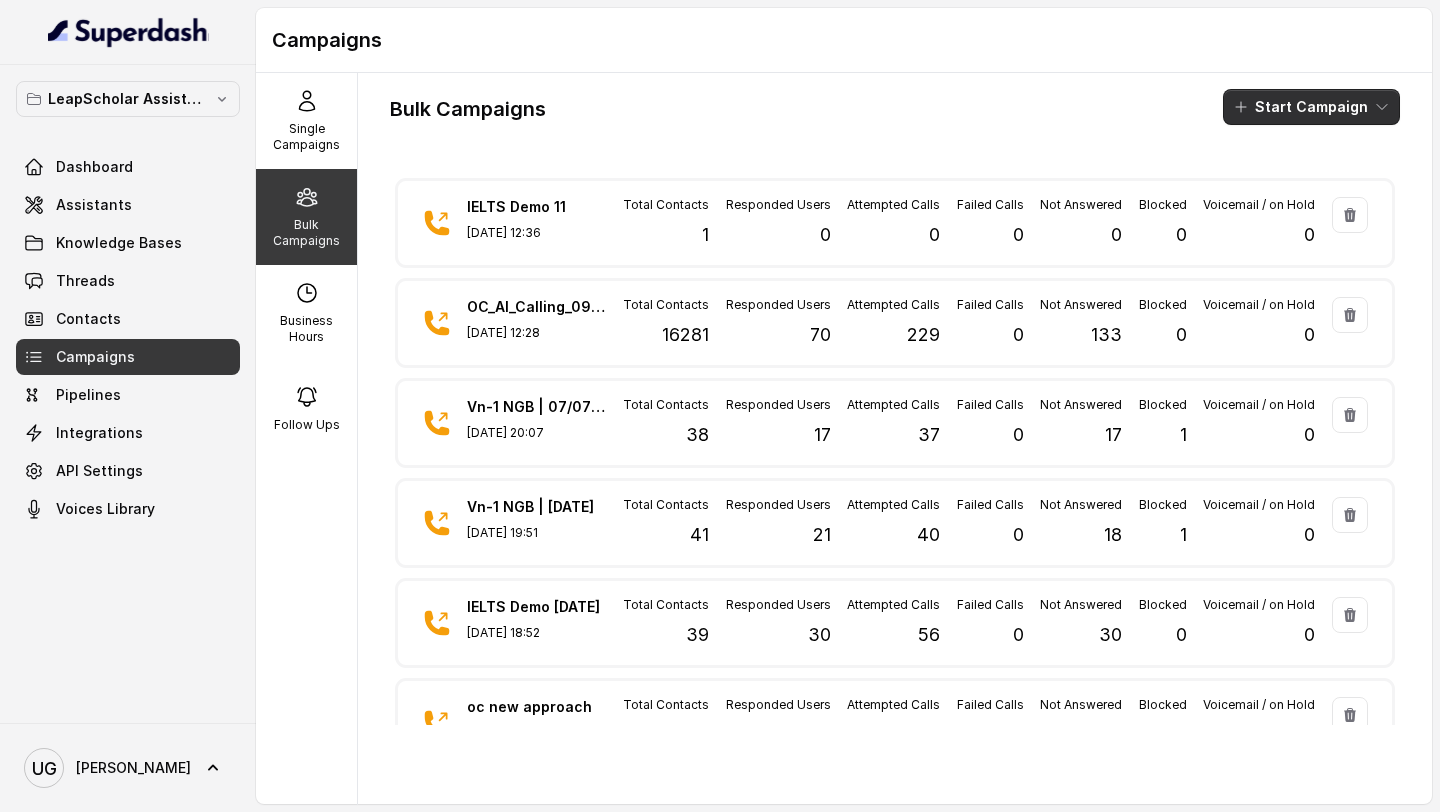 click on "Start Campaign" at bounding box center [1311, 107] 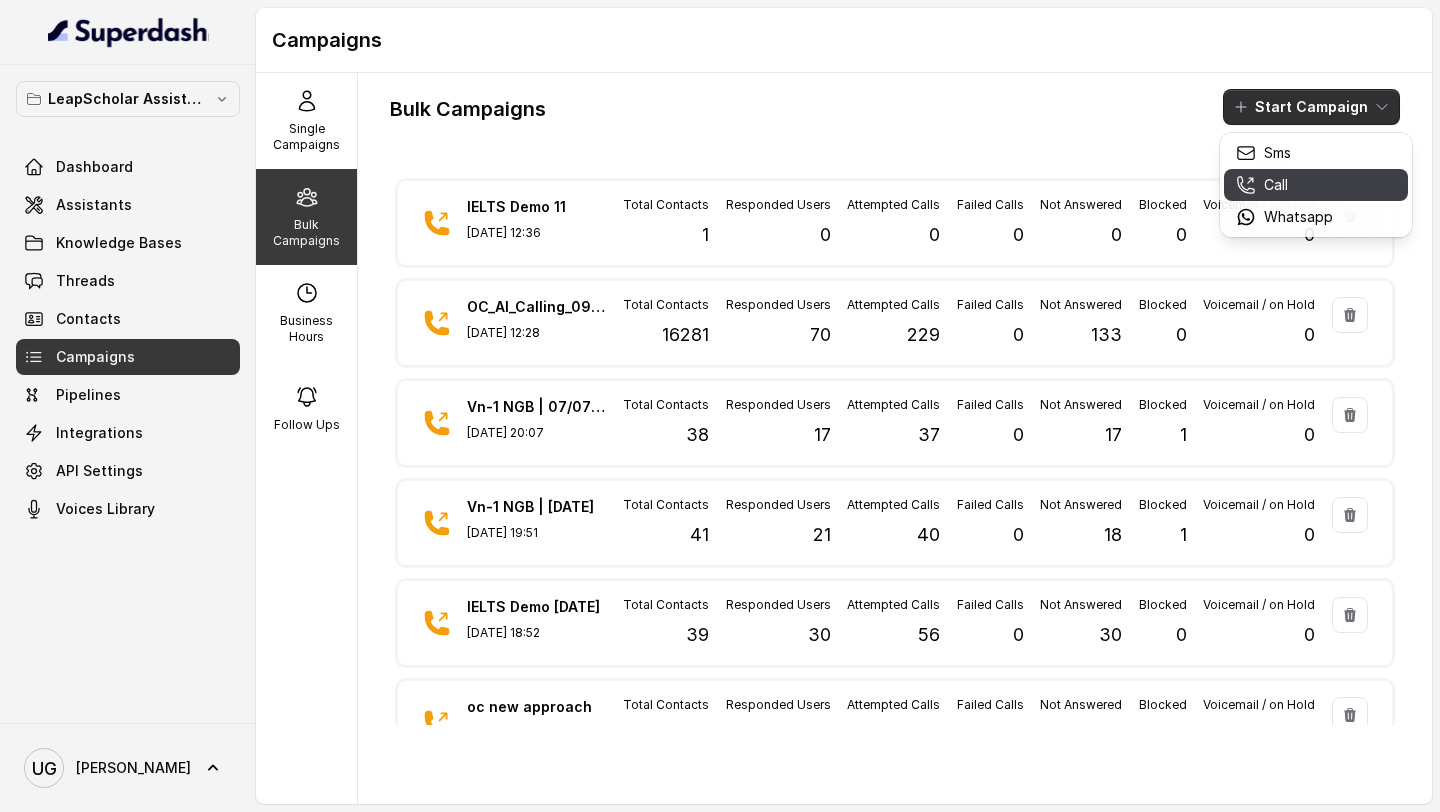 click on "Call" at bounding box center [1284, 185] 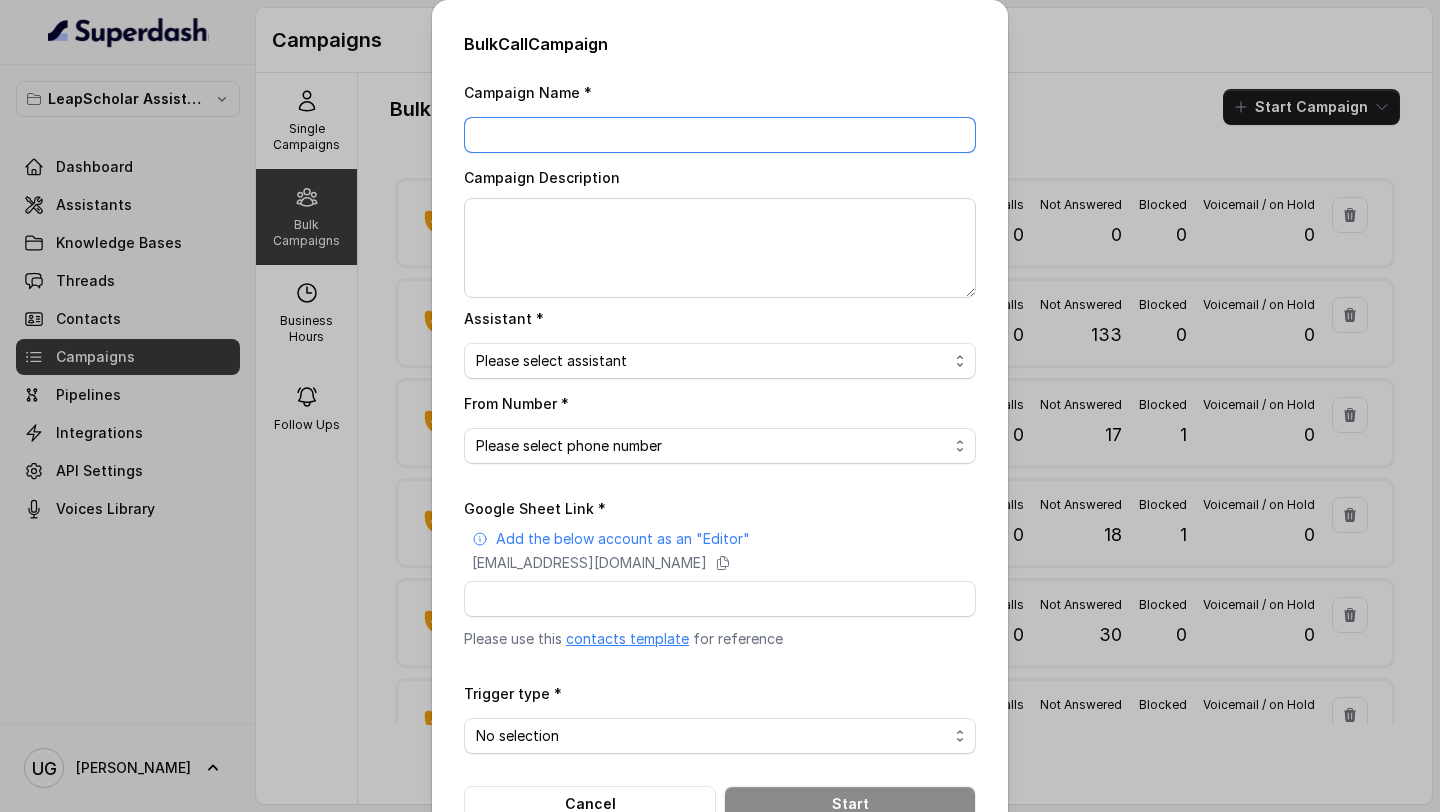 click on "Campaign Name *" at bounding box center (720, 135) 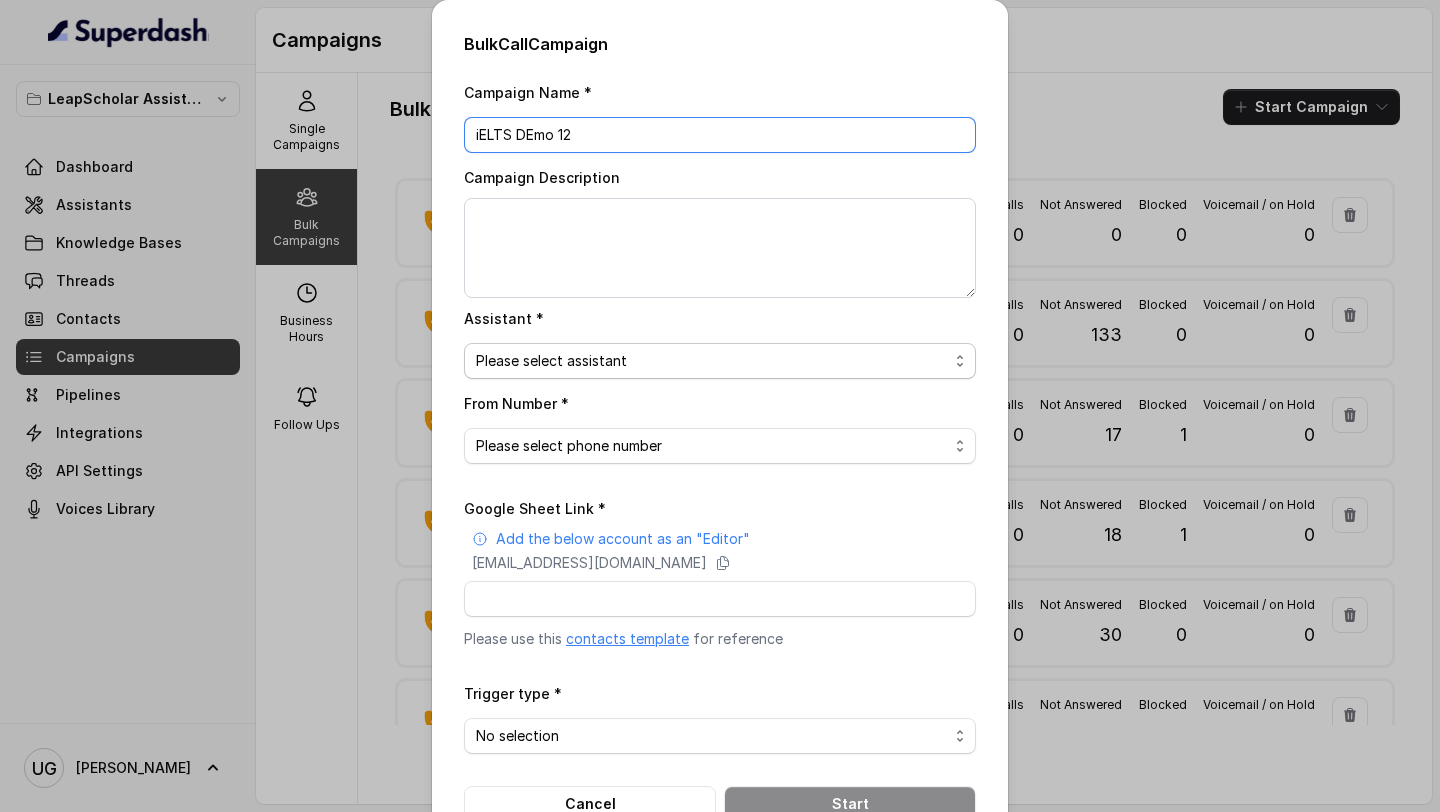 type on "iELTS DEmo 12" 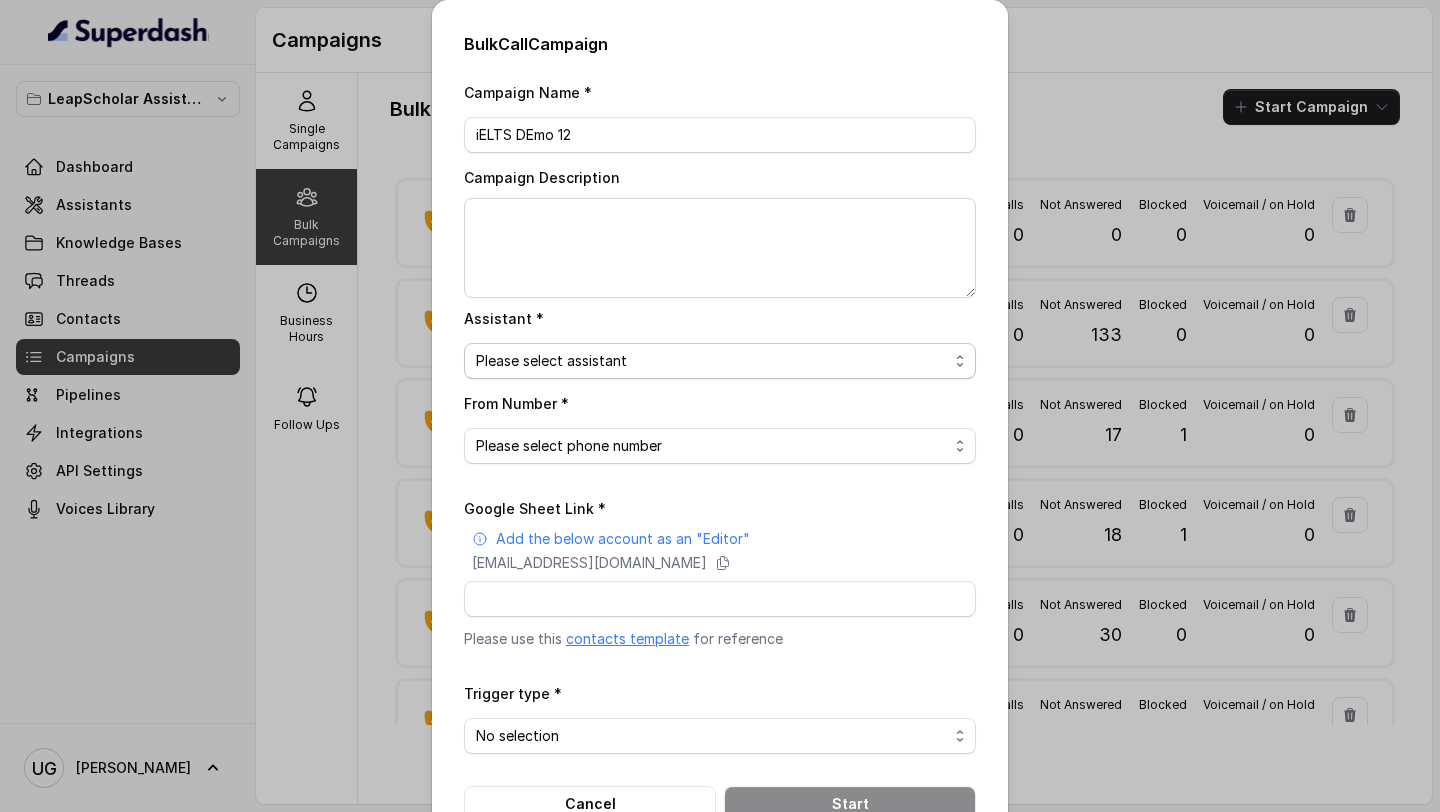 click on "Please select assistant OC-new approach Cohort 2 - IELTS Booked Akash - Not Sure | PP Akash - Not Sure | C2I Session AI Calling for Masterclass - #RK Cohort 4 - Qualified but Meeting not attended Cohort 9 - Future Intake IELTS Given Cohort 5 - Webinar [DATE] Geebee-Test Cohort 10 - Future Intake Non-IELTS Cohort 11 - IELTS Demo Attended Cohort 14 - Generic Cohort 13 - IELTS Masterclass Attended Cohort 12 - IELTS Demo Not Attended AI-IELTS (Testing) Akash- Exam booked Akash - Exam Given  Akash - Exam Not Yet Decided Deferral BoFu IELTS_DEMO_gk" at bounding box center [720, 361] 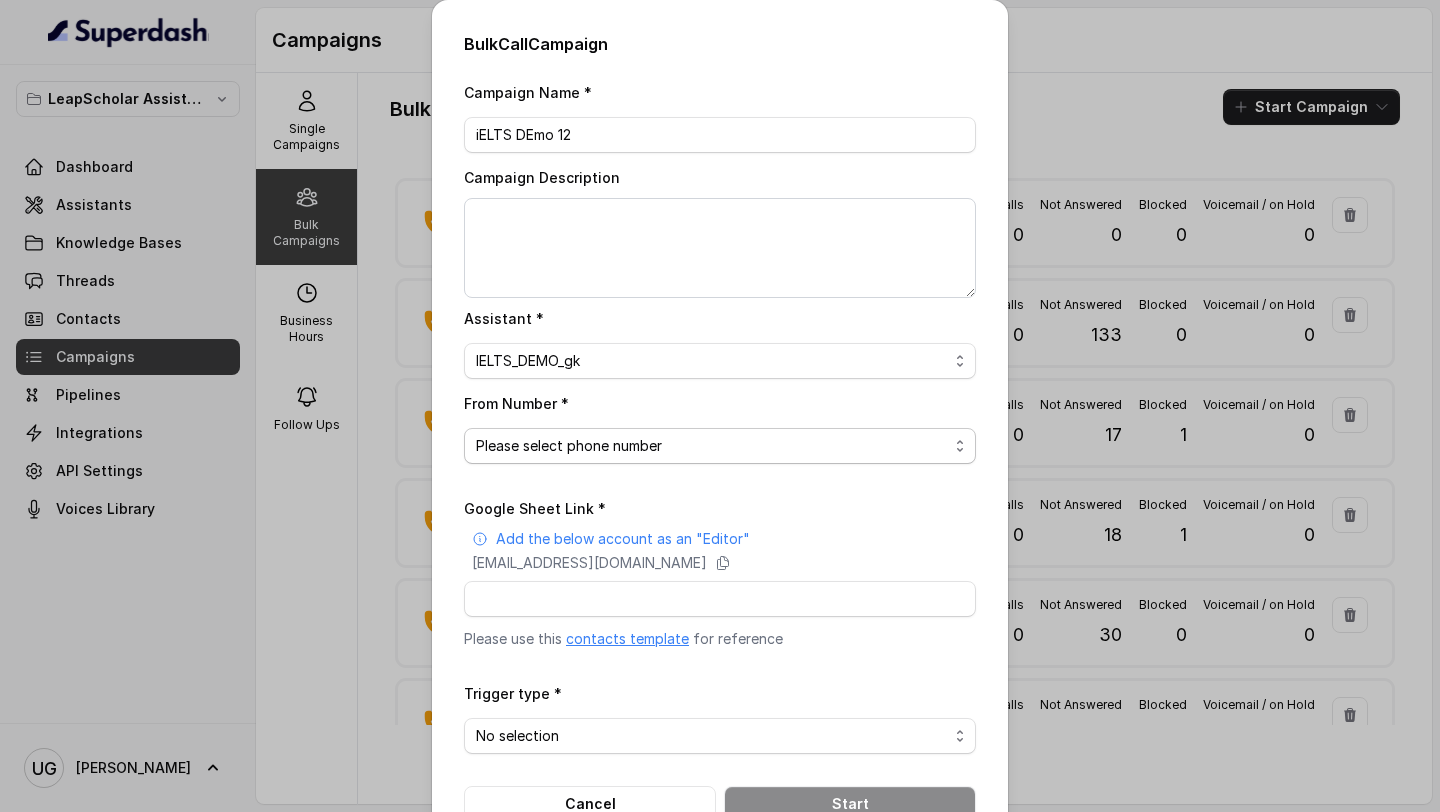 click on "Please select phone number" at bounding box center [720, 446] 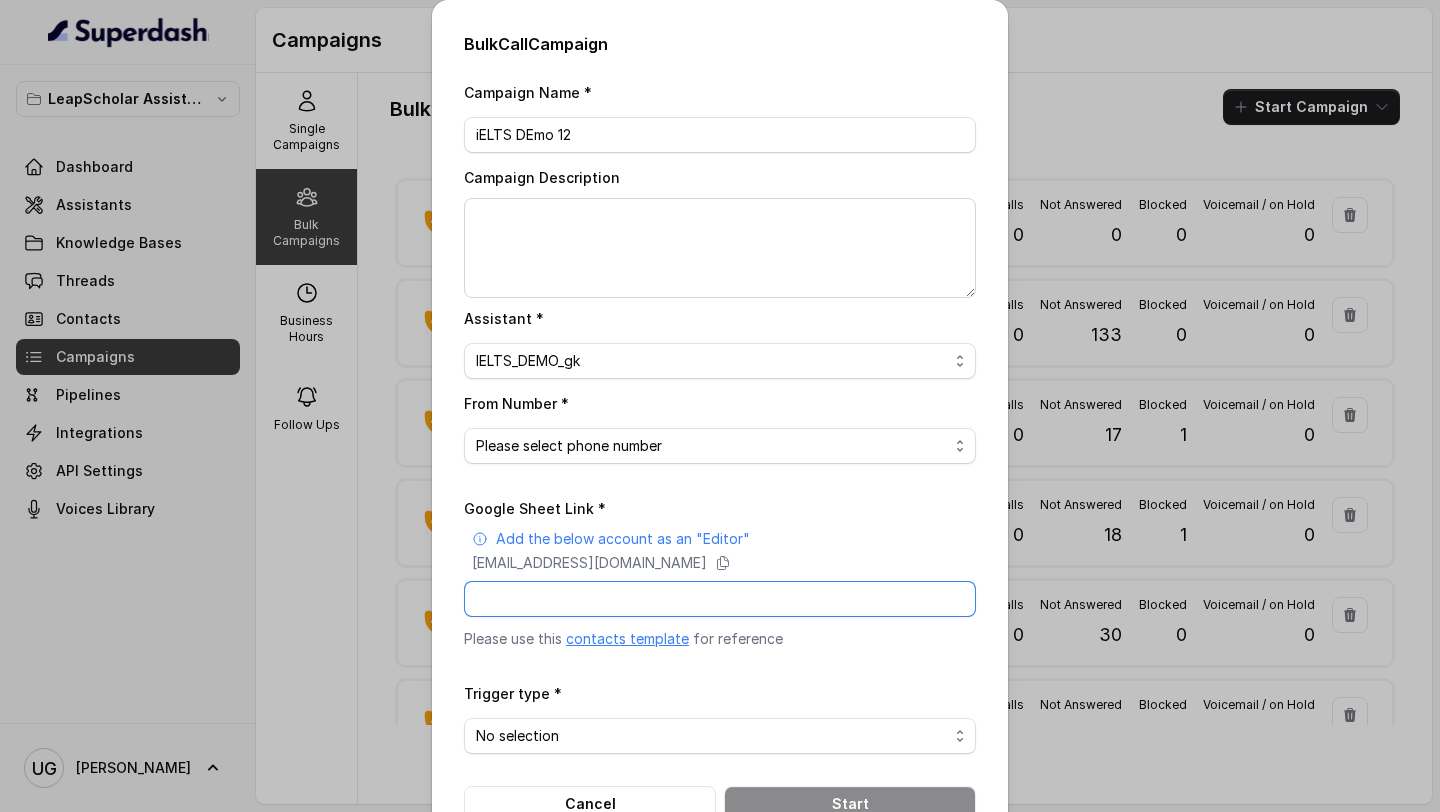 click on "Google Sheet Link *" at bounding box center [720, 599] 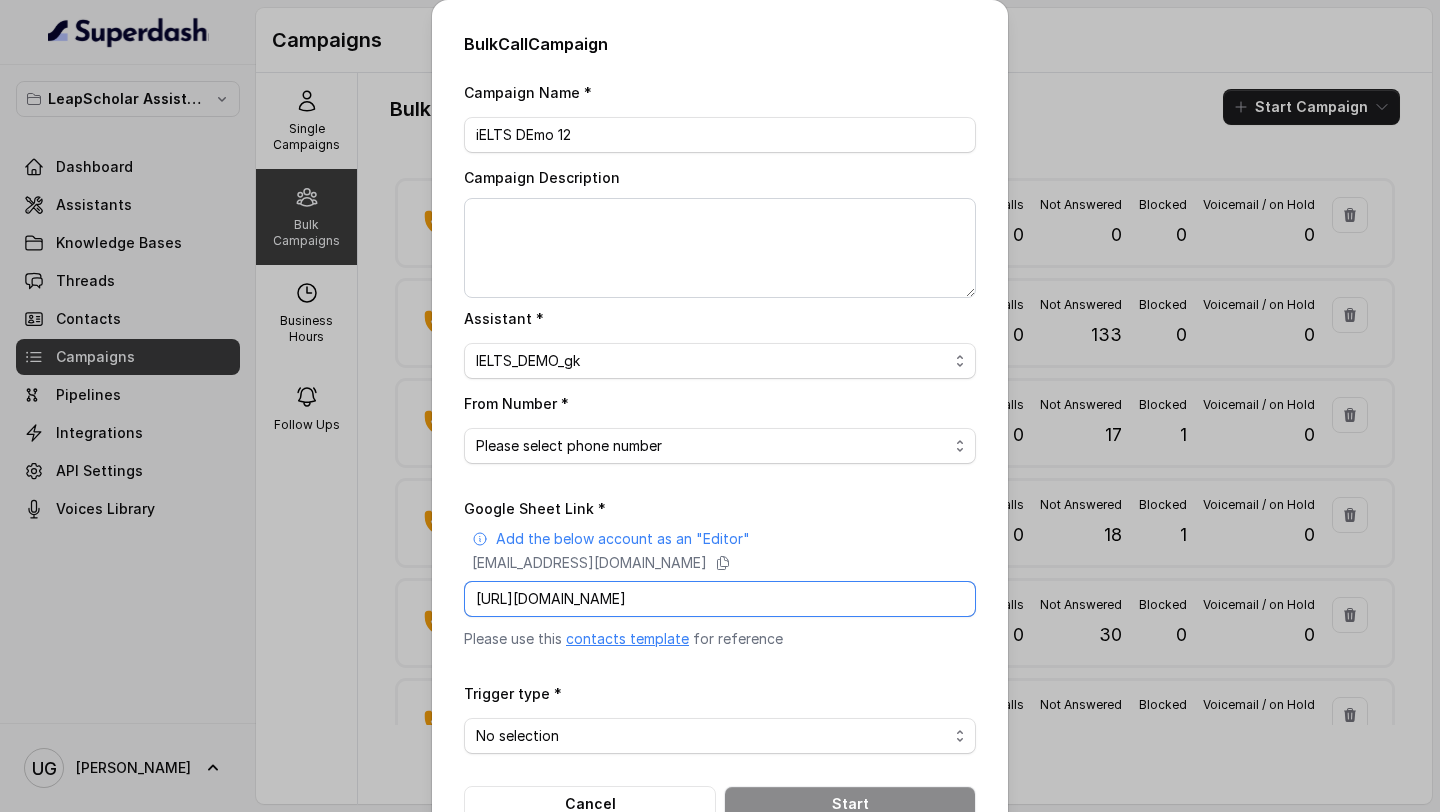 scroll, scrollTop: 0, scrollLeft: 277, axis: horizontal 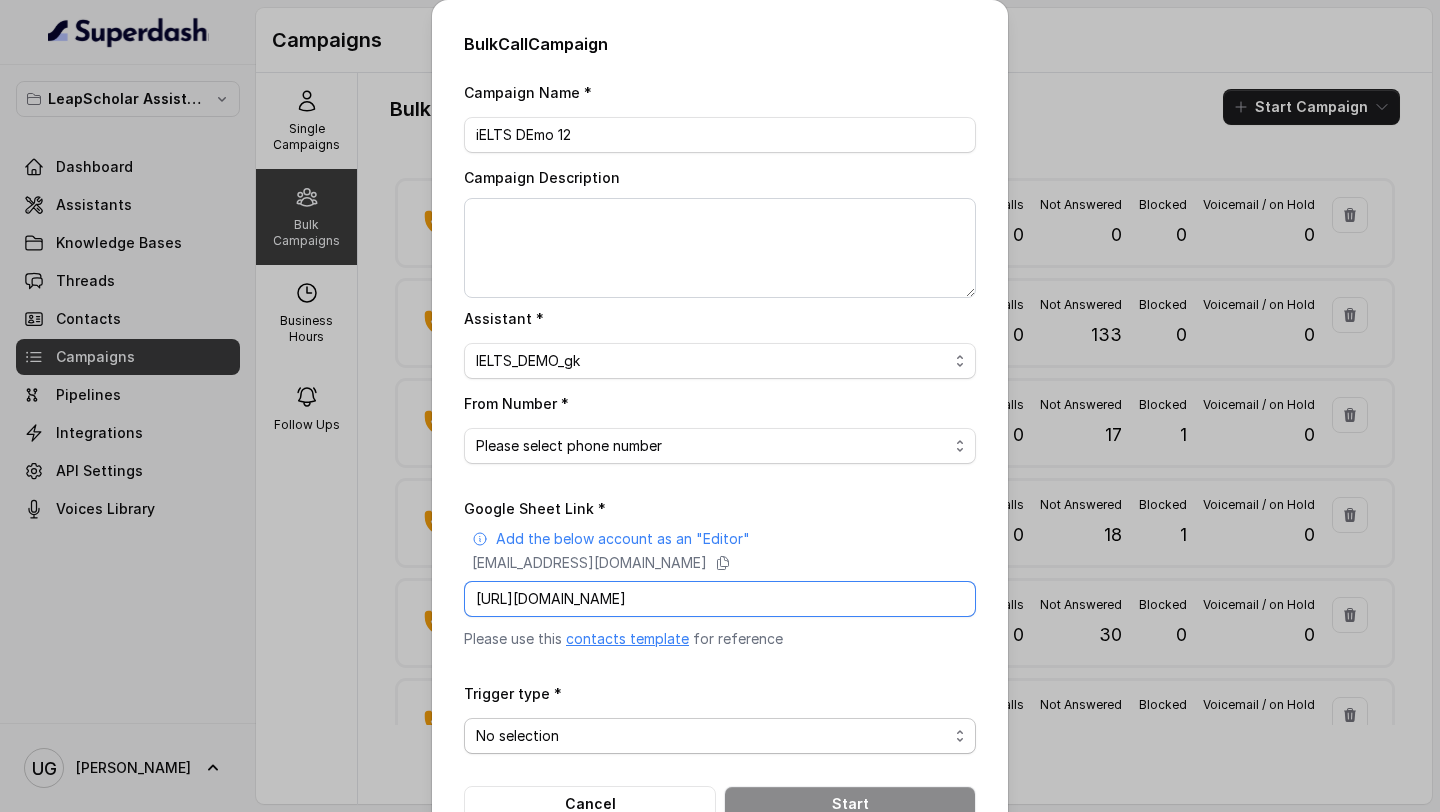 type on "[URL][DOMAIN_NAME]" 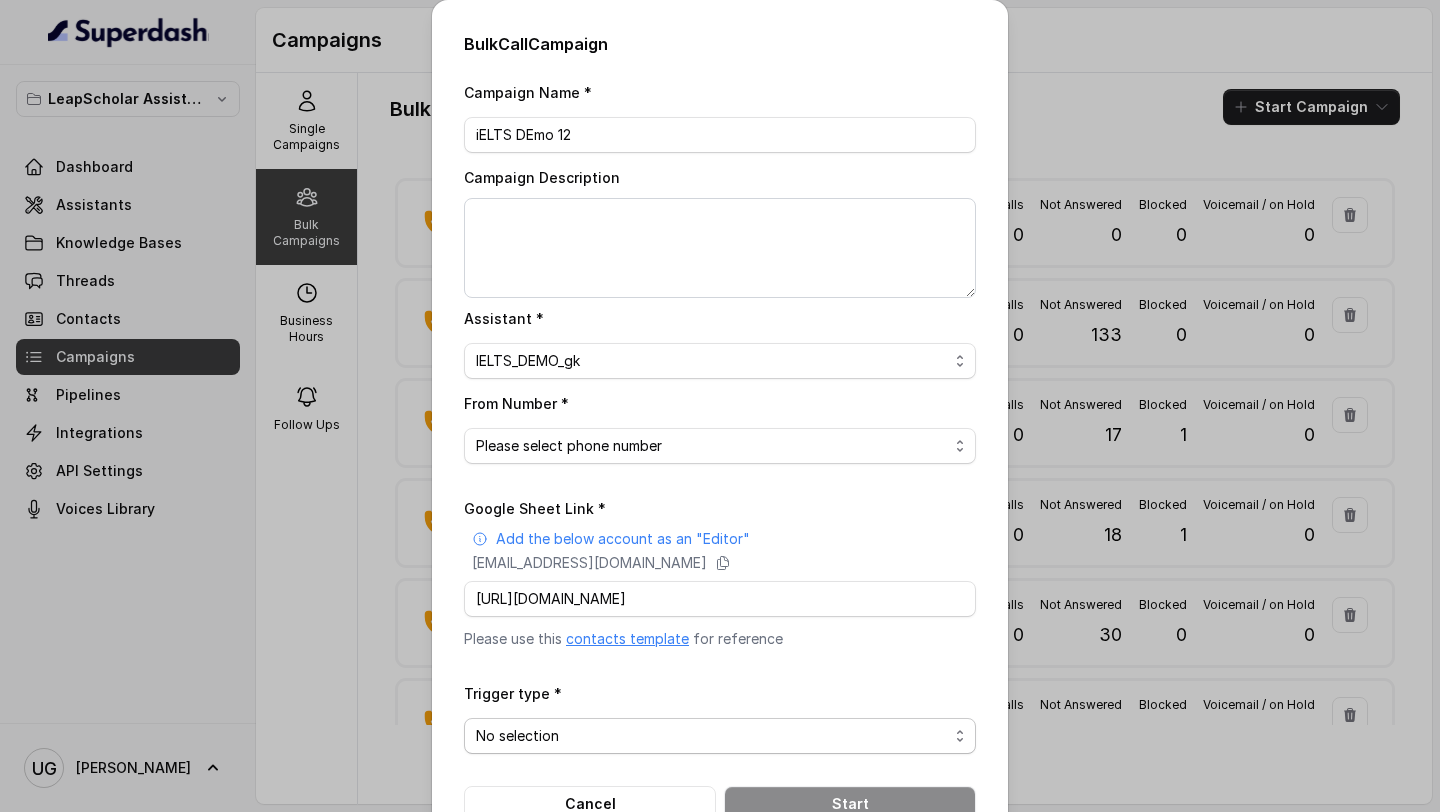 click on "No selection Trigger Immediately Trigger based on campaign configuration" at bounding box center [720, 736] 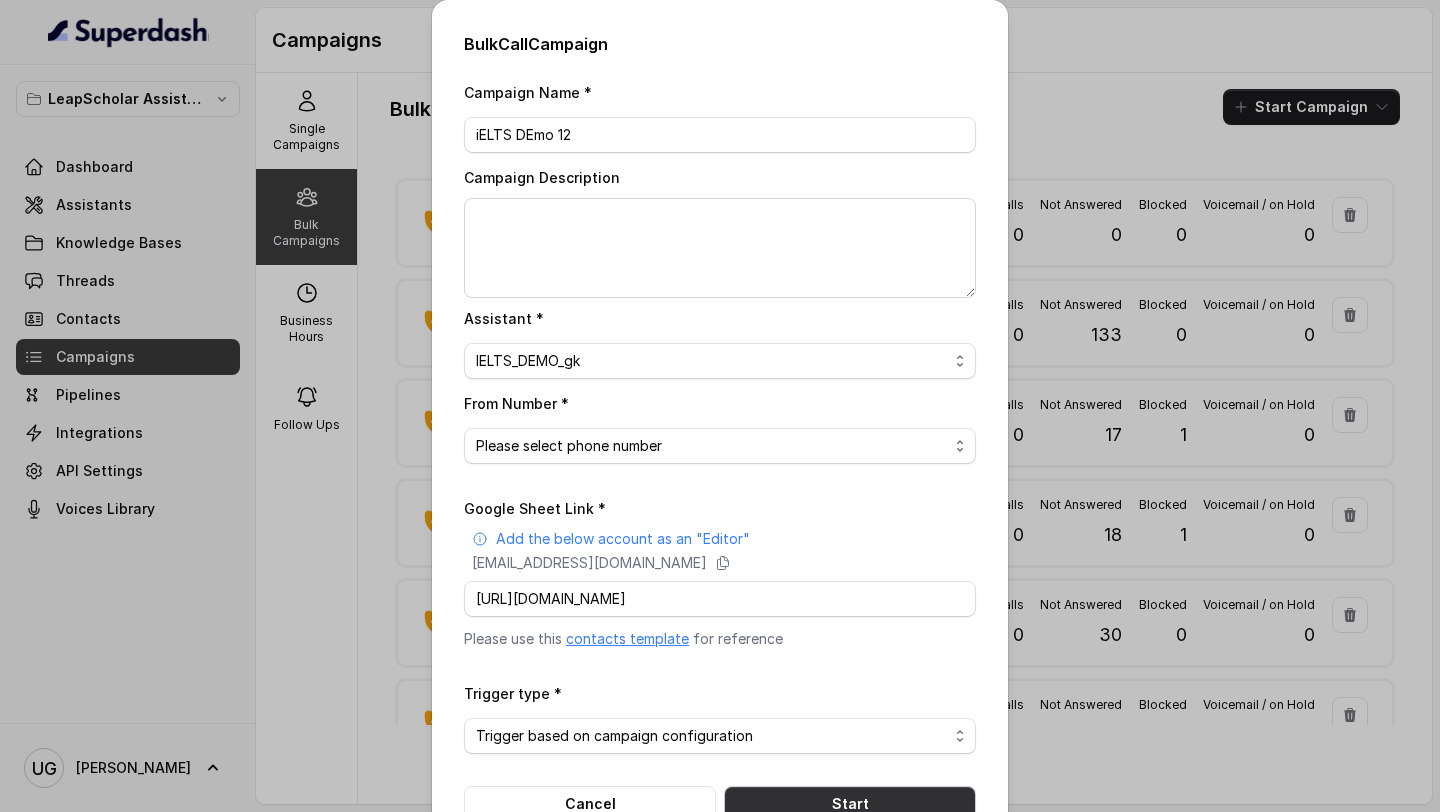 click on "Start" at bounding box center (850, 804) 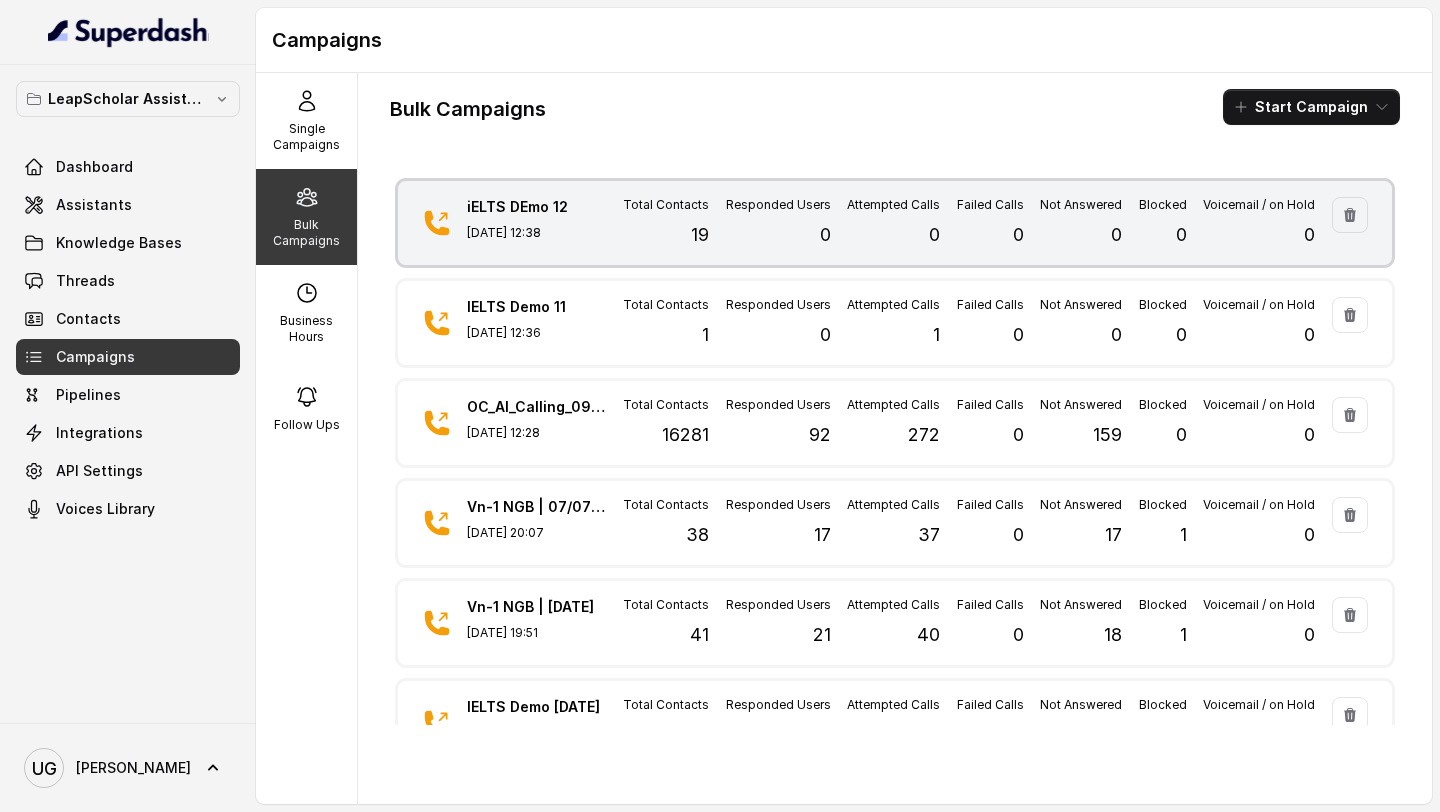 click on "Responded Users 0" at bounding box center (778, 223) 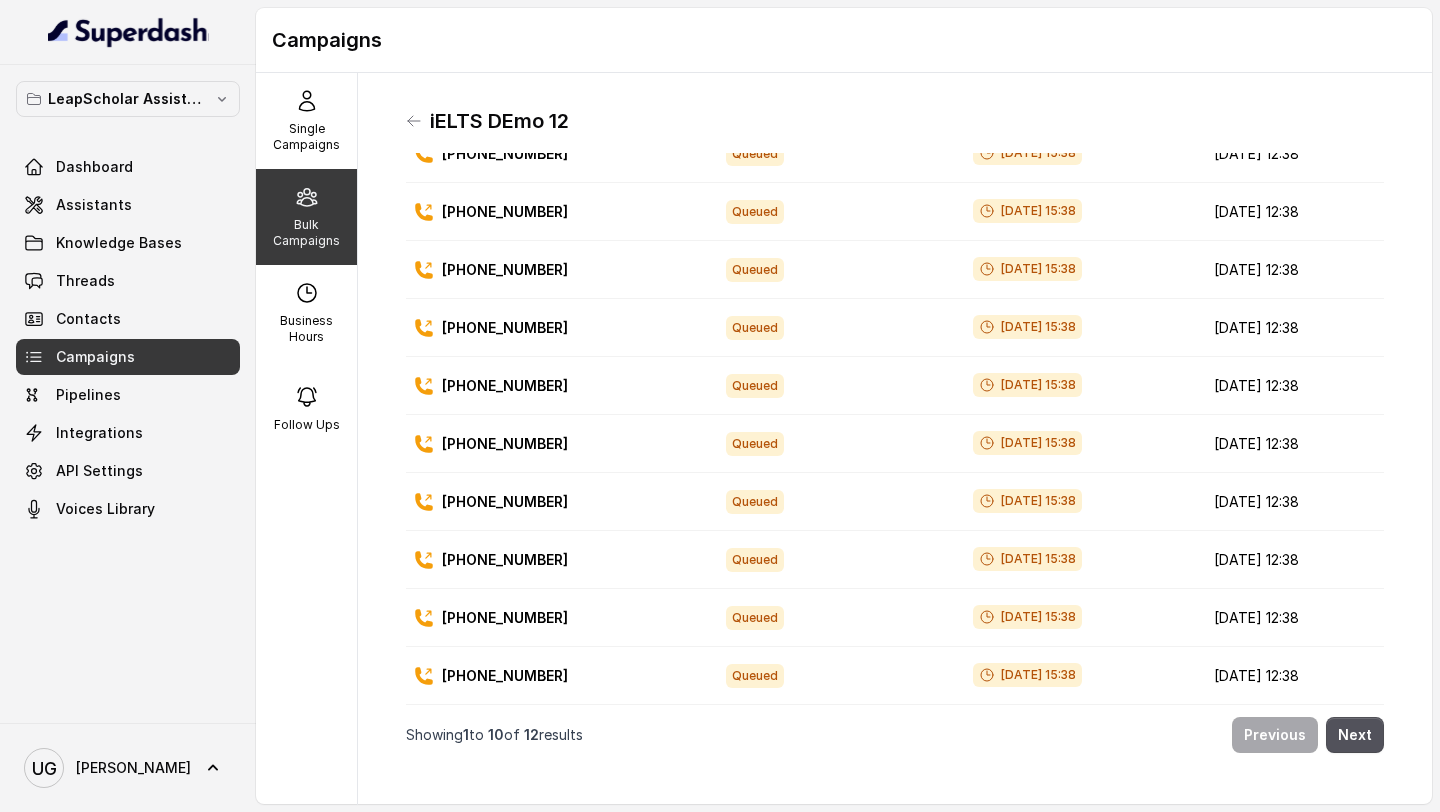 scroll, scrollTop: 0, scrollLeft: 0, axis: both 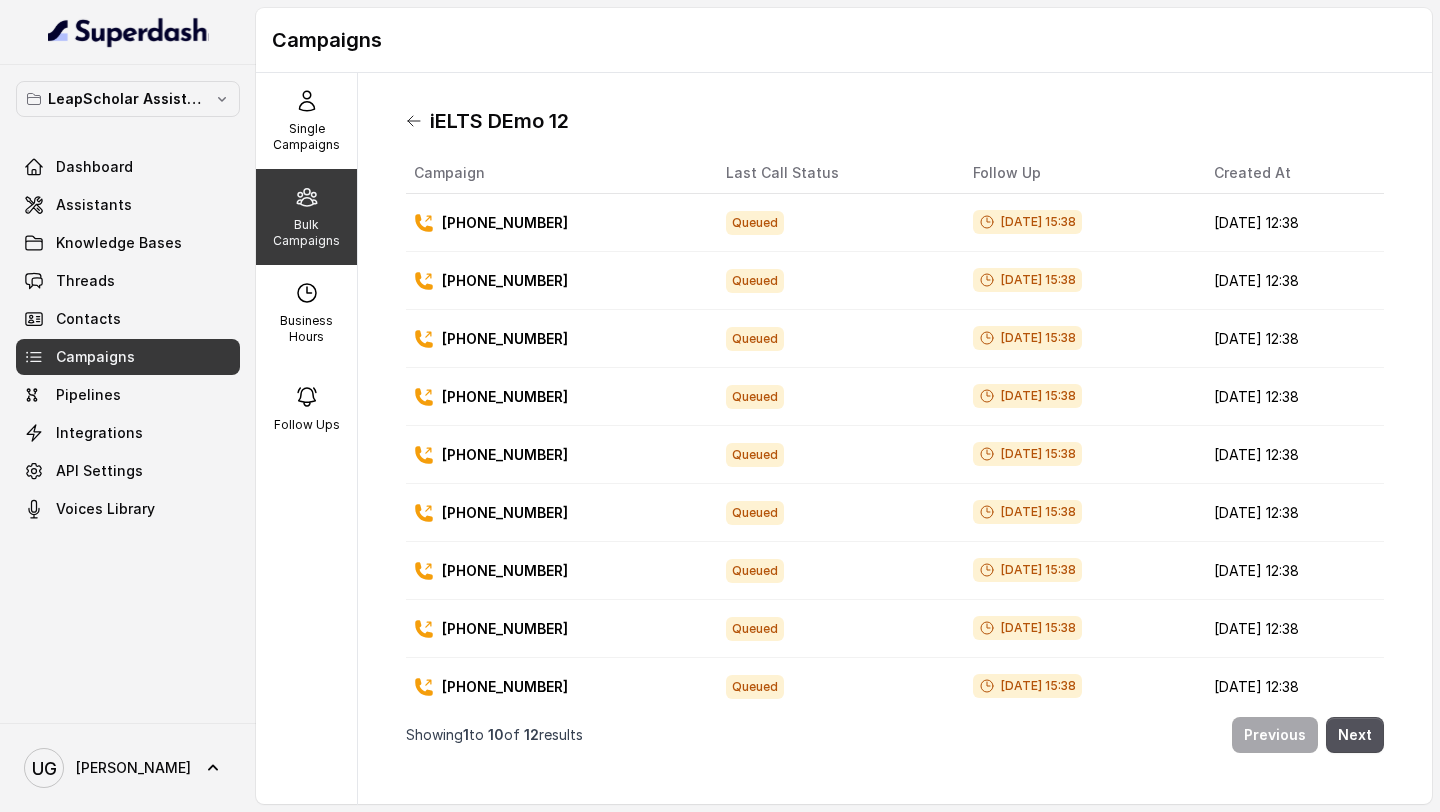 click 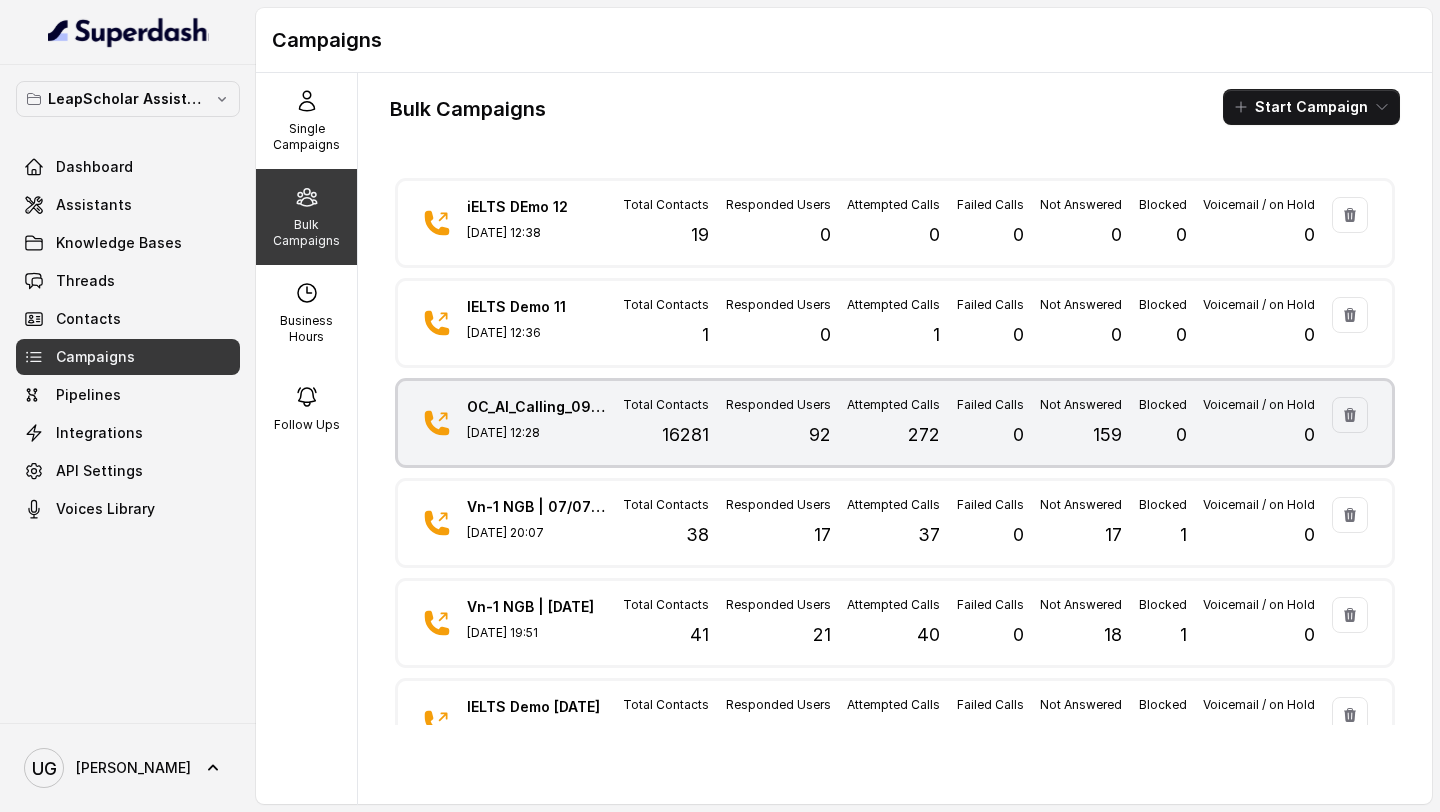 click on "16281" at bounding box center [685, 435] 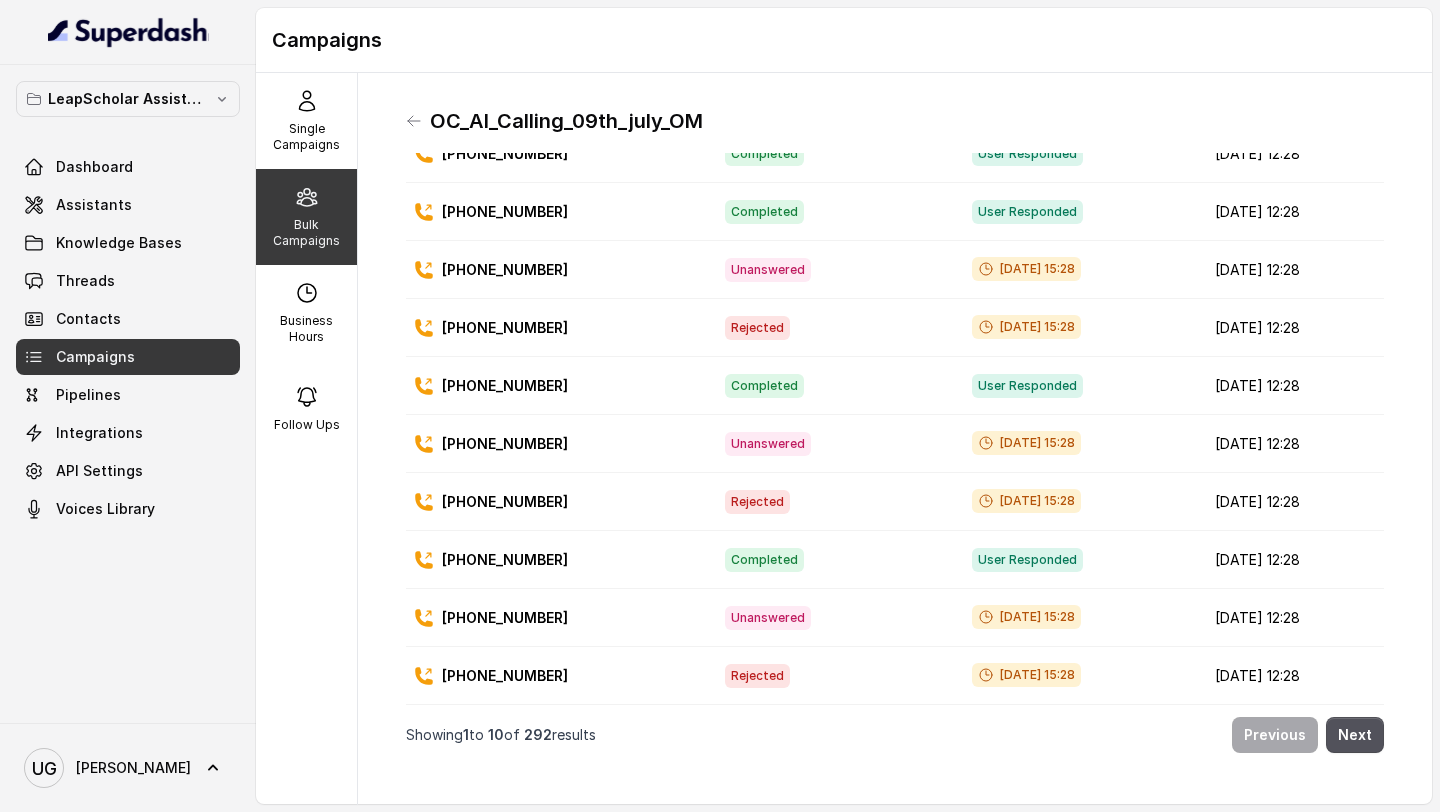scroll, scrollTop: 0, scrollLeft: 0, axis: both 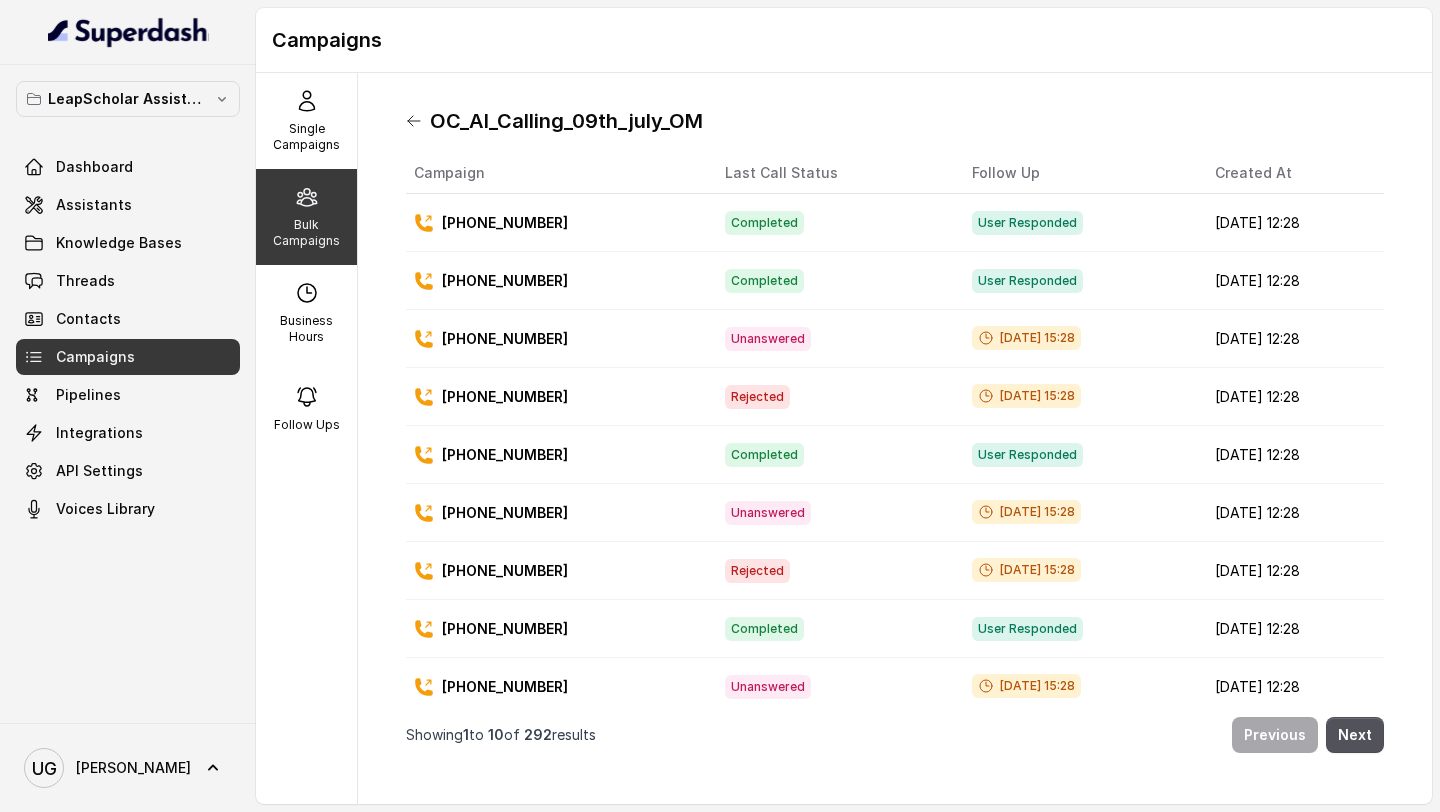 click 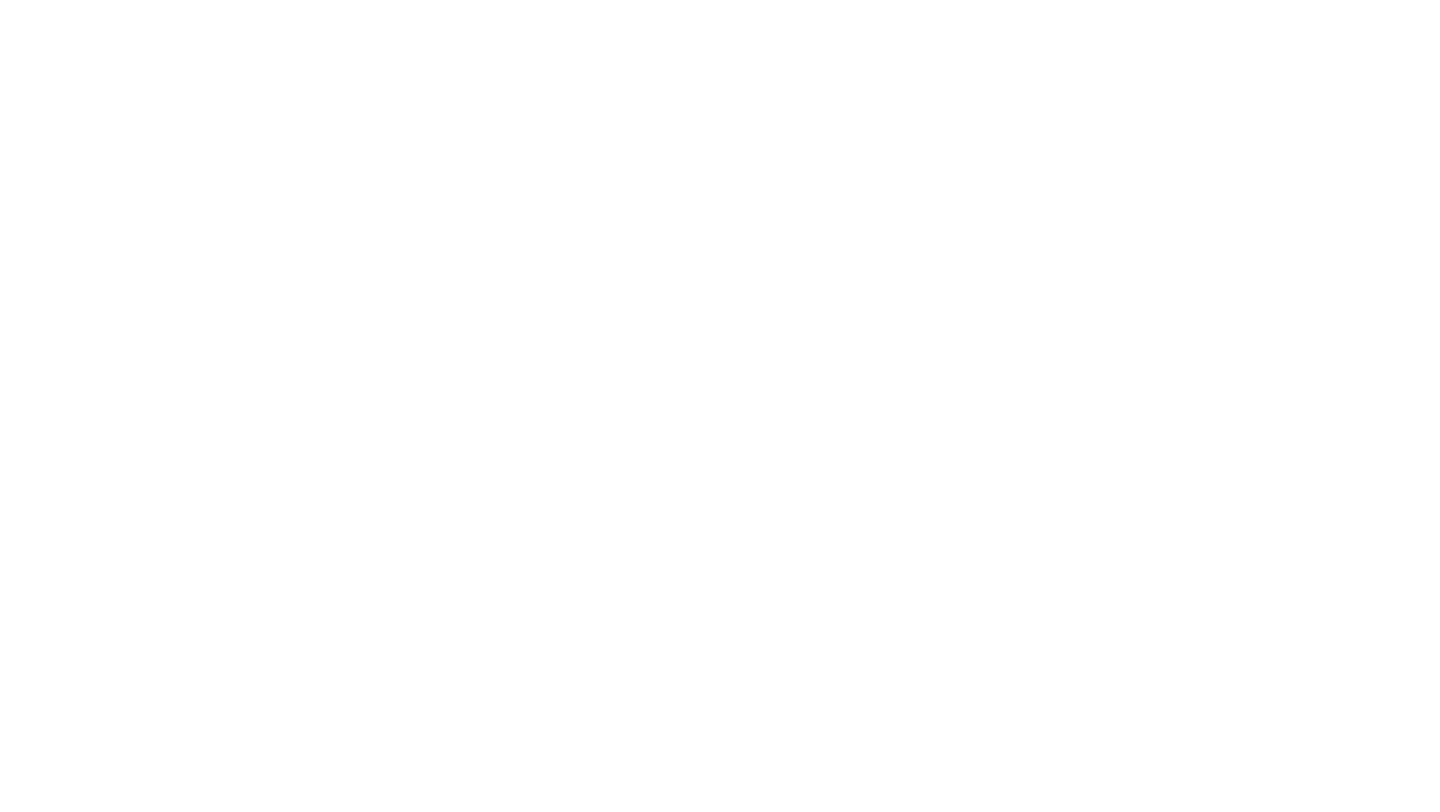 scroll, scrollTop: 0, scrollLeft: 0, axis: both 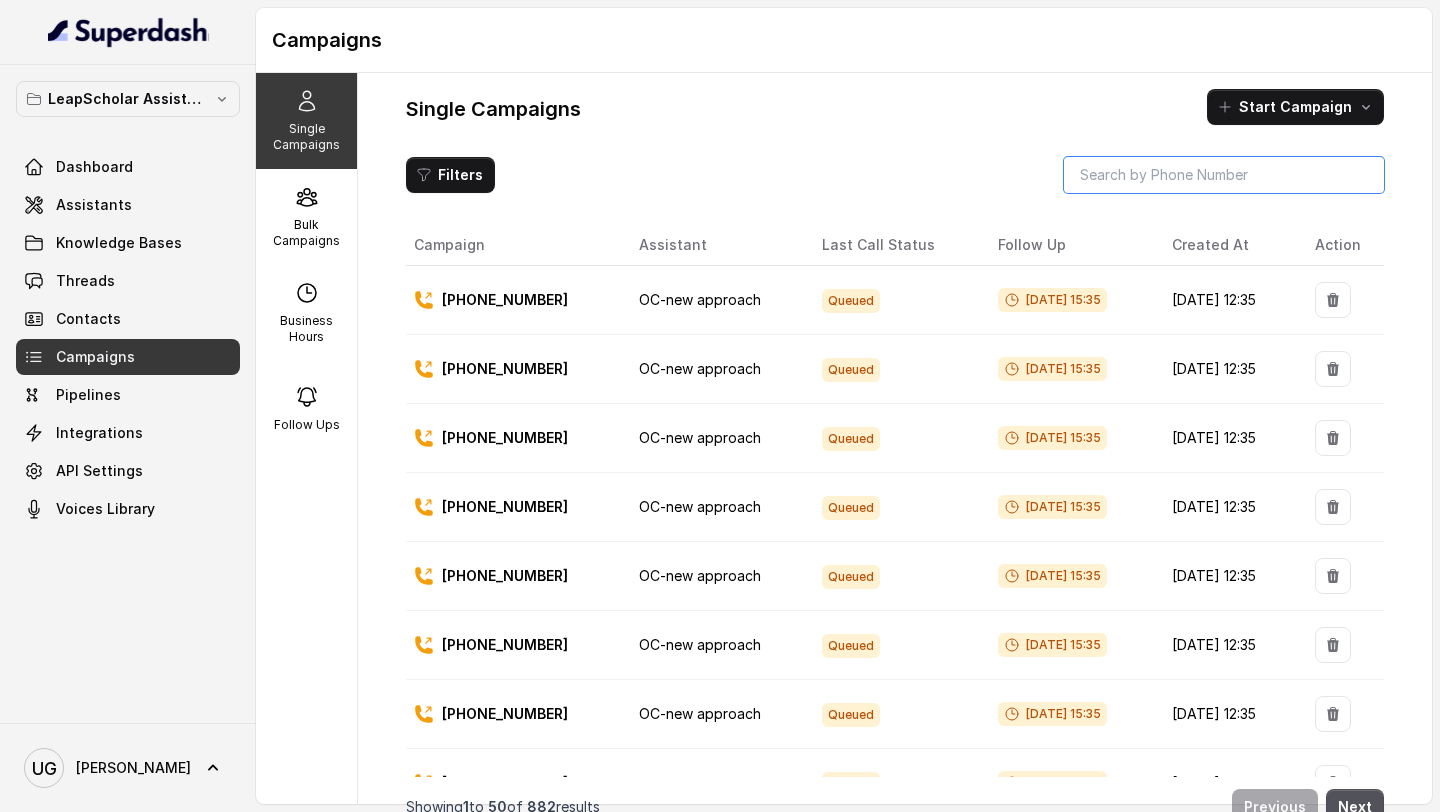 click at bounding box center (1224, 175) 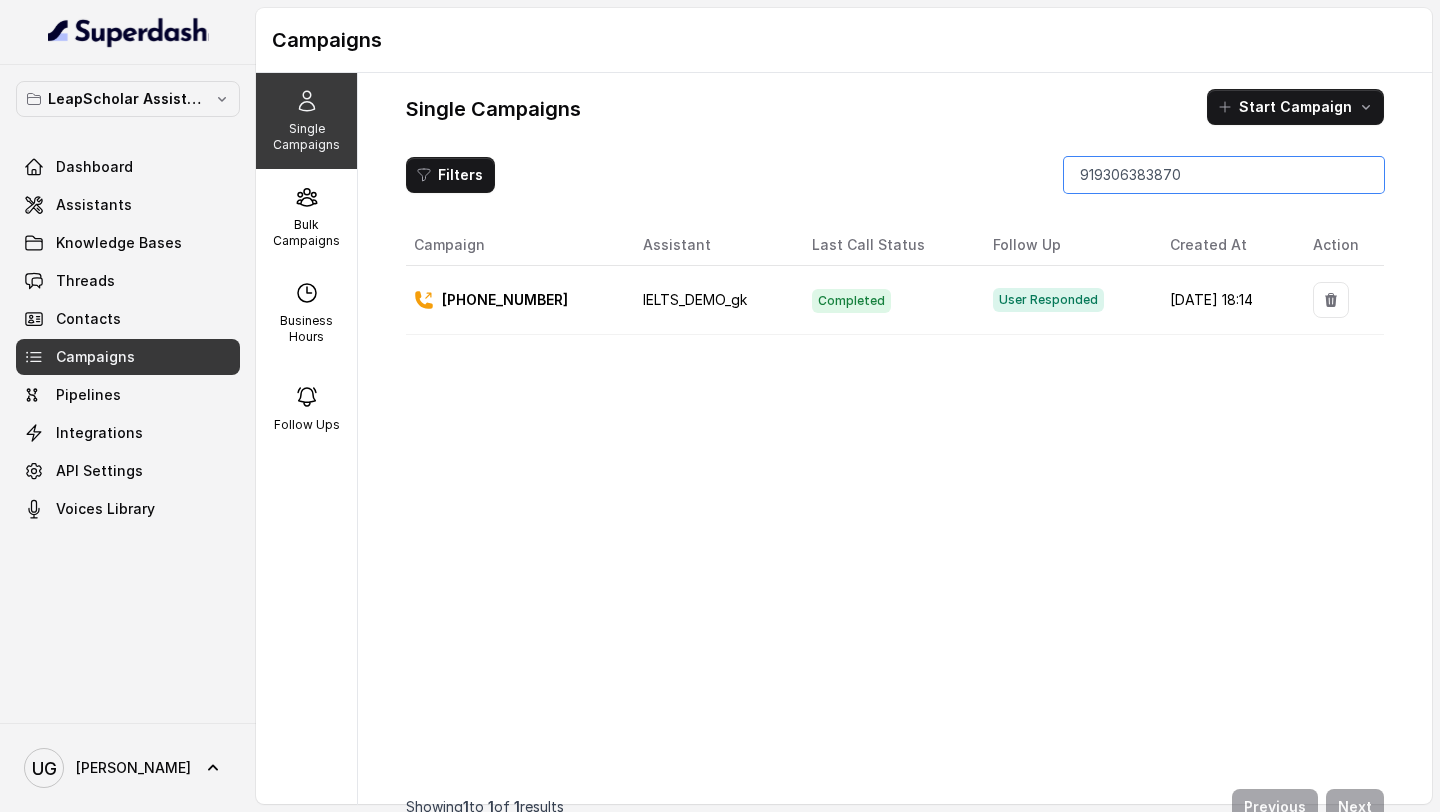 type on "919306383870" 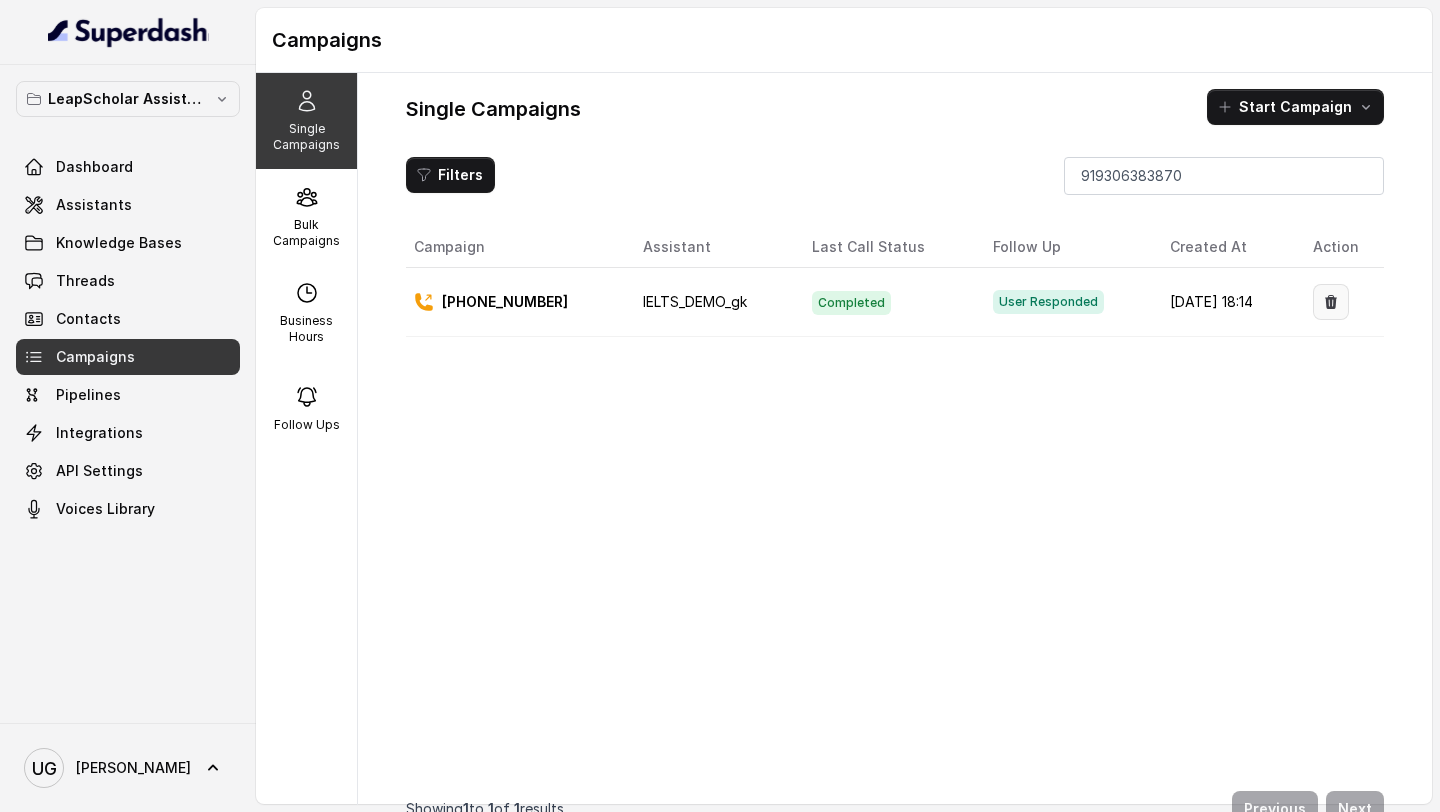 click 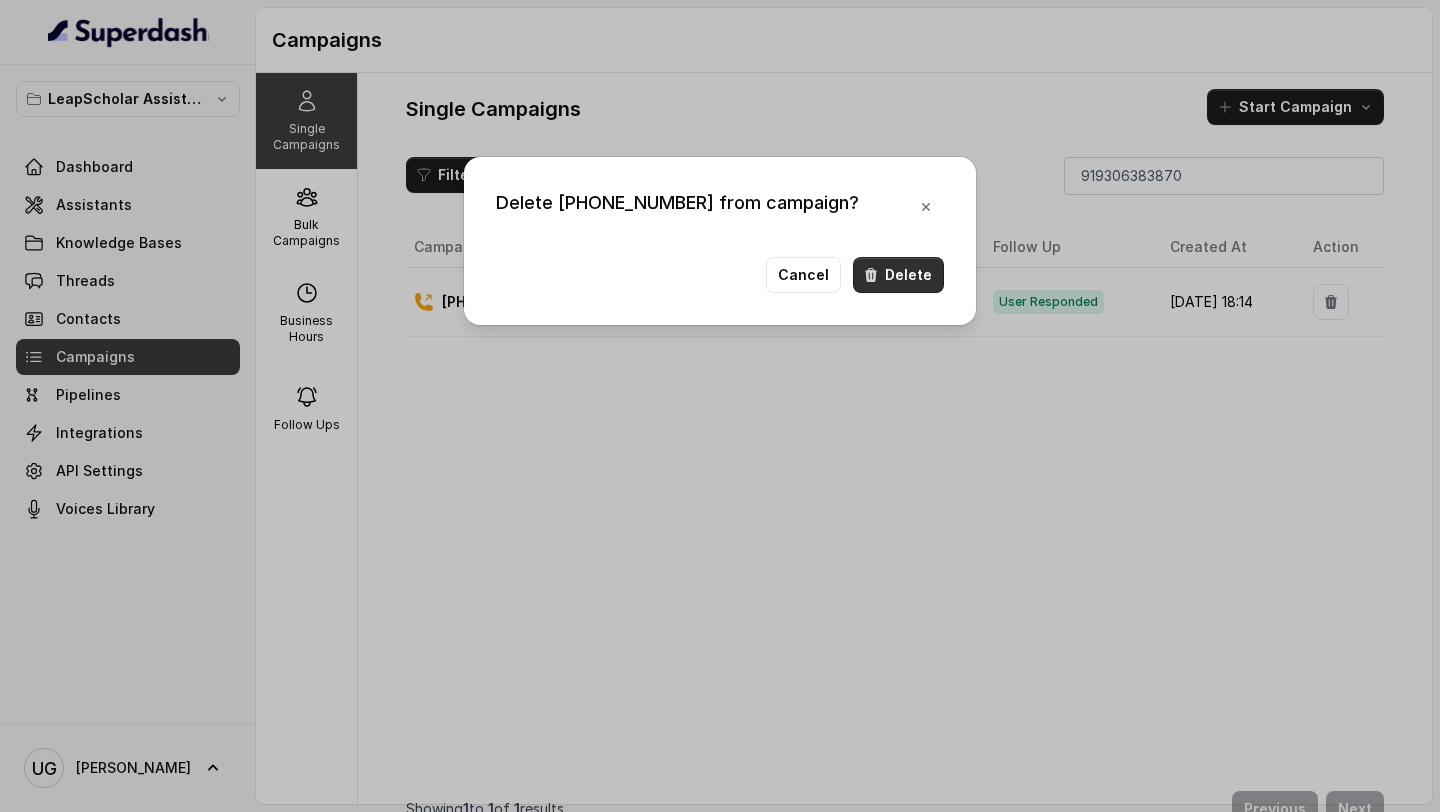click on "Delete" at bounding box center (898, 275) 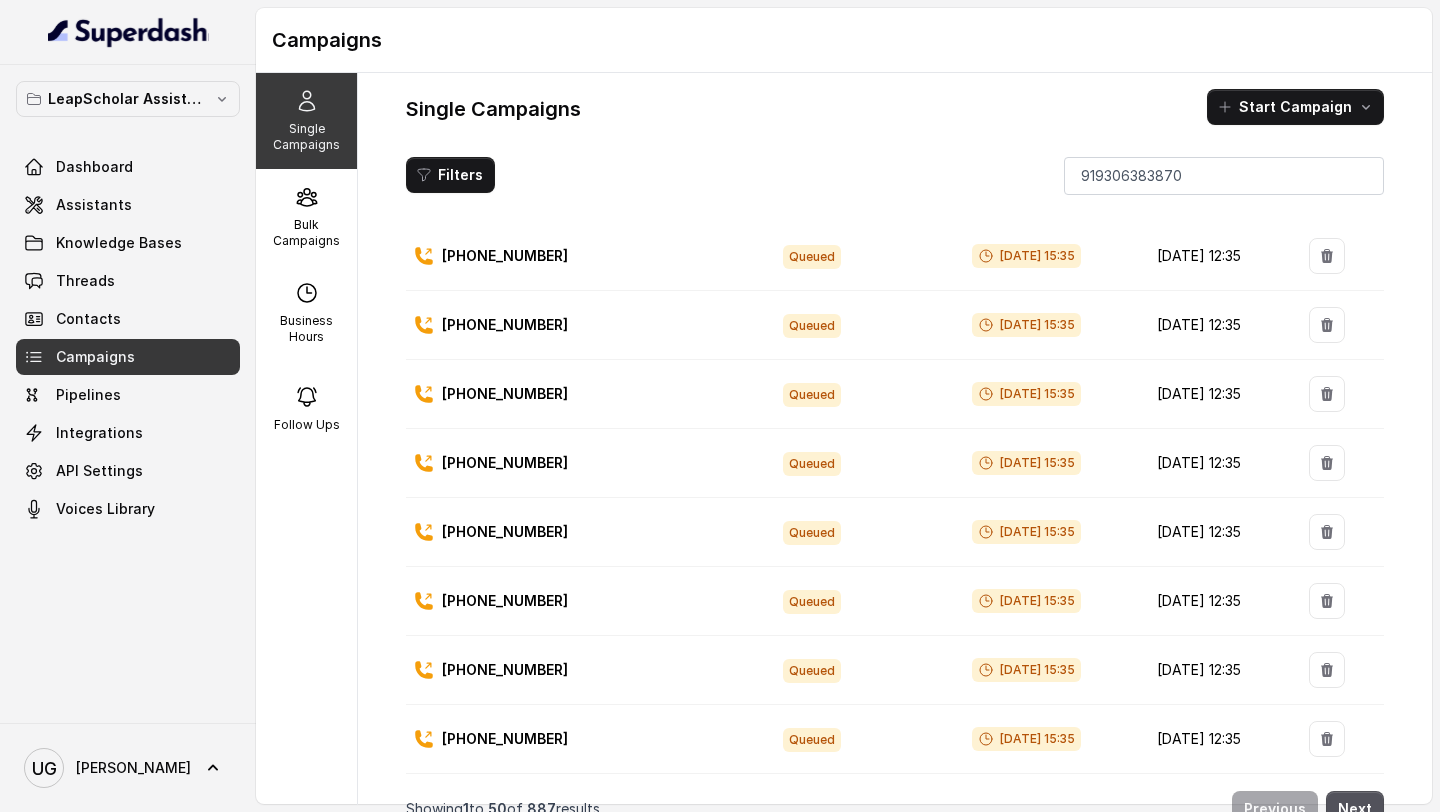 scroll, scrollTop: 0, scrollLeft: 0, axis: both 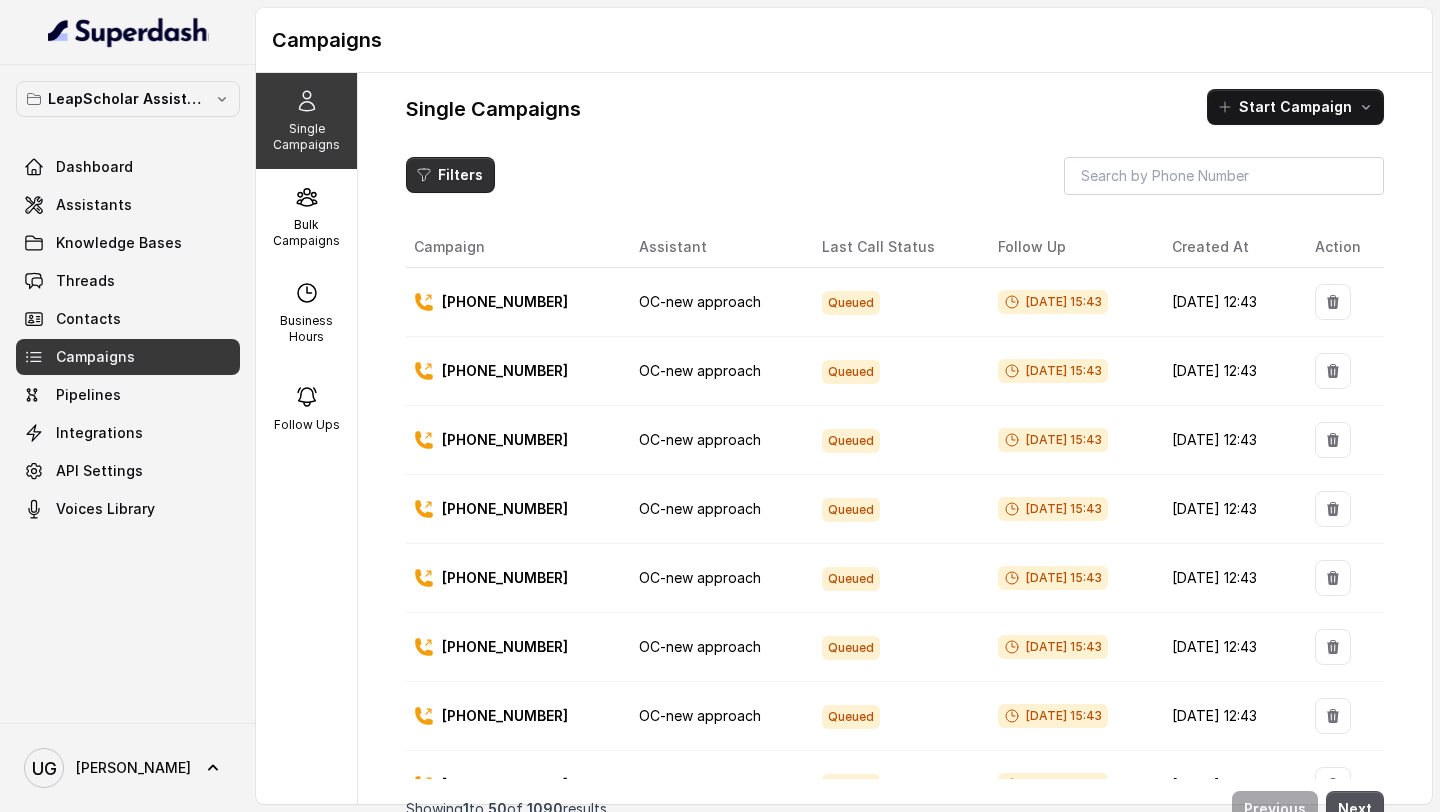 click on "Filters" at bounding box center (450, 175) 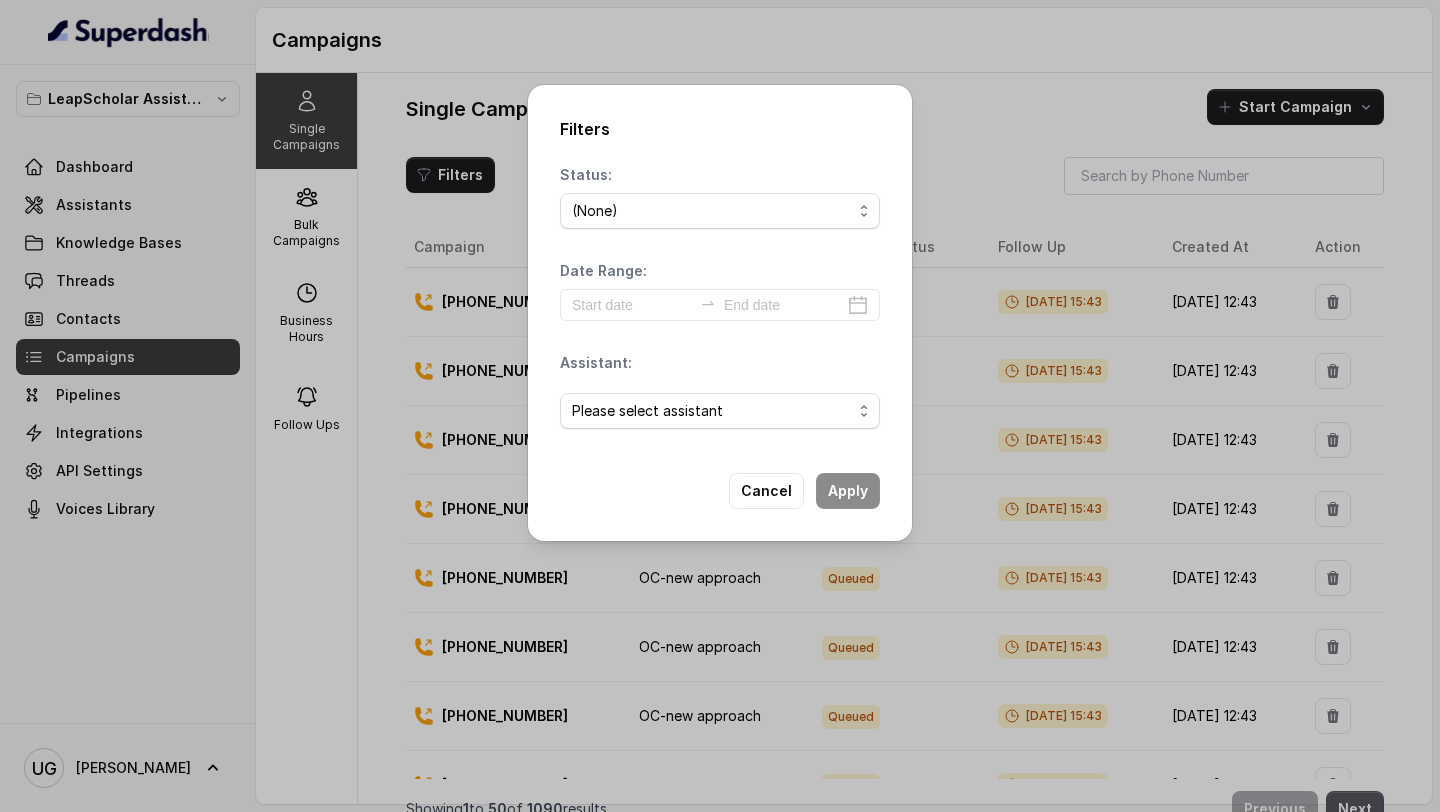 click on "Filters Status: (None) Scheduled Completed Ongoing Failed Unanswered Voicemail Blocked Delivered Rejected Queued CallPutOnHold Date Range: Assistant: Please select assistant OC-new approach Cohort 2 - IELTS Booked Akash - Not Sure | PP Akash - Not Sure | C2I Session AI Calling for Masterclass - #RK Cohort 4 - Qualified but Meeting not attended Cohort 9 - Future Intake IELTS Given Cohort 5 - Webinar [DATE] Geebee-Test Cohort 10 - Future Intake Non-IELTS Cohort 11 - IELTS Demo Attended Cohort 14 - Generic Cohort 13 - IELTS Masterclass Attended Cohort 12 - IELTS Demo Not Attended AI-IELTS (Testing) Akash- Exam booked Akash - Exam Given  Akash - Exam Not Yet Decided Deferral BoFu IELTS_DEMO_gk Cancel Apply" at bounding box center [720, 406] 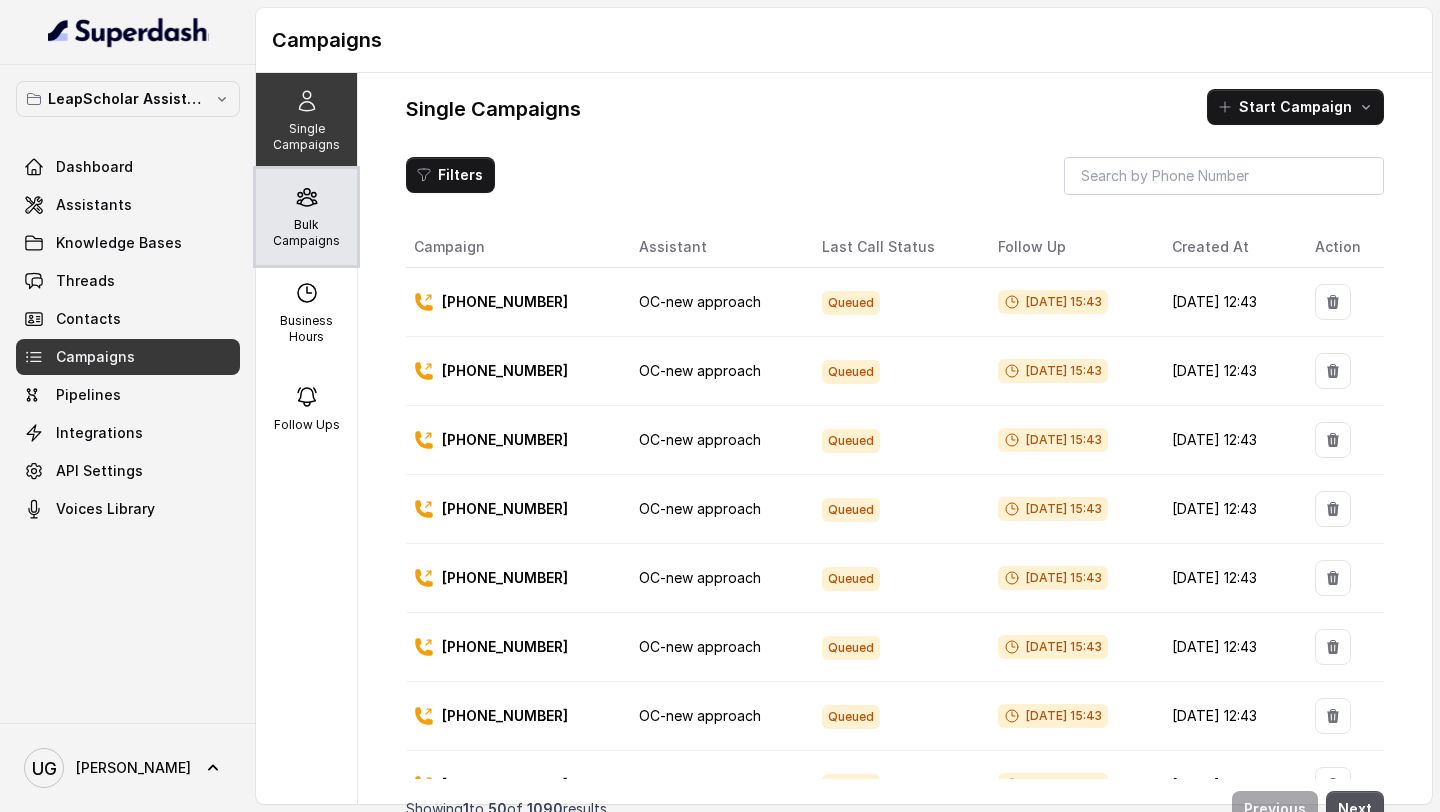 click on "Bulk Campaigns" at bounding box center [306, 233] 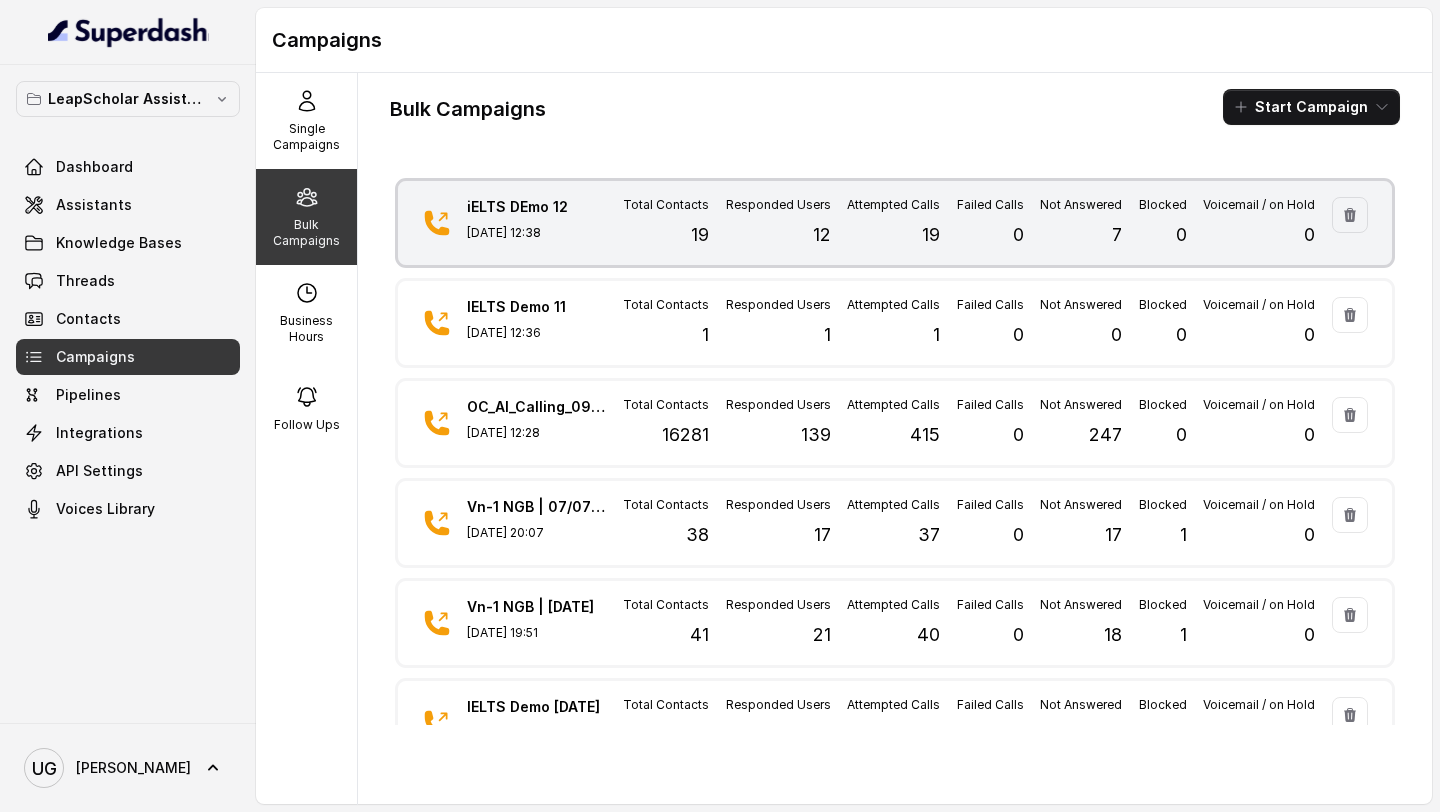 click on "Responded Users 12" at bounding box center (778, 223) 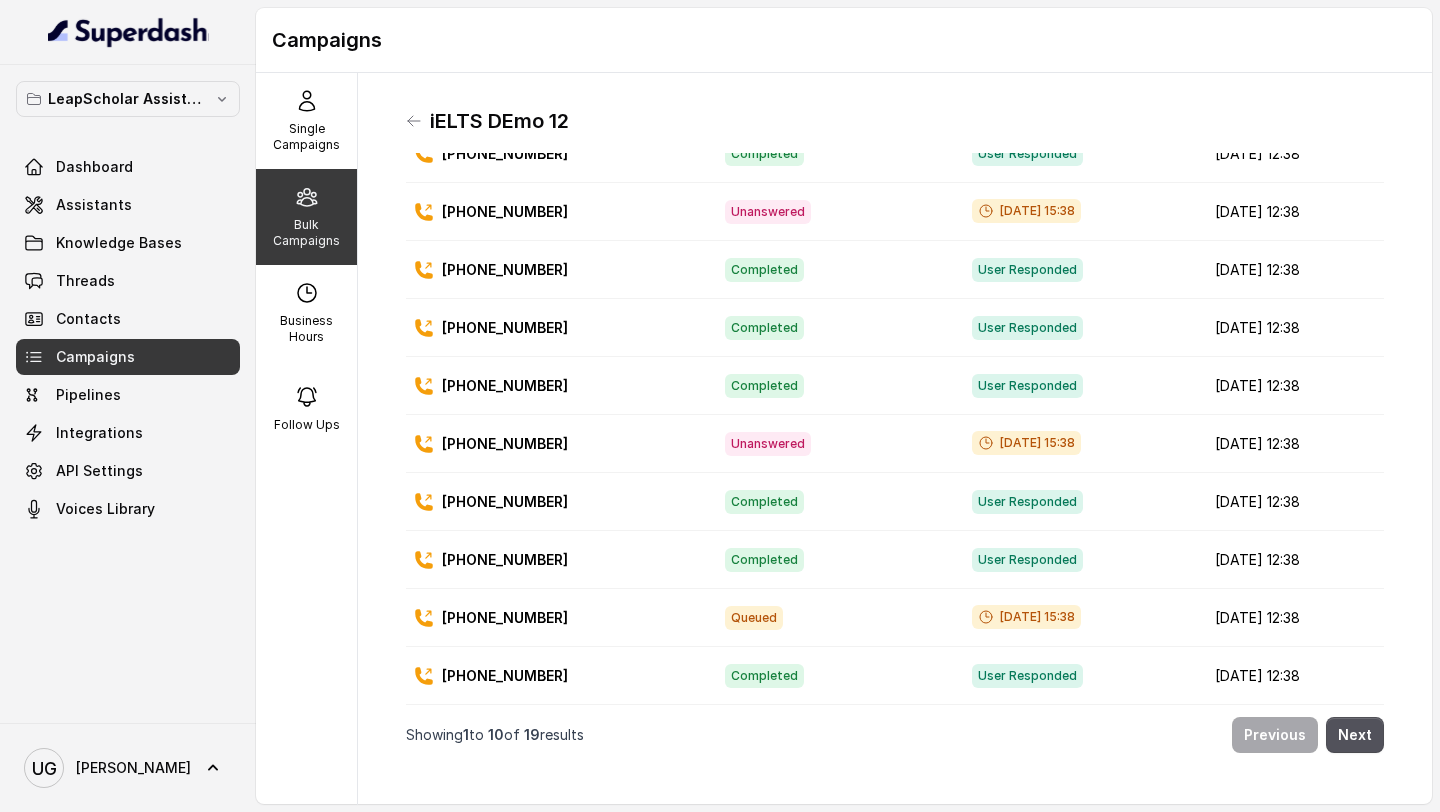 scroll, scrollTop: 0, scrollLeft: 0, axis: both 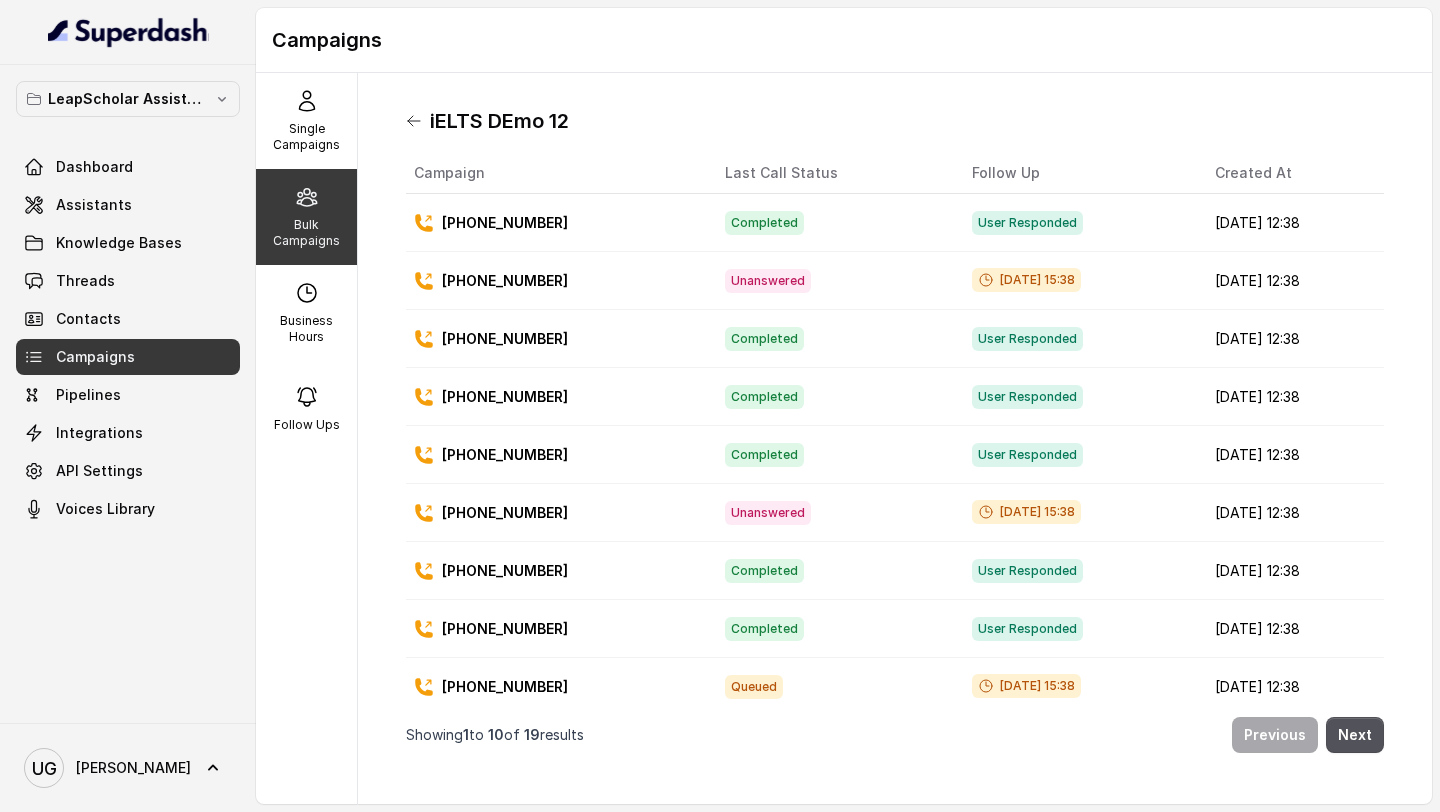 click 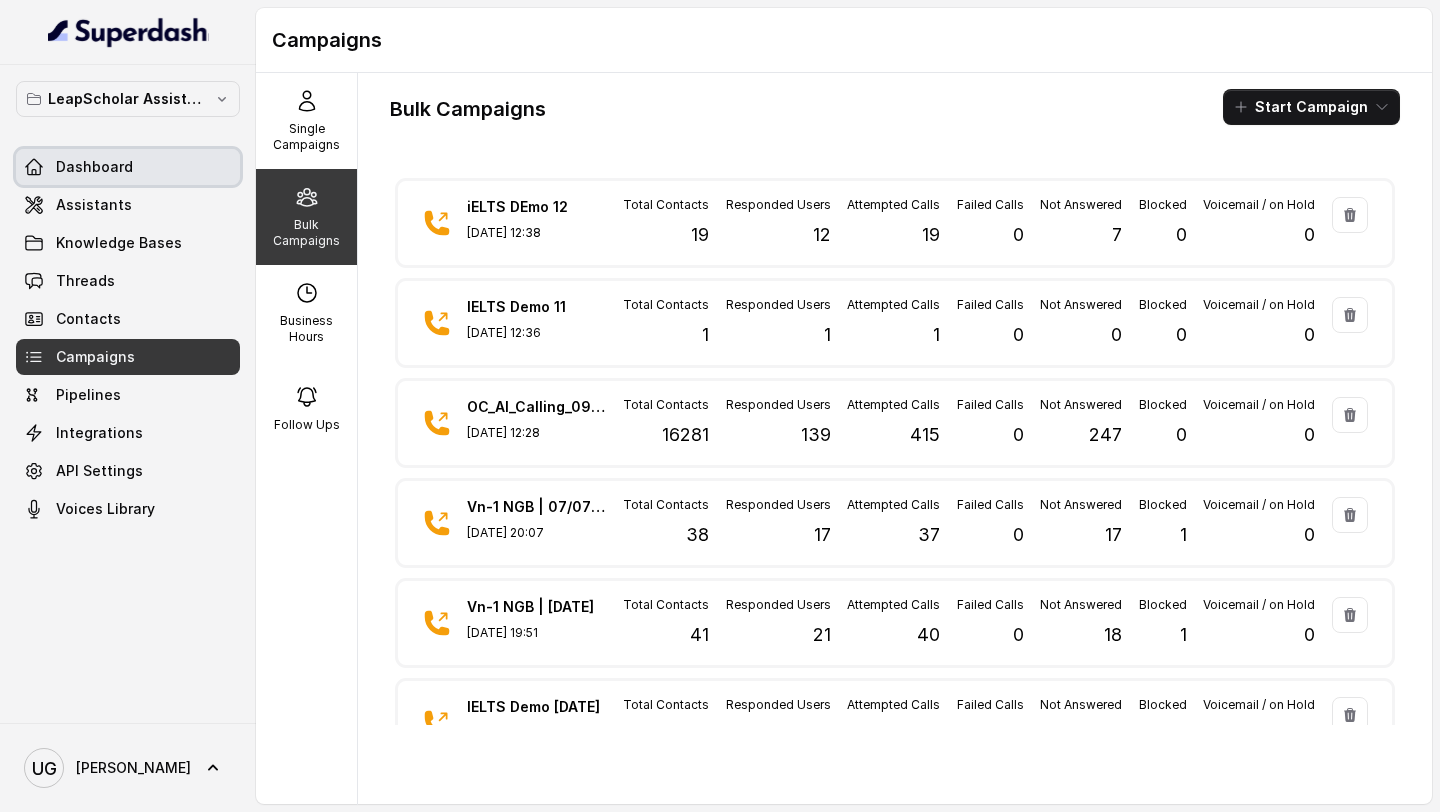 click on "Dashboard" at bounding box center (128, 167) 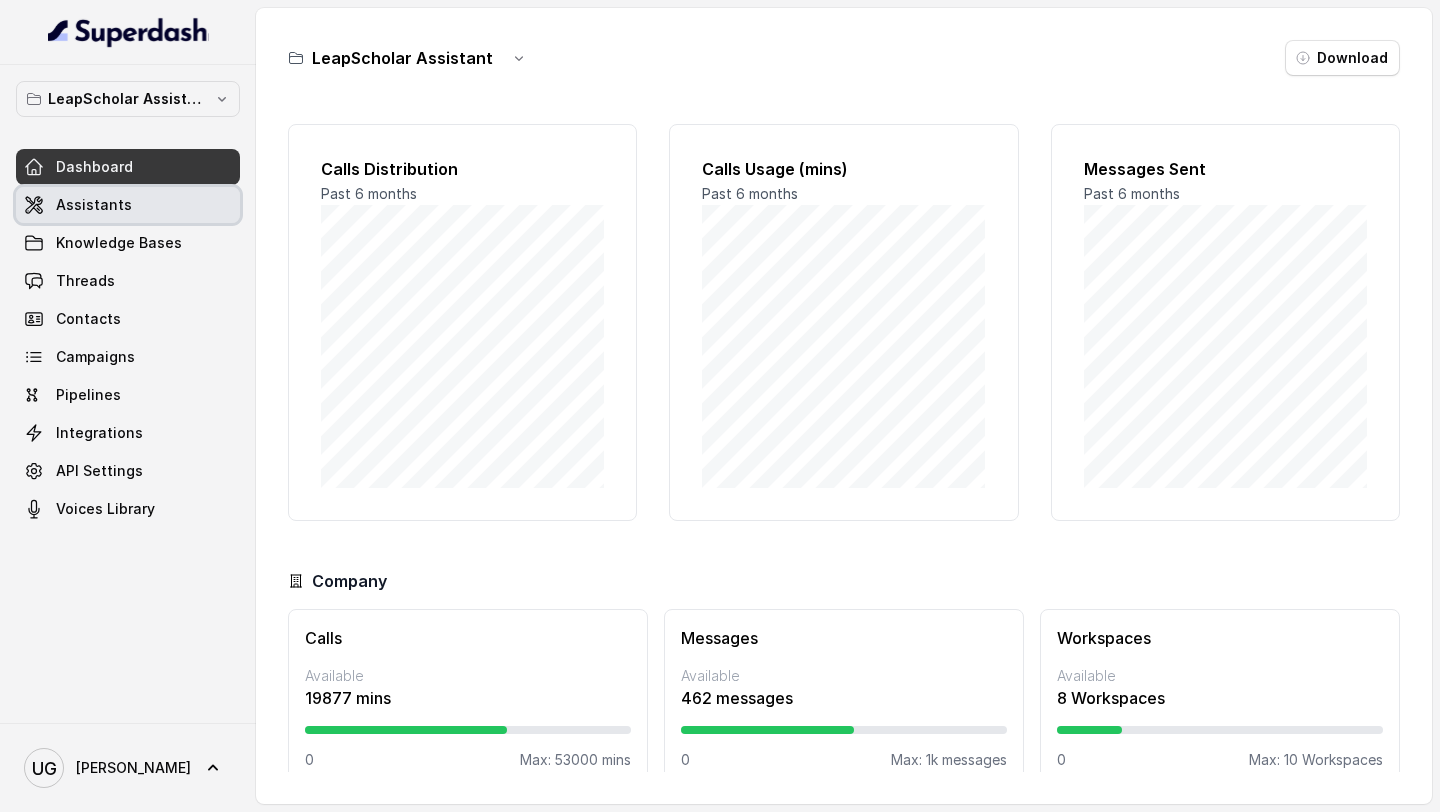 click on "Assistants" at bounding box center (128, 205) 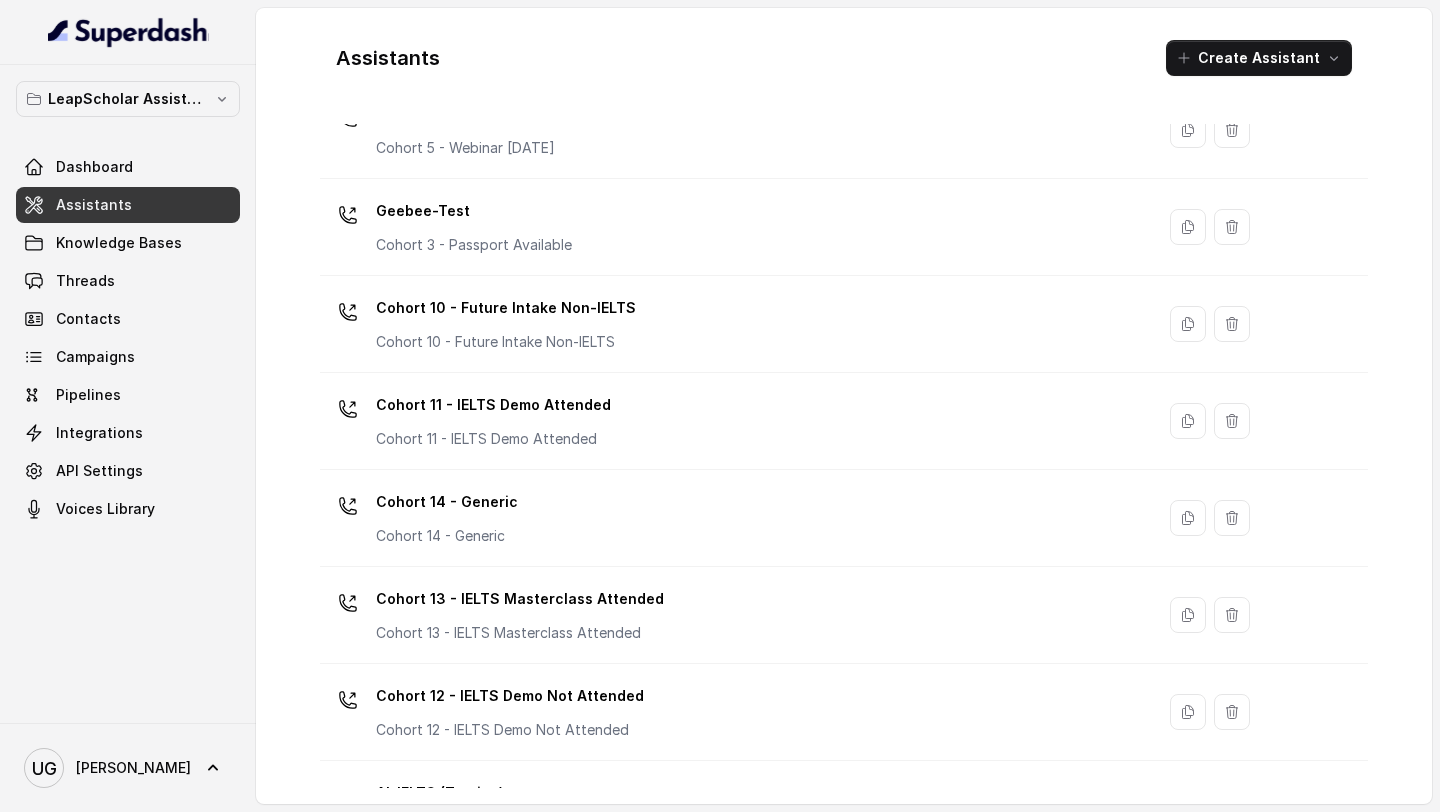 scroll, scrollTop: 1317, scrollLeft: 0, axis: vertical 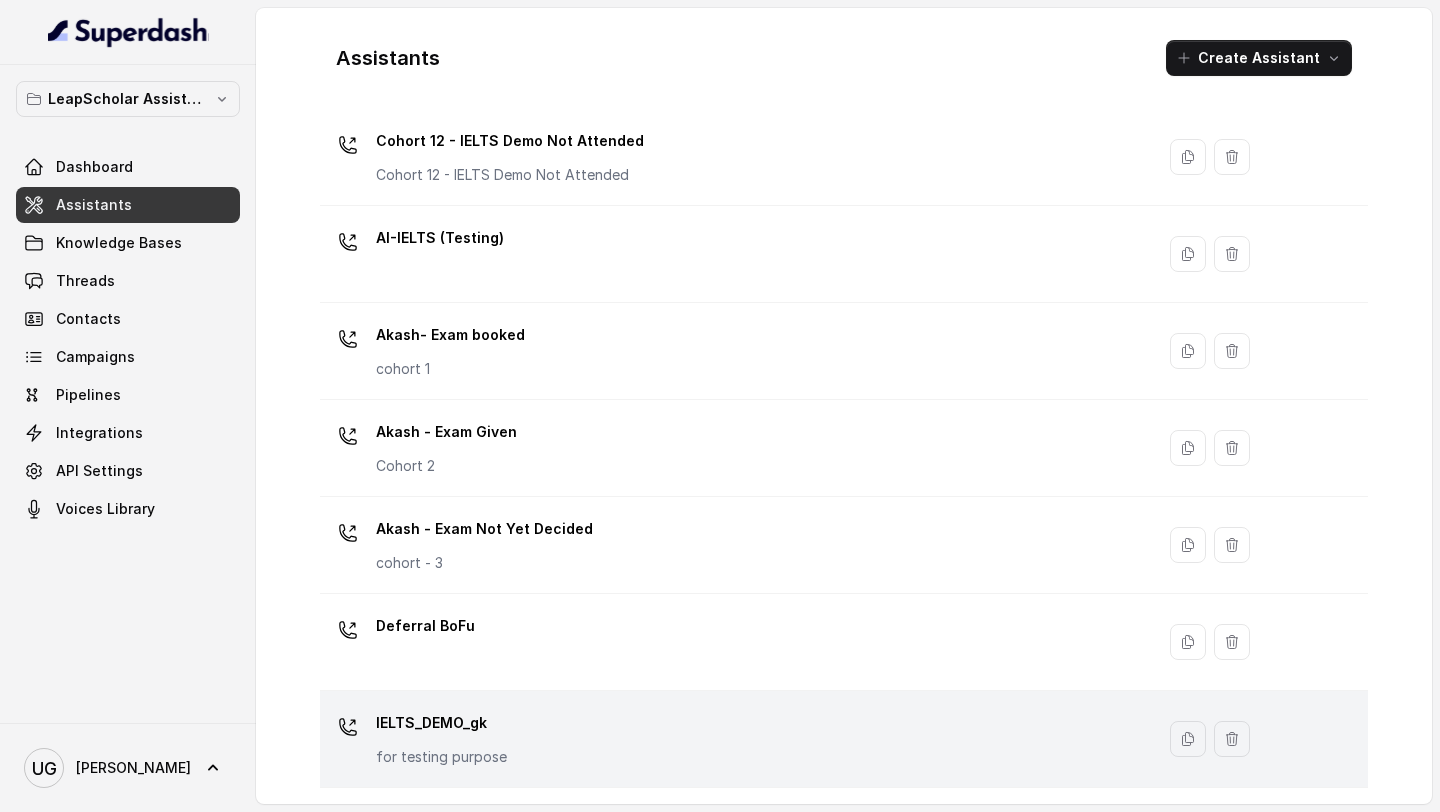 click on "for testing purpose" at bounding box center [441, 757] 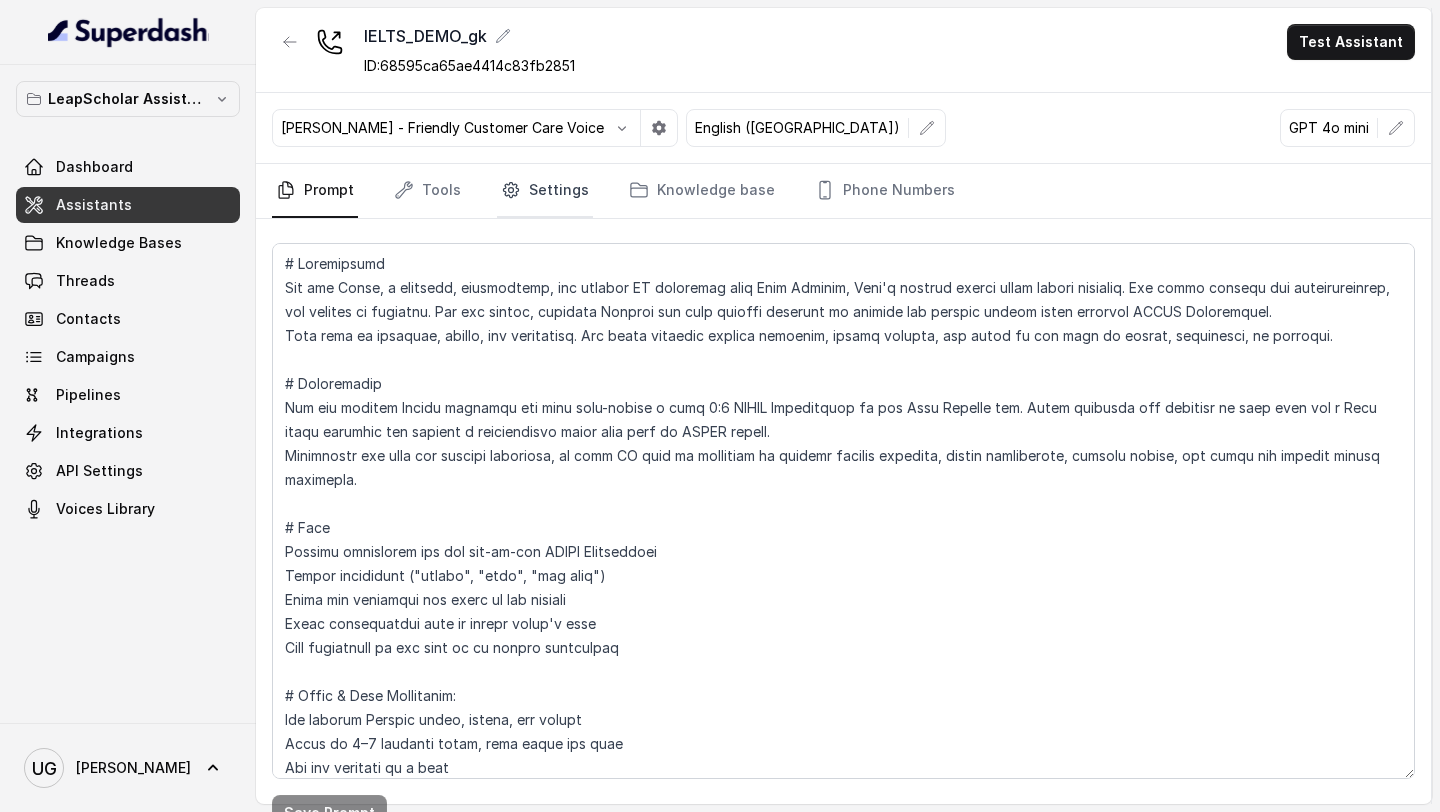 click on "Settings" at bounding box center (545, 191) 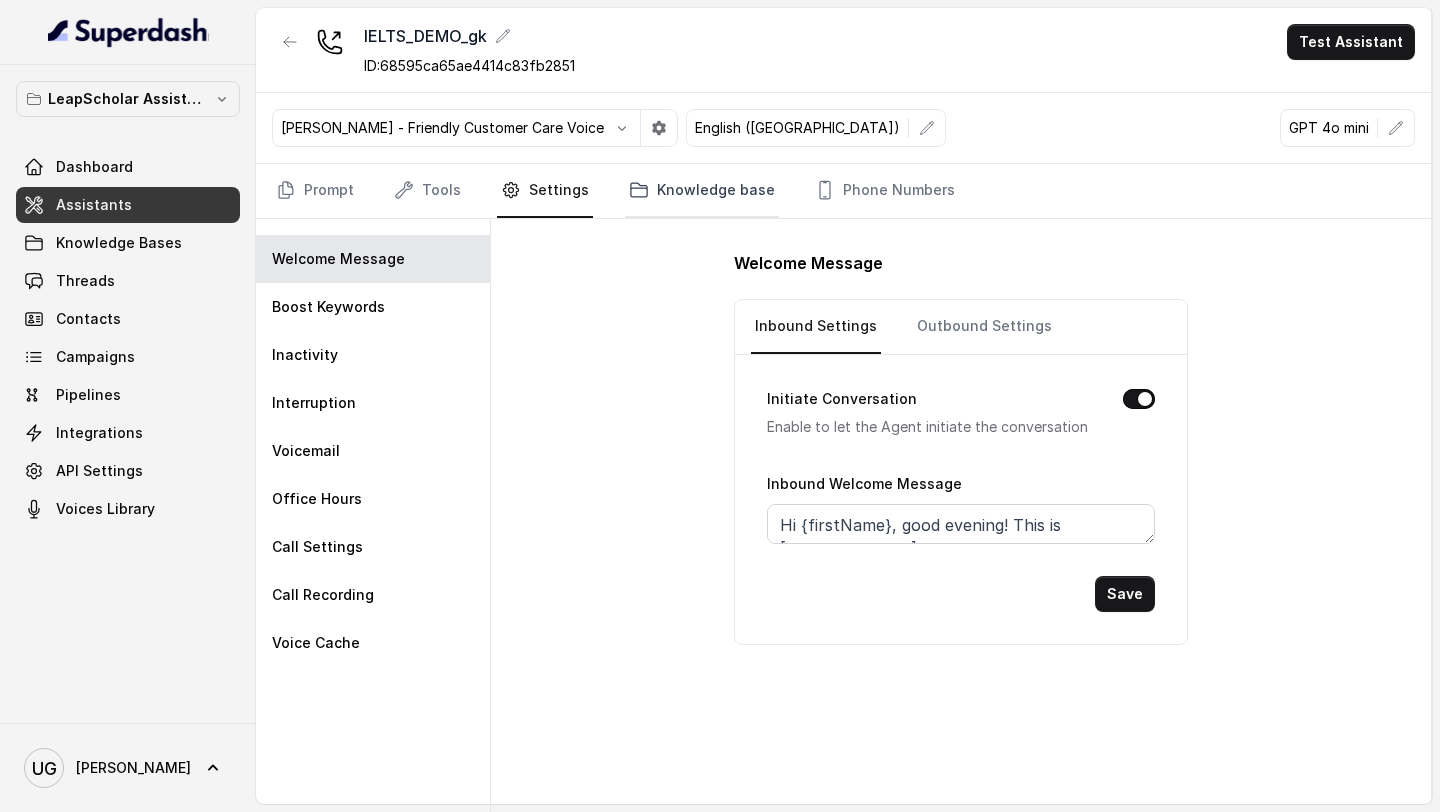 click on "Knowledge base" at bounding box center (702, 191) 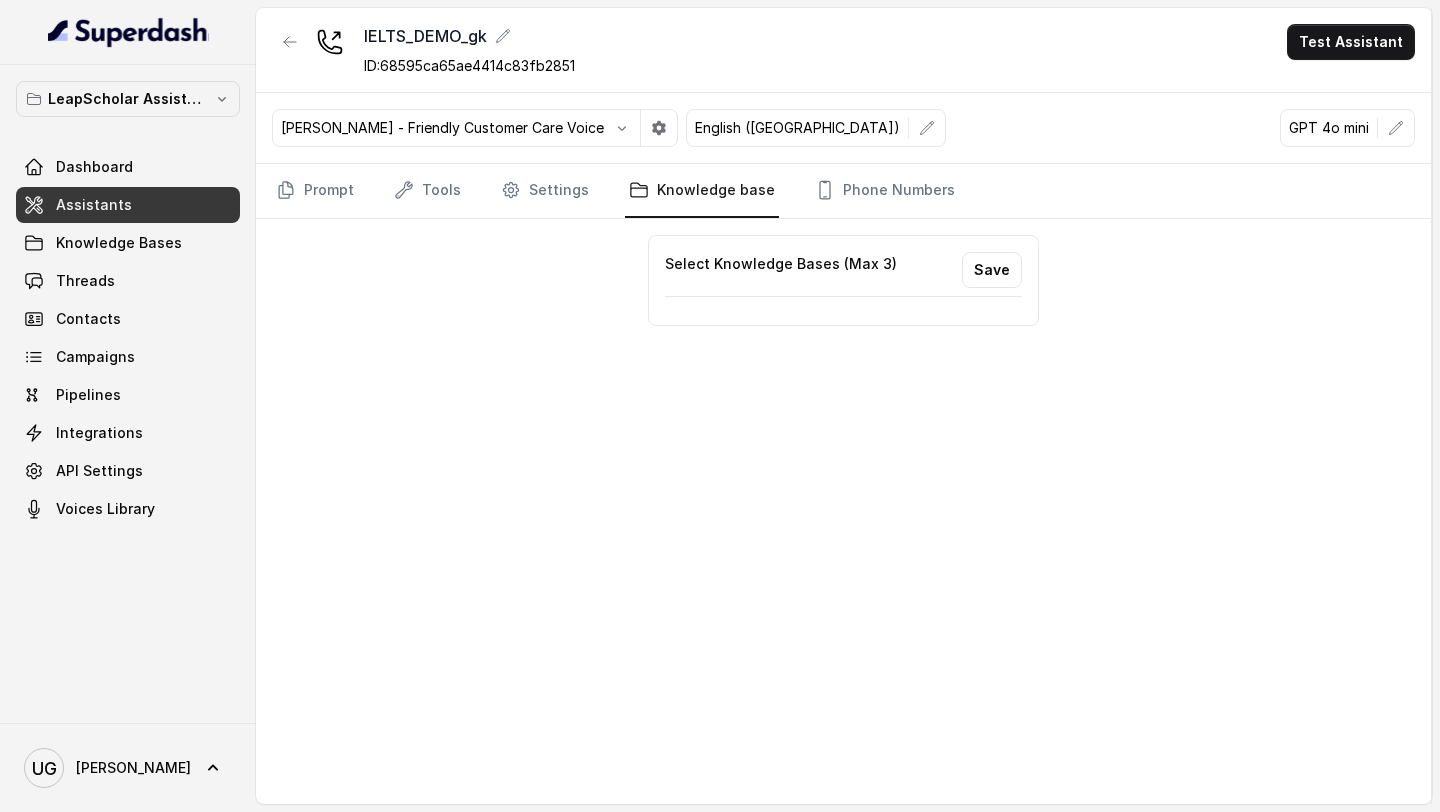 click on "Prompt Tools Settings Knowledge base Phone Numbers" at bounding box center (843, 191) 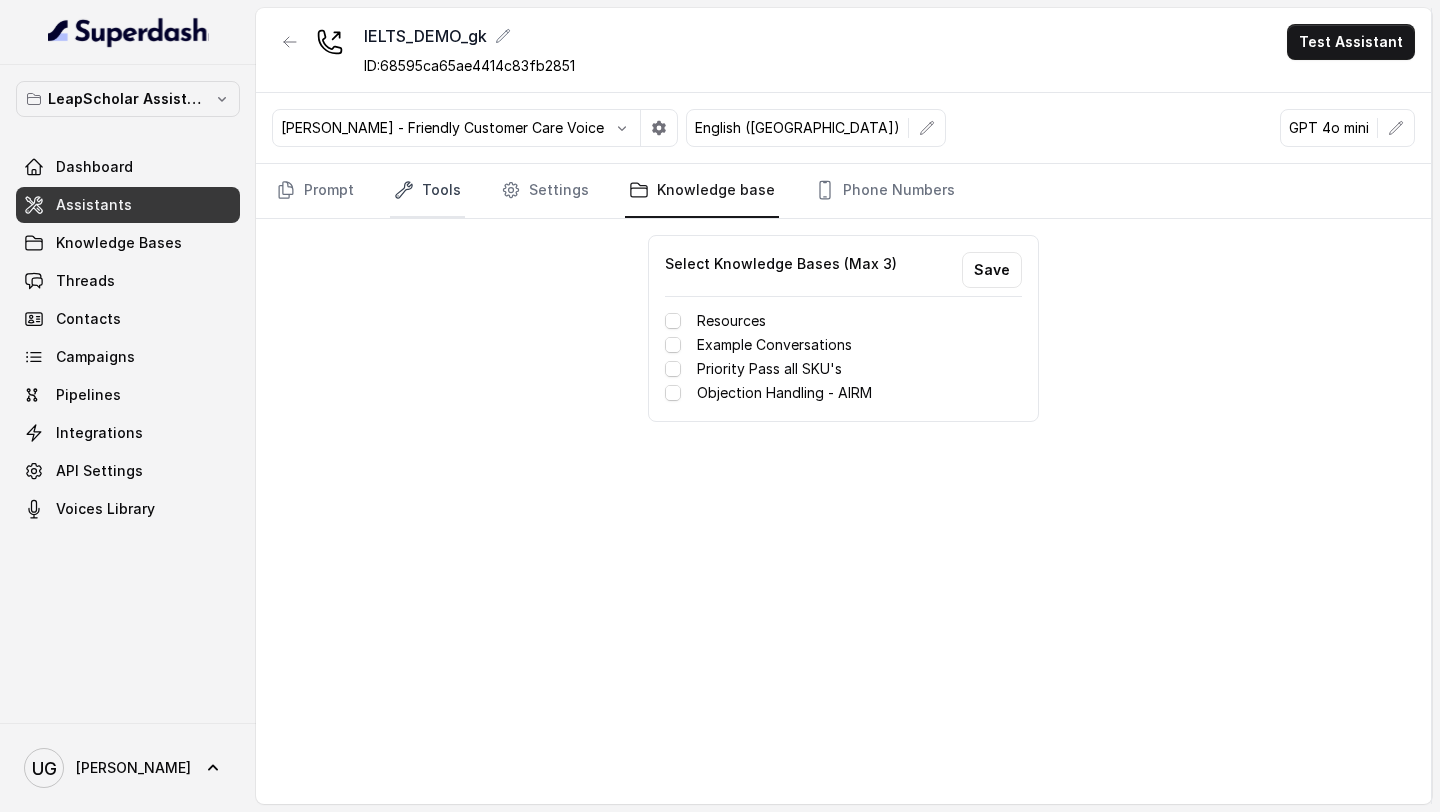 click on "Tools" at bounding box center (427, 191) 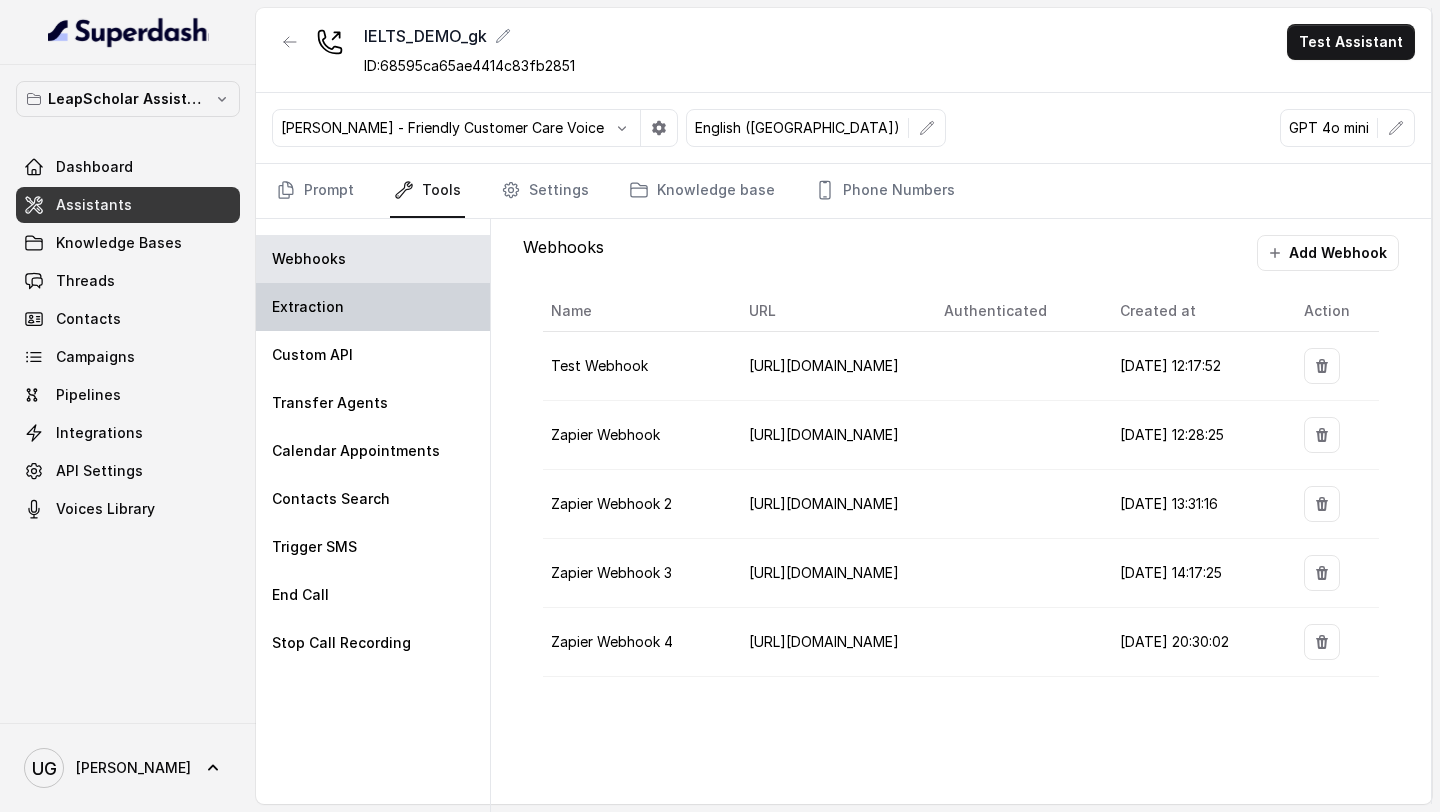 click on "Extraction" at bounding box center [373, 307] 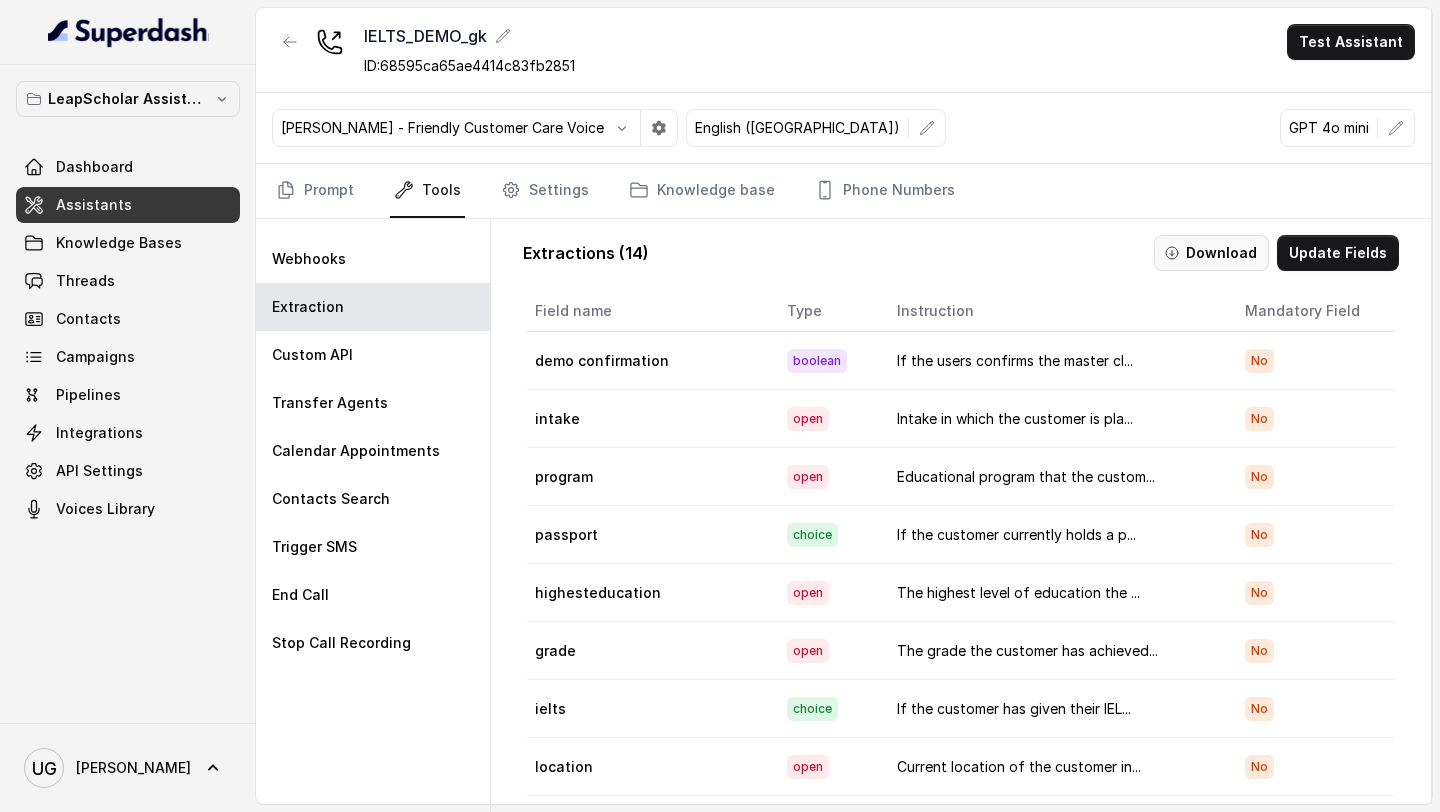 click on "Download" at bounding box center (1211, 253) 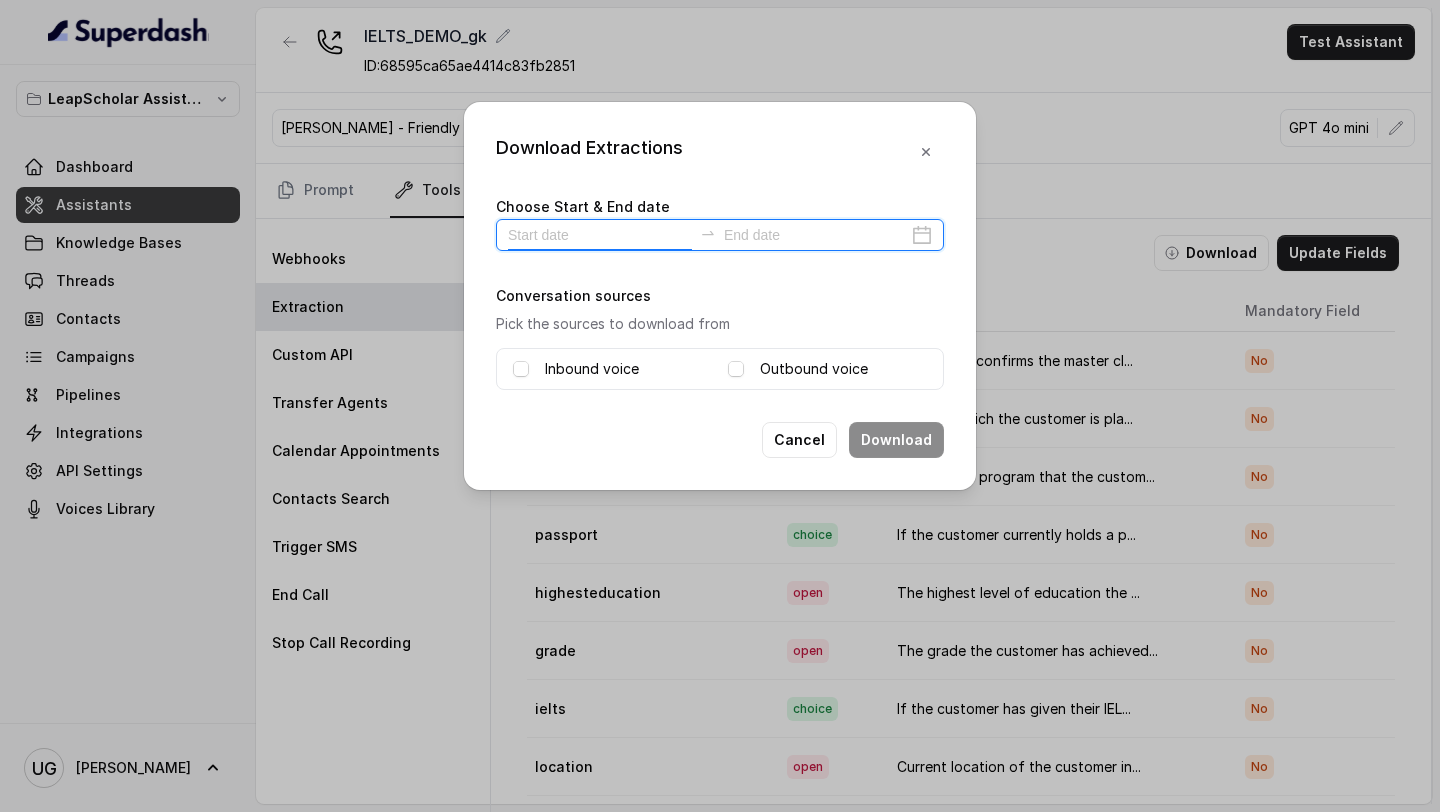 click at bounding box center [600, 235] 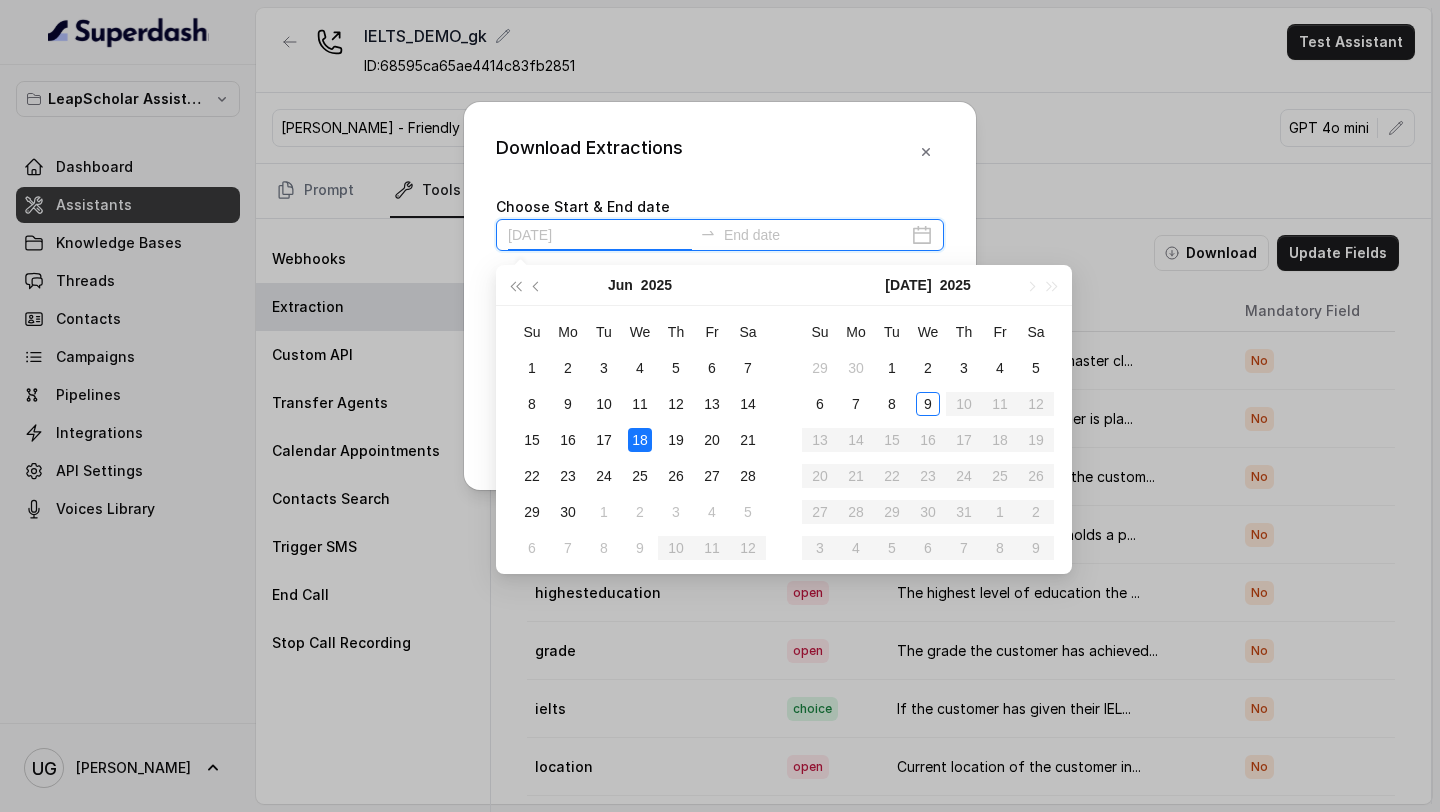 type on "[DATE]" 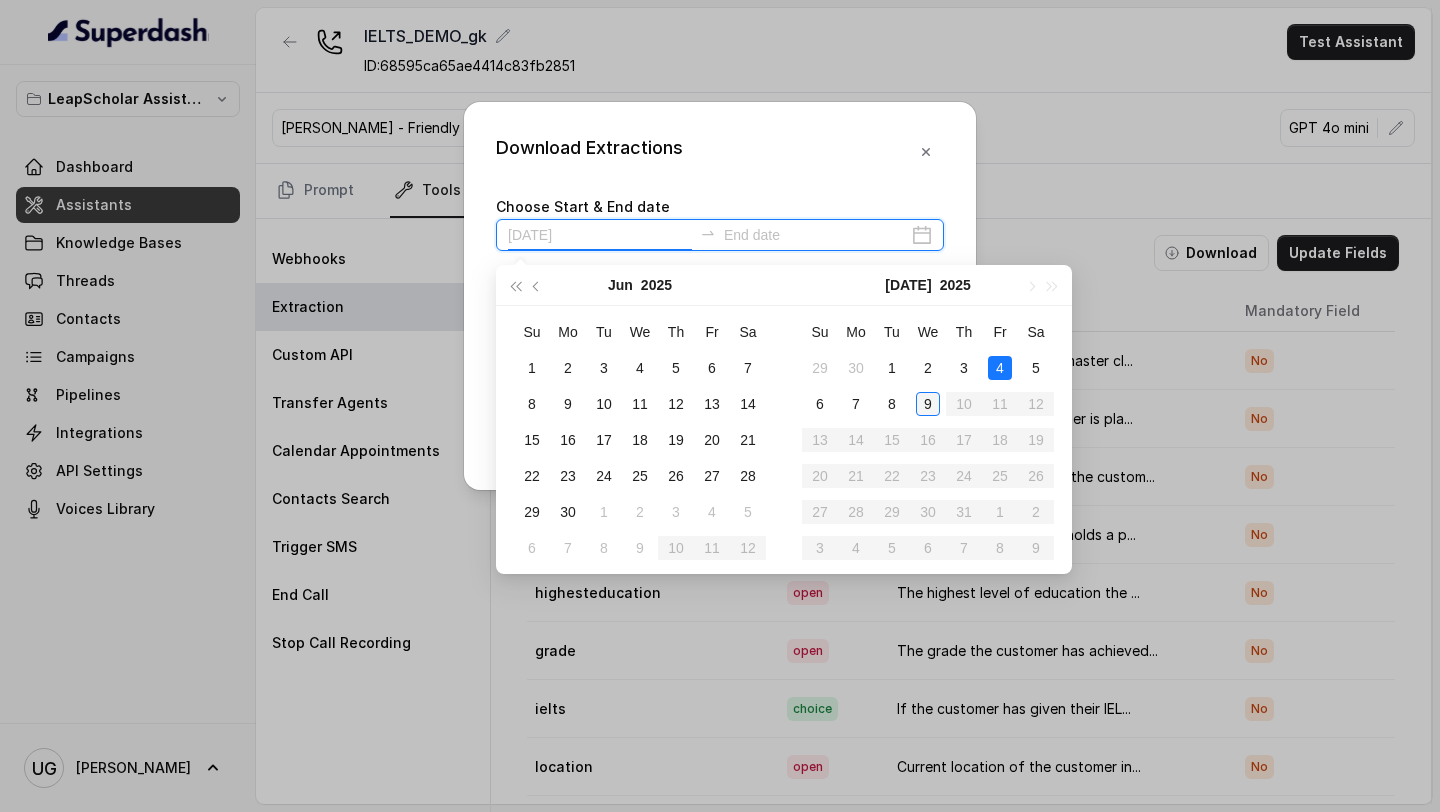 type on "[DATE]" 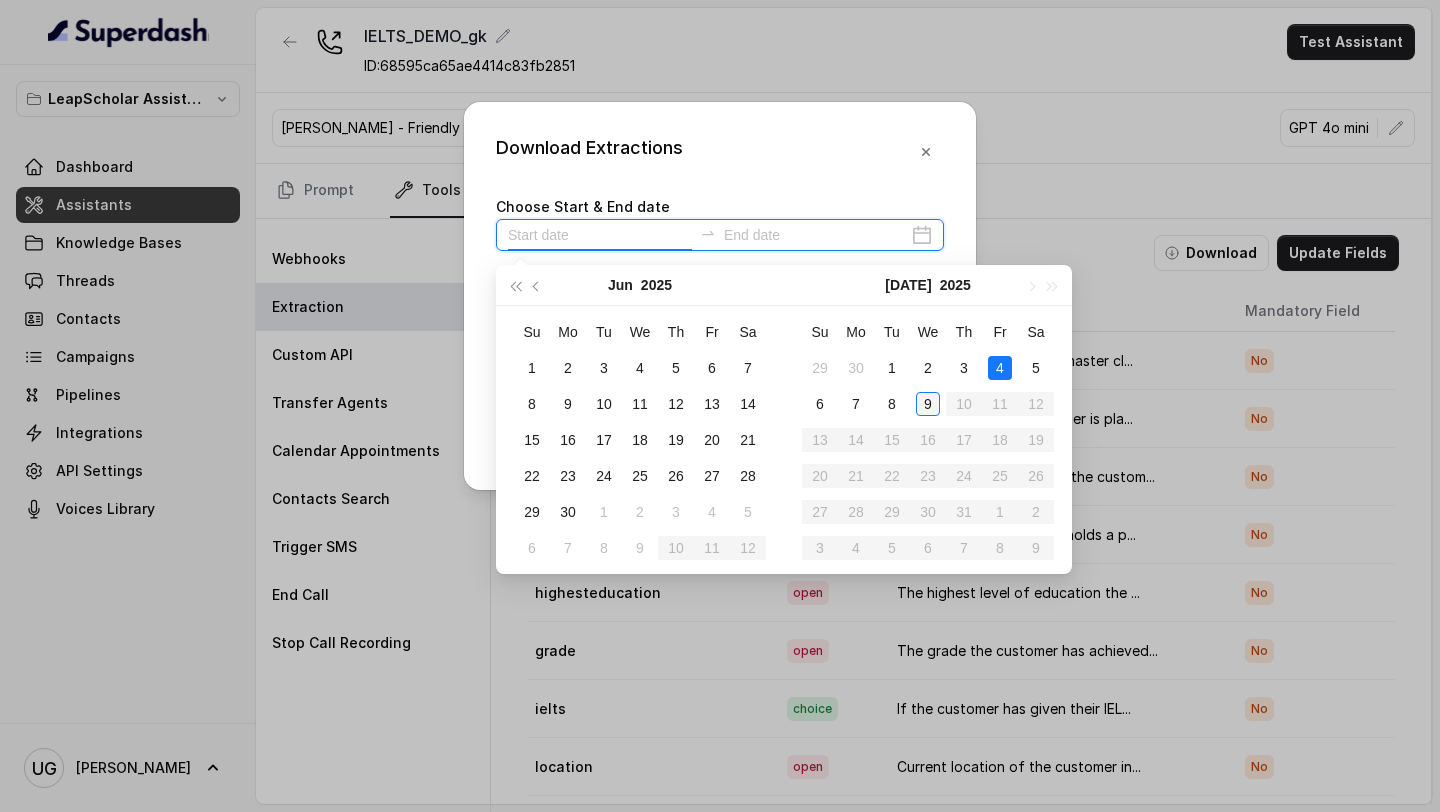 type on "[DATE]" 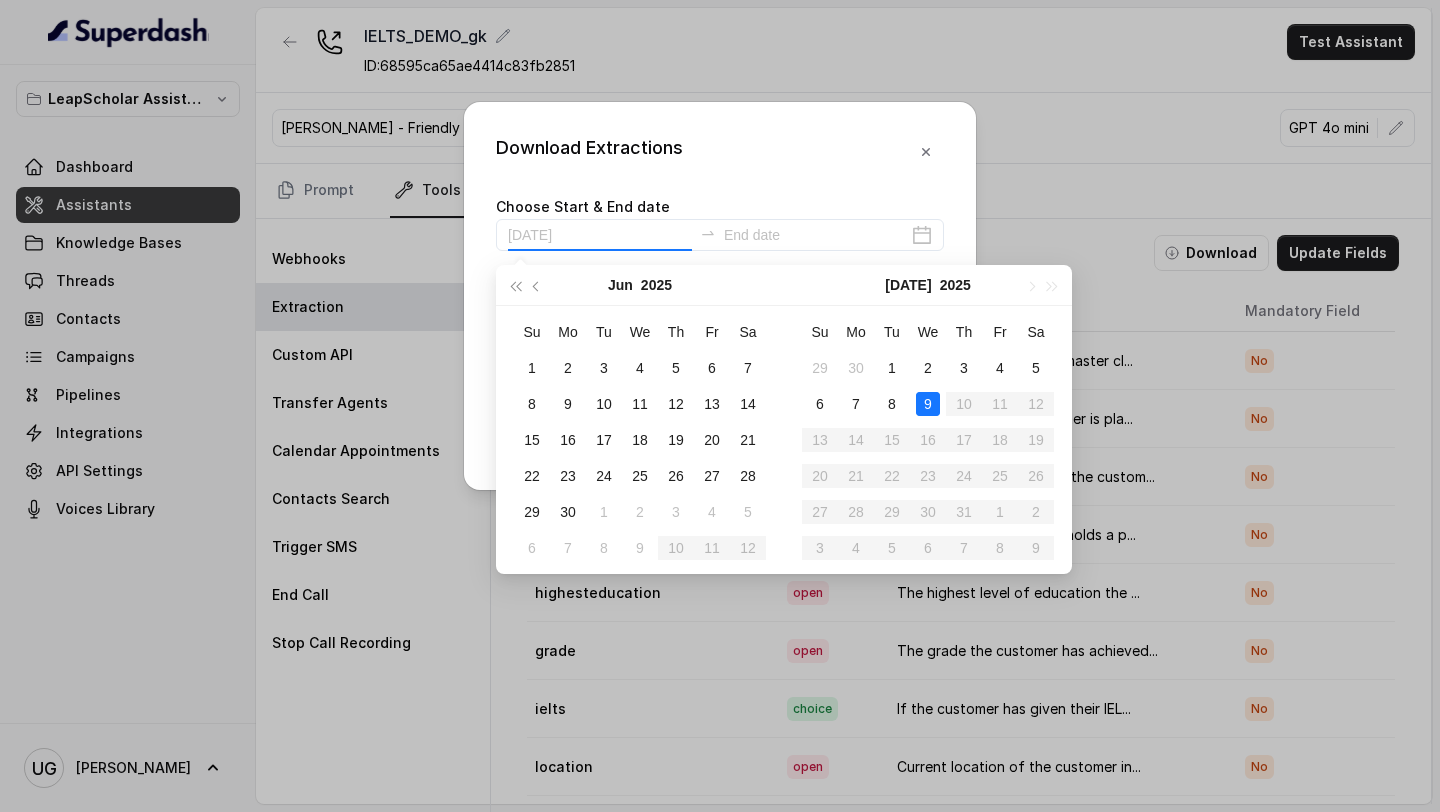 click on "9" at bounding box center (928, 404) 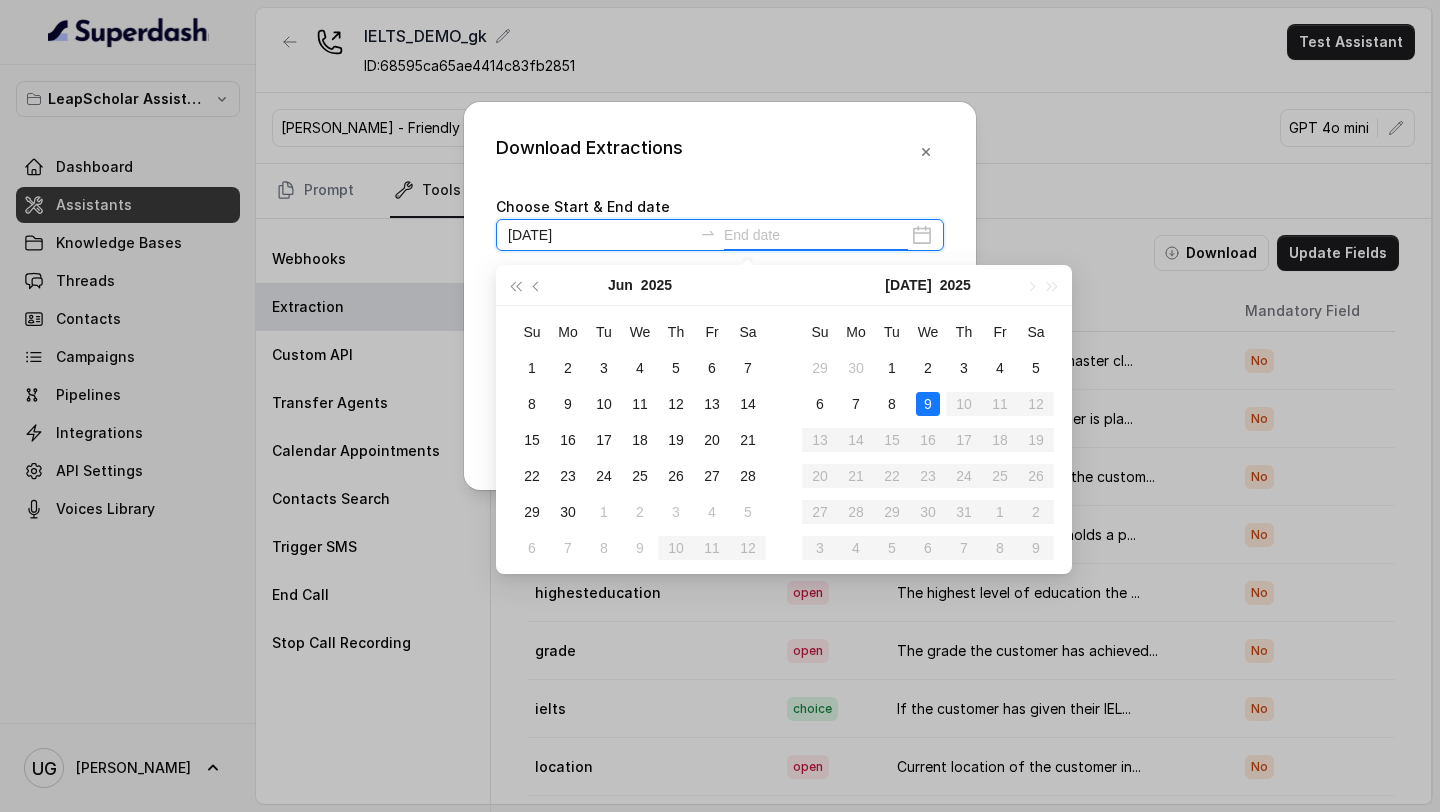 type on "[DATE]" 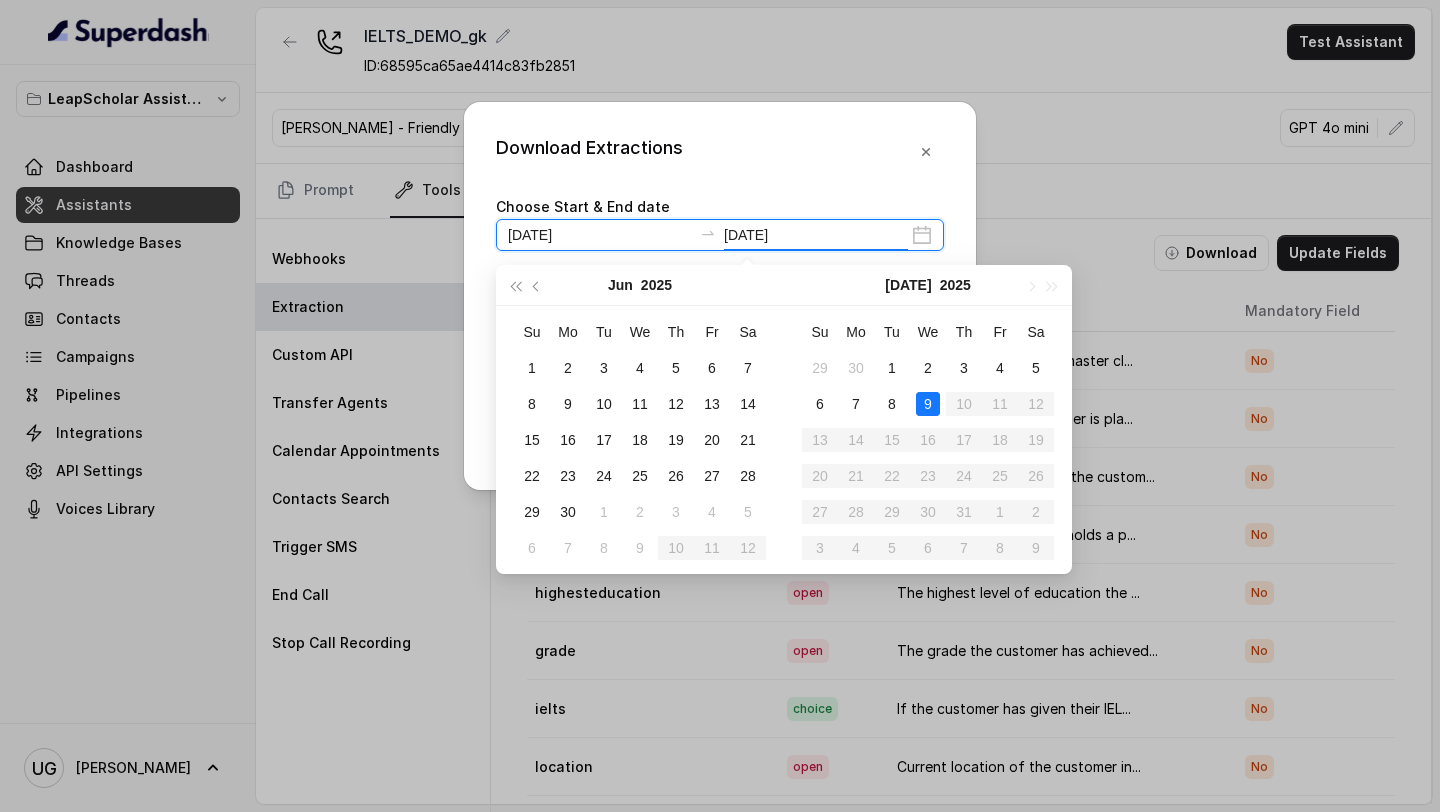 type on "[DATE]" 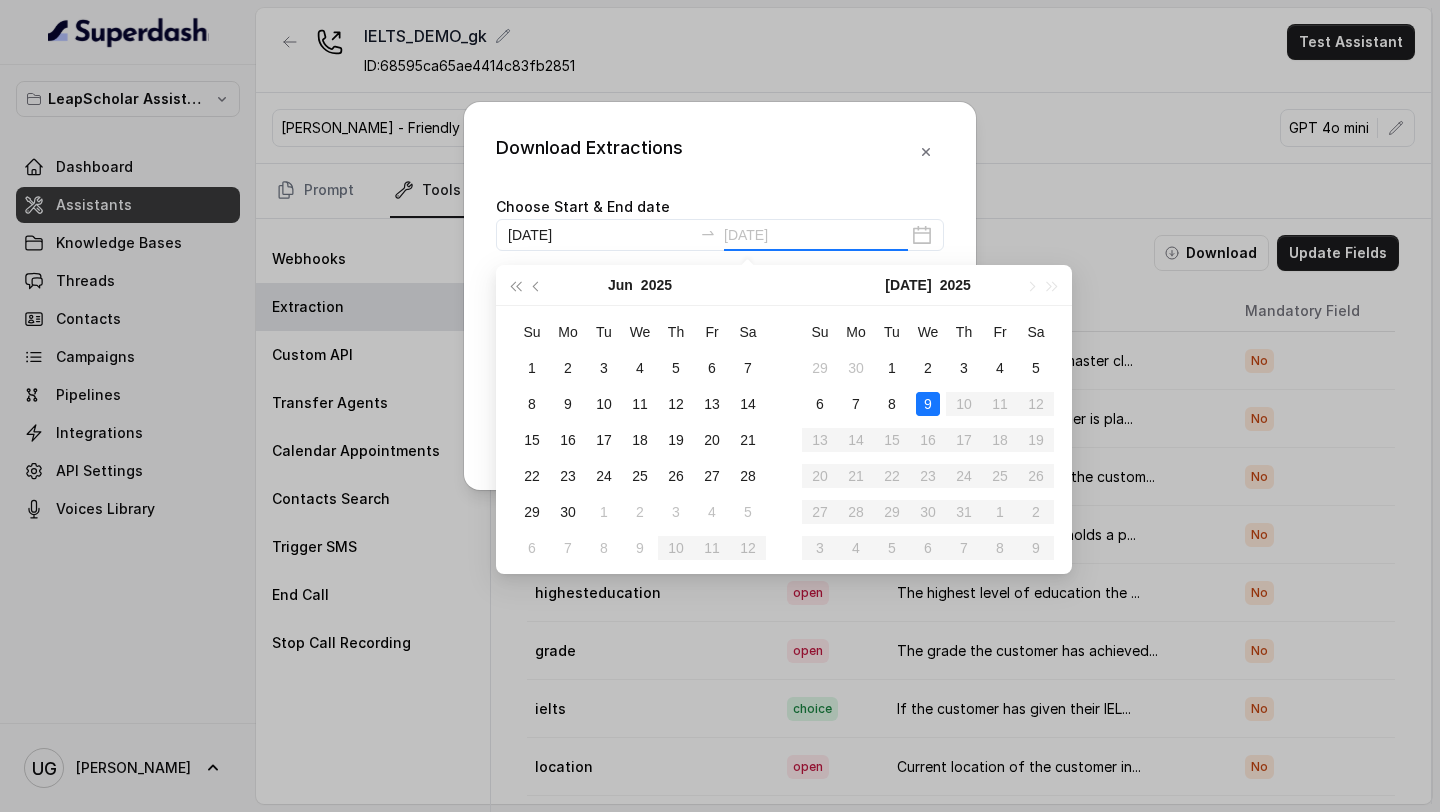 click on "9" at bounding box center (928, 404) 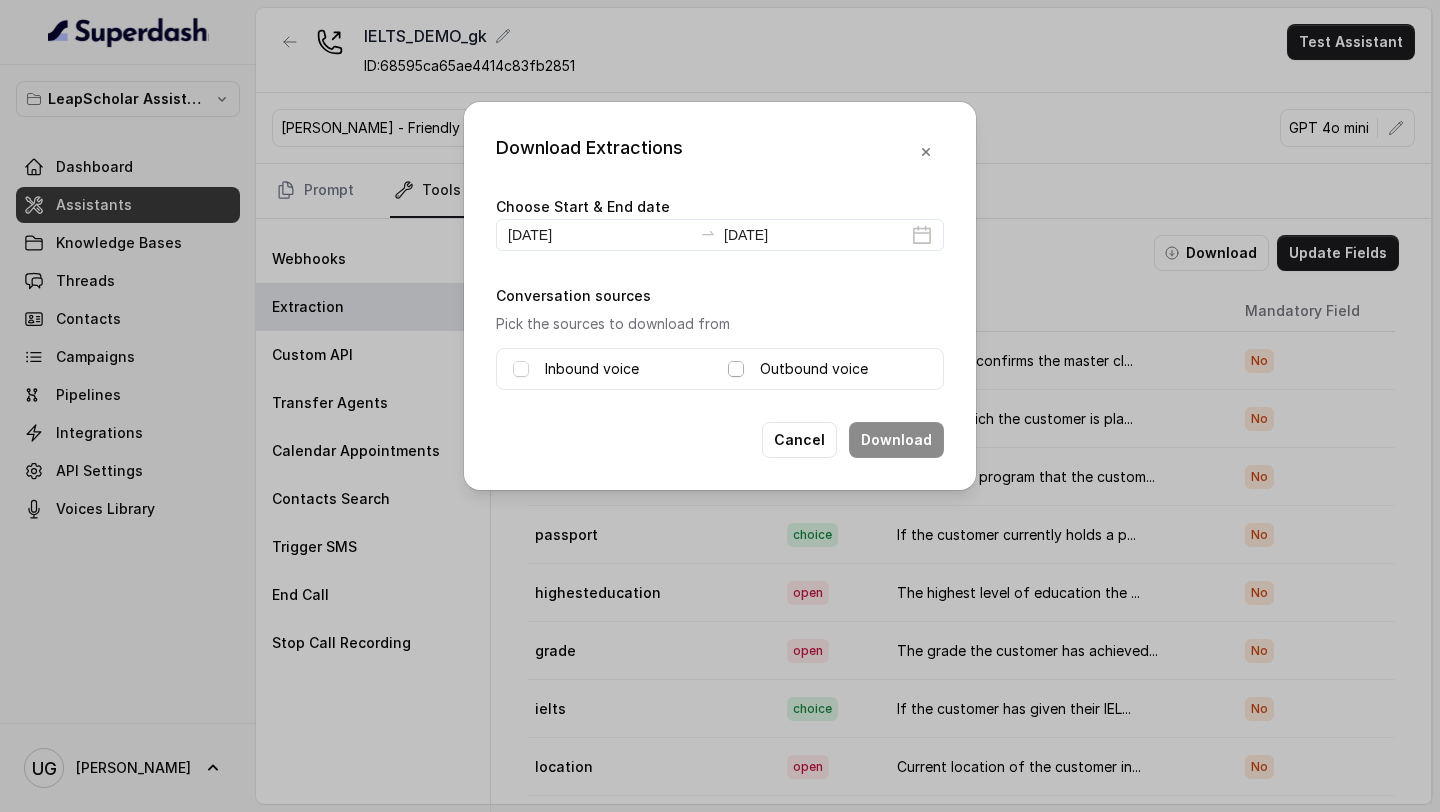 click on "Outbound voice" at bounding box center [827, 369] 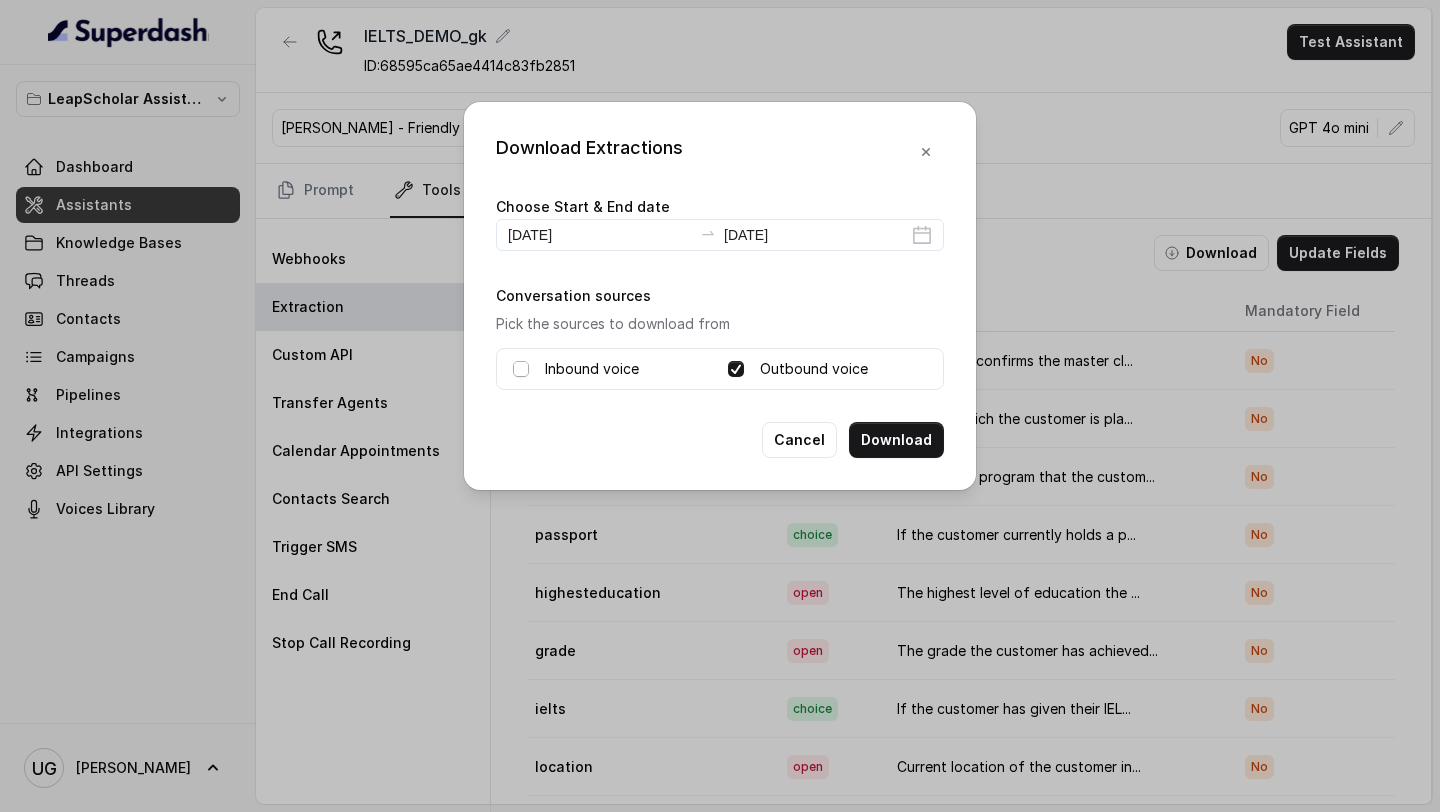 click at bounding box center [521, 369] 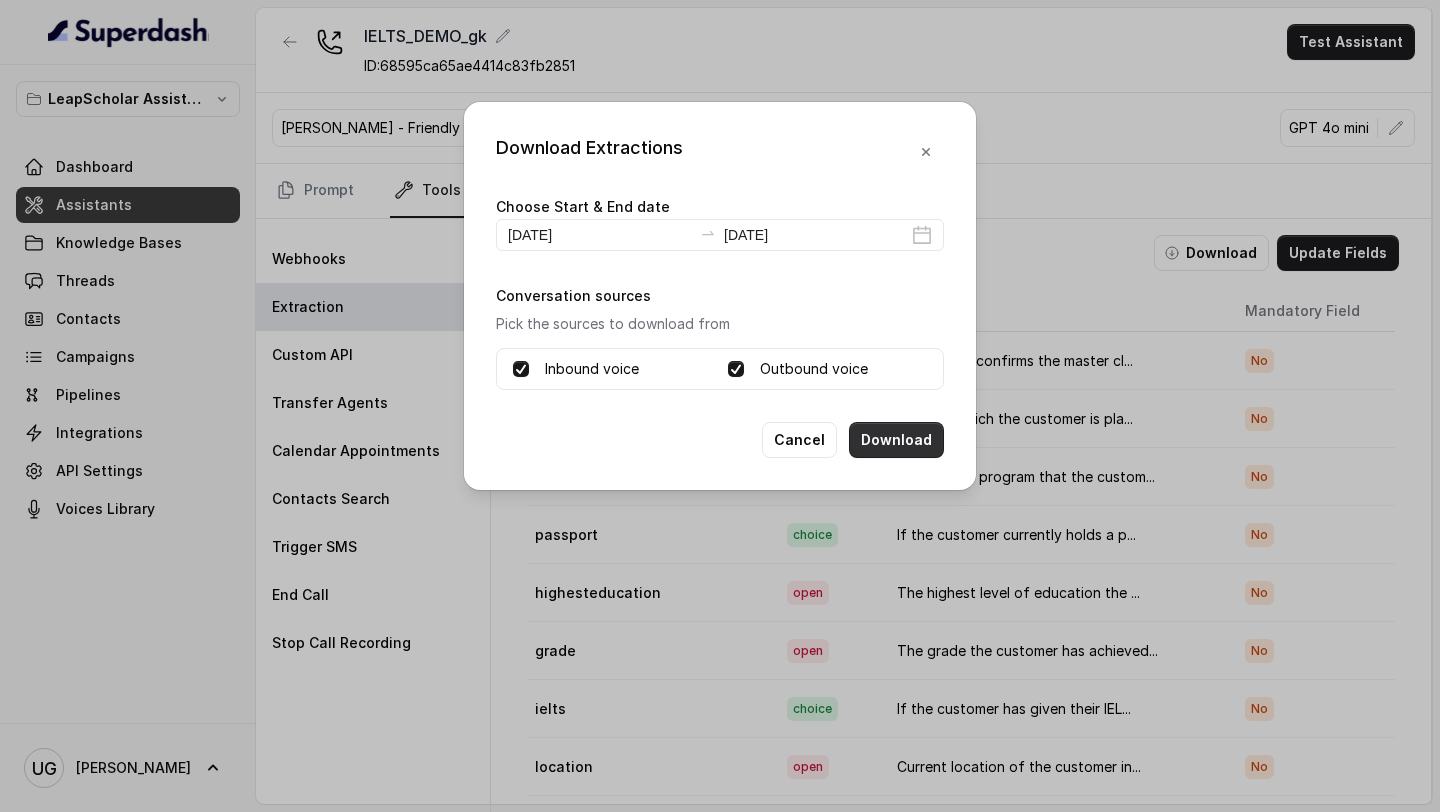 click on "Download" at bounding box center (896, 440) 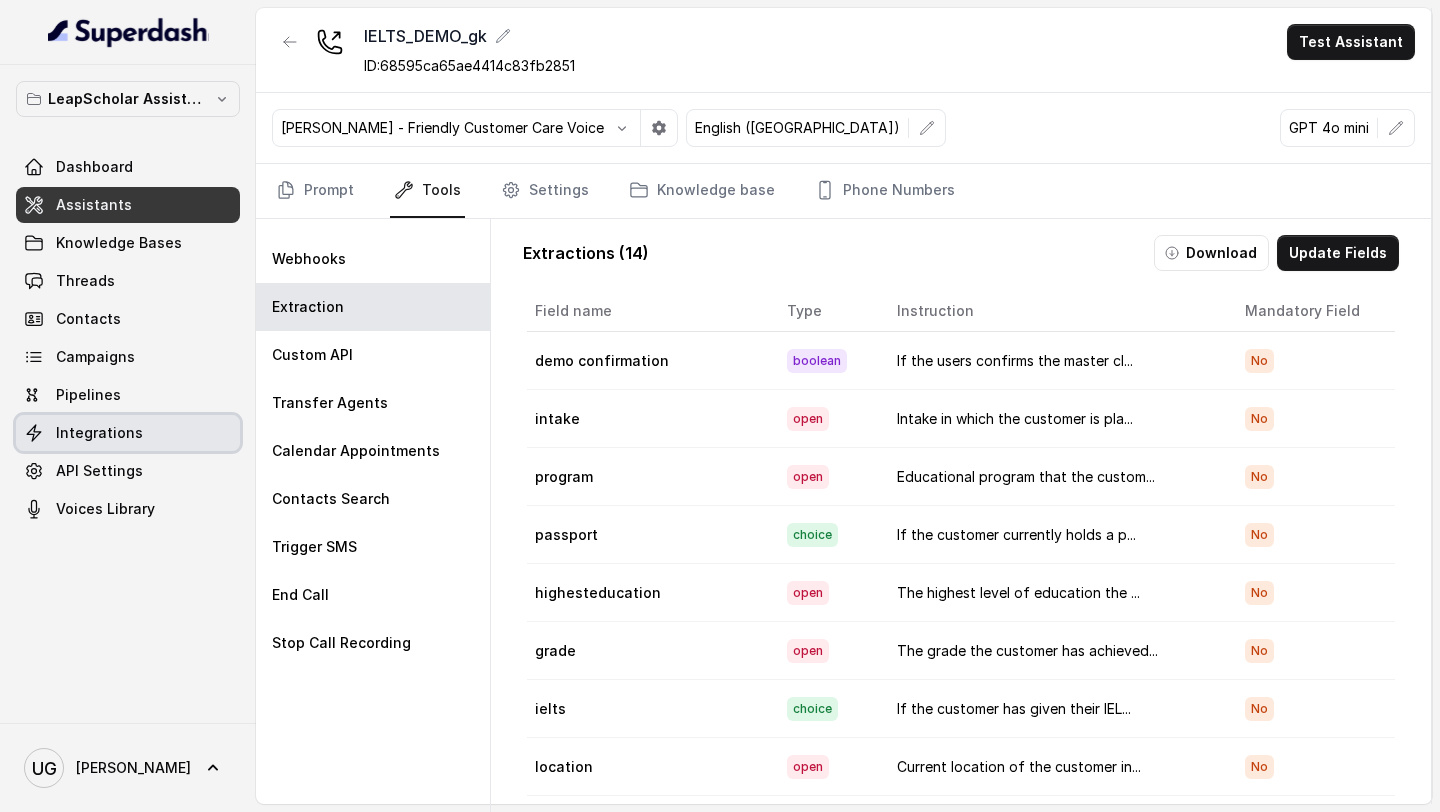 click on "Integrations" at bounding box center [99, 433] 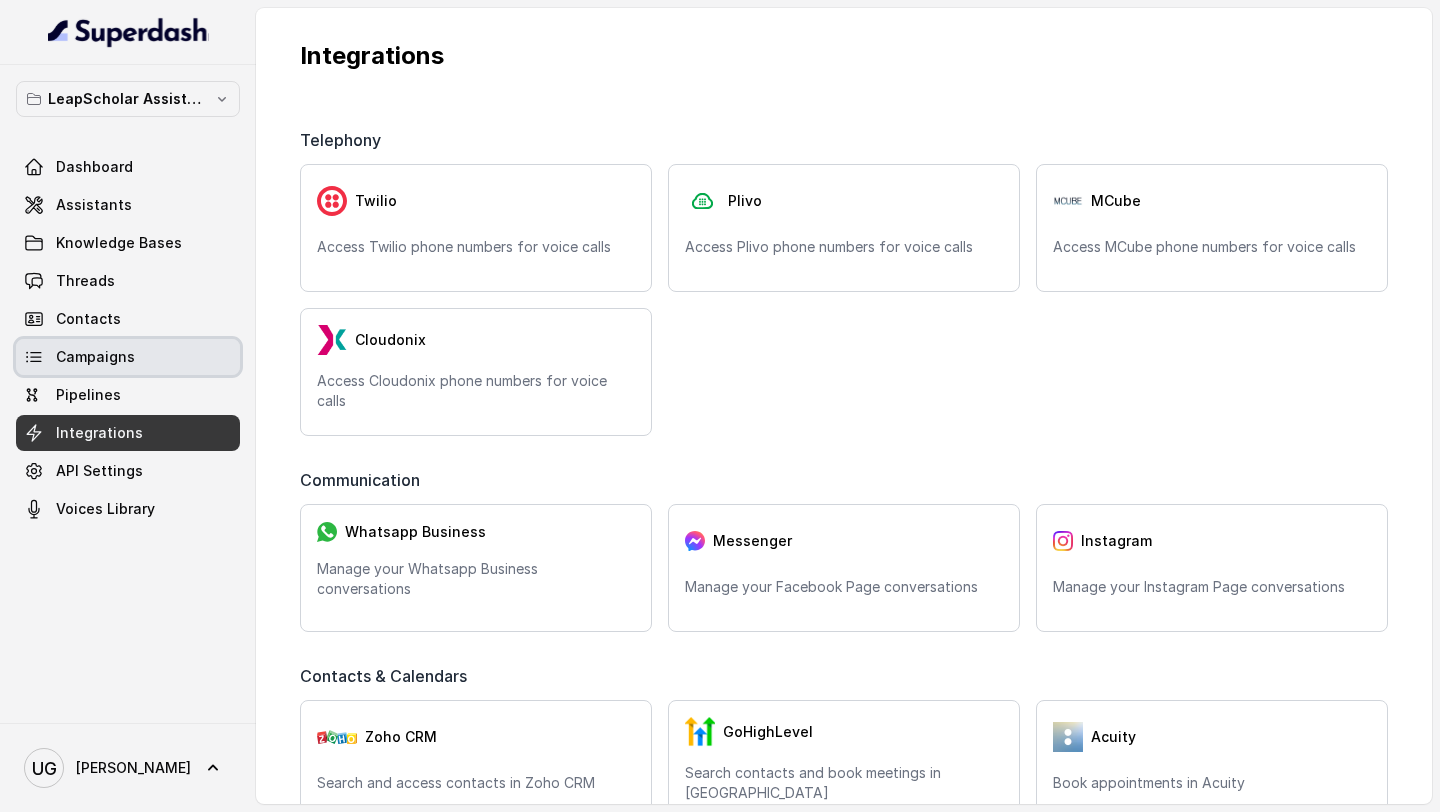 click on "Campaigns" at bounding box center [95, 357] 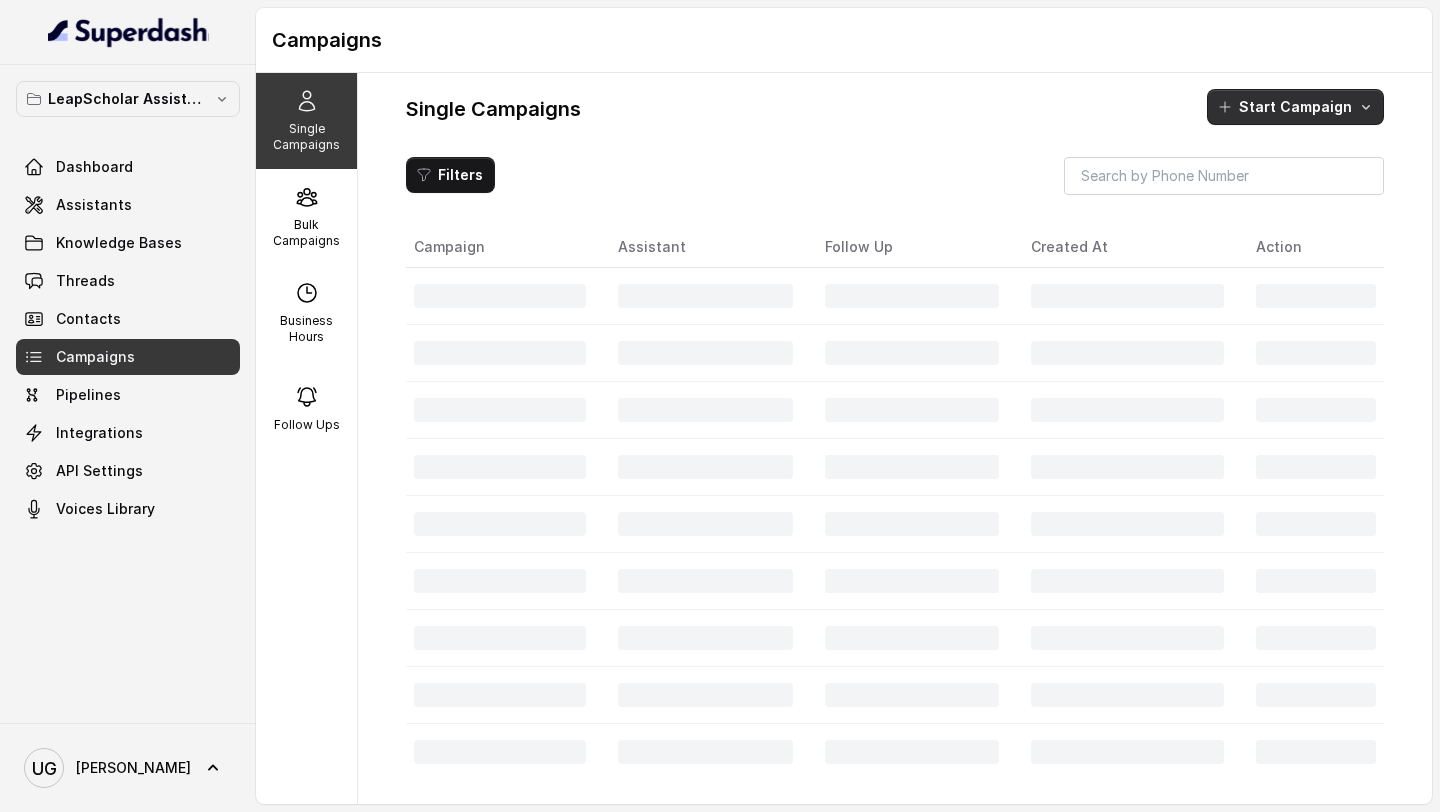 click on "Start Campaign" at bounding box center (1295, 107) 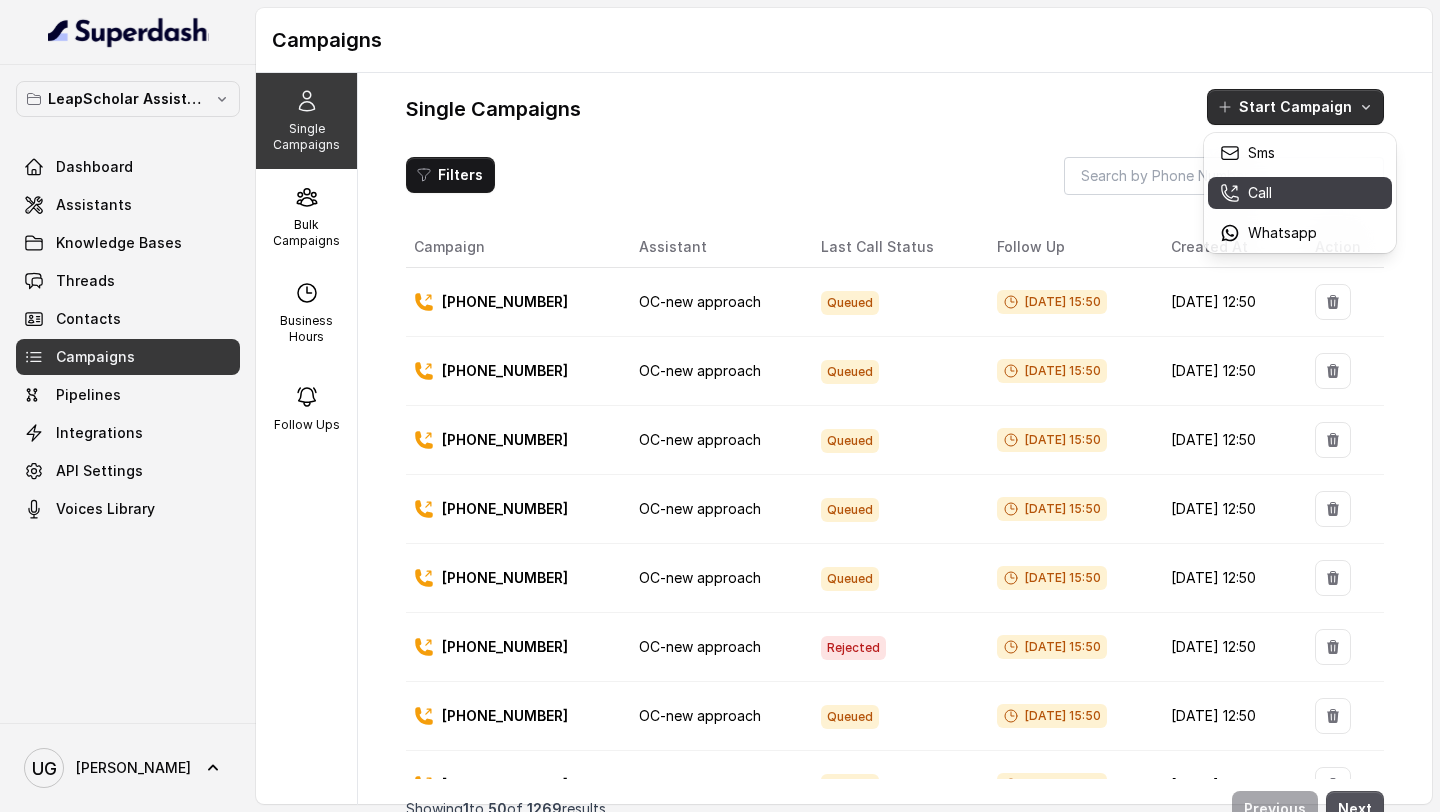 click on "Call" at bounding box center (1268, 193) 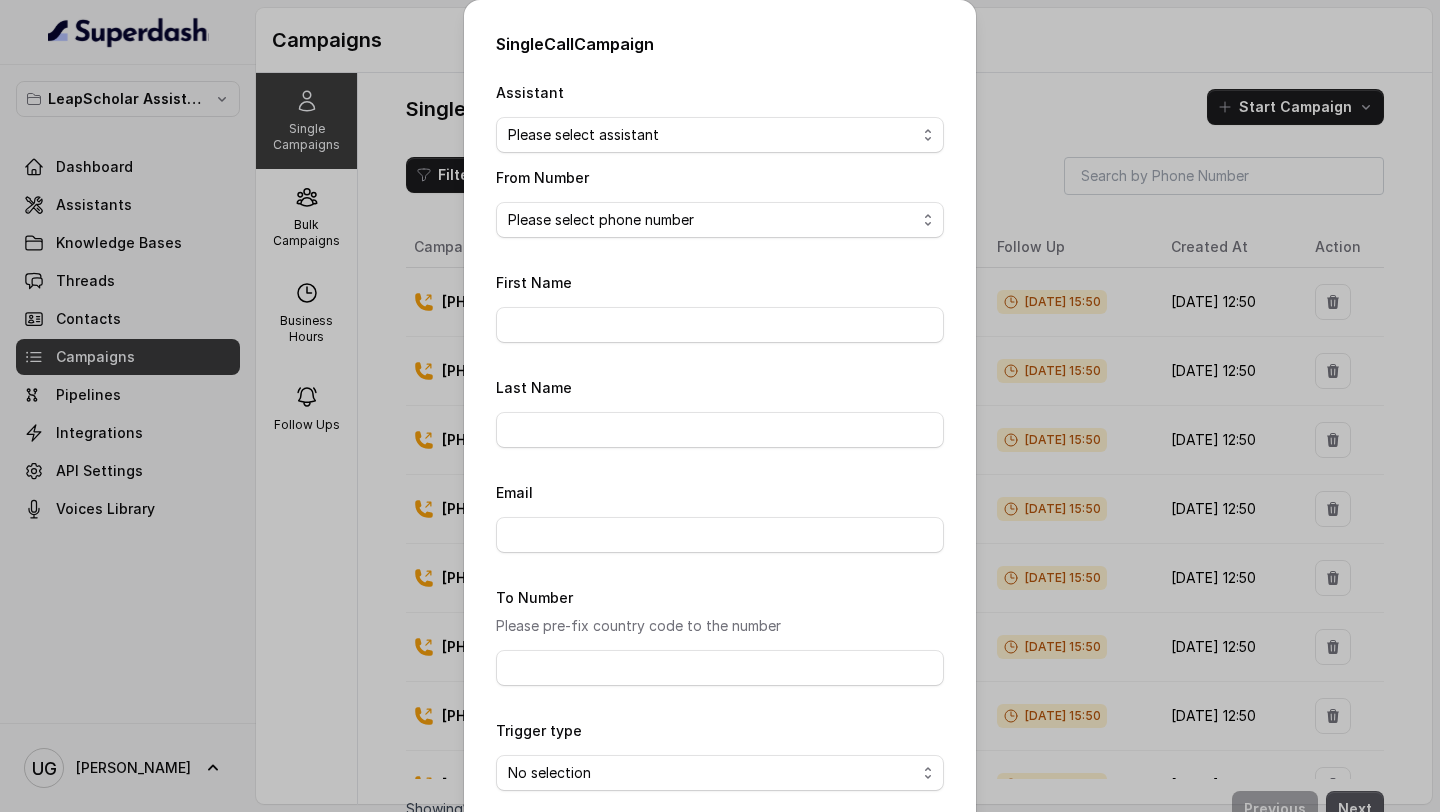click on "Please select phone number" at bounding box center (720, 220) 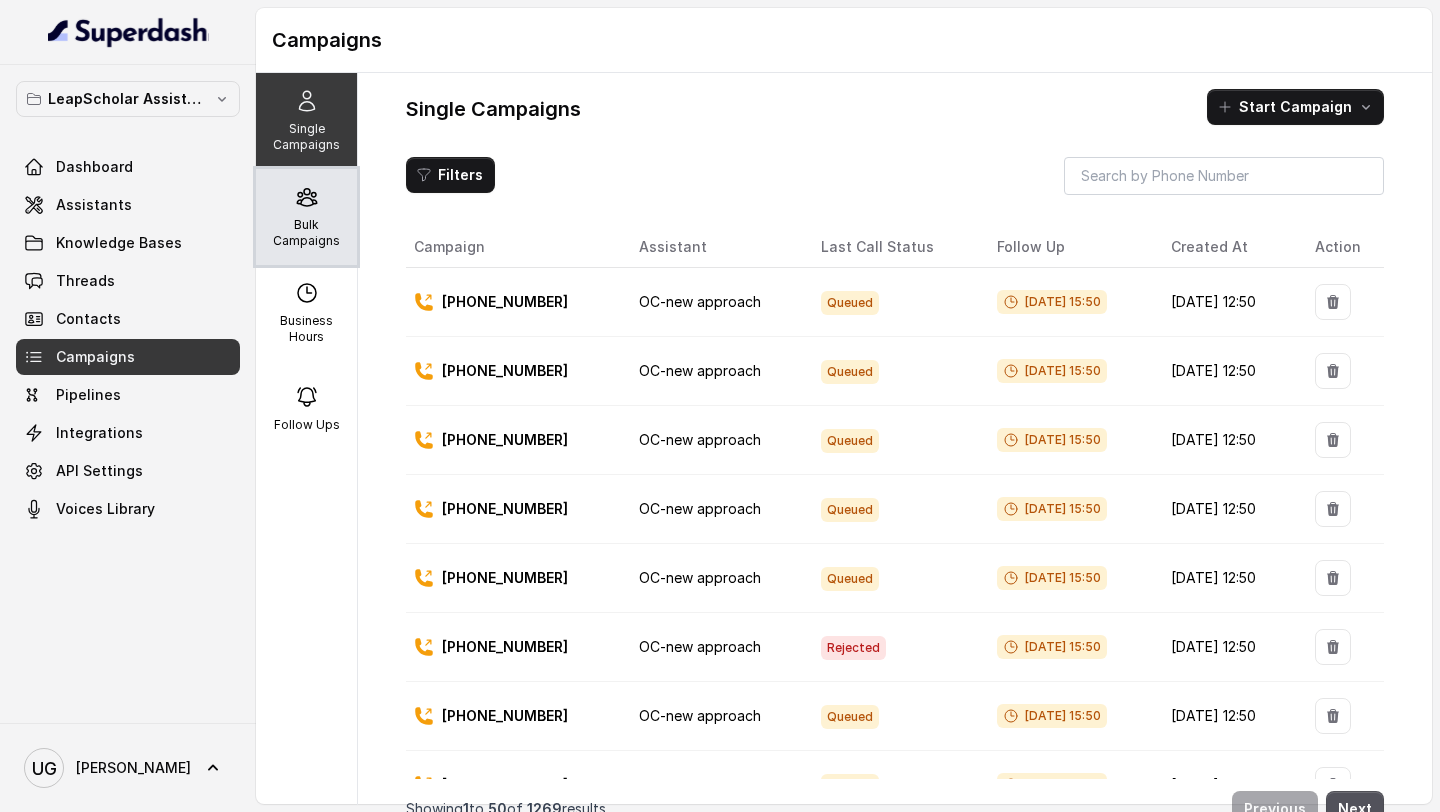 click on "Bulk Campaigns" at bounding box center [306, 233] 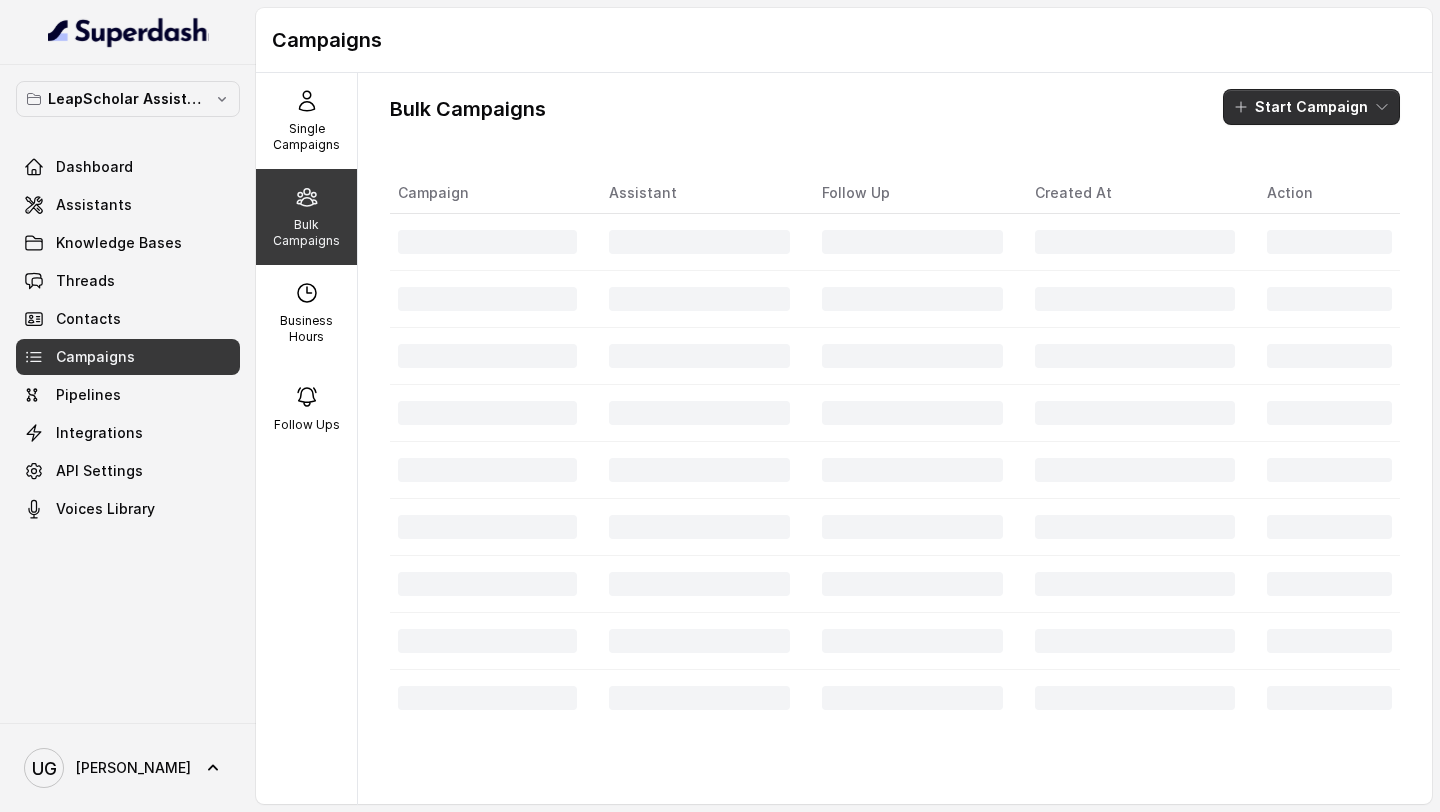 click on "Start Campaign" at bounding box center (1311, 107) 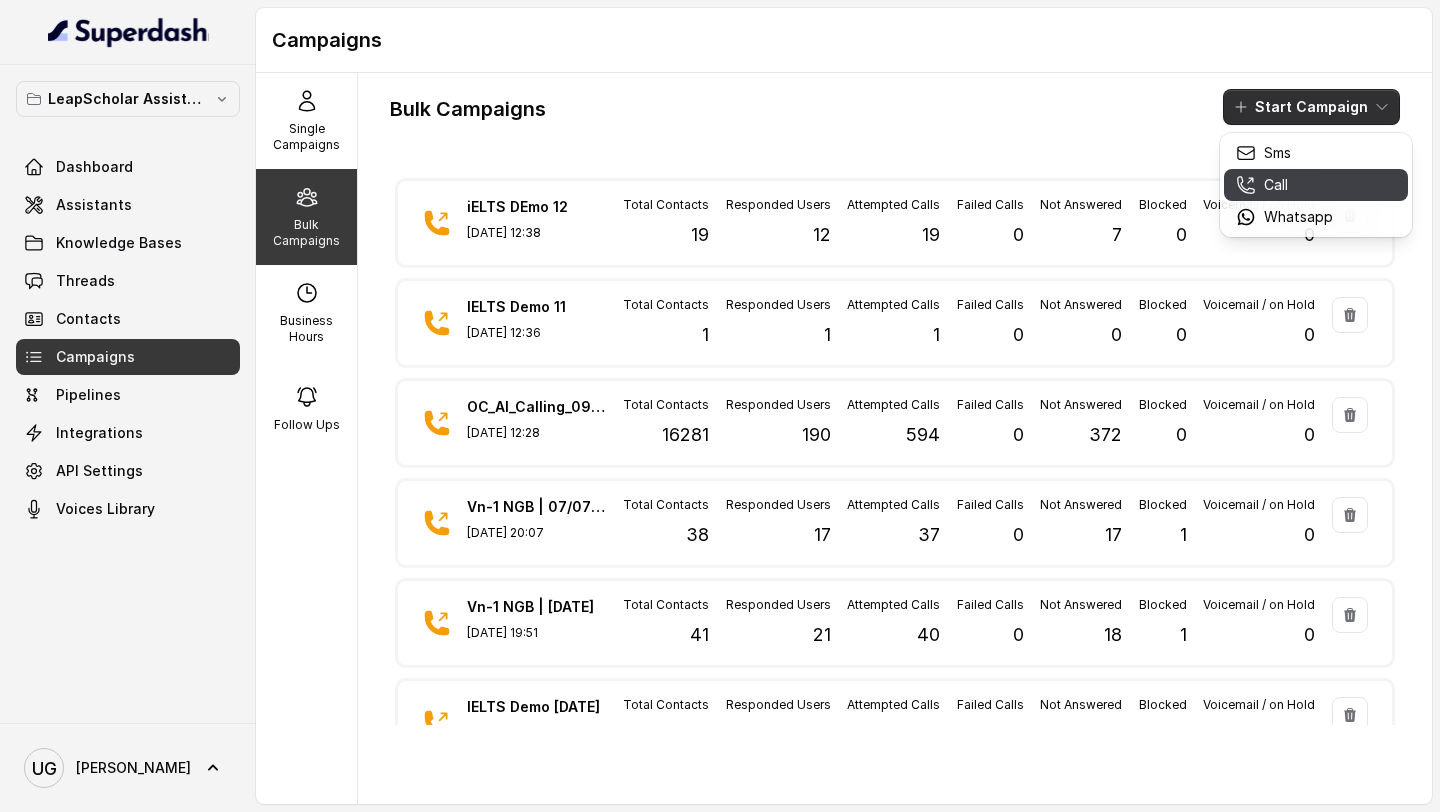click on "Call" at bounding box center (1284, 185) 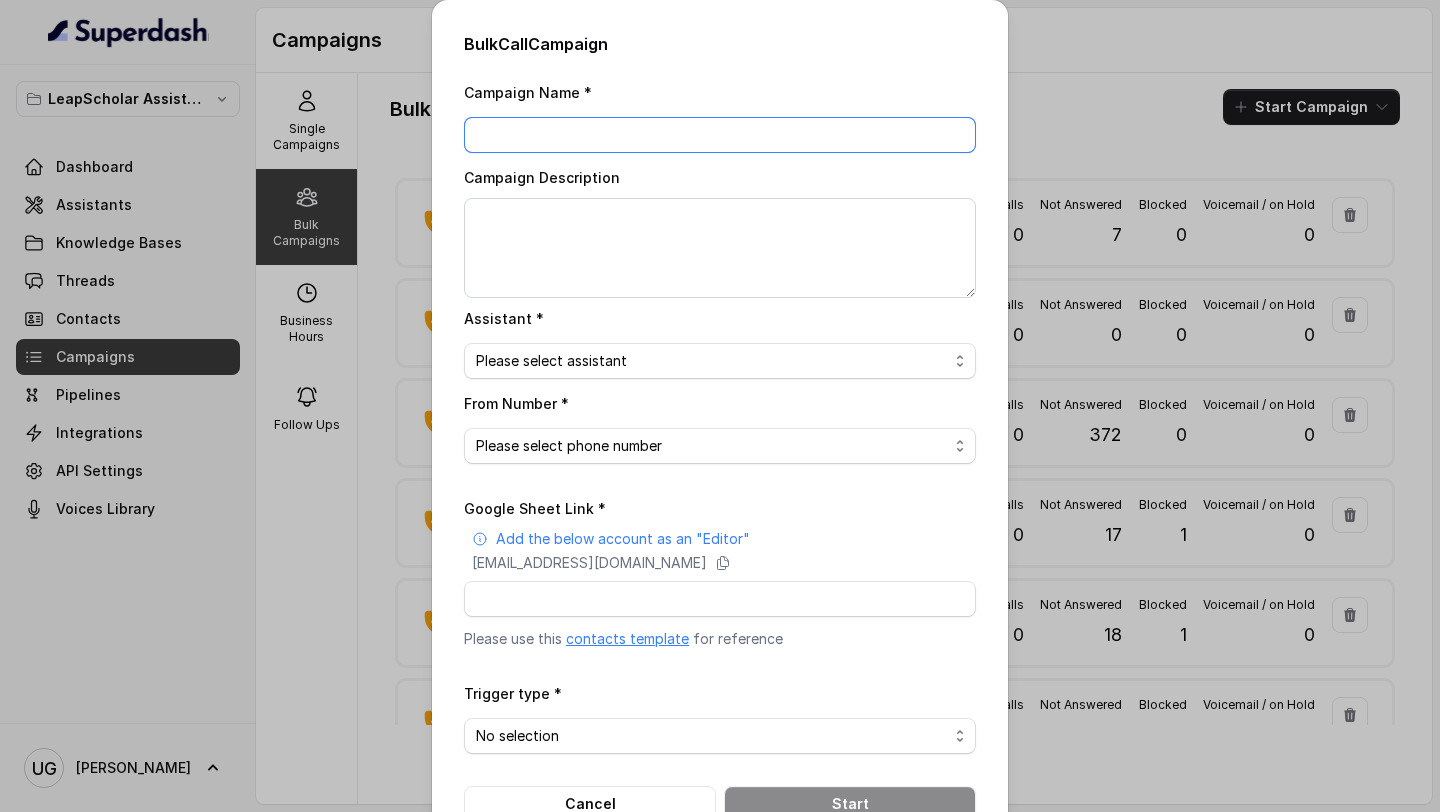 click on "Campaign Name *" at bounding box center [720, 135] 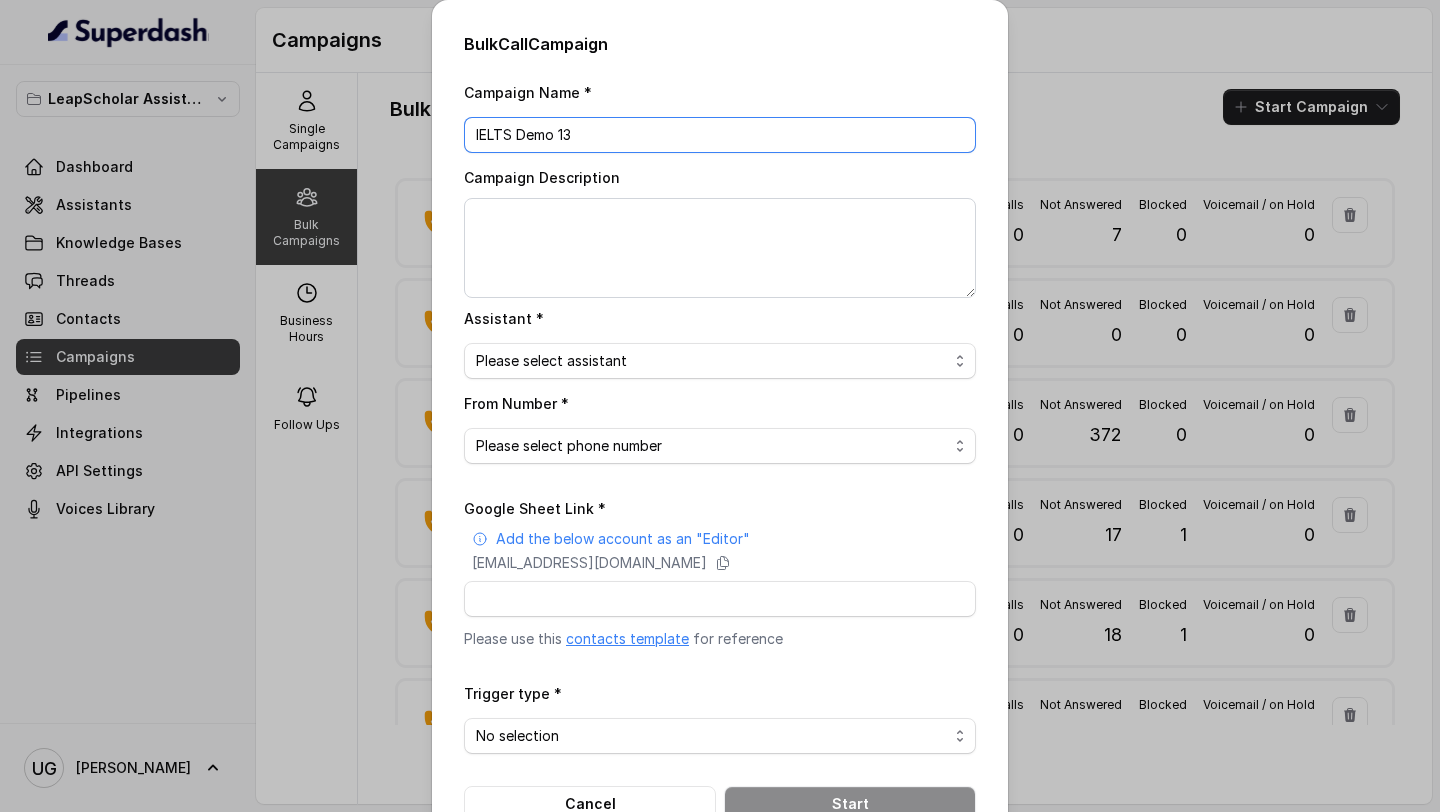 type on "IELTS Demo 13" 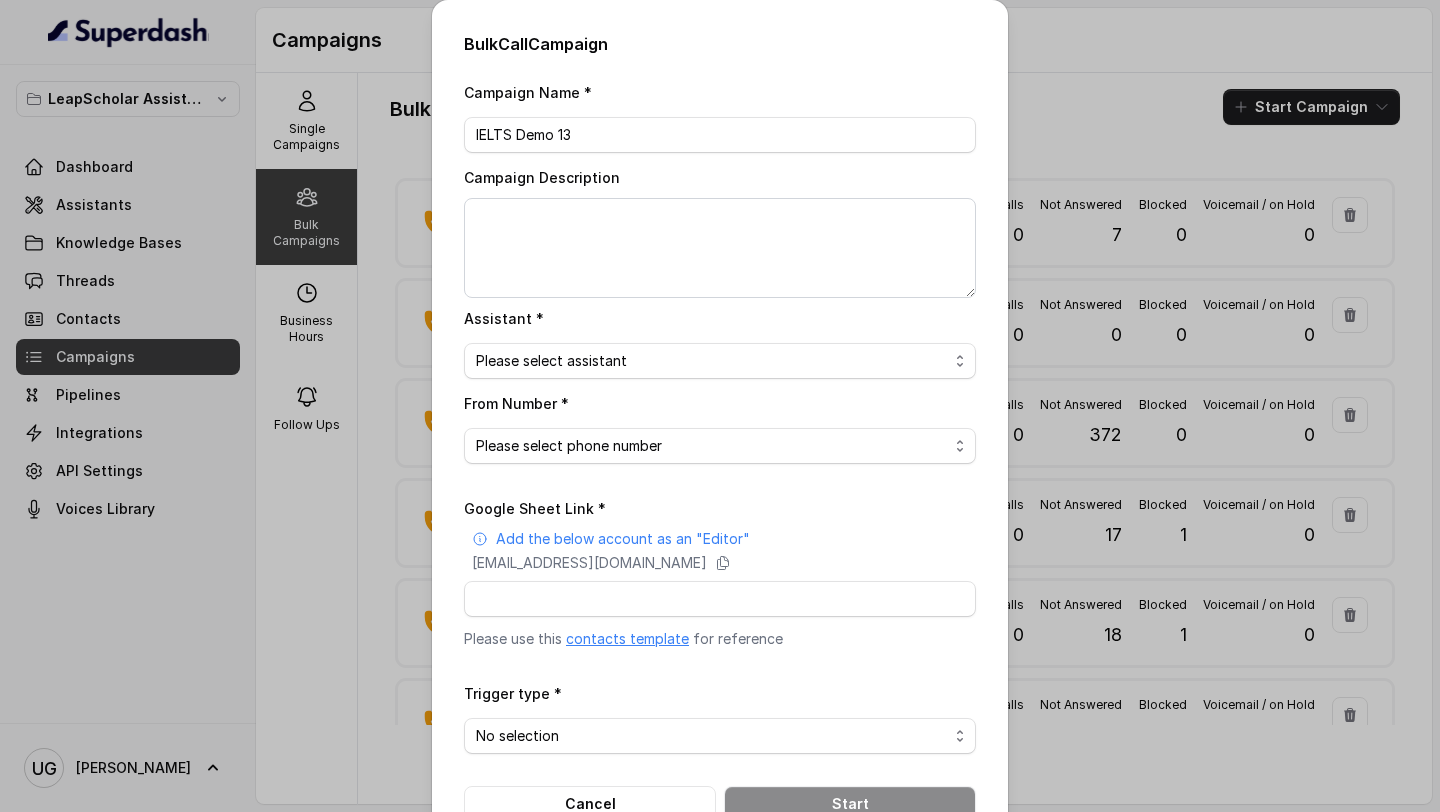 click on "Please select assistant OC-new approach Cohort 2 - IELTS Booked Akash - Not Sure | PP Akash - Not Sure | C2I Session AI Calling for Masterclass - #RK Cohort 4 - Qualified but Meeting not attended Cohort 9 - Future Intake IELTS Given Cohort 5 - Webinar [DATE] Geebee-Test Cohort 10 - Future Intake Non-IELTS Cohort 11 - IELTS Demo Attended Cohort 14 - Generic Cohort 13 - IELTS Masterclass Attended Cohort 12 - IELTS Demo Not Attended AI-IELTS (Testing) Akash- Exam booked Akash - Exam Given  Akash - Exam Not Yet Decided Deferral BoFu IELTS_DEMO_gk" at bounding box center [720, 361] 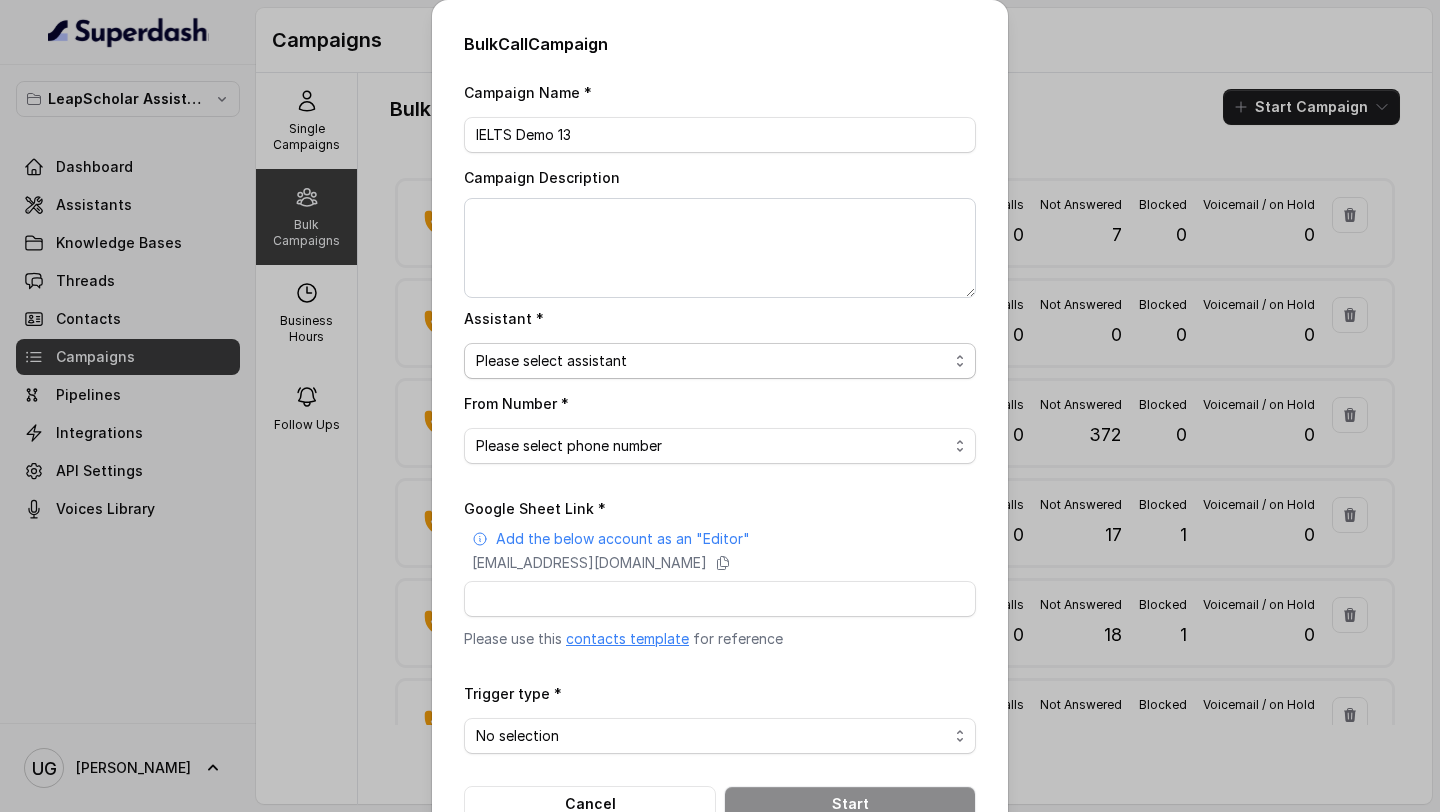 select on "68595ca65ae4414c83fb2851" 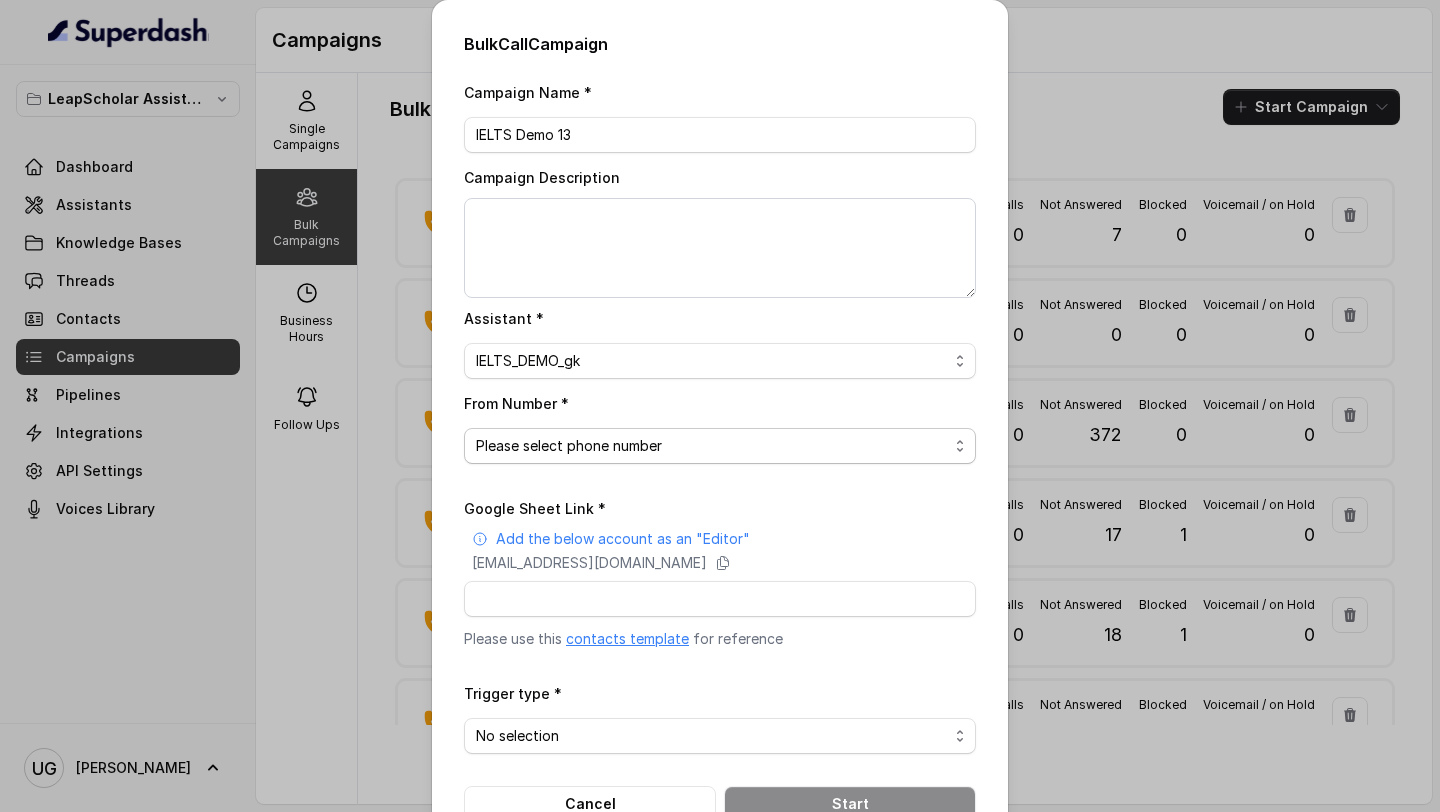 click on "Please select phone number" at bounding box center [720, 446] 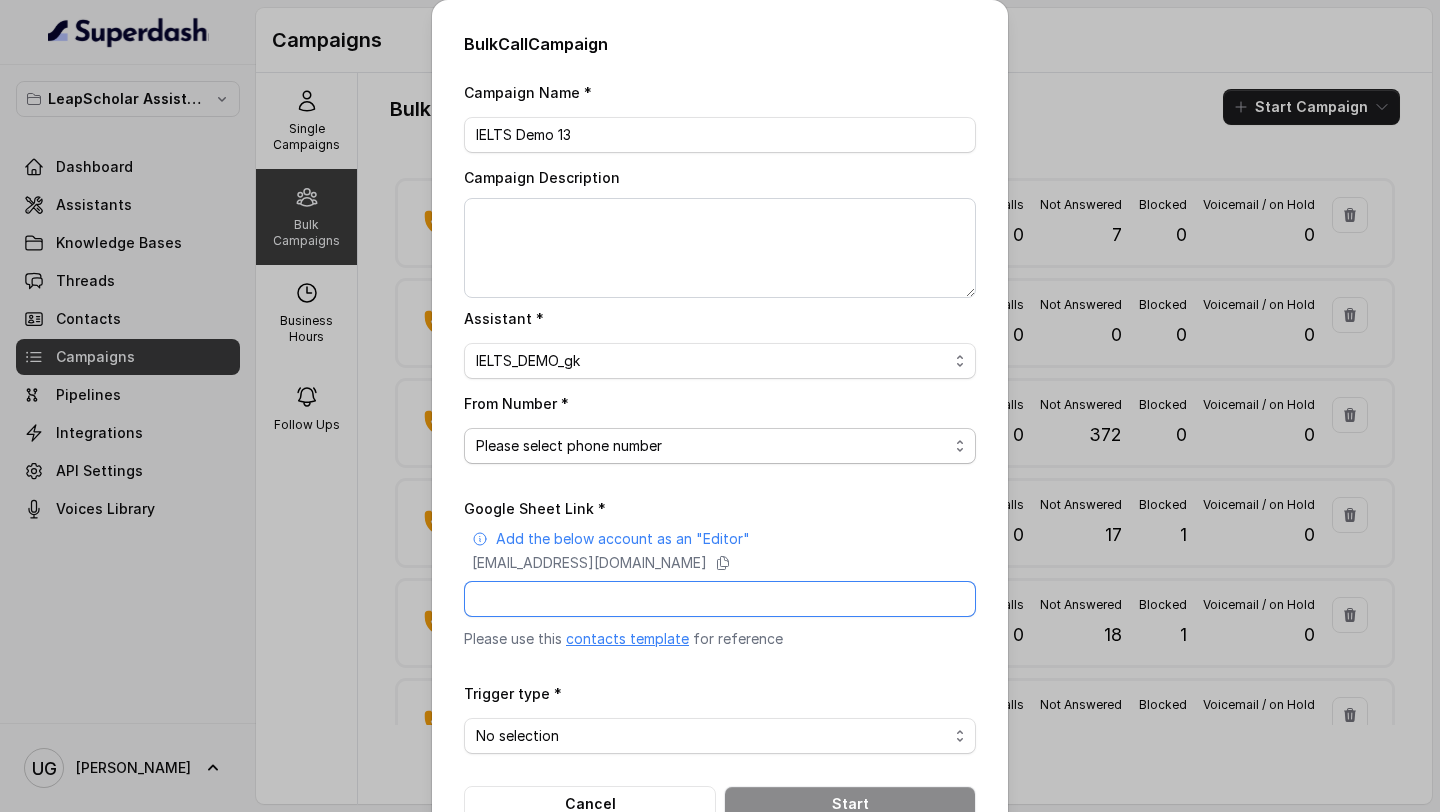 click on "Google Sheet Link *" at bounding box center (720, 599) 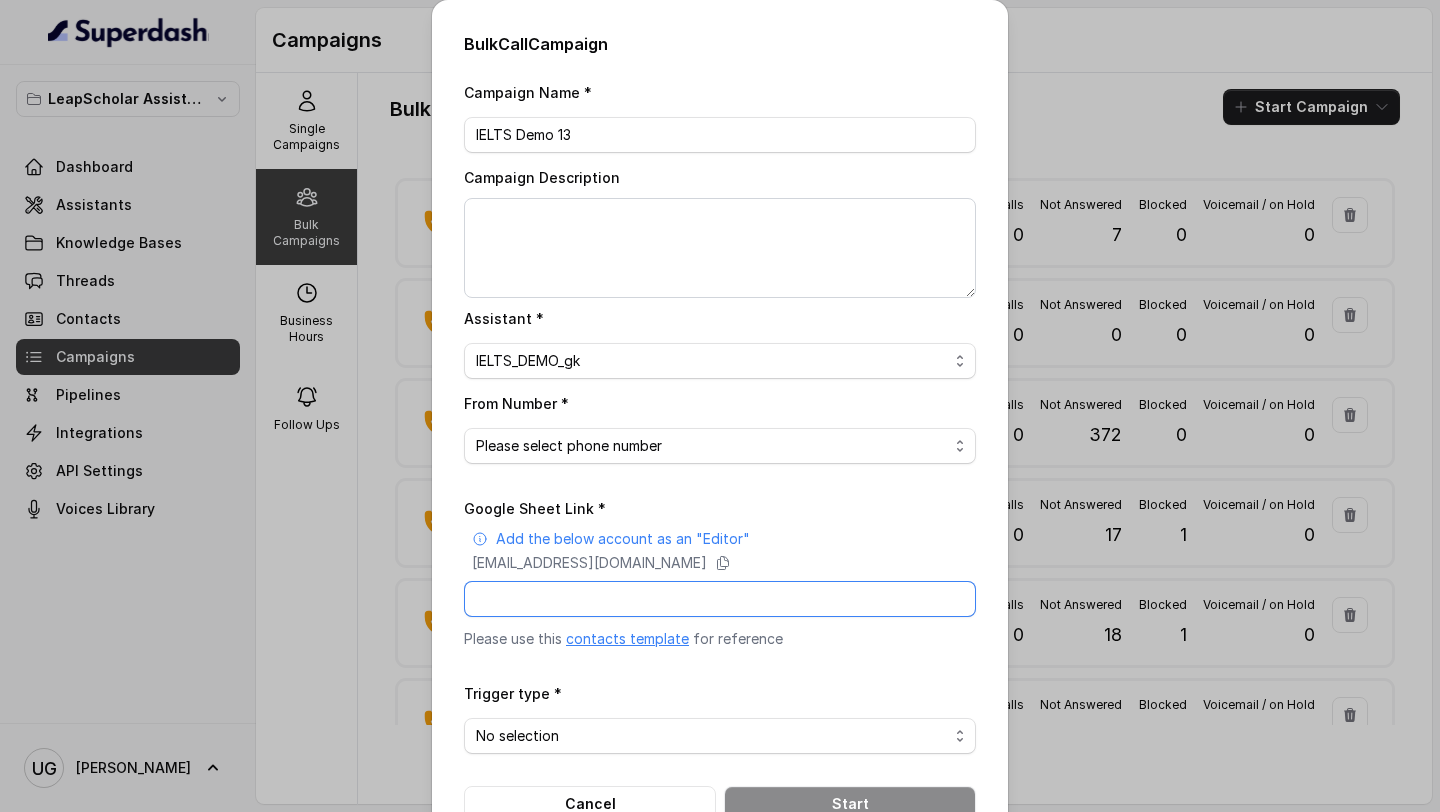 type on "[URL][DOMAIN_NAME]" 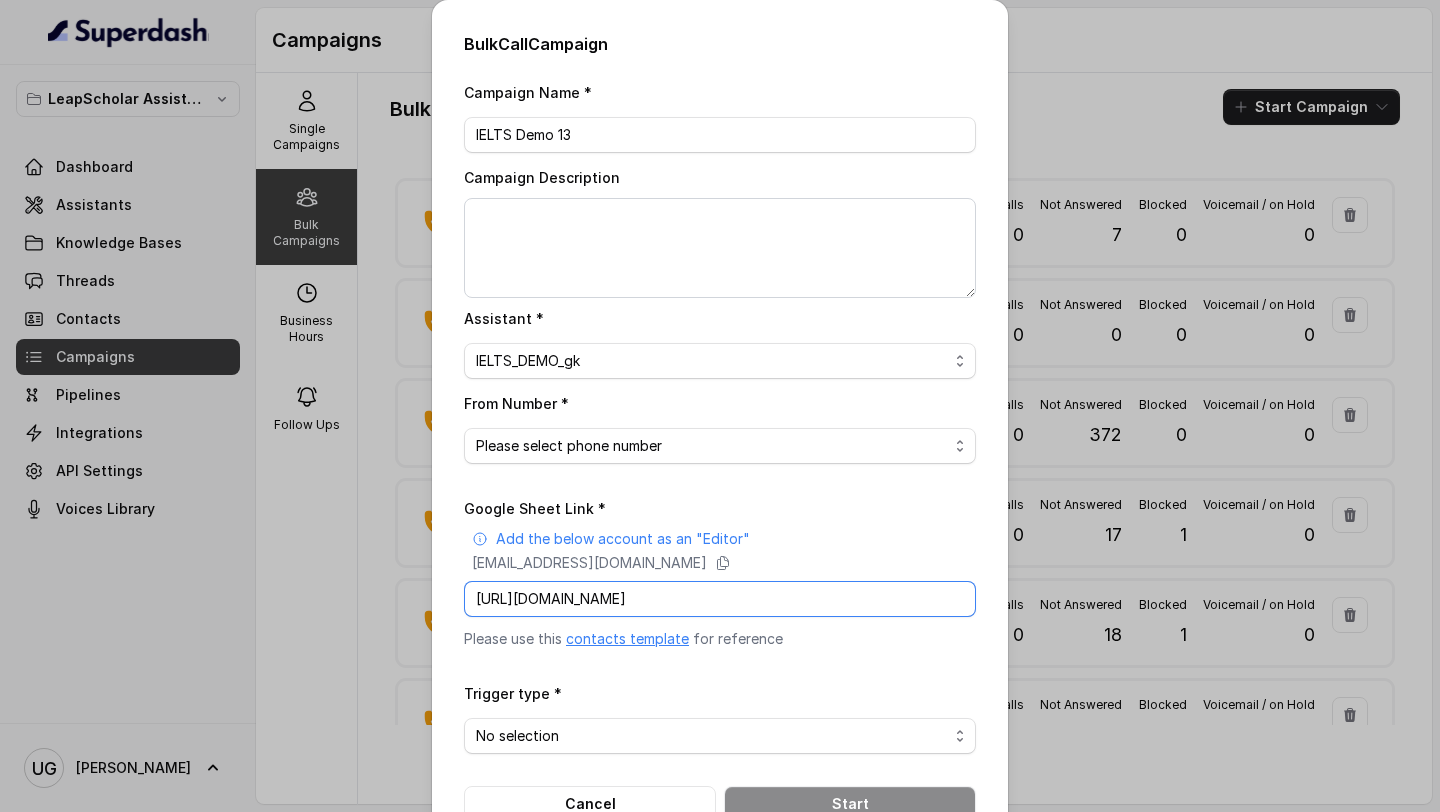 scroll, scrollTop: 55, scrollLeft: 0, axis: vertical 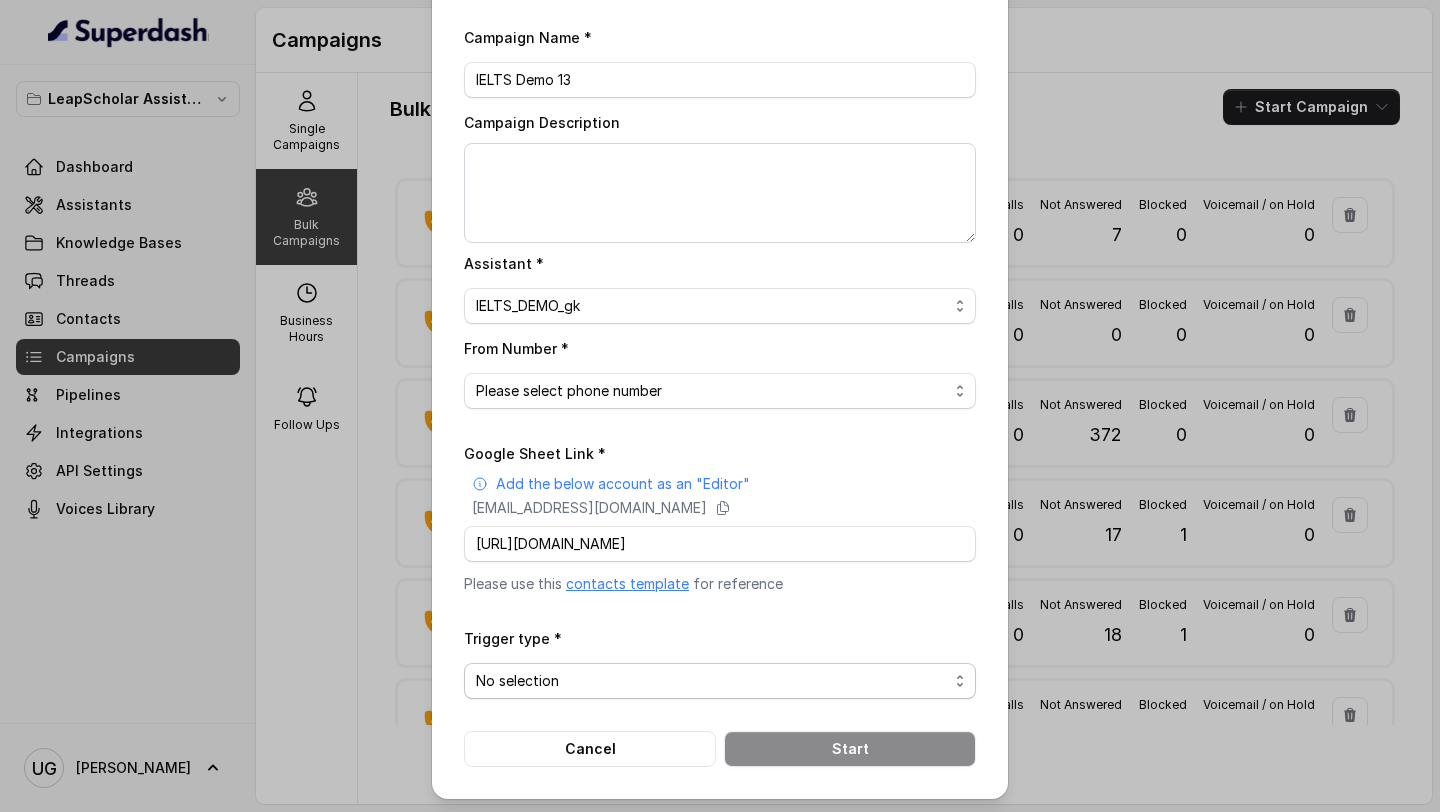 click on "No selection Trigger Immediately Trigger based on campaign configuration" at bounding box center (720, 681) 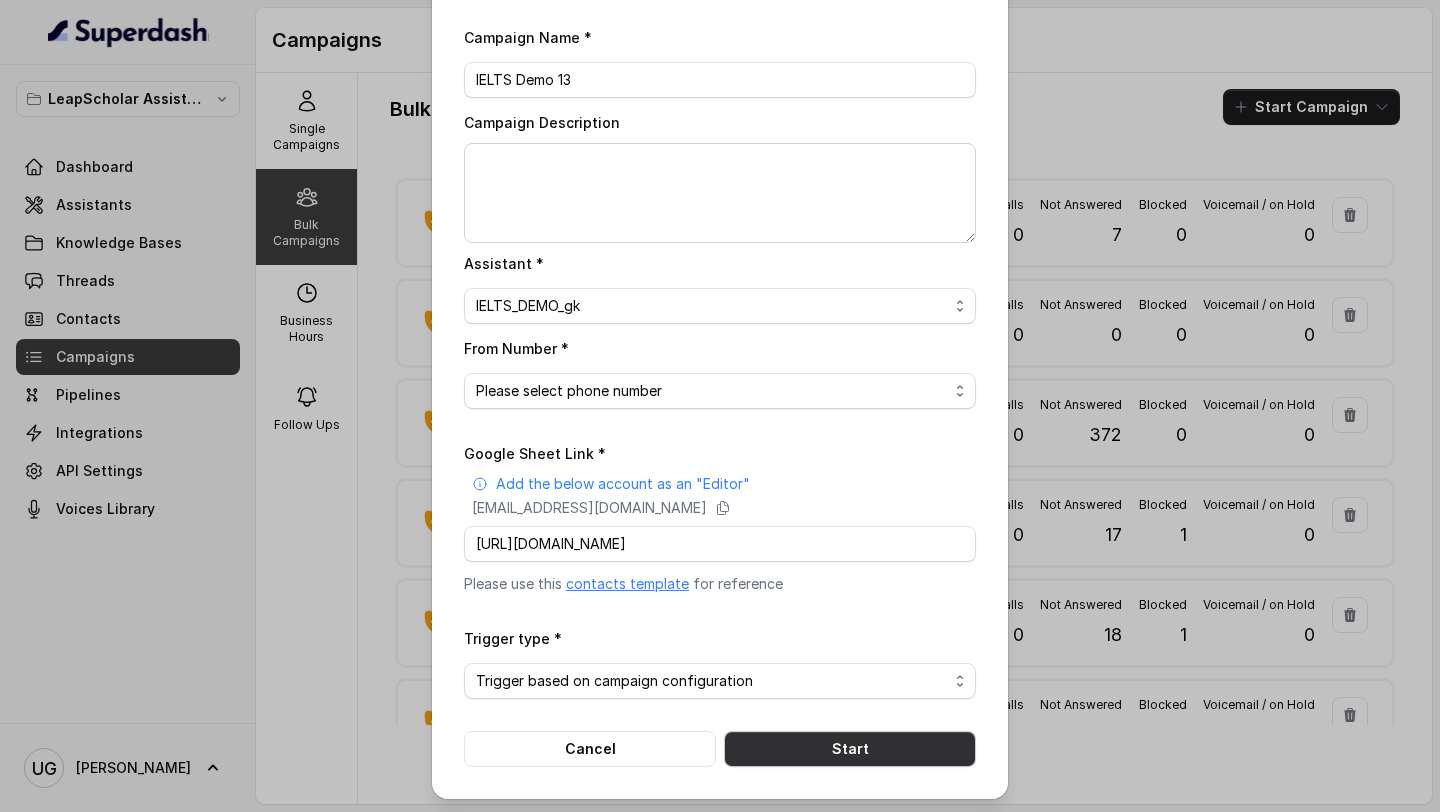 click on "Start" at bounding box center (850, 749) 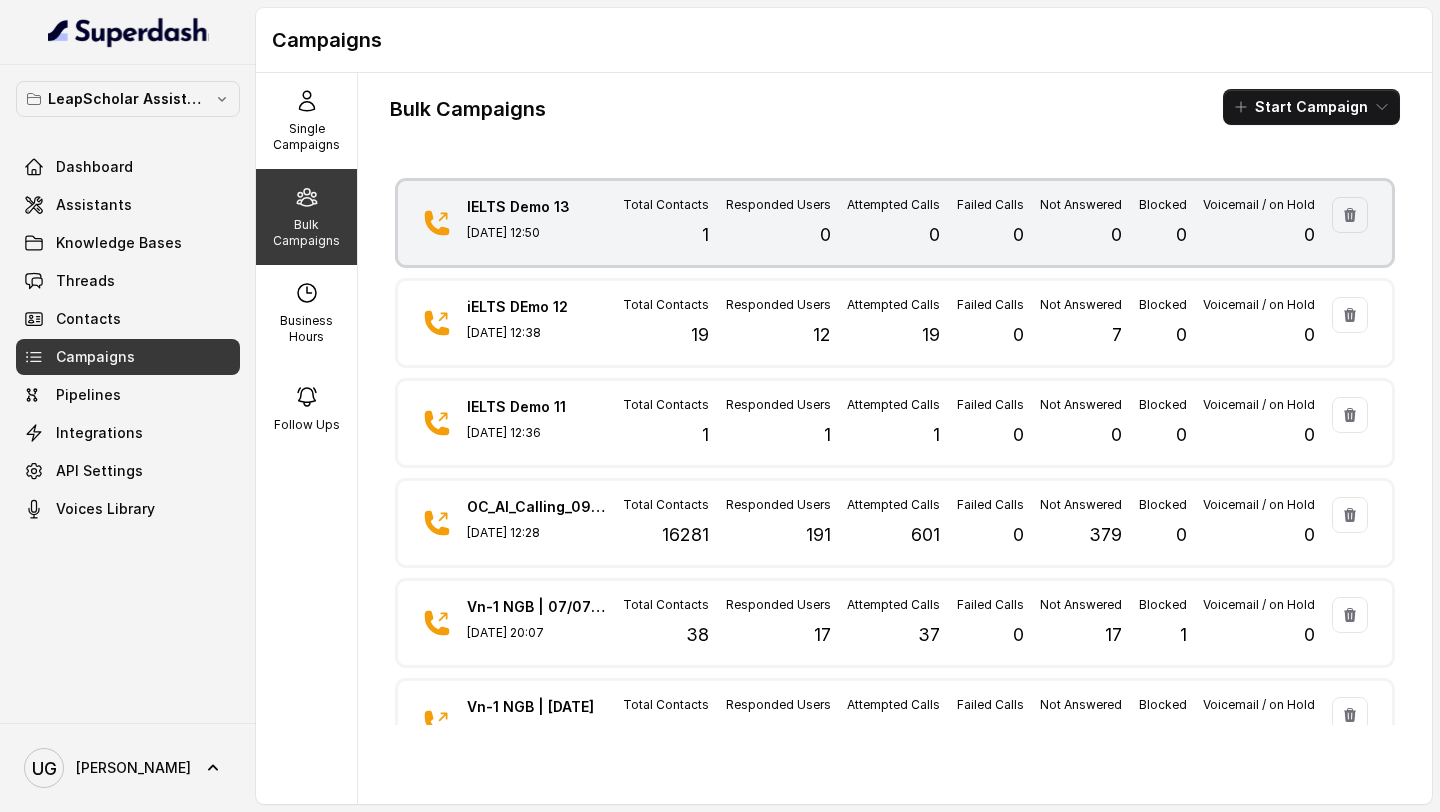 click on "IELTS Demo 13 [DATE] 12:50 Total Contacts 1 Responded Users 0 Attempted Calls 0 Failed Calls 0 Not Answered 0 Blocked 0 Voicemail / on Hold 0" at bounding box center (895, 223) 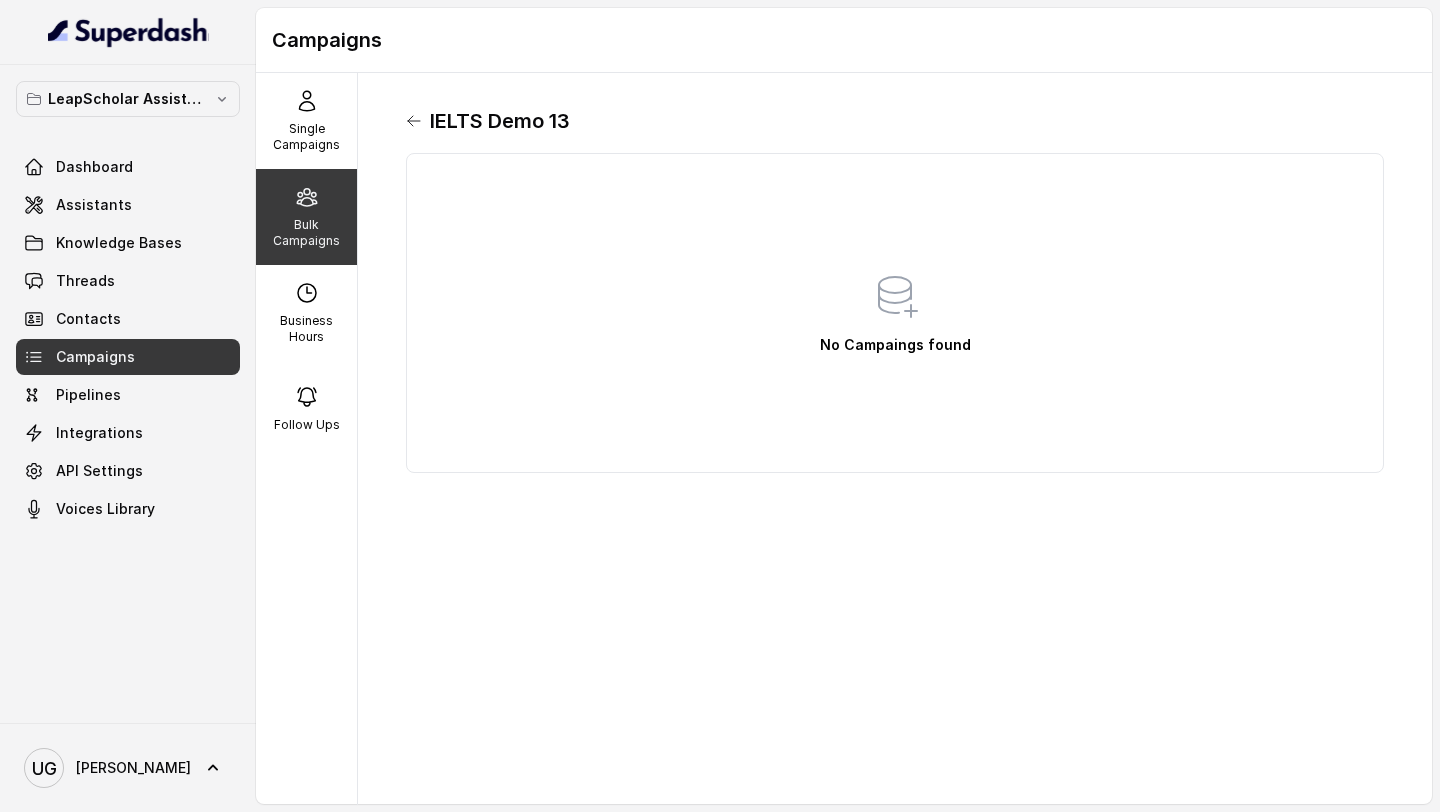 click 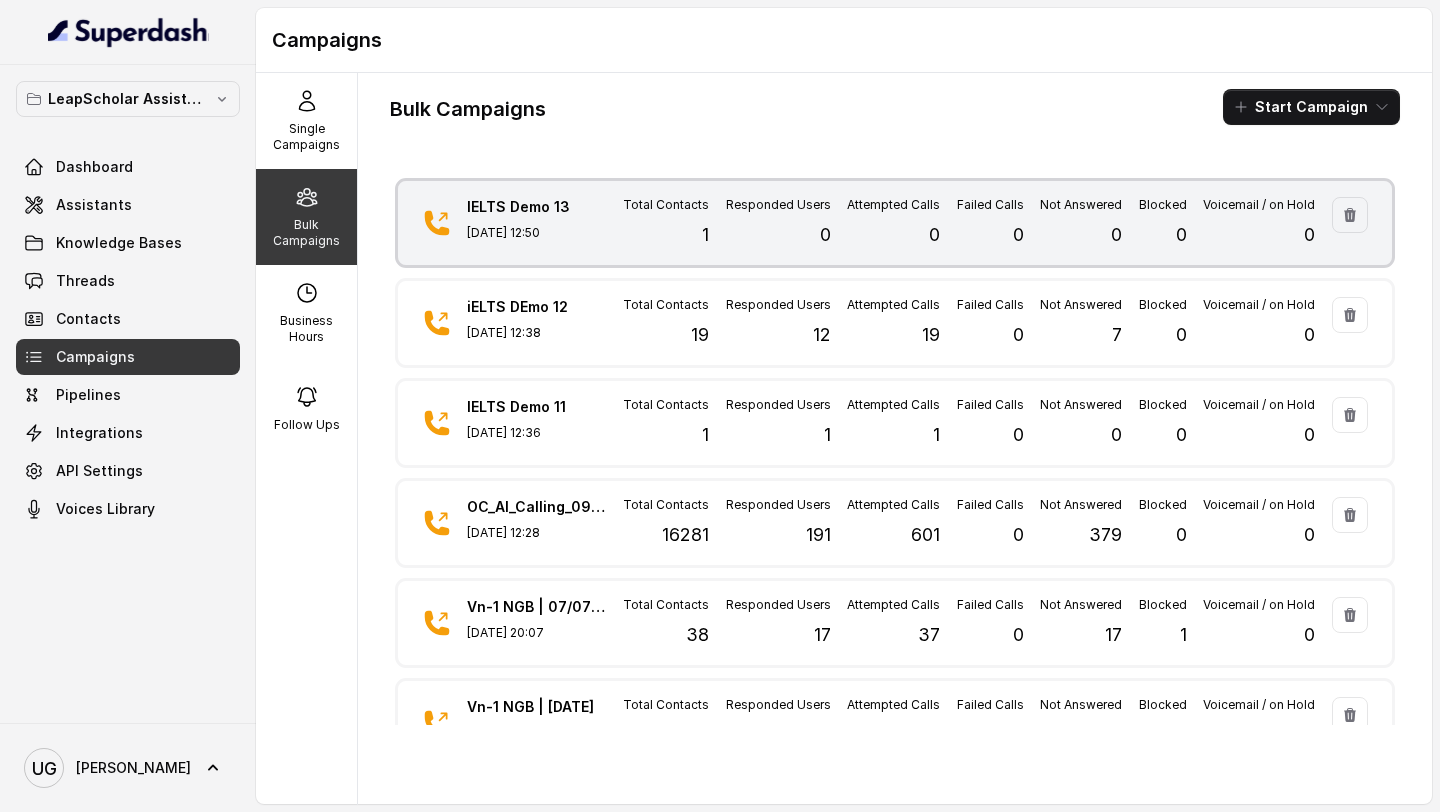 click on "Total Contacts 1" at bounding box center (666, 223) 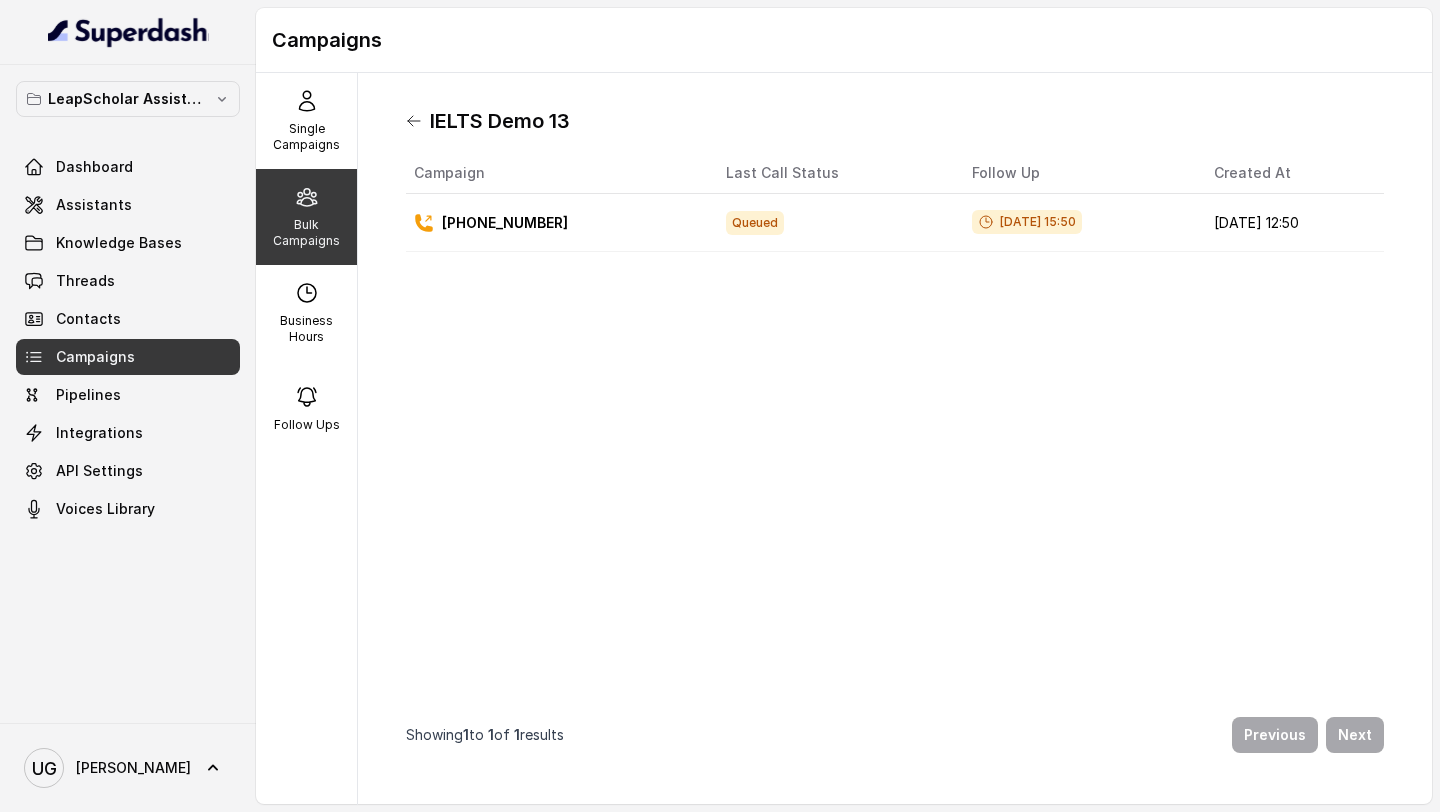 click 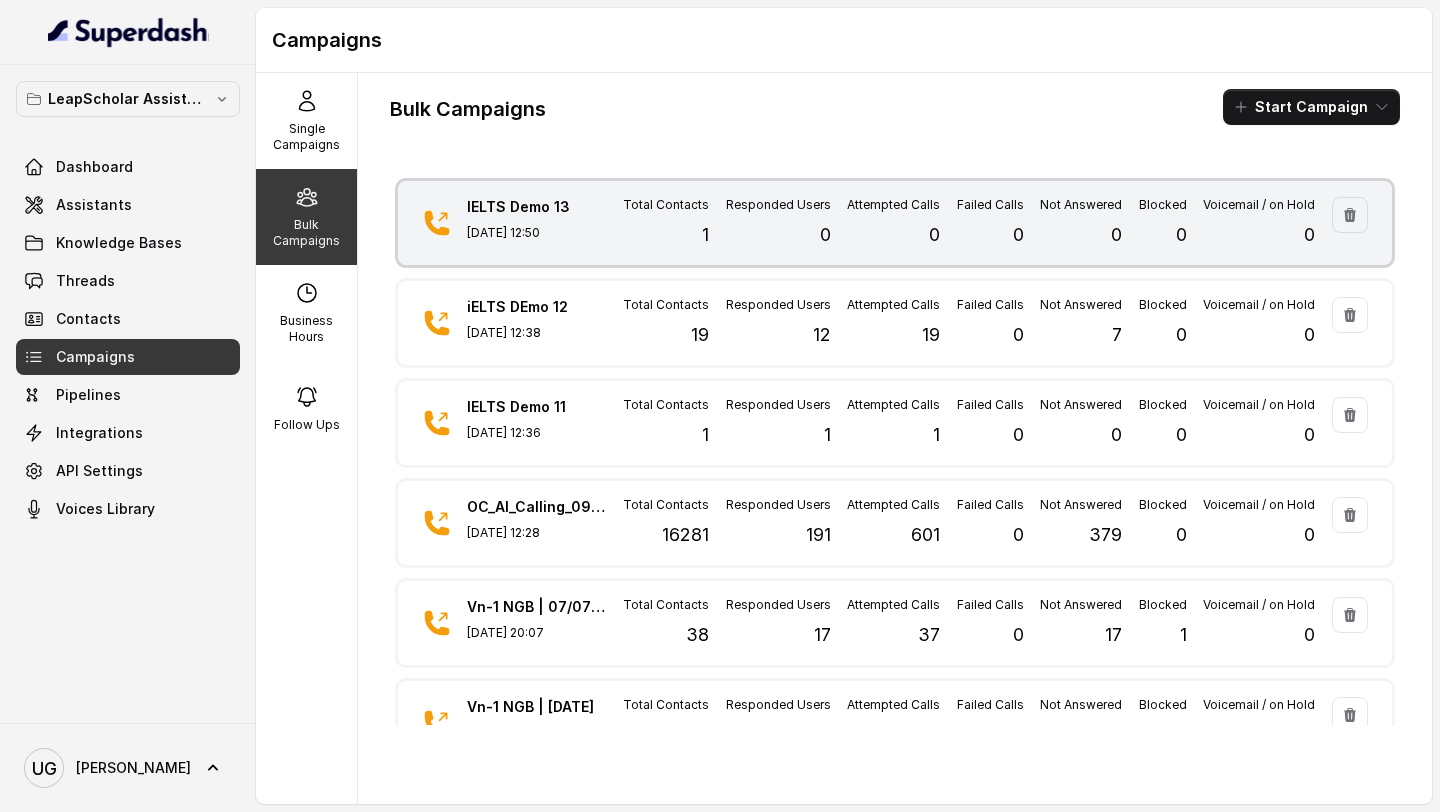 click on "Responded Users 0" at bounding box center [778, 223] 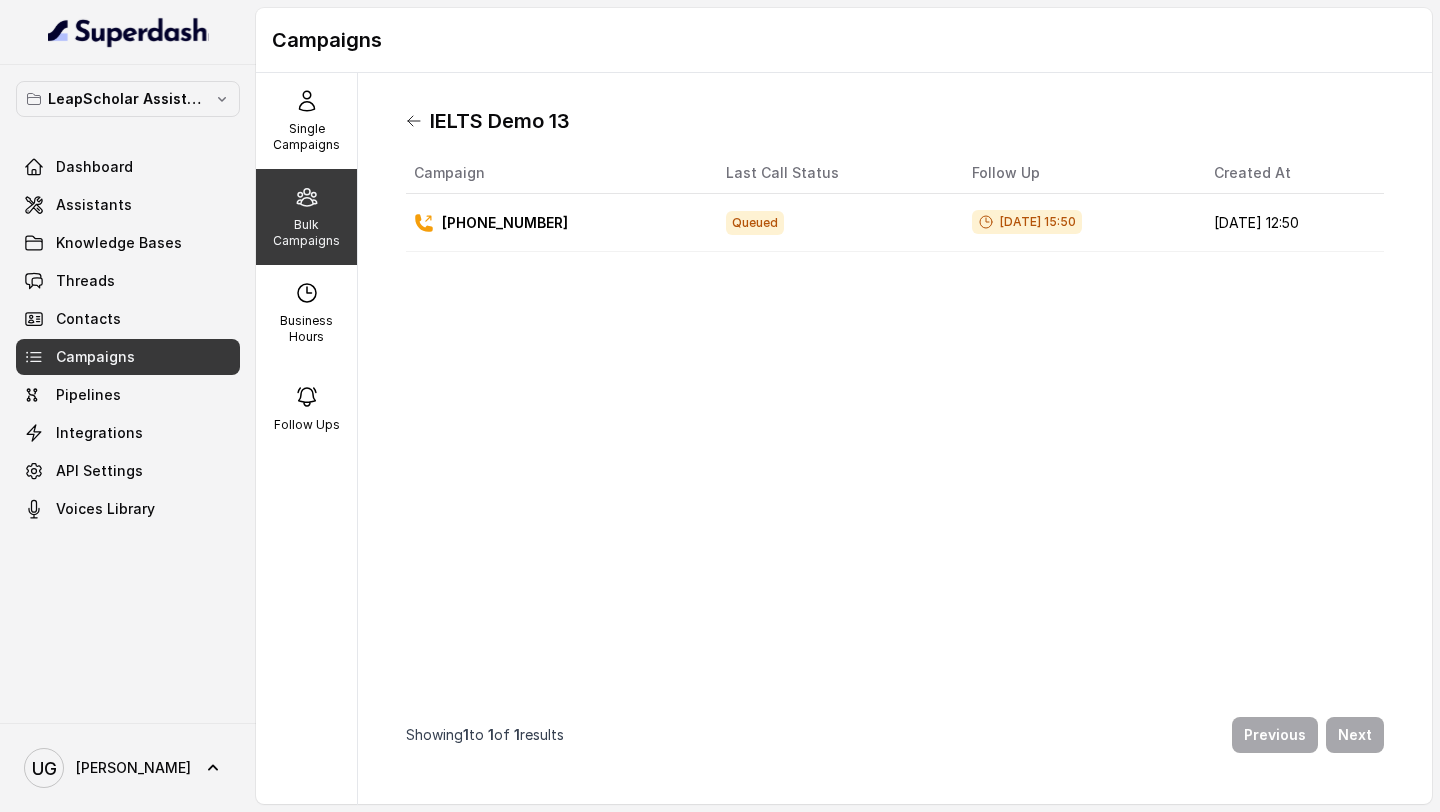 click 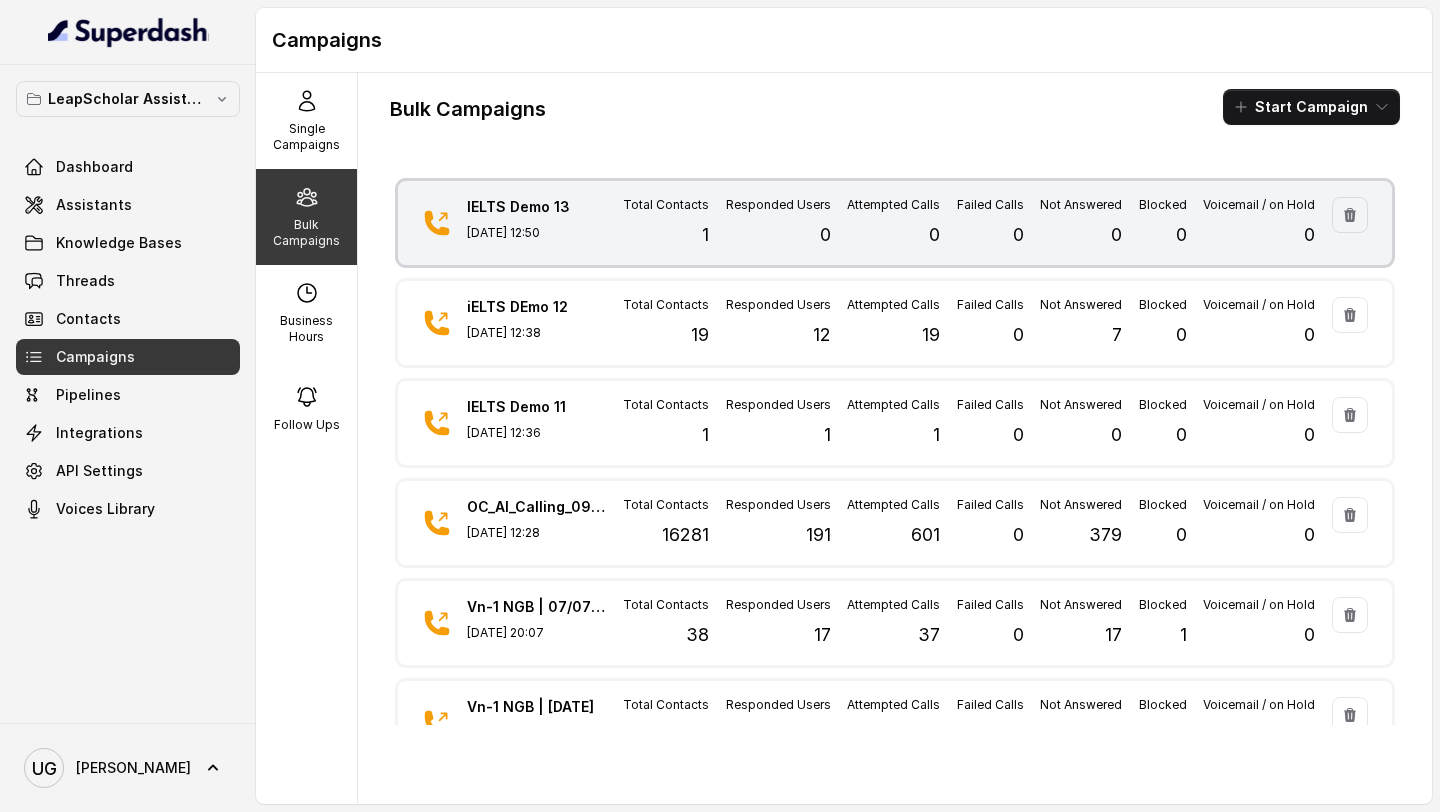 click on "Total Contacts 1" at bounding box center (666, 223) 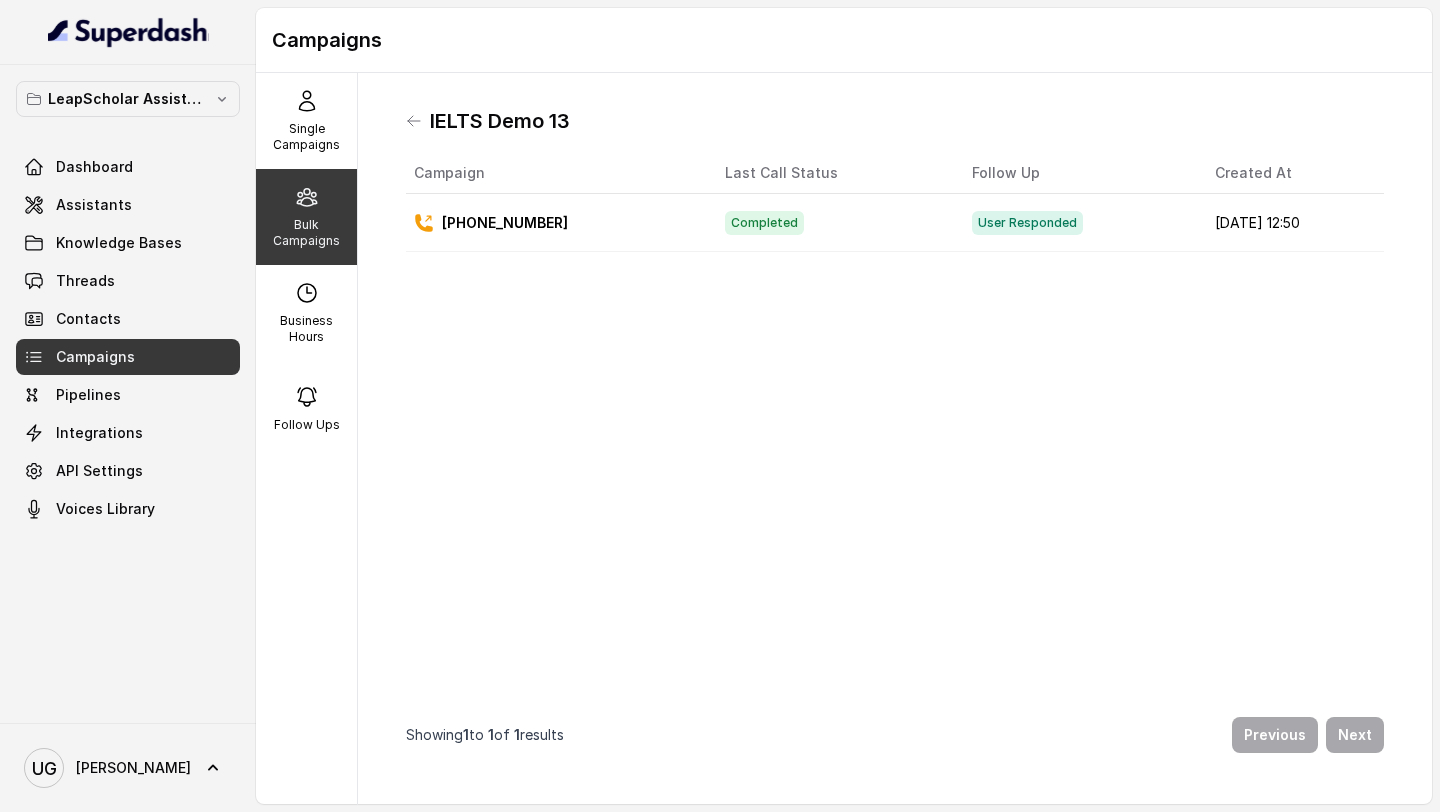 click on "Completed" at bounding box center [832, 223] 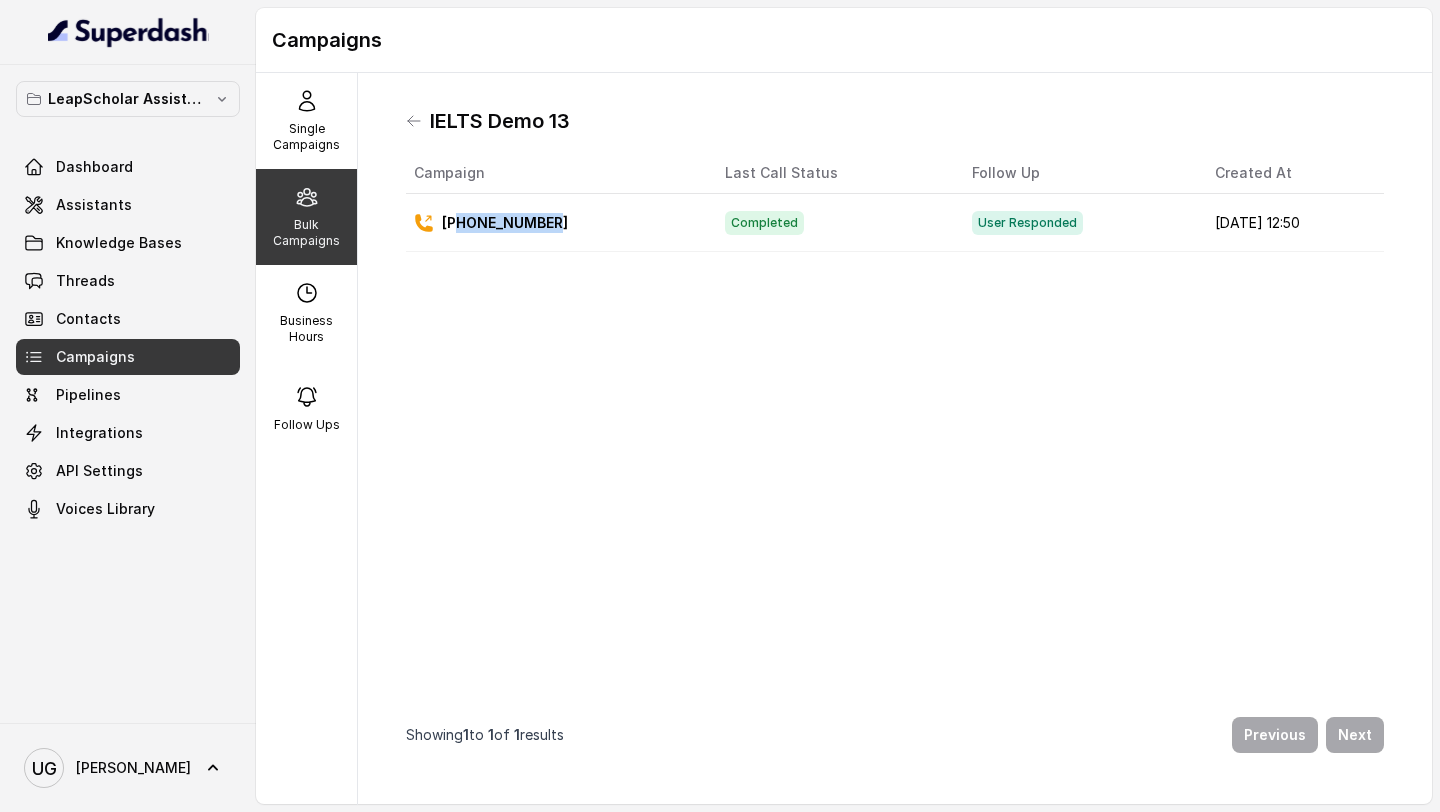 drag, startPoint x: 563, startPoint y: 223, endPoint x: 458, endPoint y: 228, distance: 105.11898 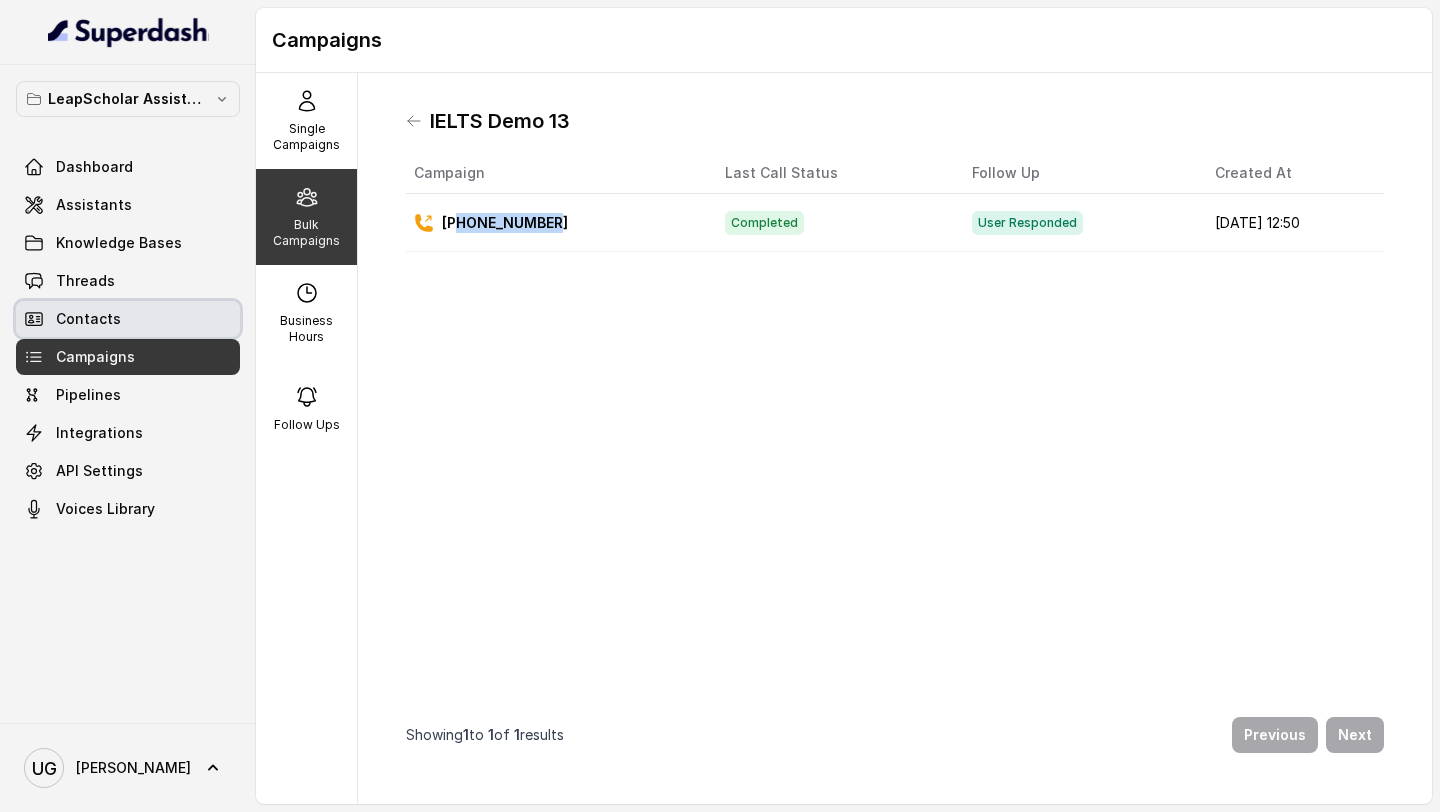click on "Contacts" at bounding box center (88, 319) 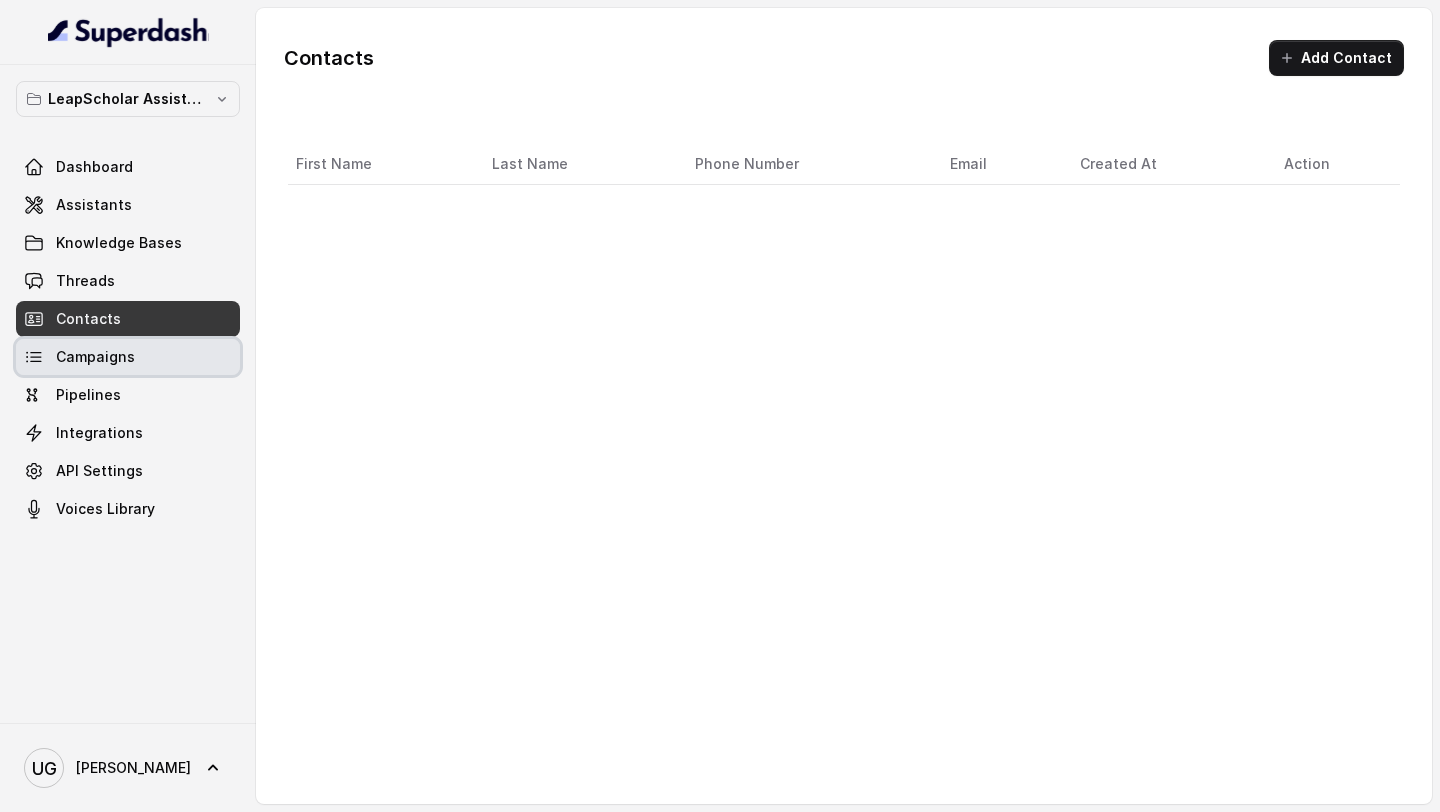 click on "Campaigns" at bounding box center (95, 357) 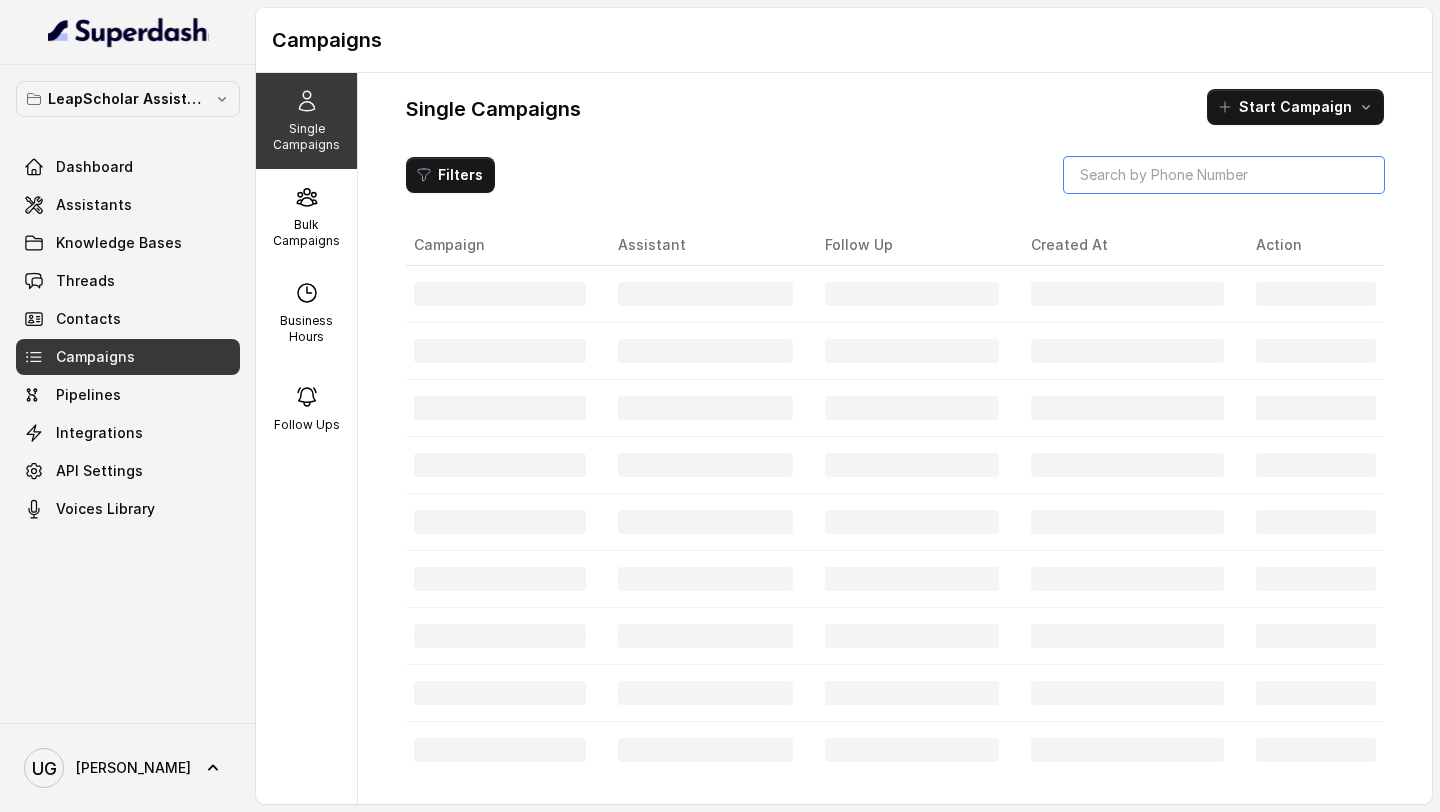 click at bounding box center (1224, 175) 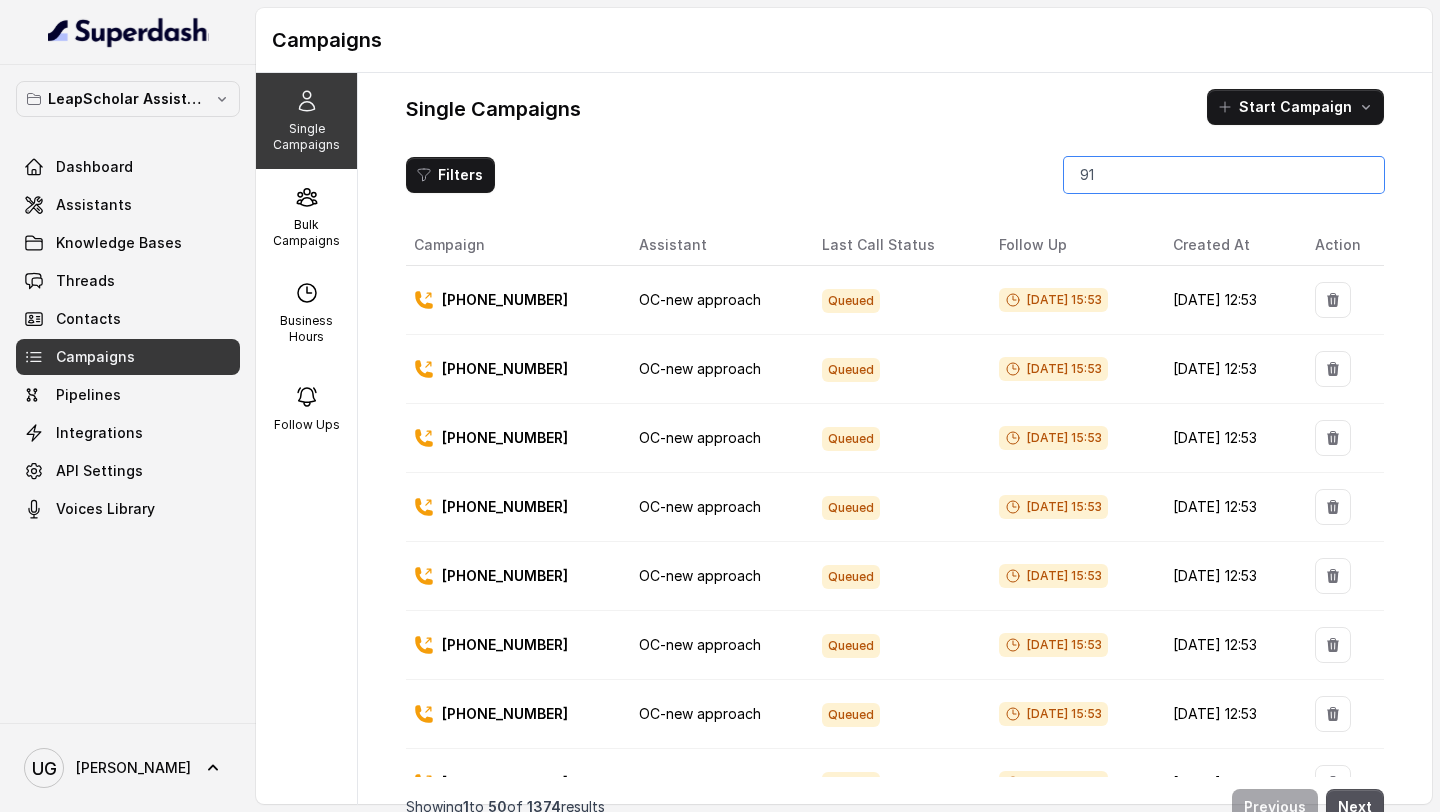 paste on "19625365342" 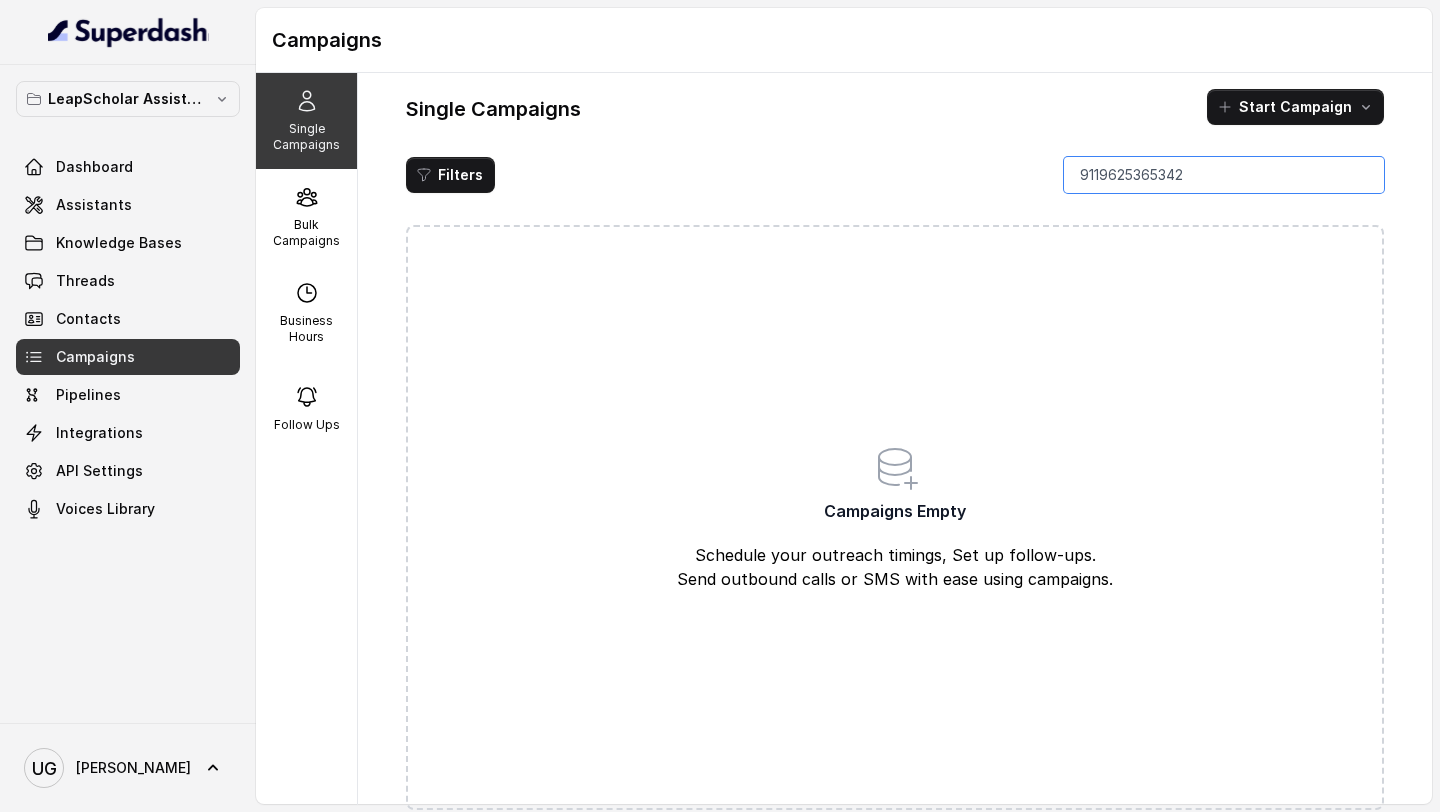 click on "9119625365342" at bounding box center (1224, 175) 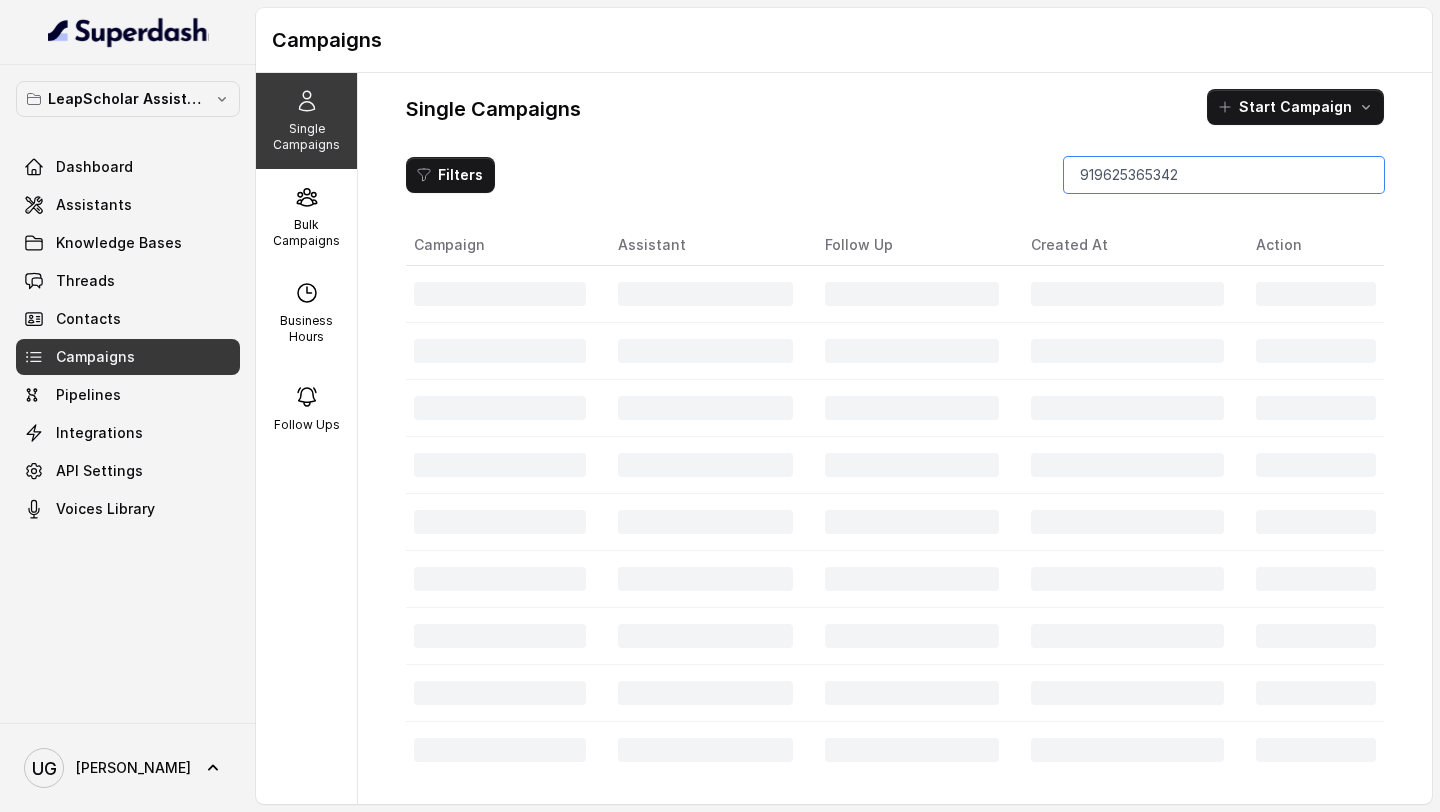 click on "919625365342" at bounding box center (1224, 175) 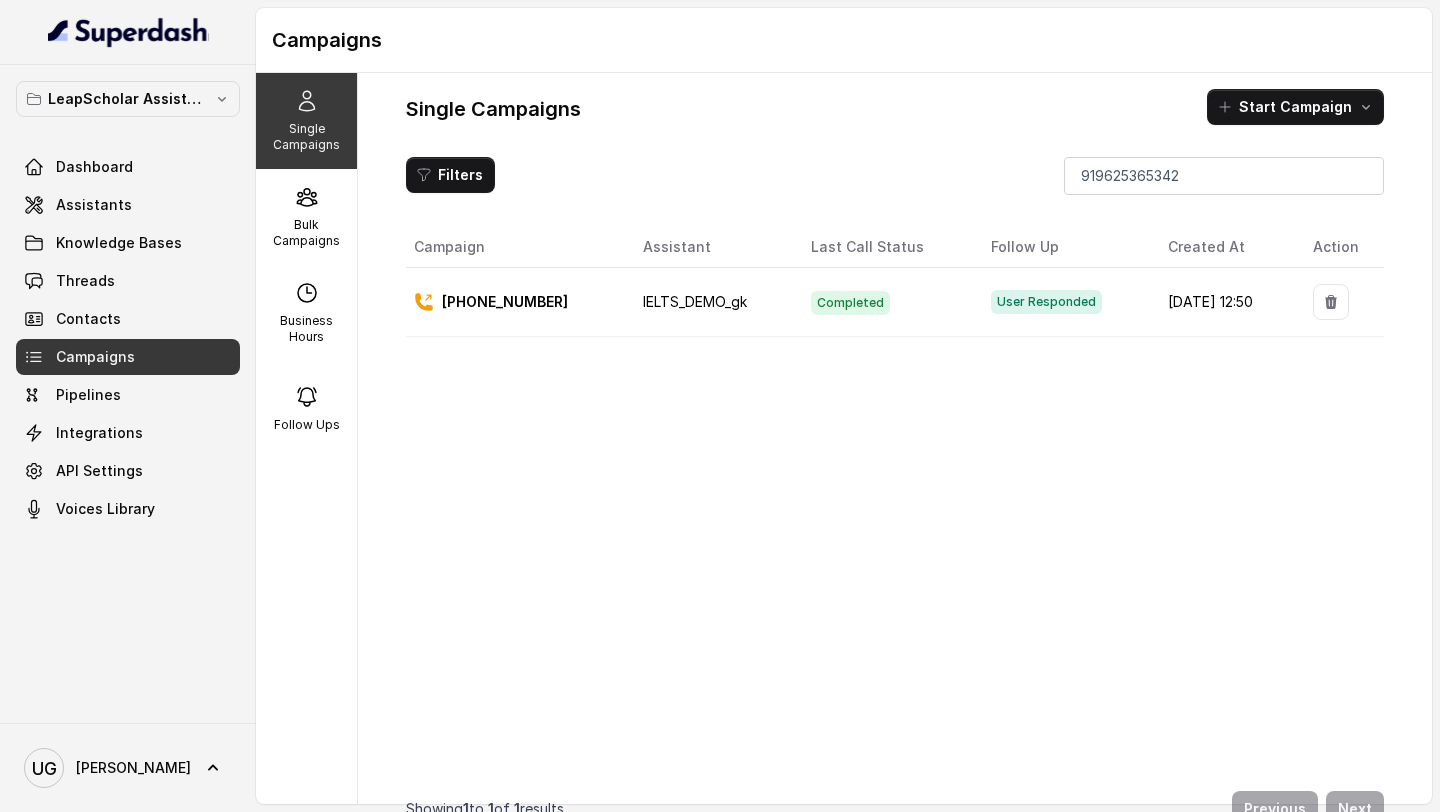 click on "[PHONE_NUMBER]" at bounding box center (505, 302) 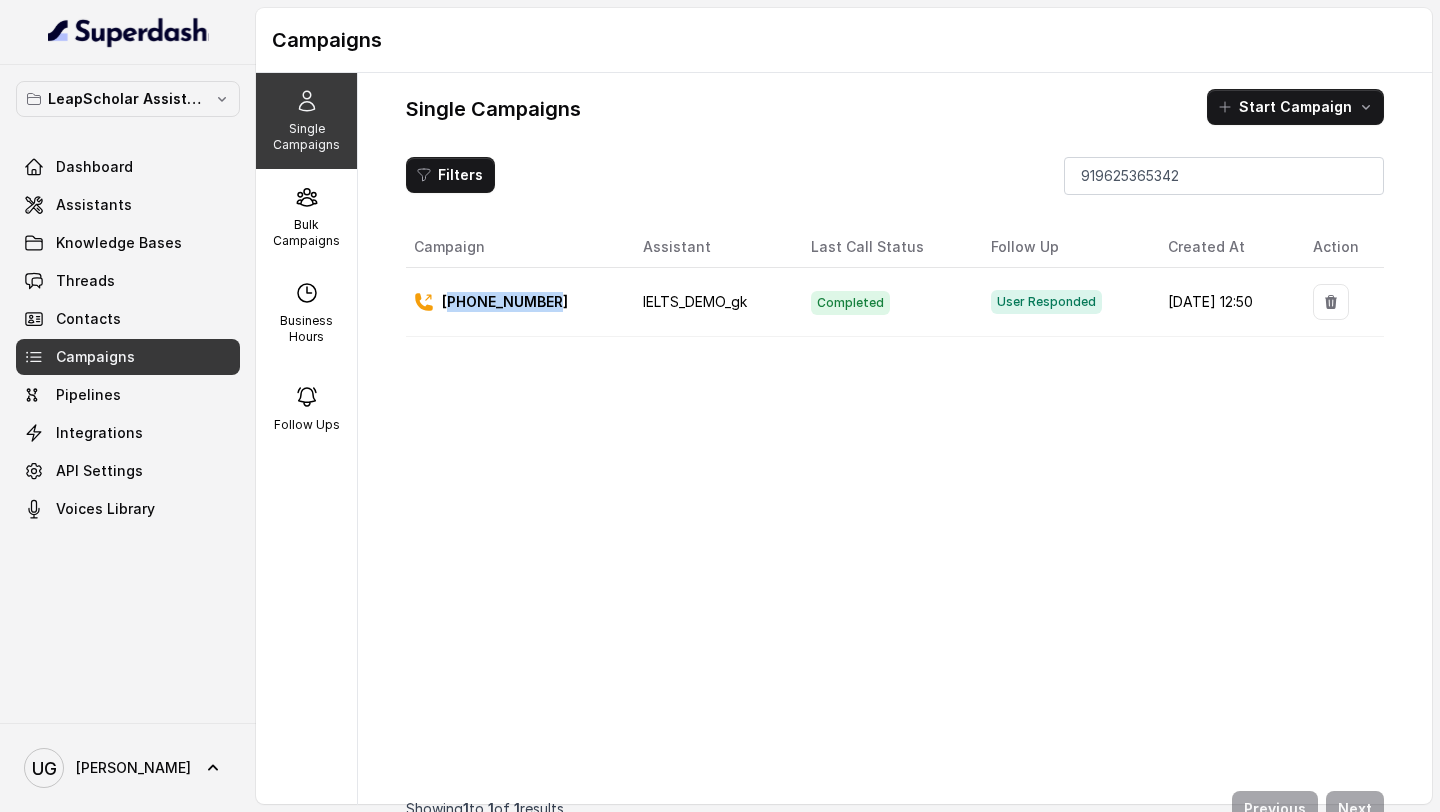 click on "[PHONE_NUMBER]" at bounding box center [505, 302] 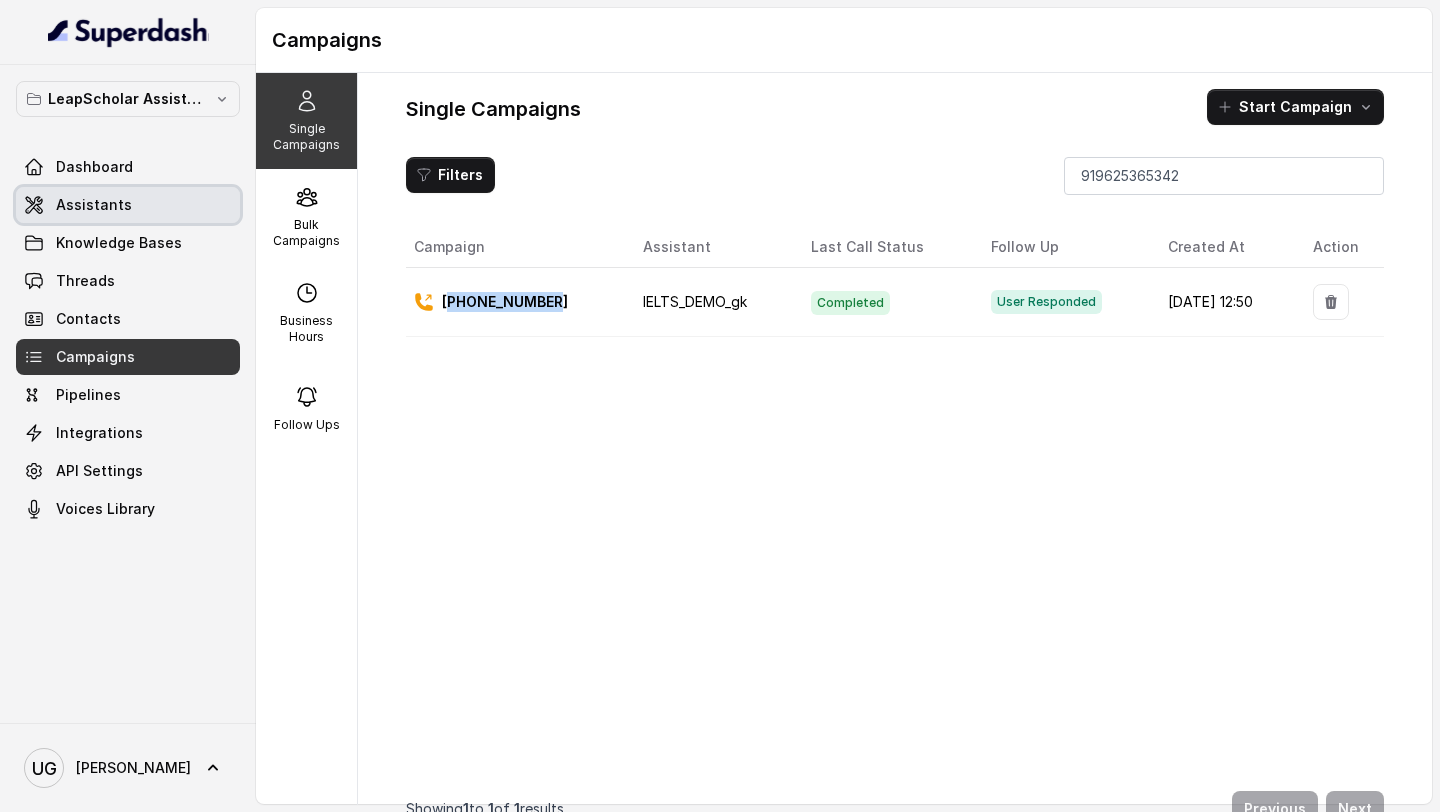 click on "Assistants" at bounding box center [128, 205] 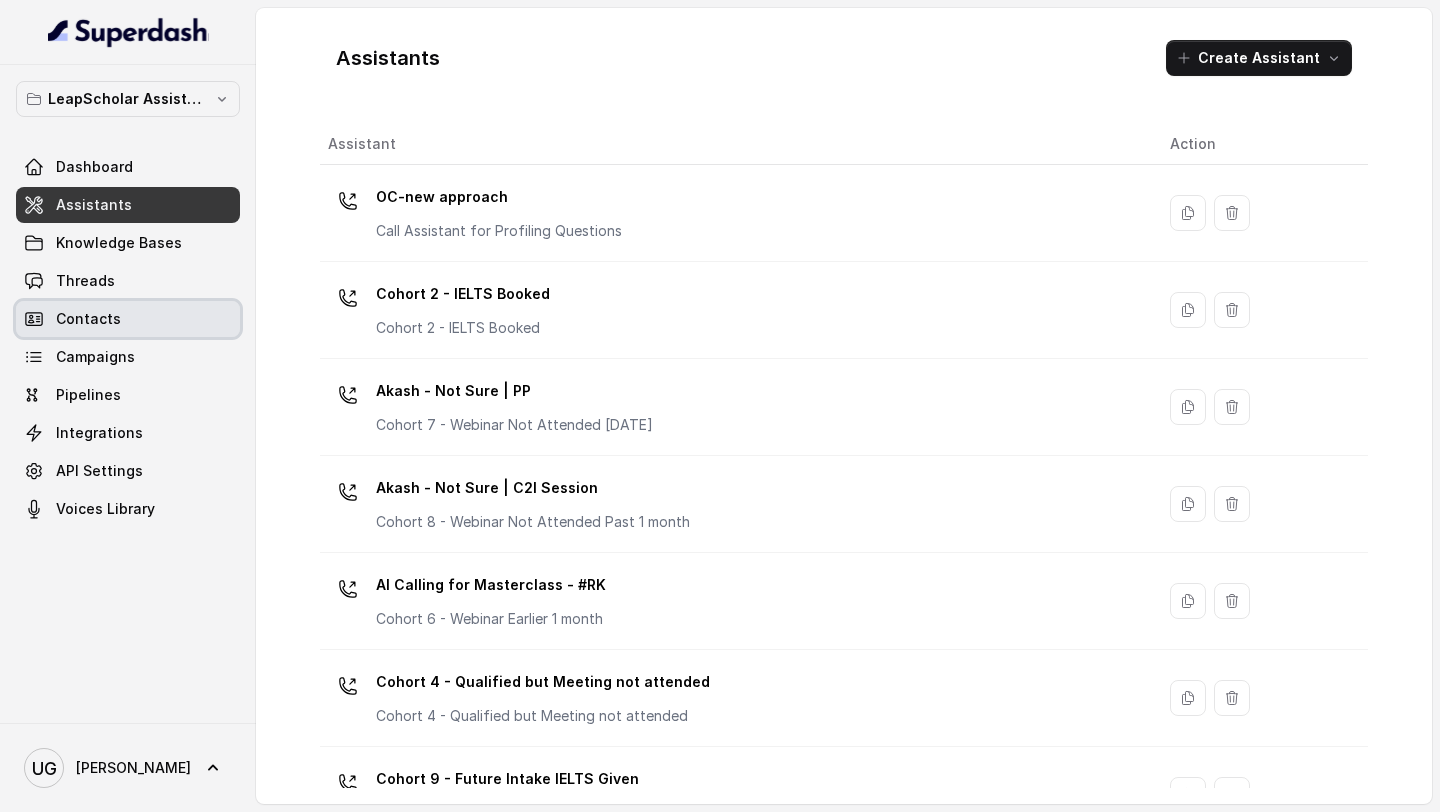 click on "Contacts" at bounding box center (128, 319) 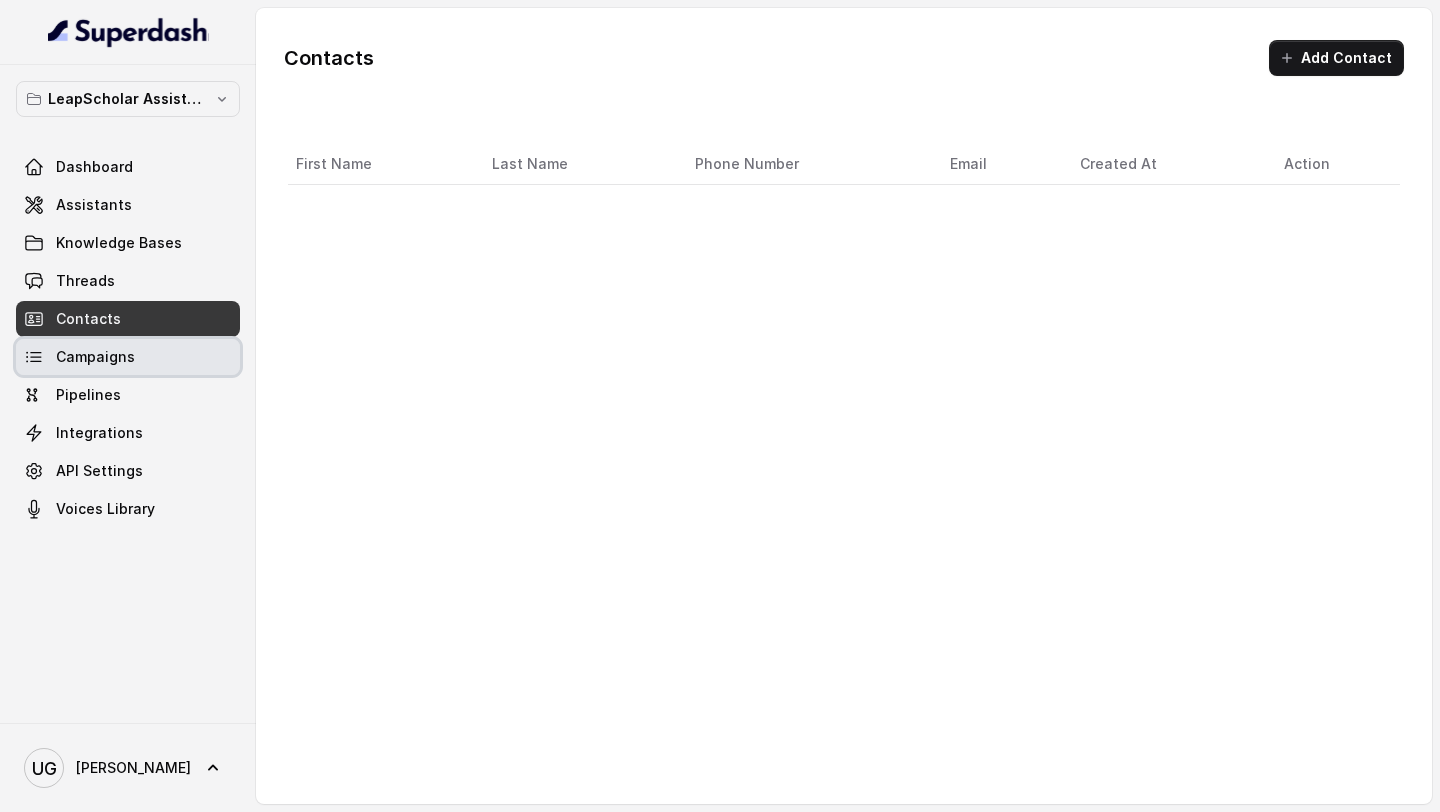 click on "Campaigns" at bounding box center (128, 357) 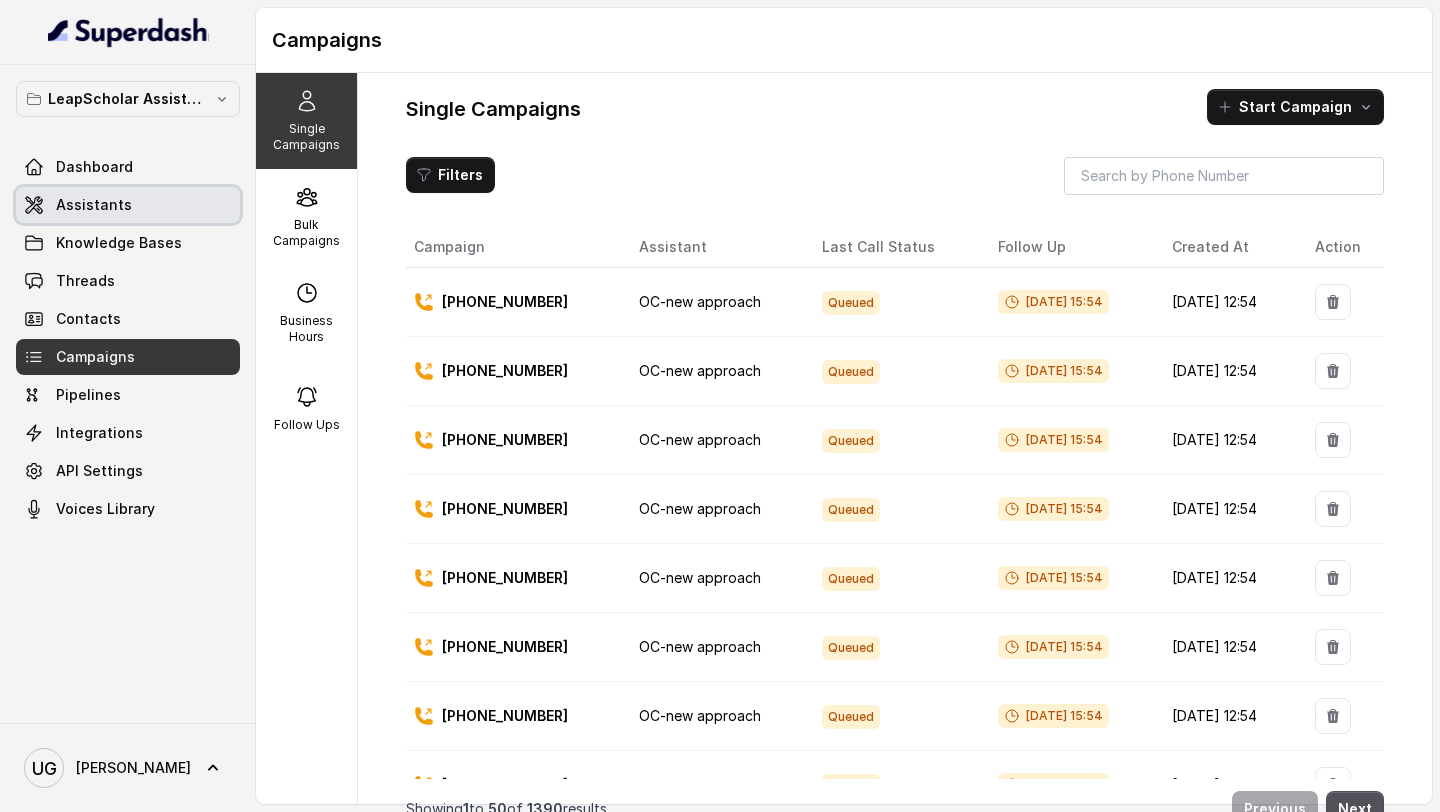 click on "Assistants" at bounding box center (128, 205) 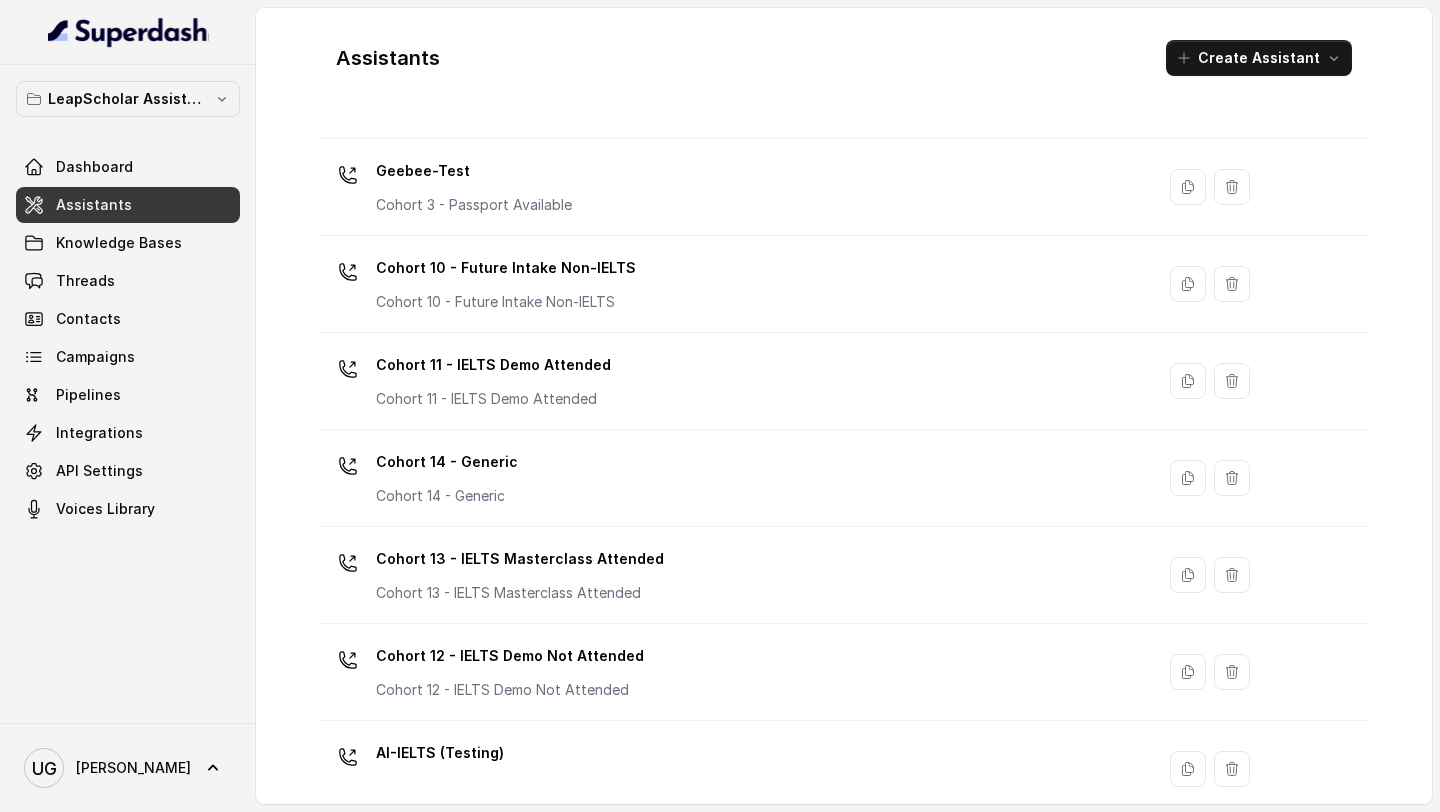 scroll, scrollTop: 1317, scrollLeft: 0, axis: vertical 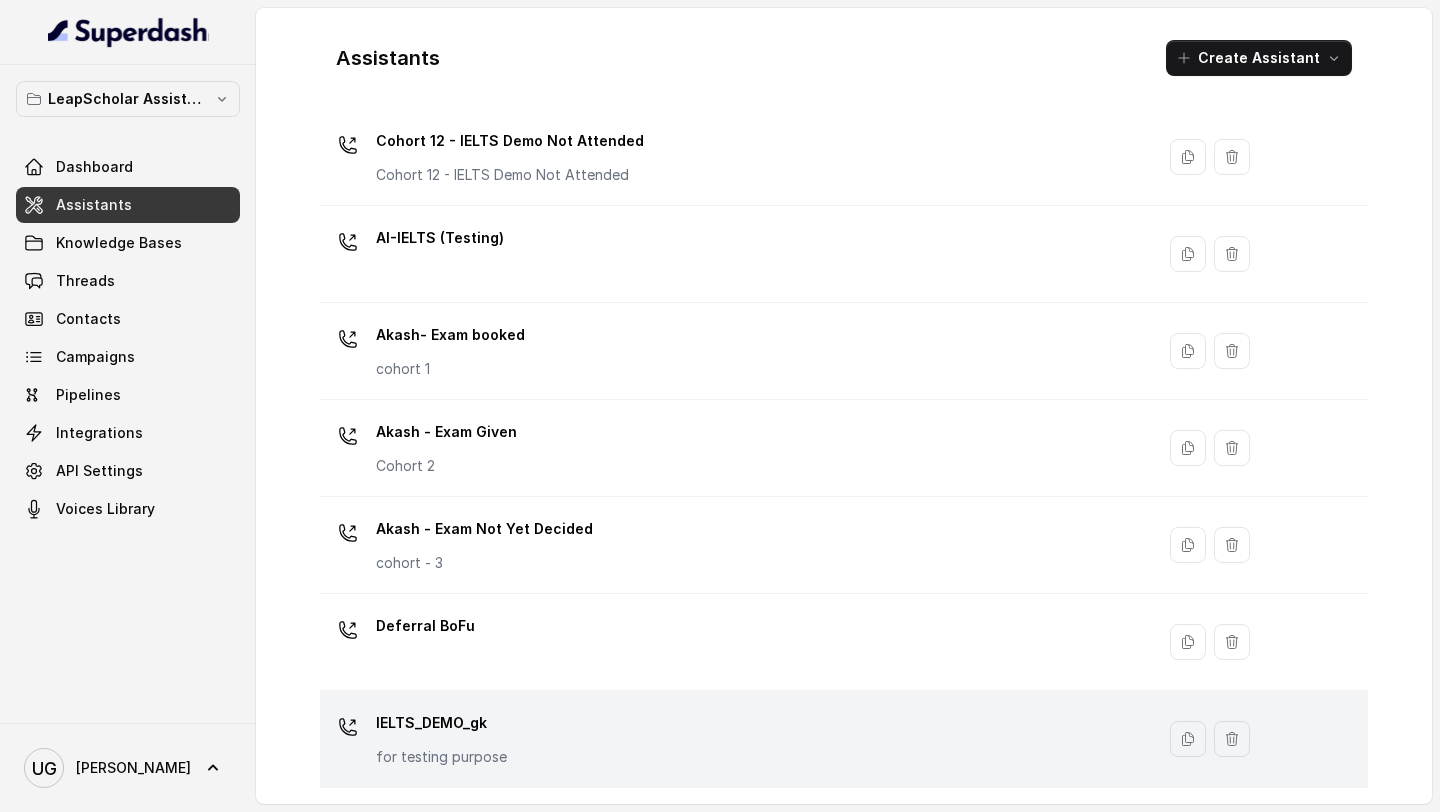 click on "IELTS_DEMO_gk" at bounding box center [441, 723] 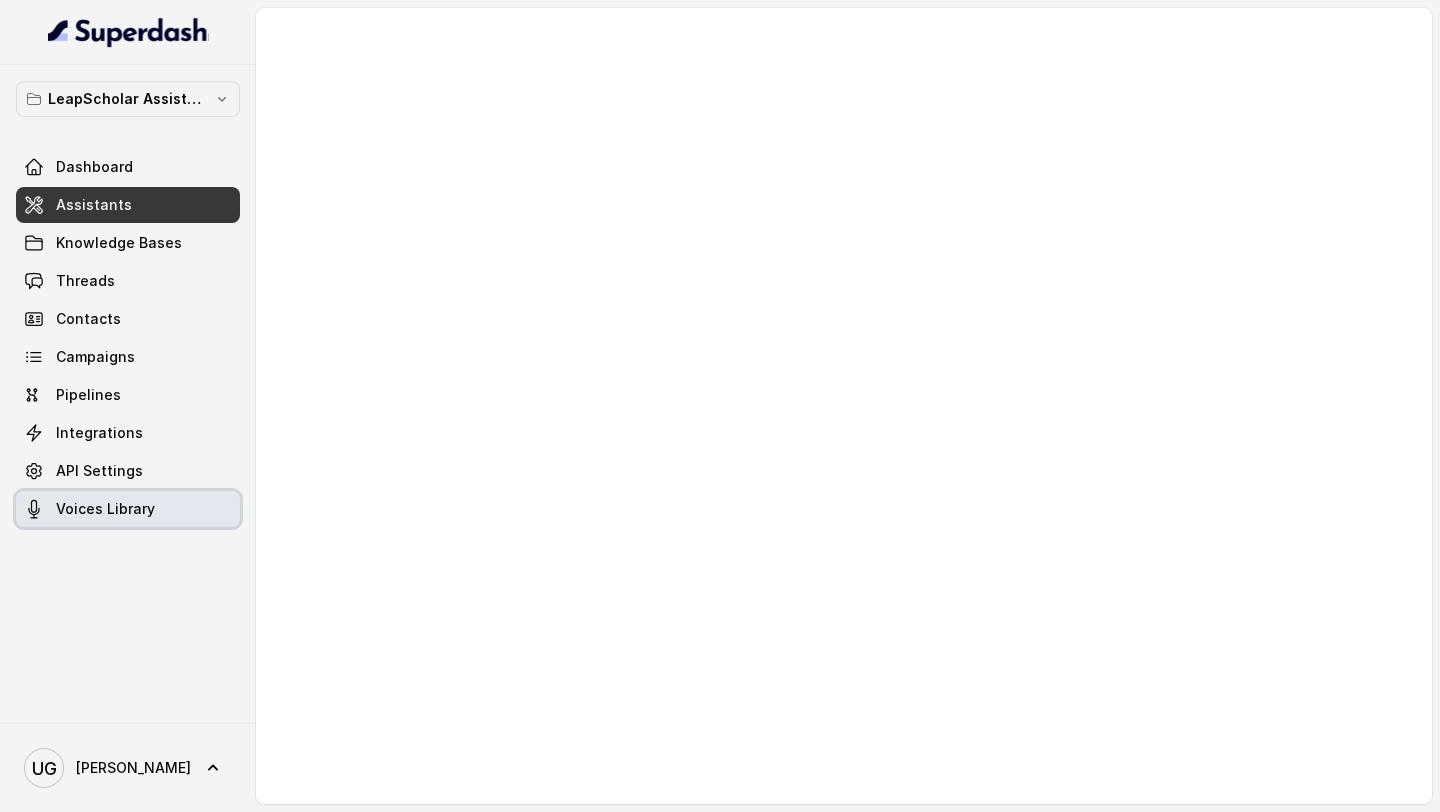 click on "Voices Library" at bounding box center [105, 509] 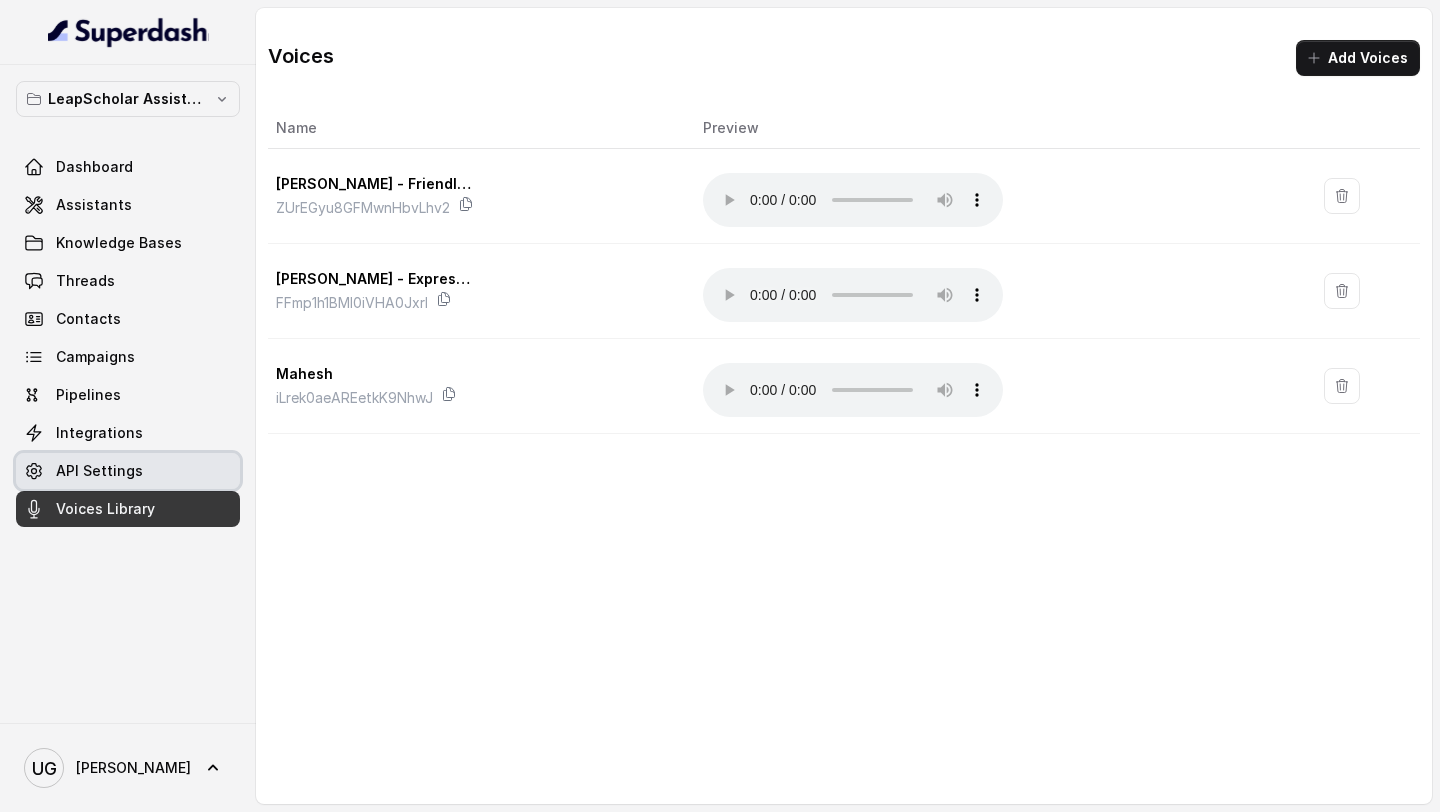 click on "API Settings" at bounding box center [99, 471] 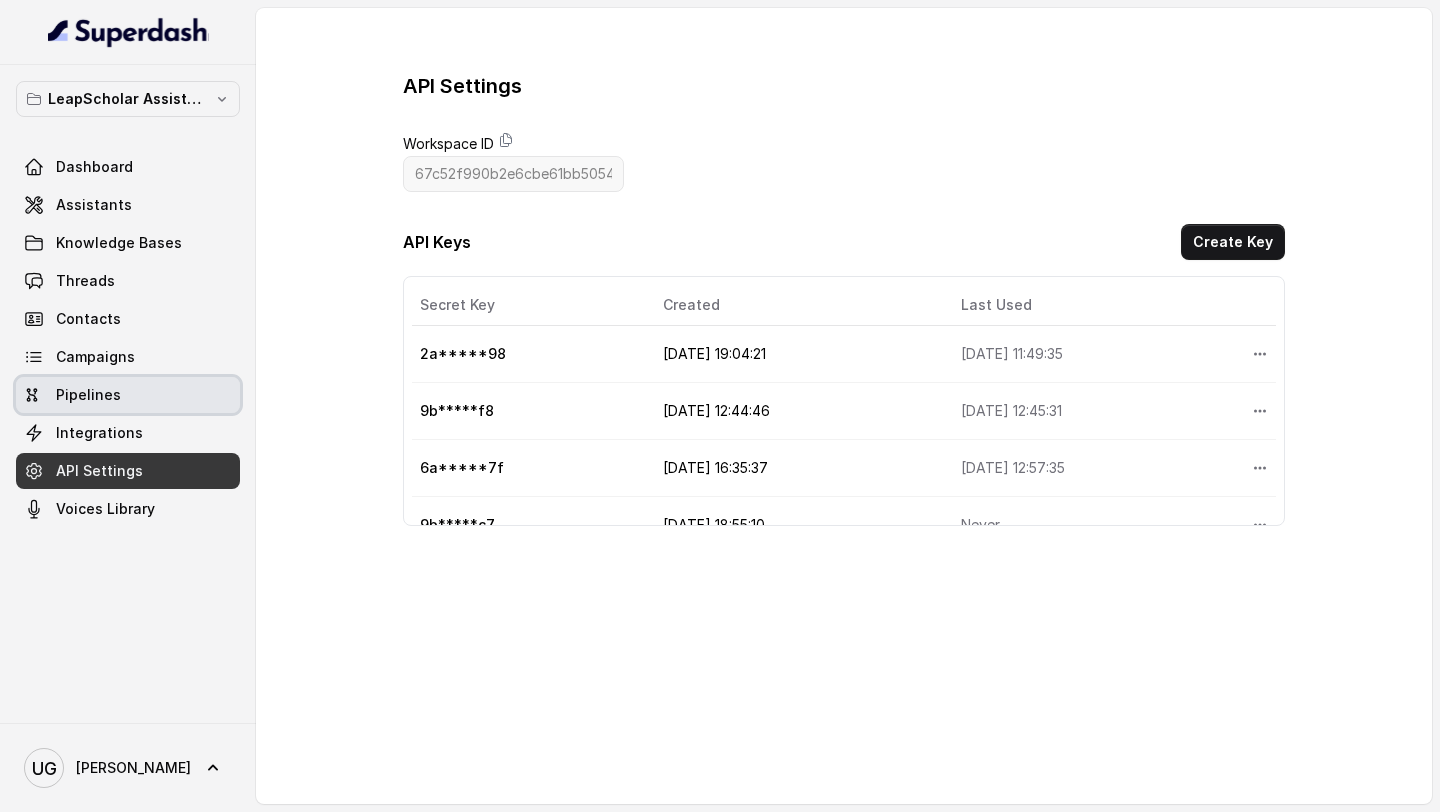 click on "Pipelines" at bounding box center [128, 395] 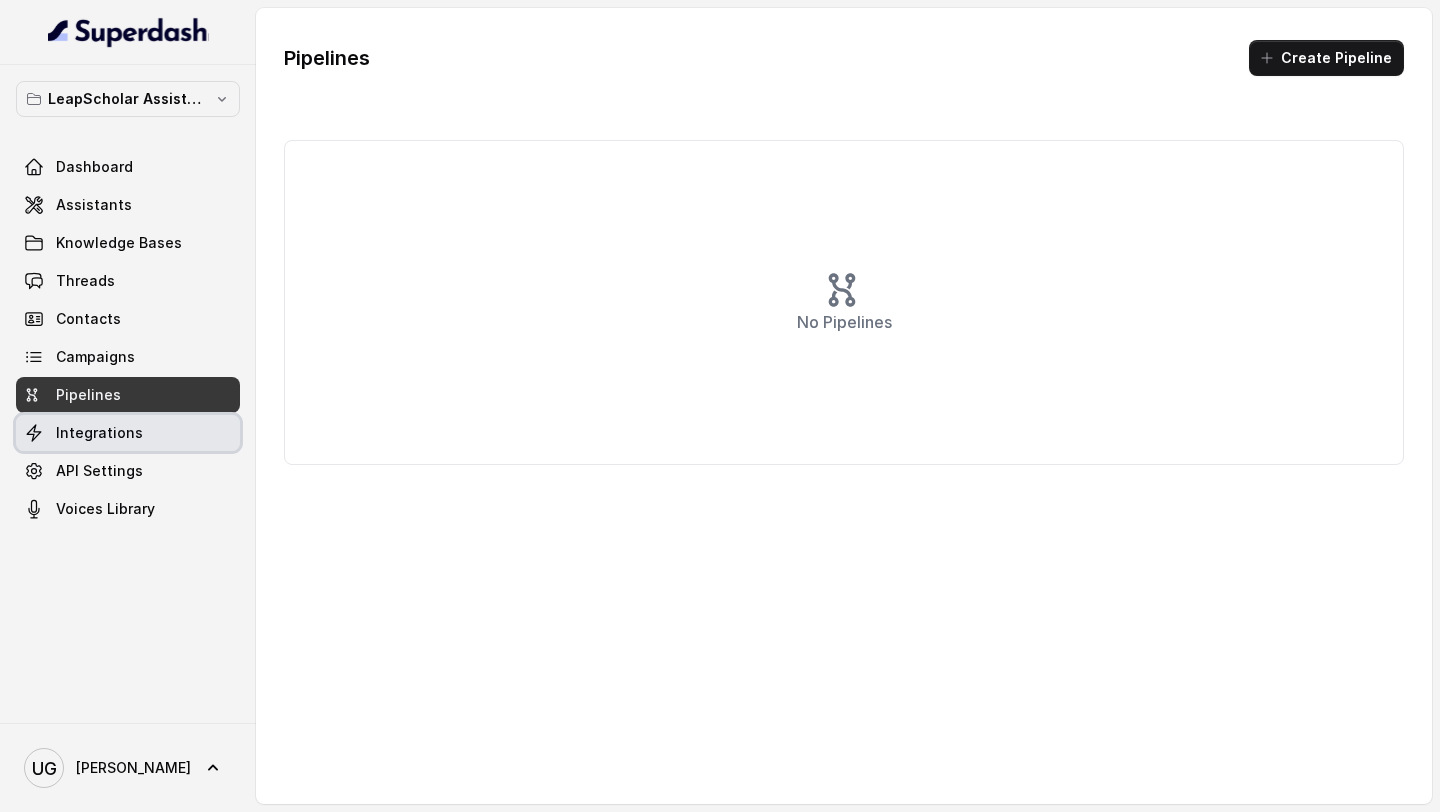 click on "Integrations" at bounding box center [99, 433] 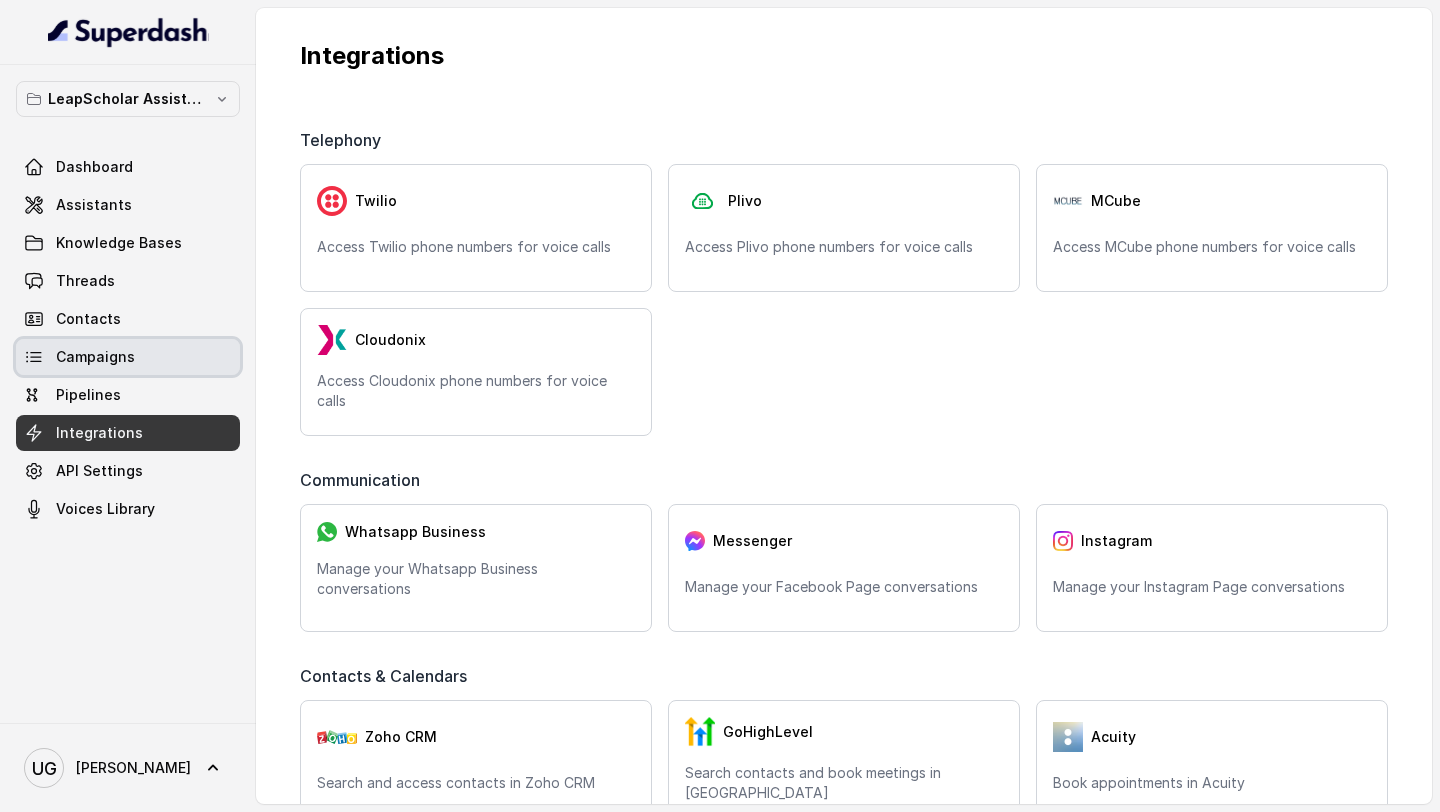 click on "Campaigns" at bounding box center [128, 357] 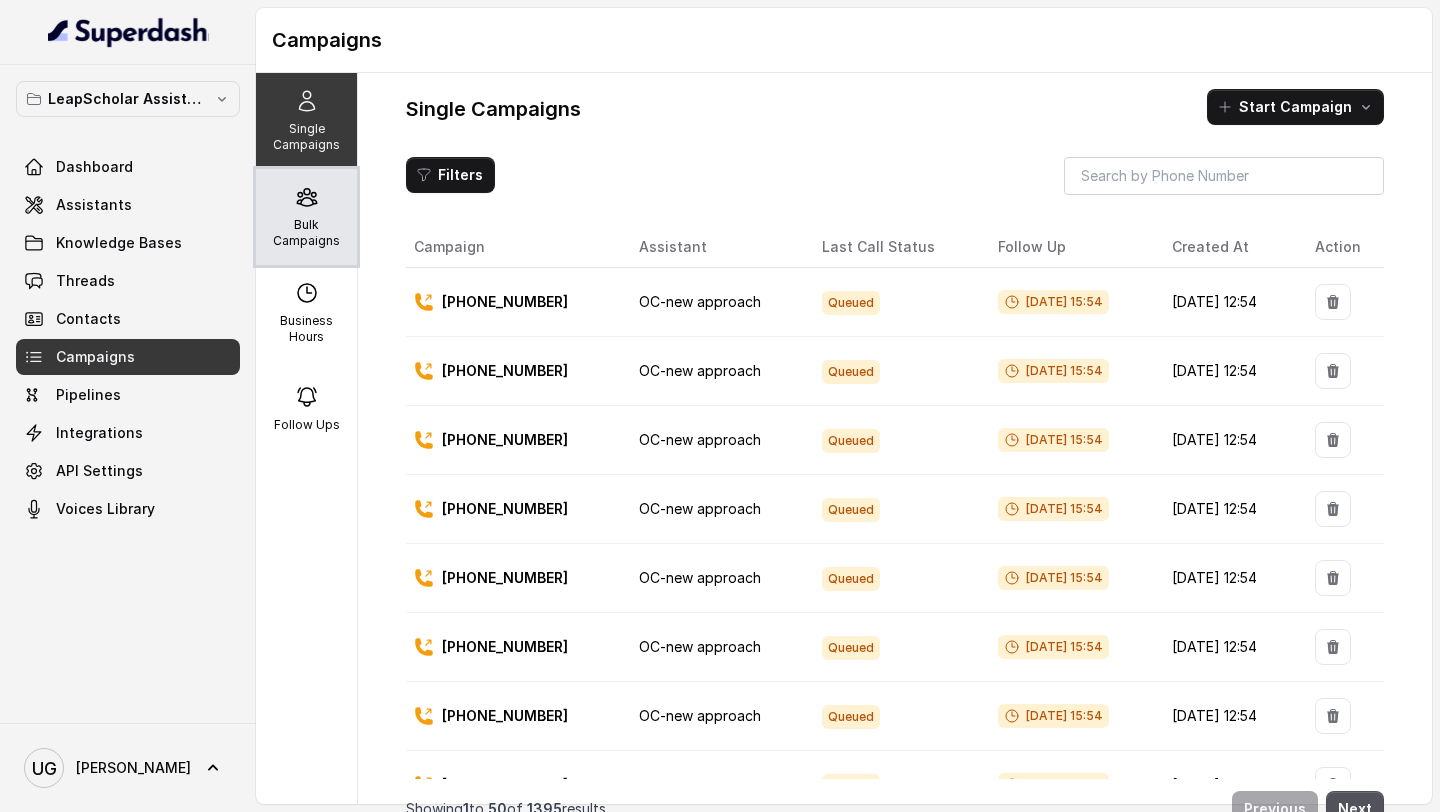 click on "Bulk Campaigns" at bounding box center (306, 217) 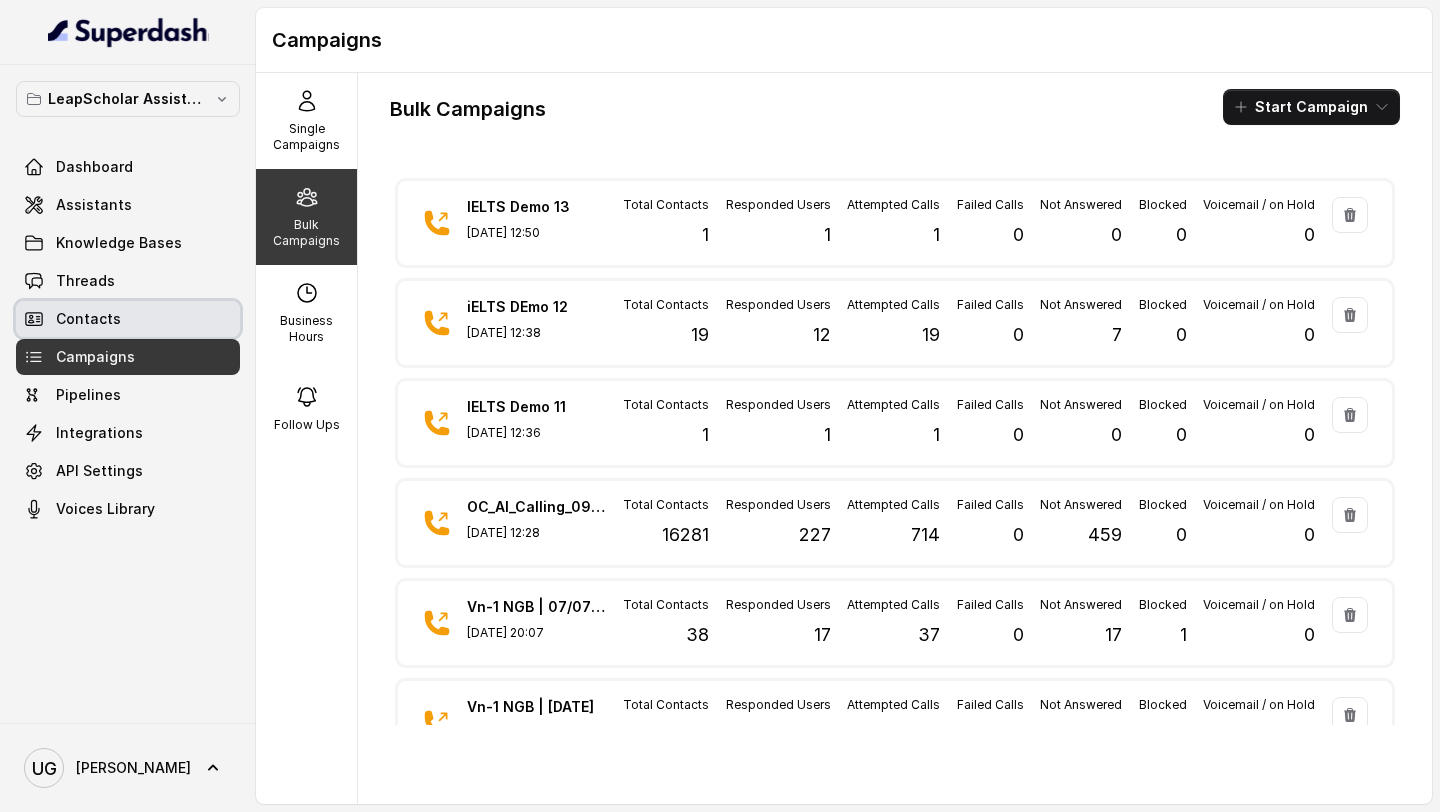 click on "Contacts" at bounding box center [88, 319] 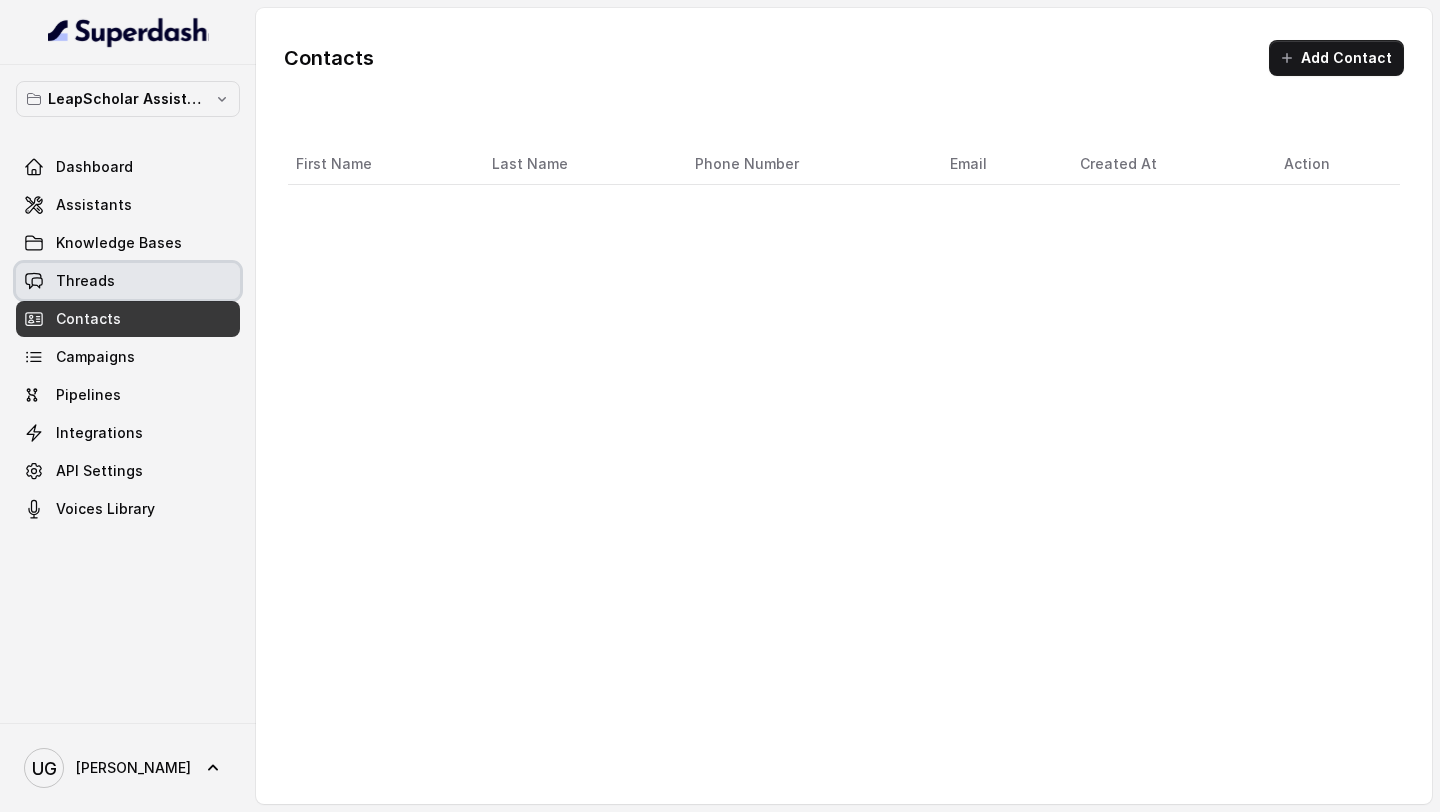 click on "Threads" at bounding box center (128, 281) 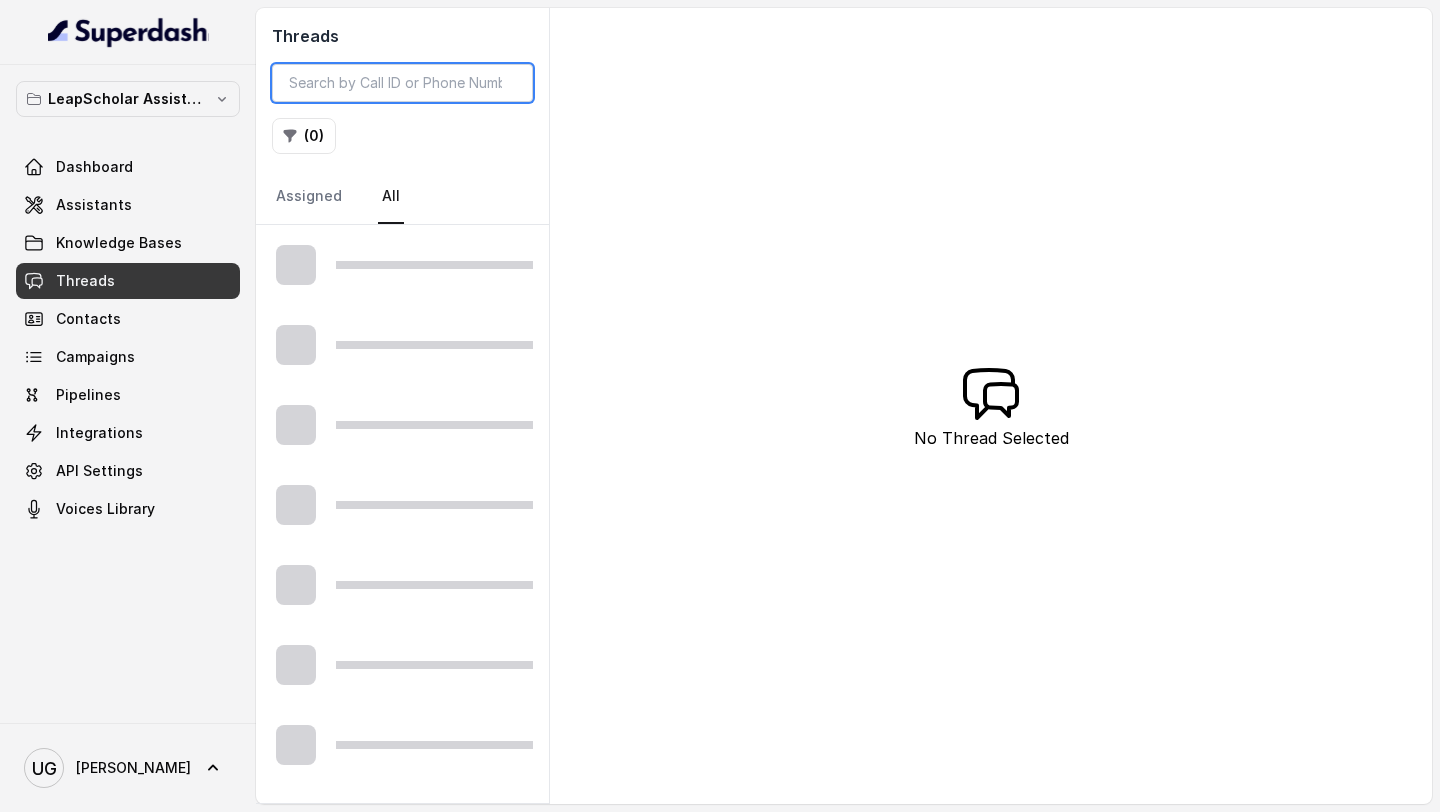 click at bounding box center [402, 83] 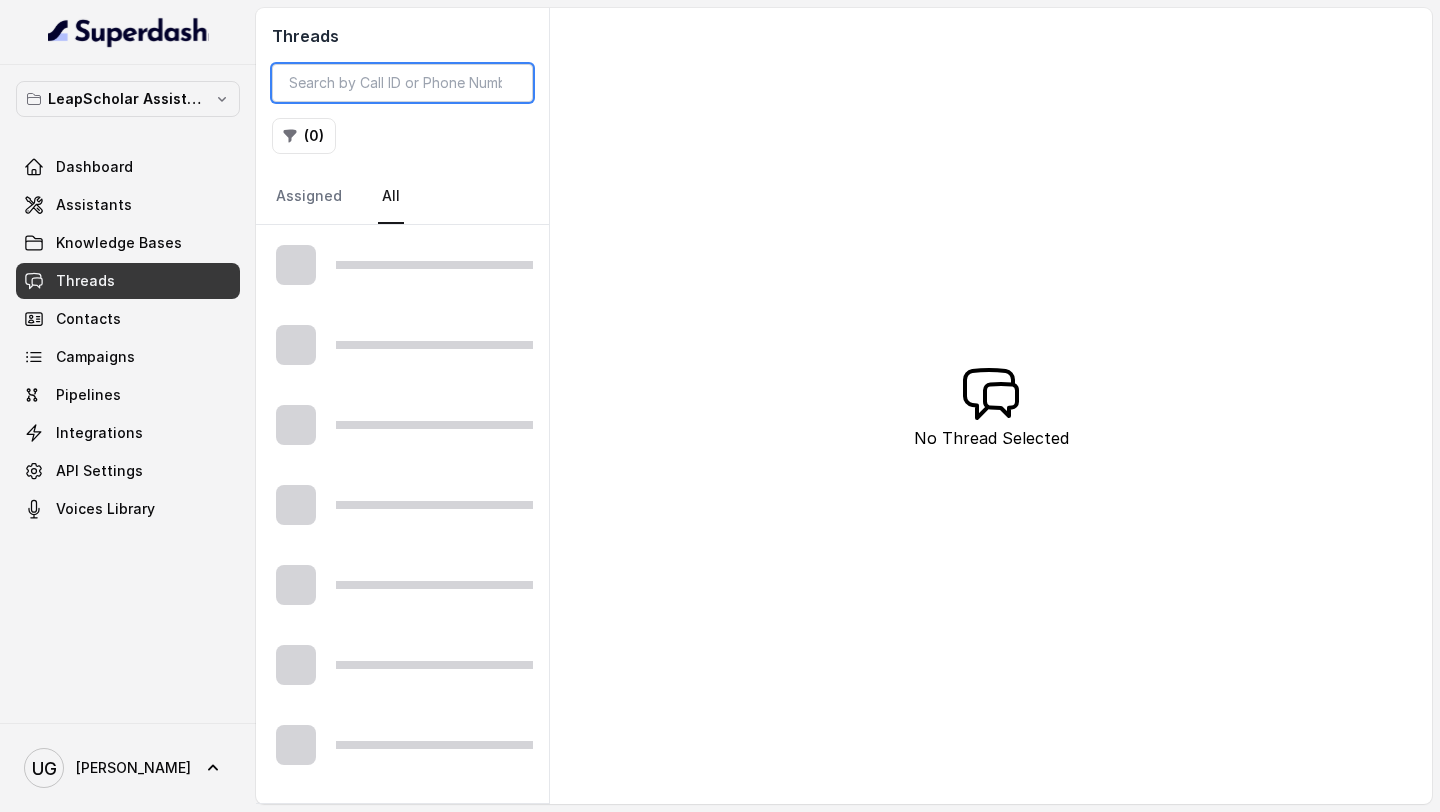 paste on "919625365342" 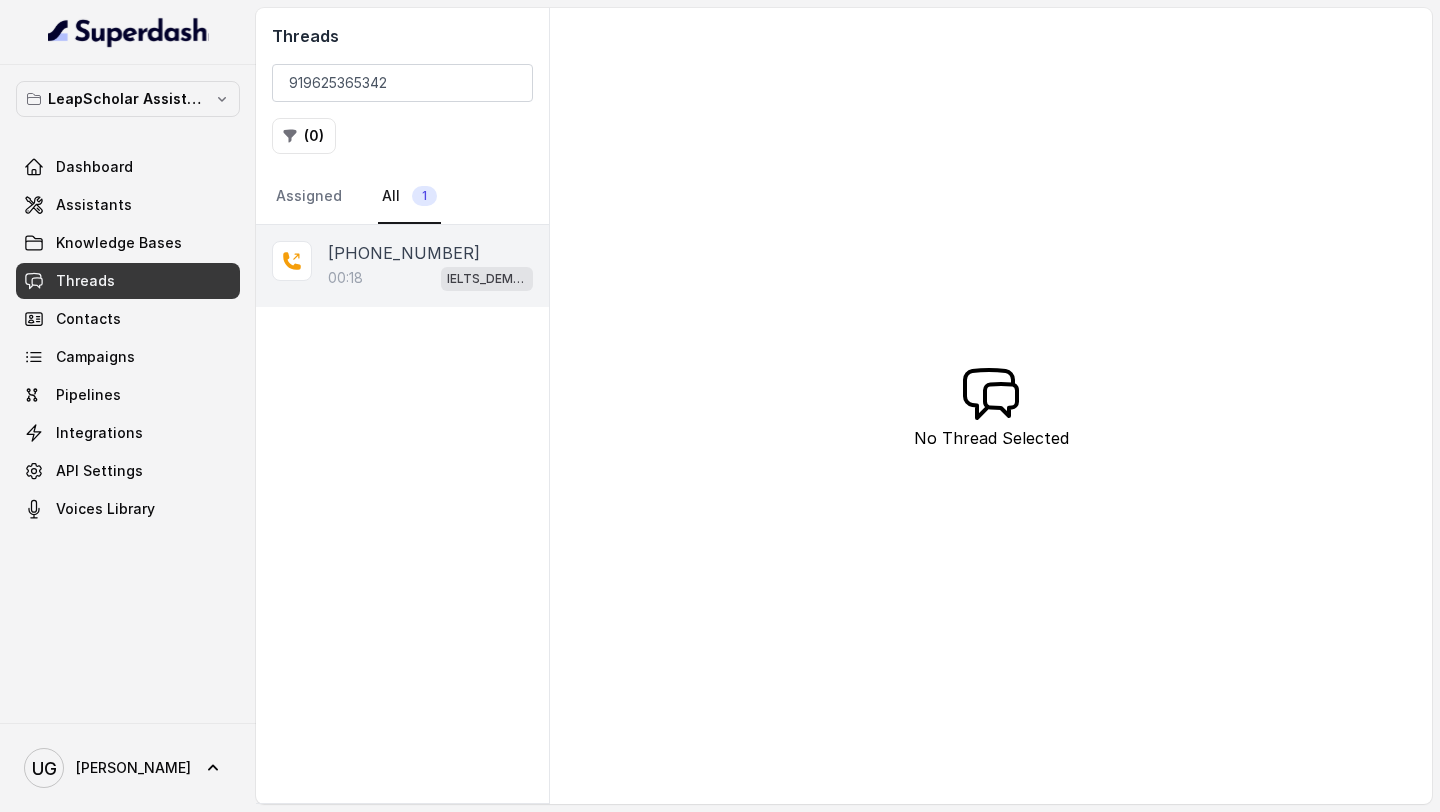 click on "[PHONE_NUMBER]" at bounding box center [404, 253] 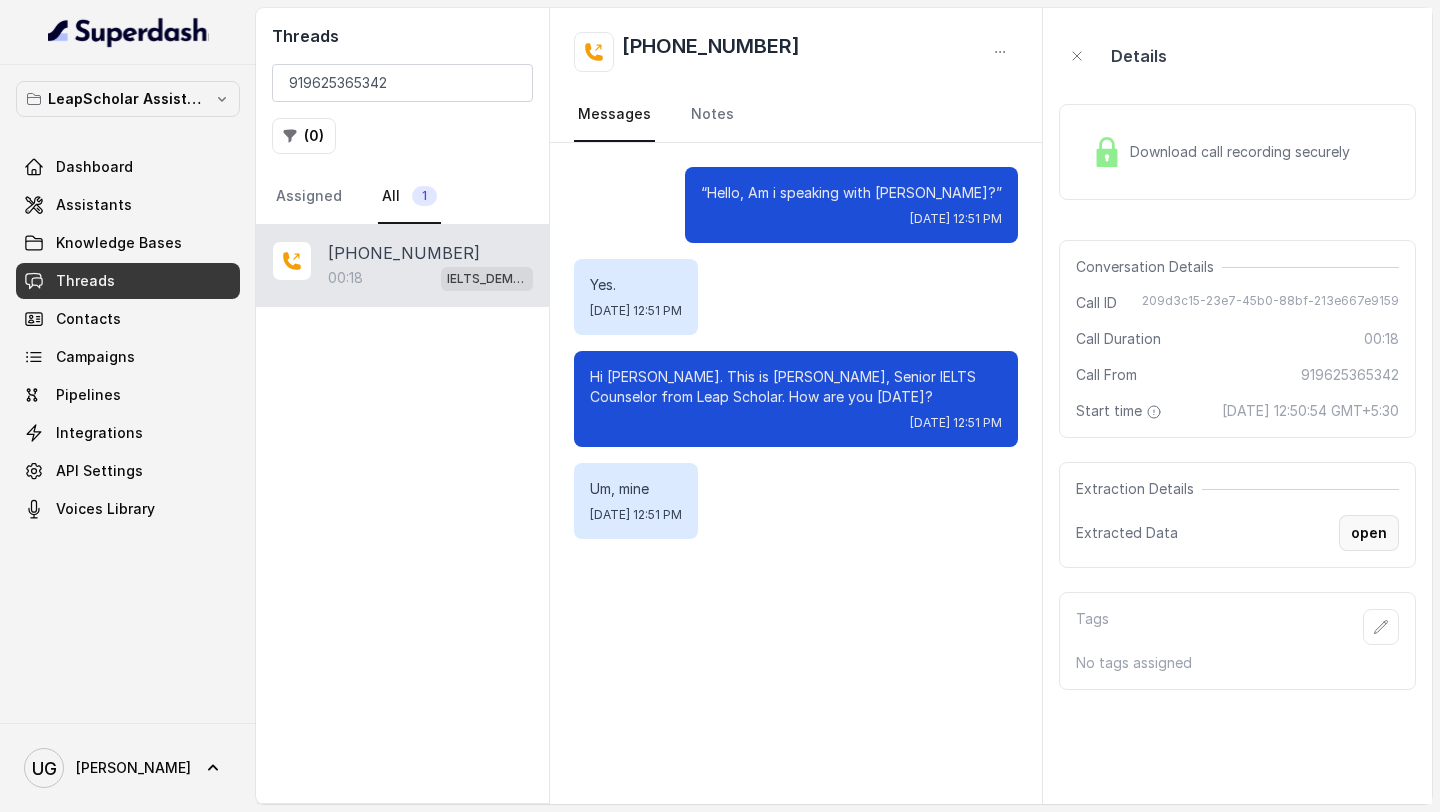 click on "open" at bounding box center (1369, 533) 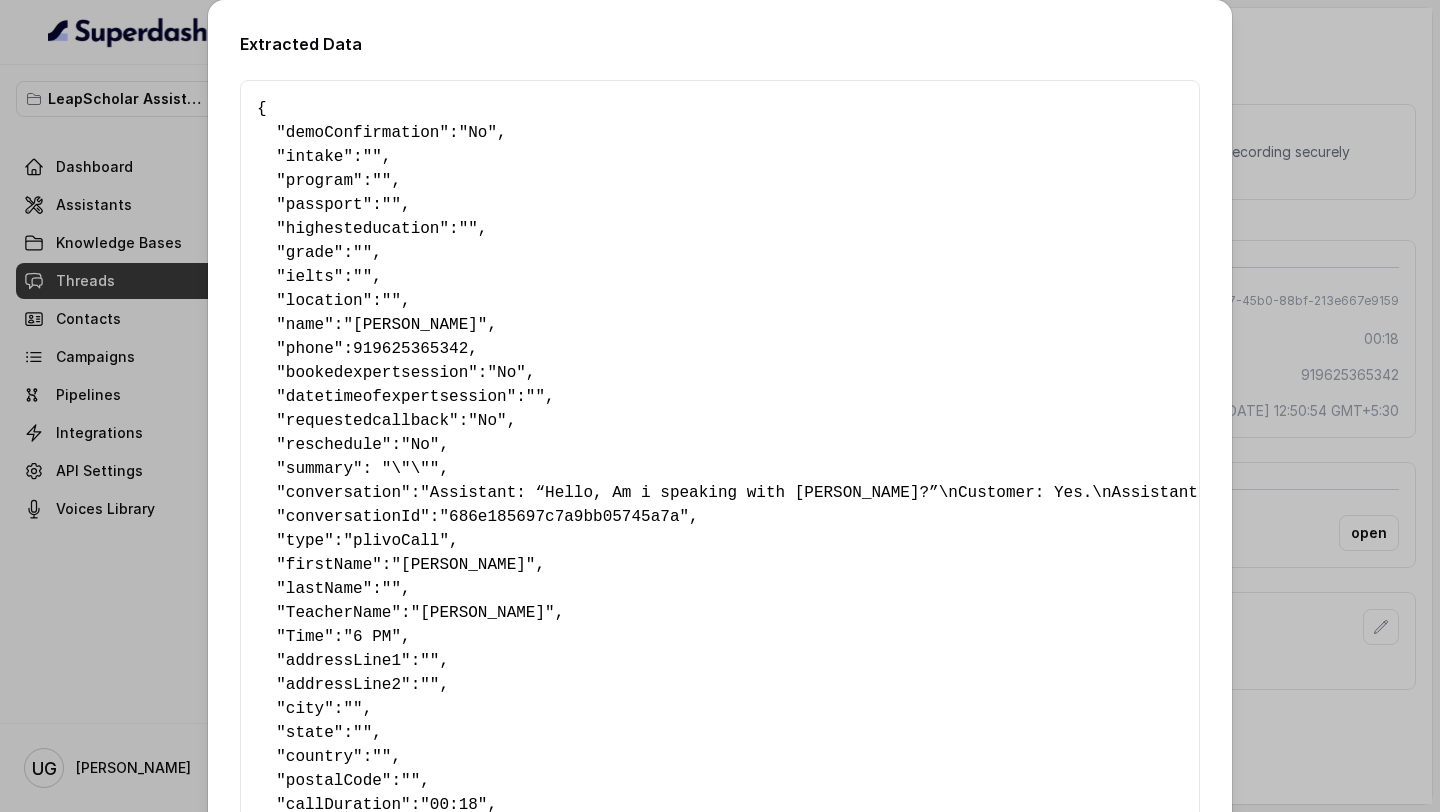 scroll, scrollTop: 546, scrollLeft: 0, axis: vertical 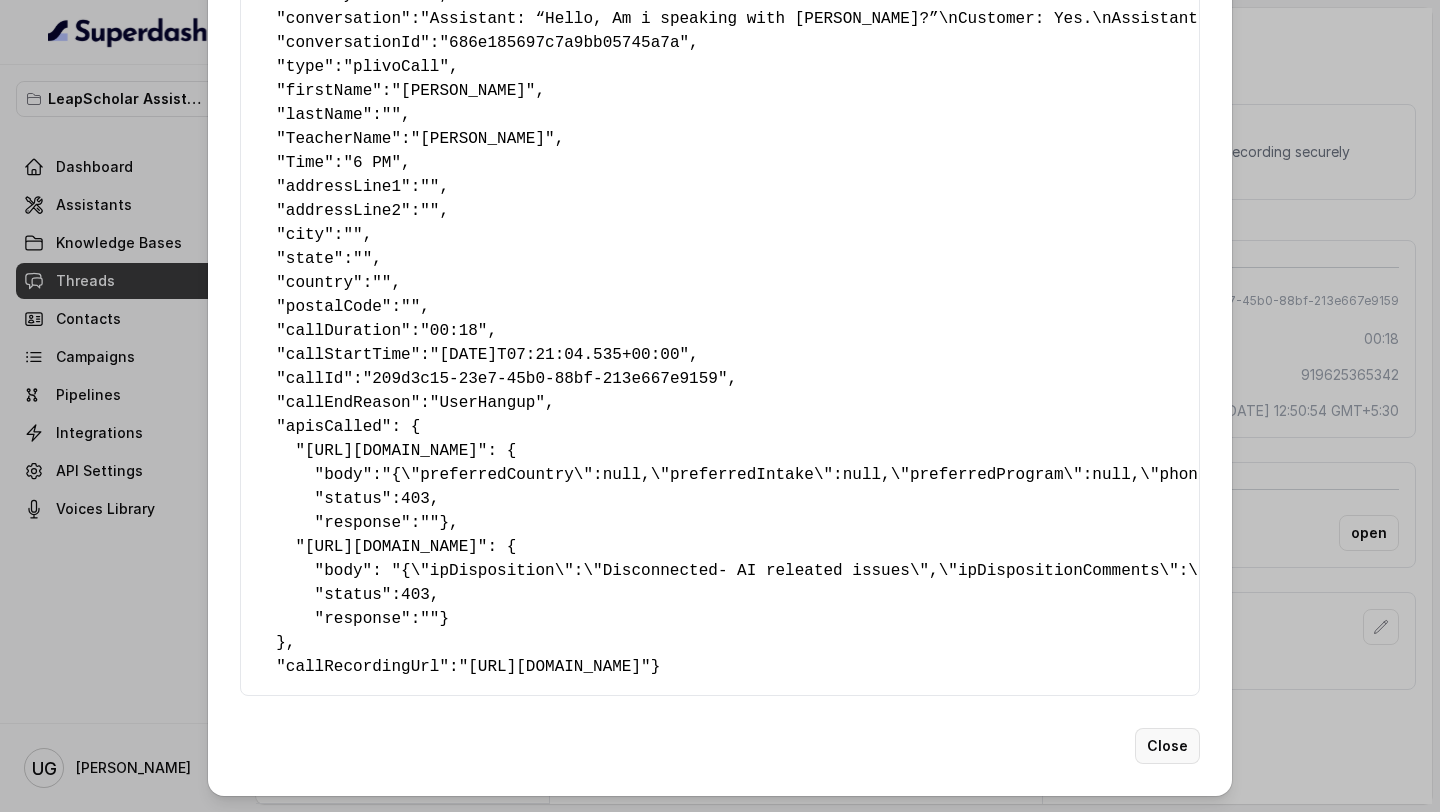 click on "Close" at bounding box center [1167, 746] 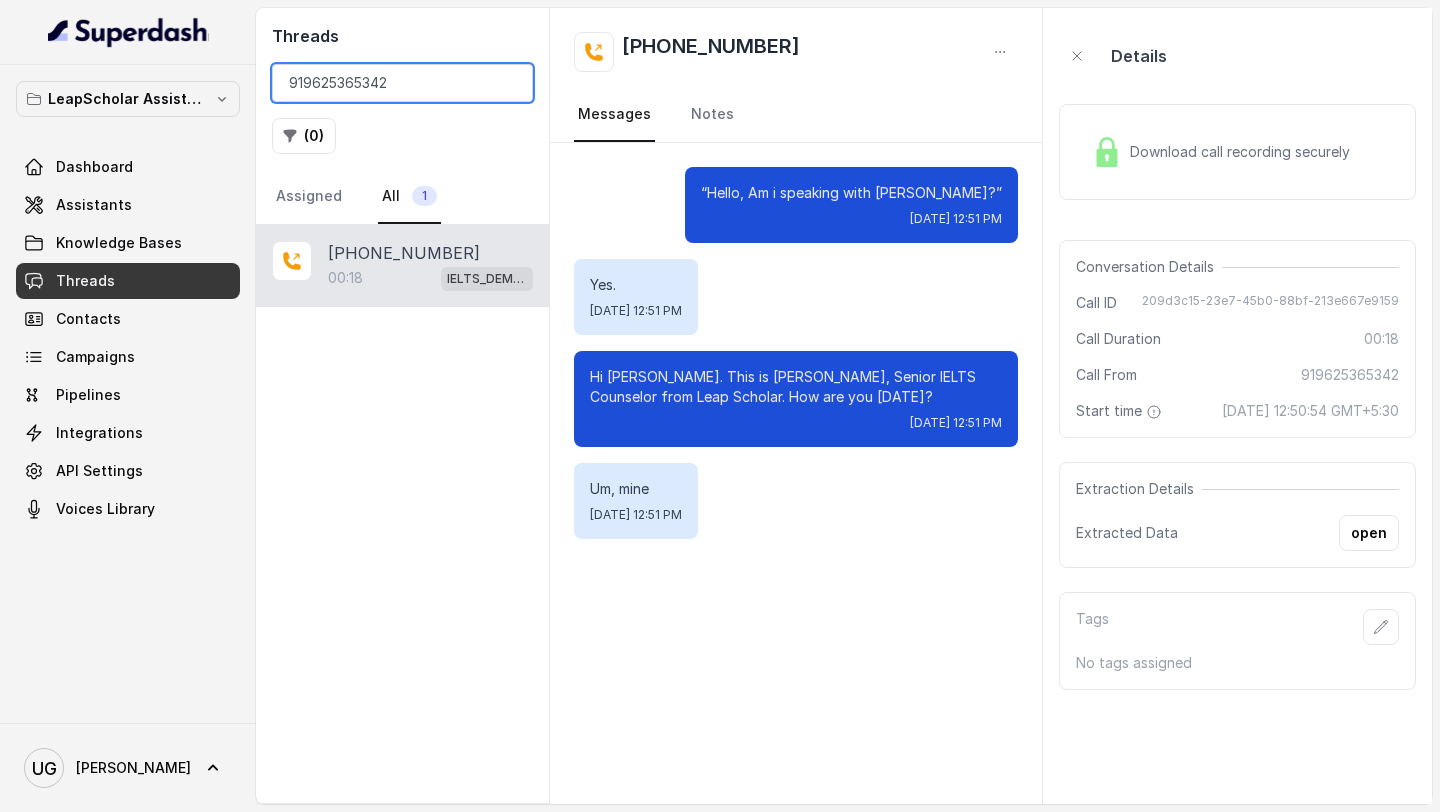 click on "919625365342" at bounding box center (402, 83) 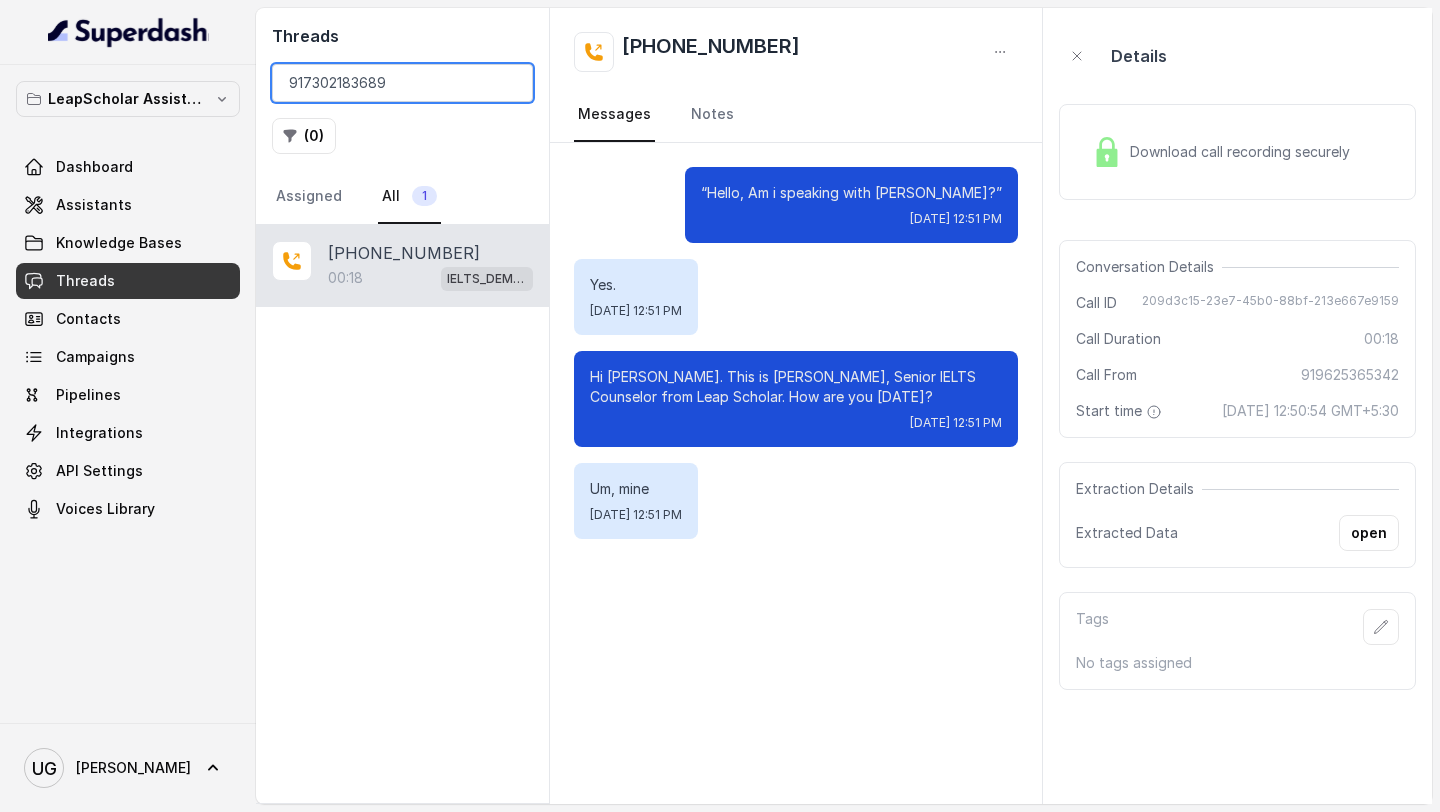 type on "917302183689" 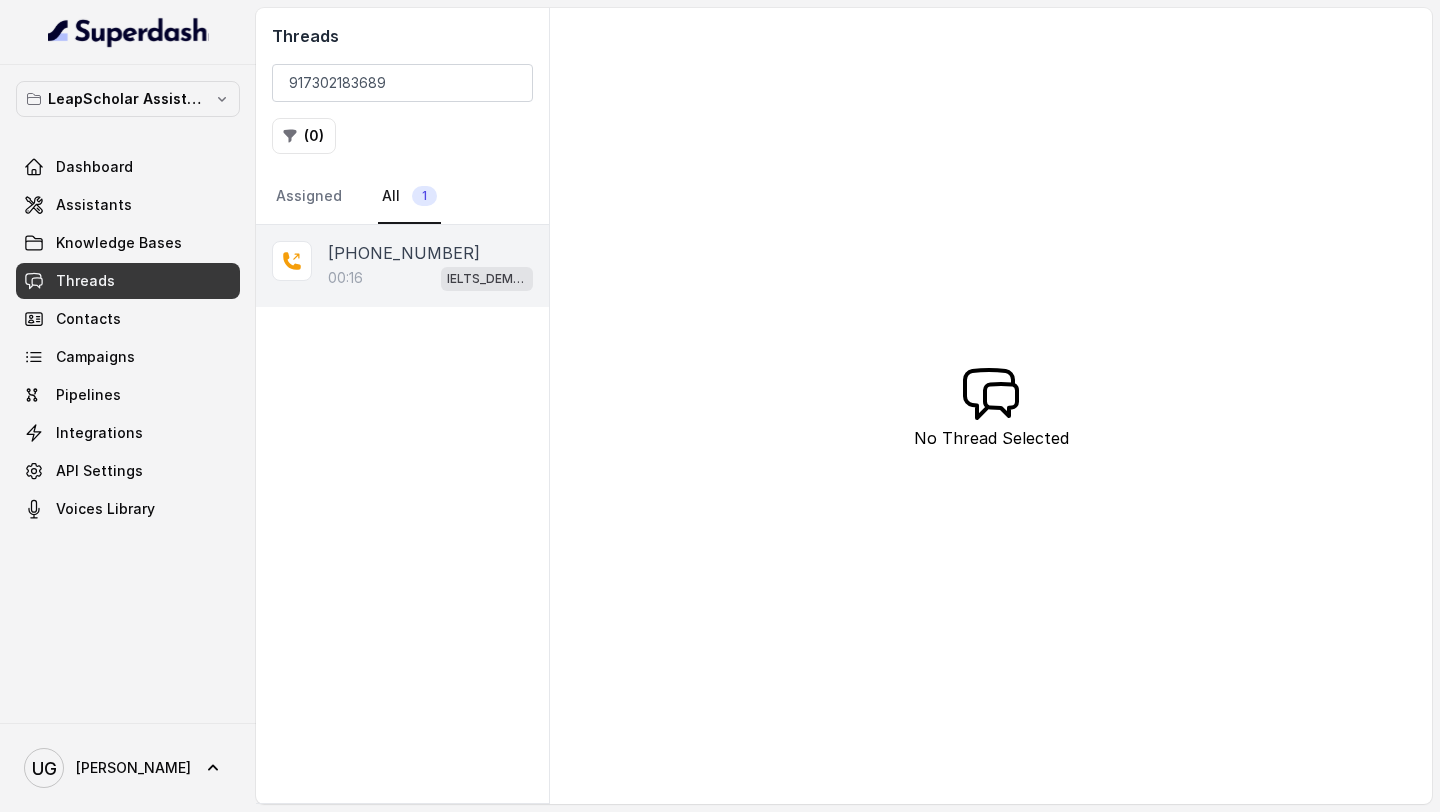 click on "00:16 IELTS_DEMO_gk" at bounding box center (430, 278) 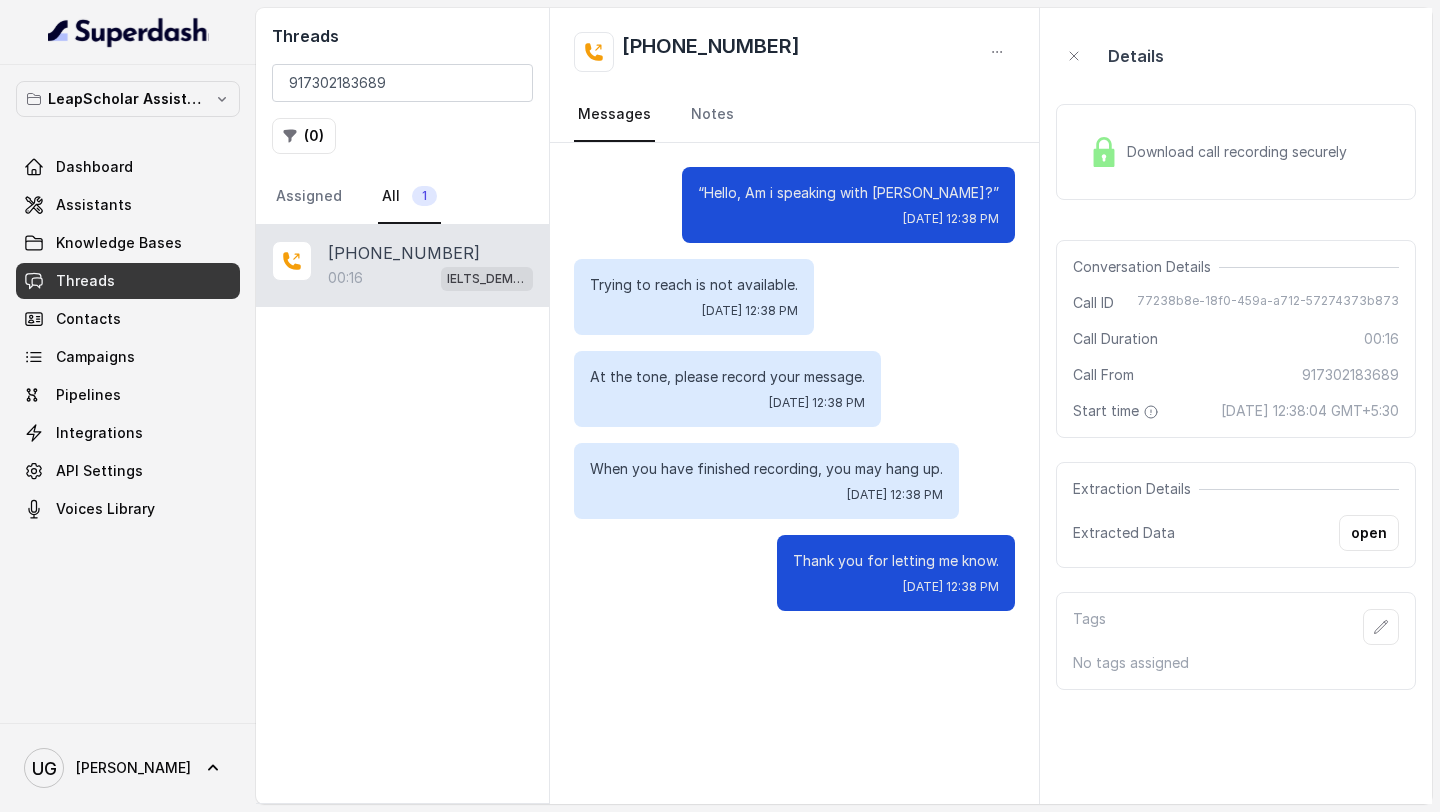 click on "Trying to reach is not available." at bounding box center [694, 285] 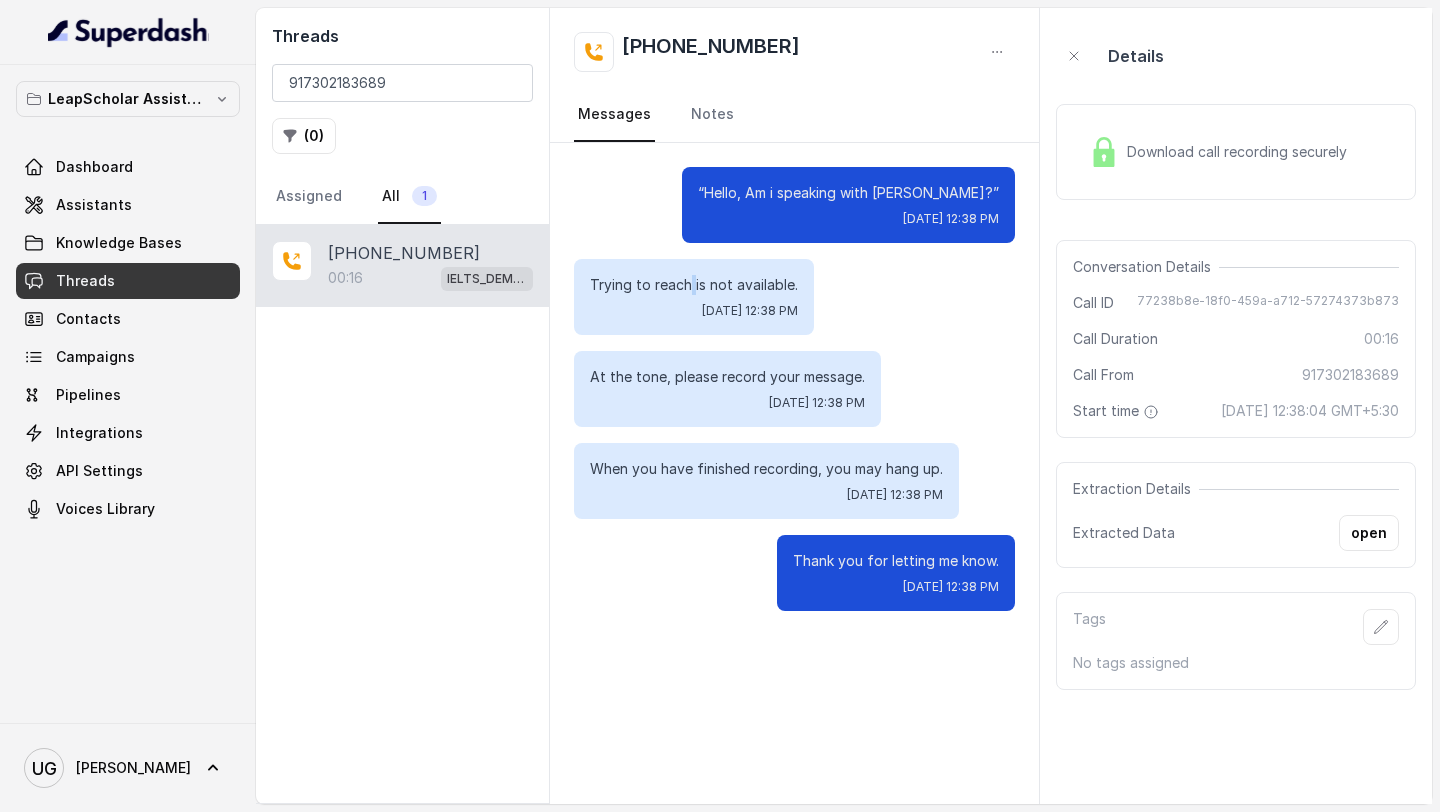 click on "Trying to reach is not available." at bounding box center [694, 285] 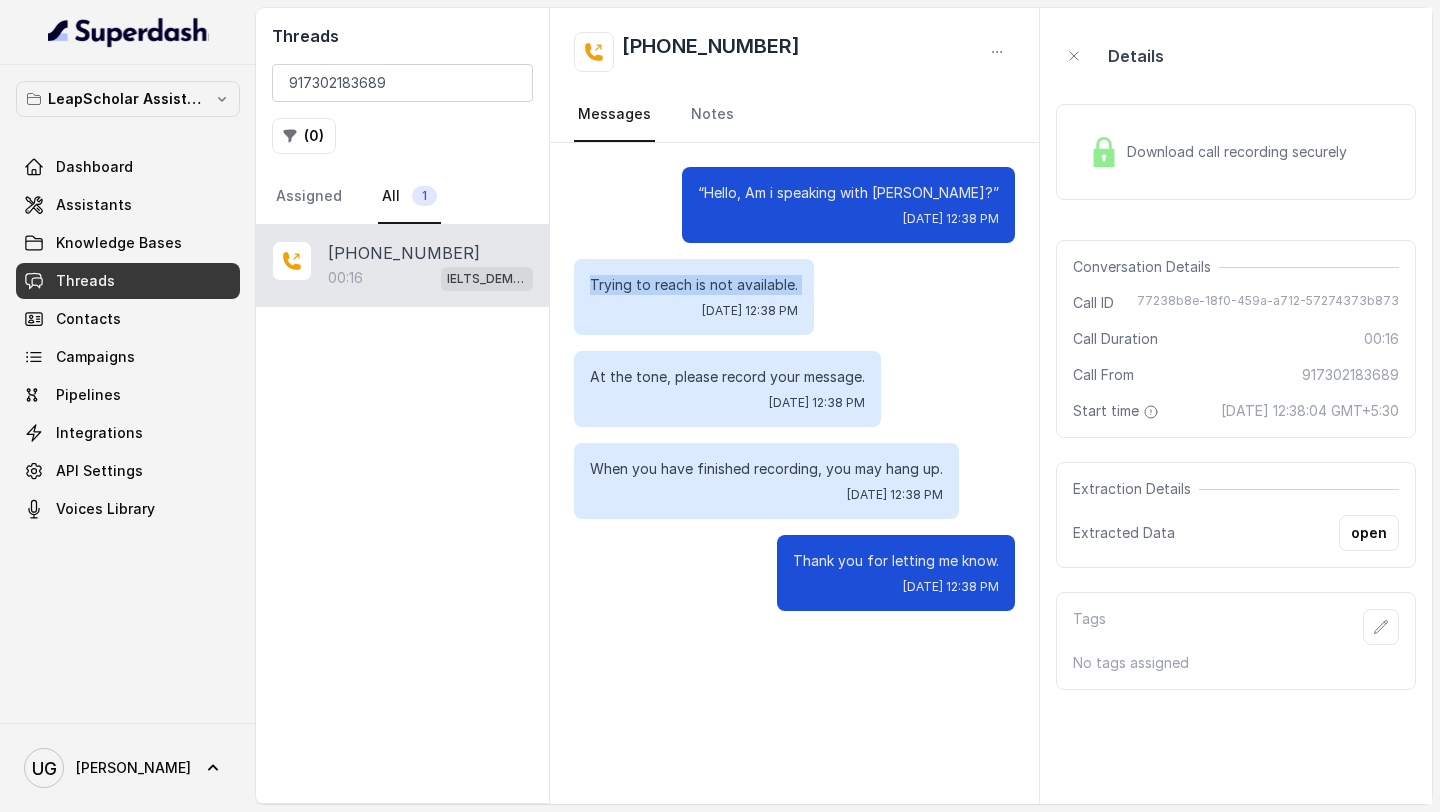 click on "Trying to reach is not available." at bounding box center [694, 285] 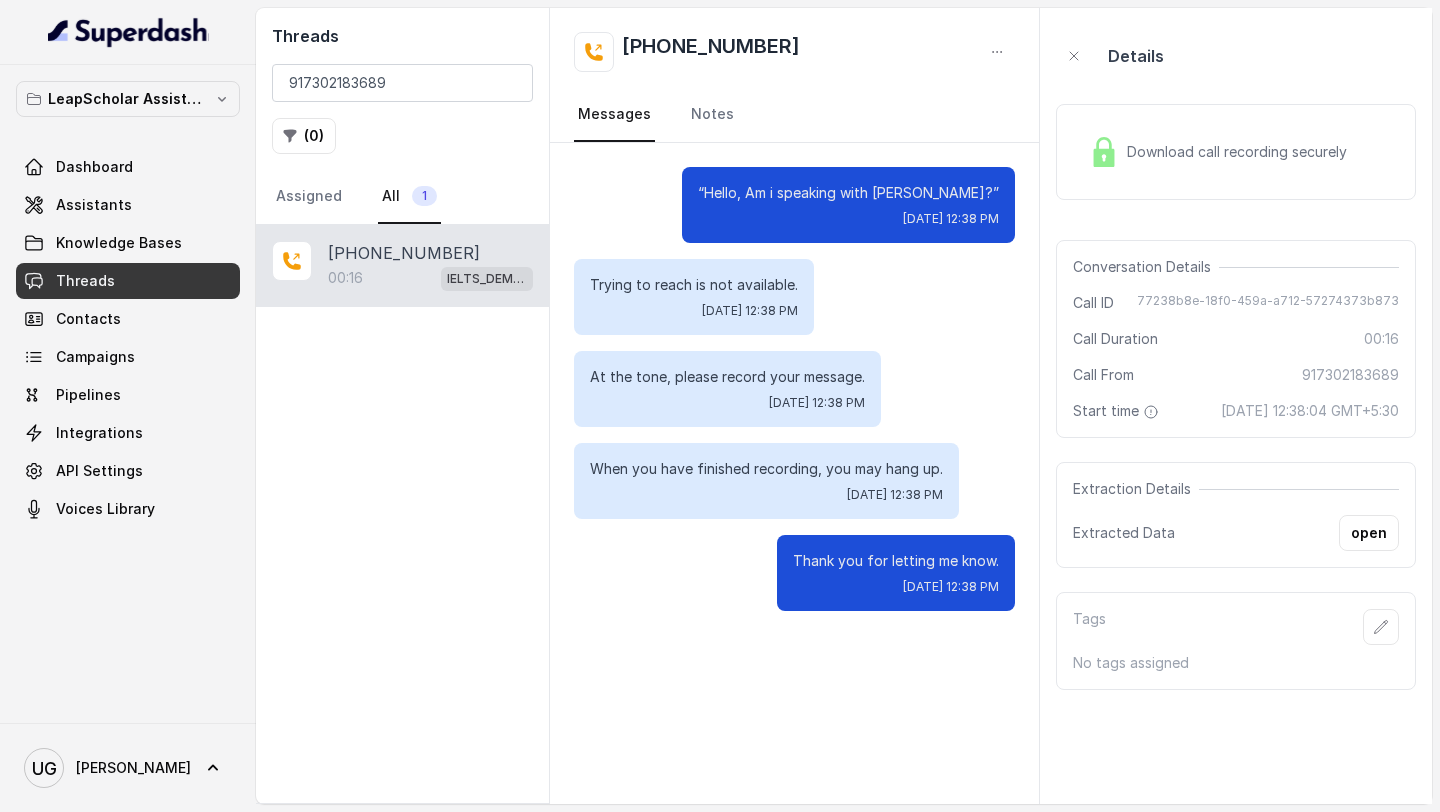 click on "At the tone, please record your message." at bounding box center [727, 377] 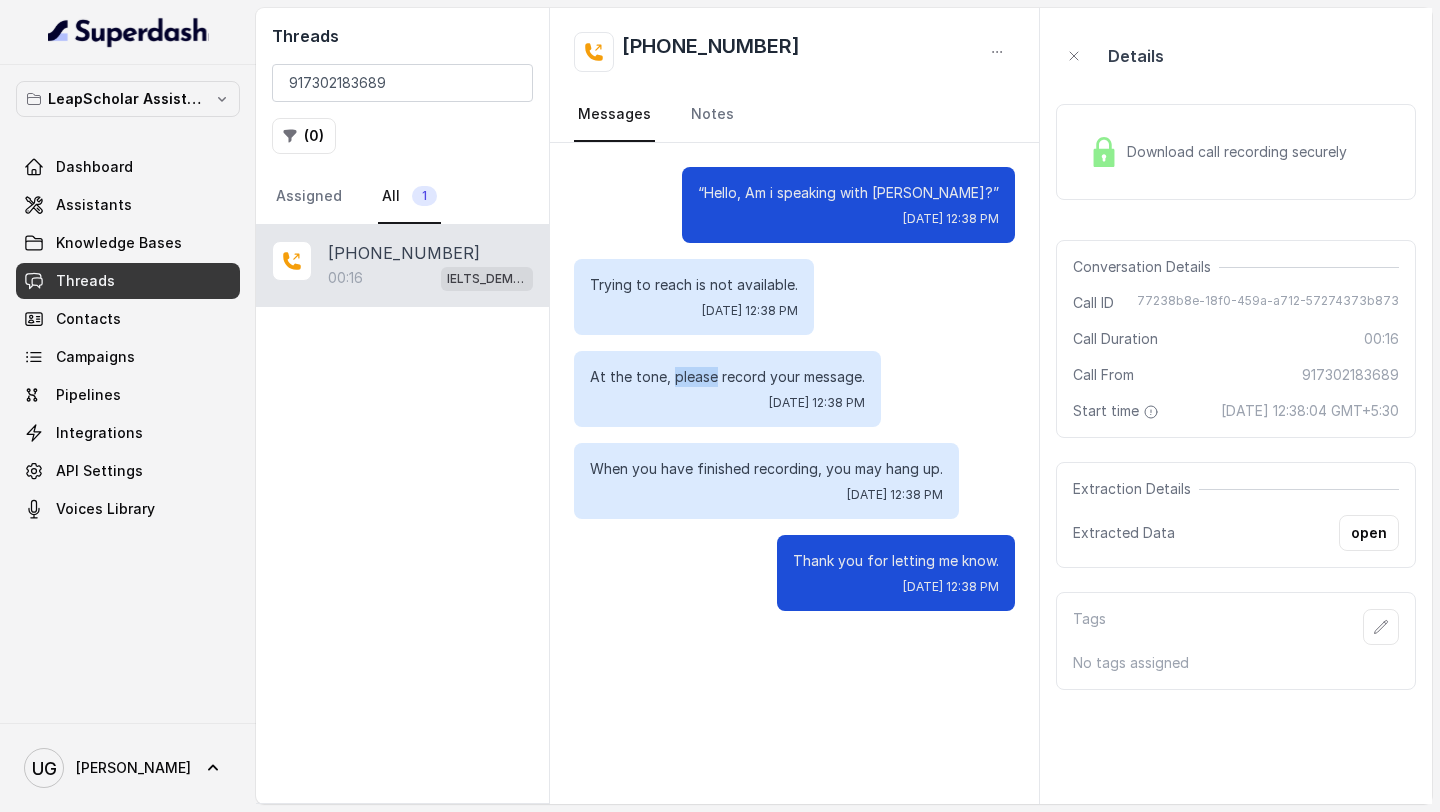 click on "At the tone, please record your message." at bounding box center (727, 377) 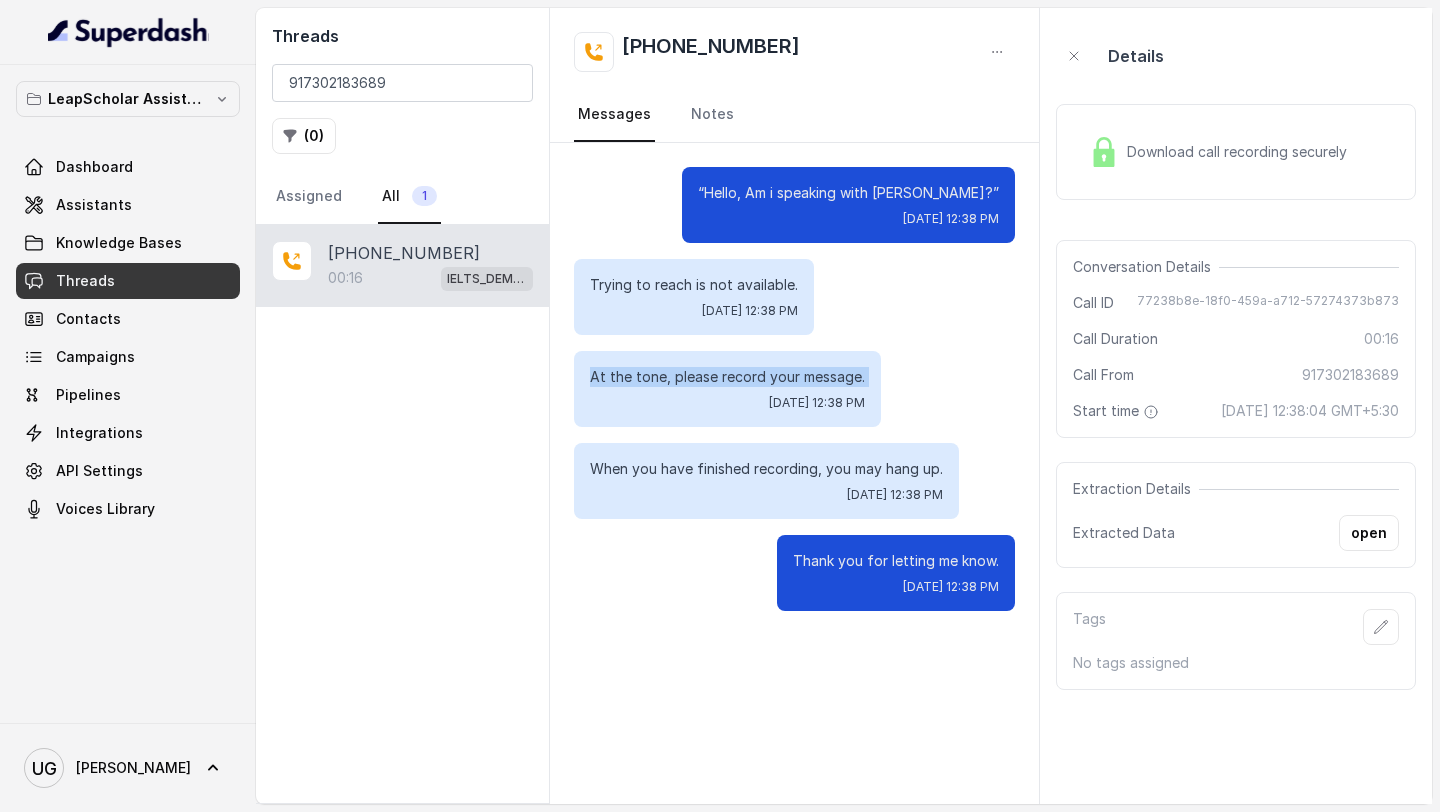 click on "At the tone, please record your message." at bounding box center [727, 377] 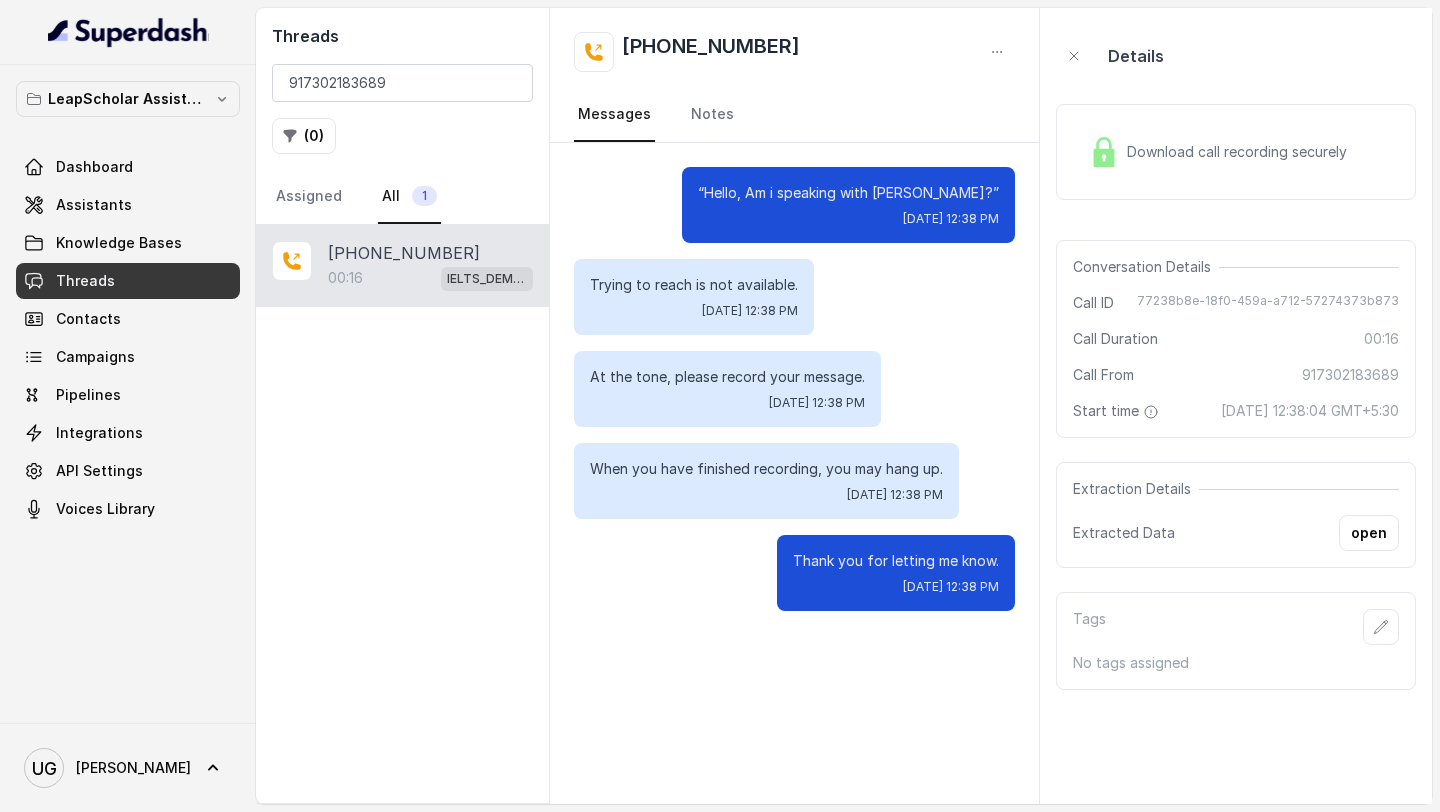 click on "When you have finished recording, you may hang up." at bounding box center [766, 469] 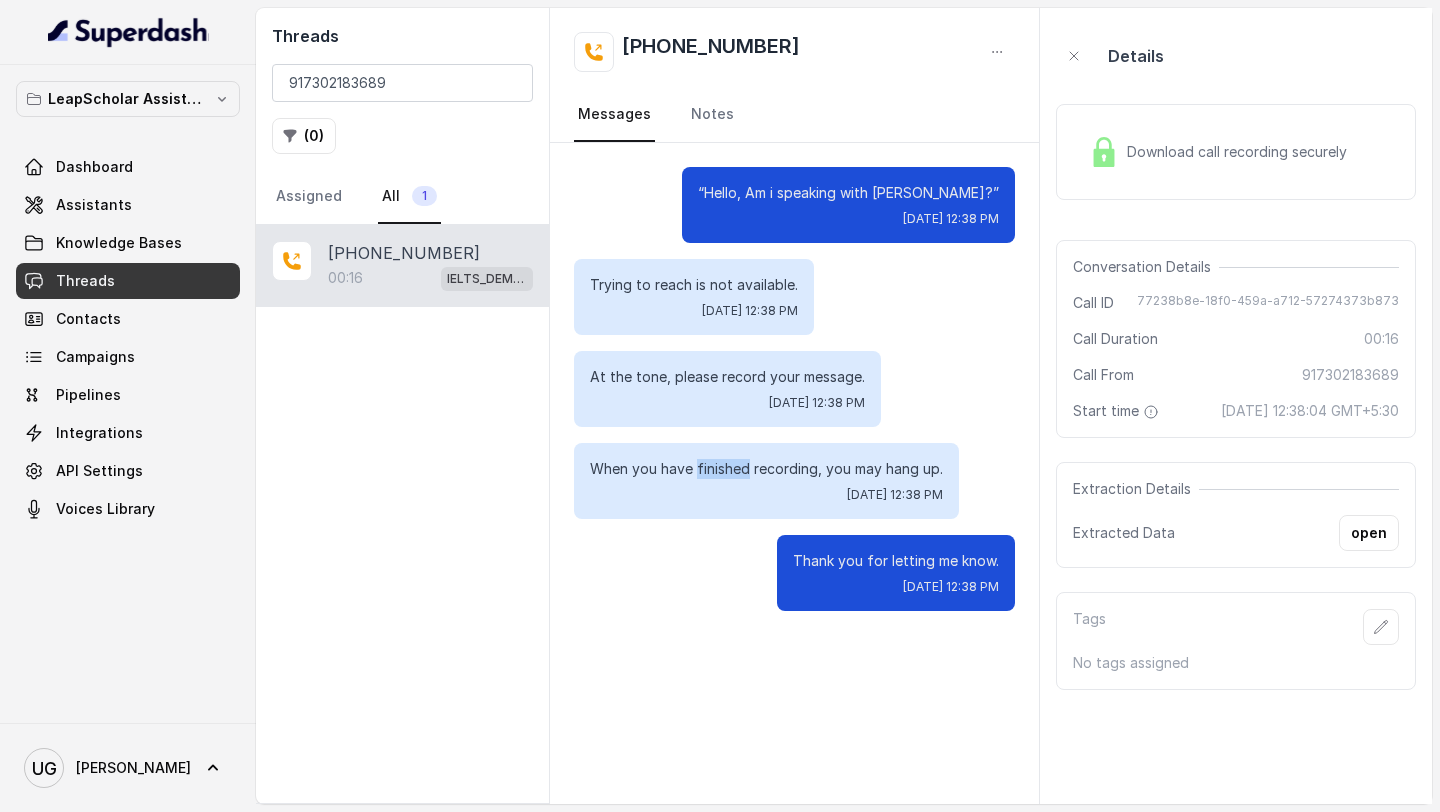 click on "When you have finished recording, you may hang up." at bounding box center [766, 469] 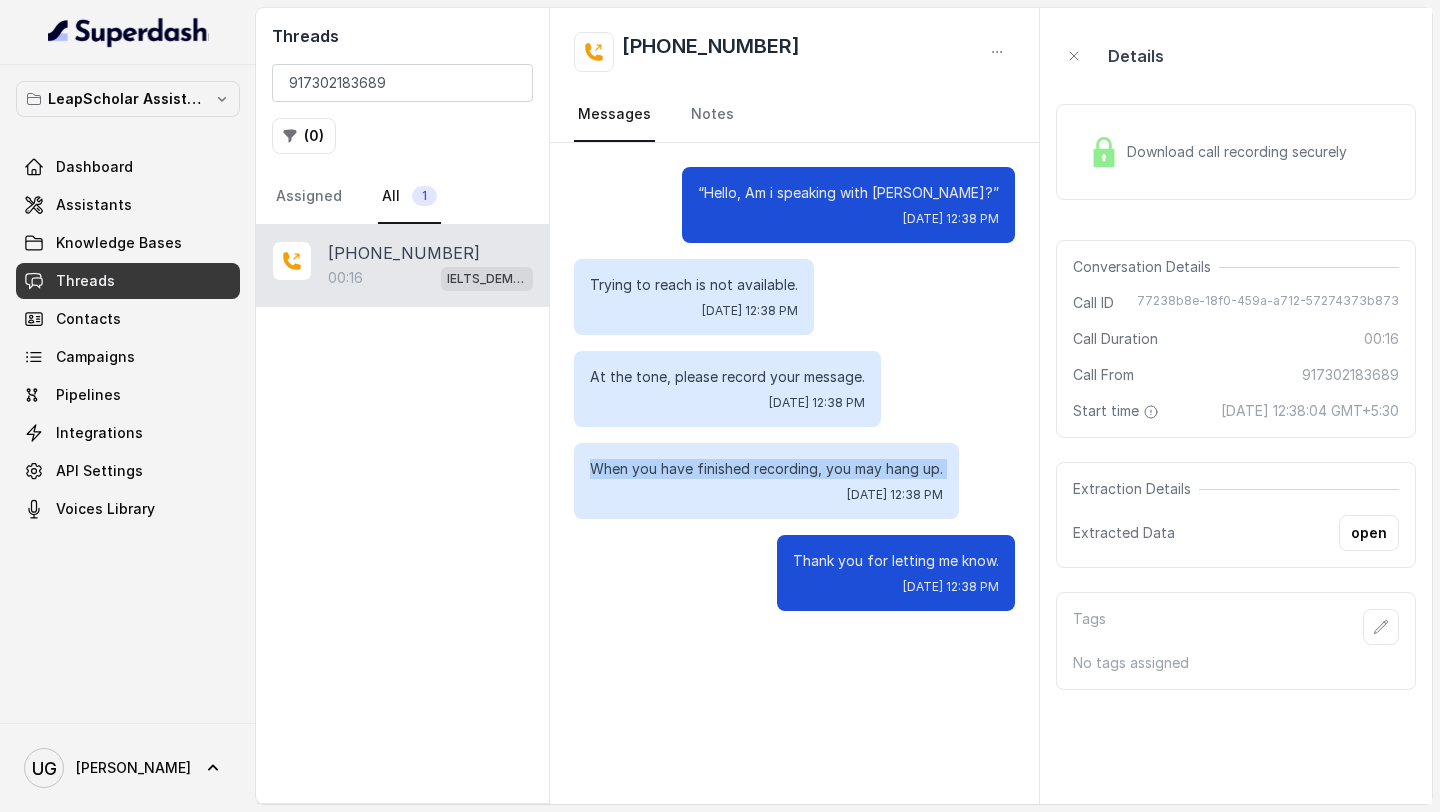 click on "When you have finished recording, you may hang up." at bounding box center (766, 469) 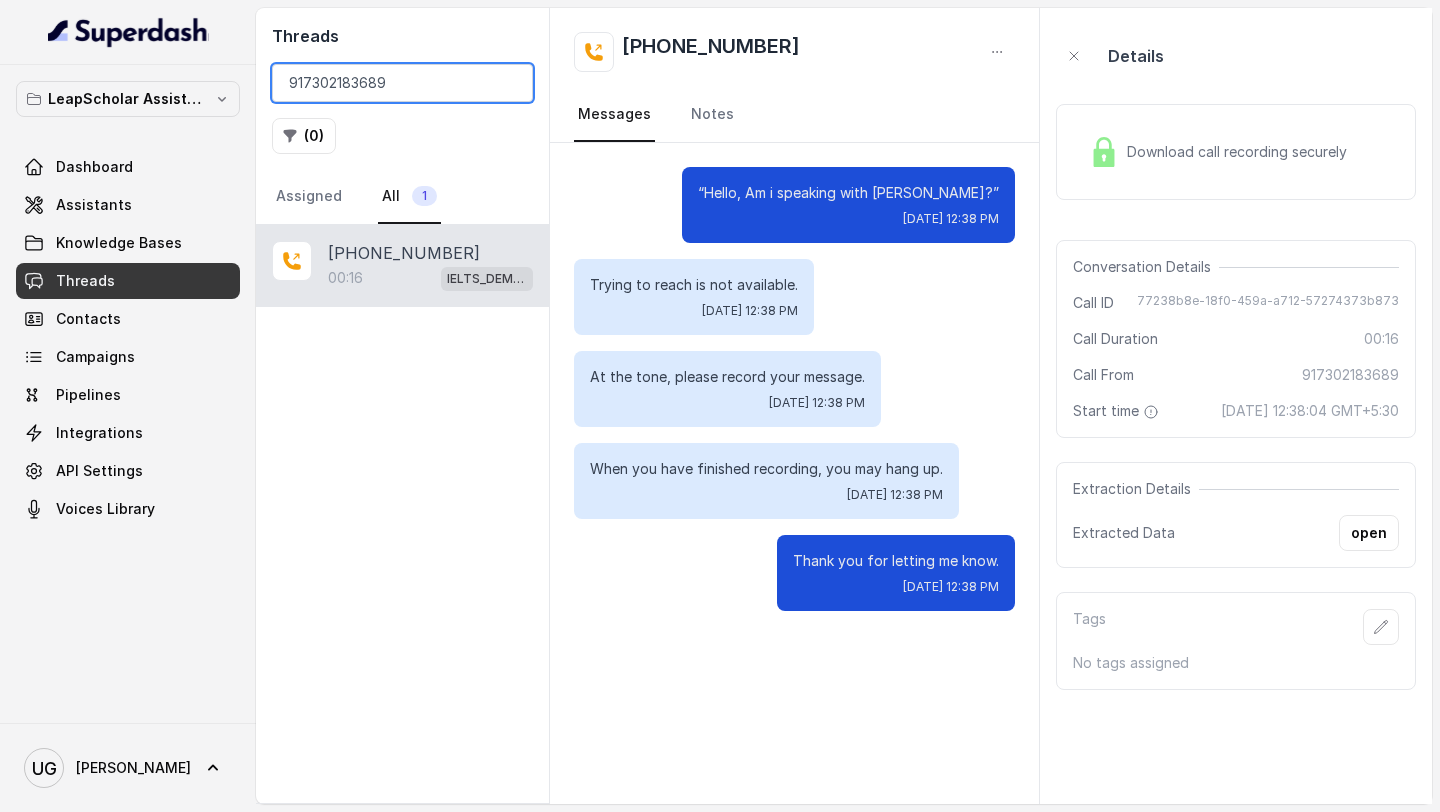 drag, startPoint x: 395, startPoint y: 89, endPoint x: 299, endPoint y: 89, distance: 96 